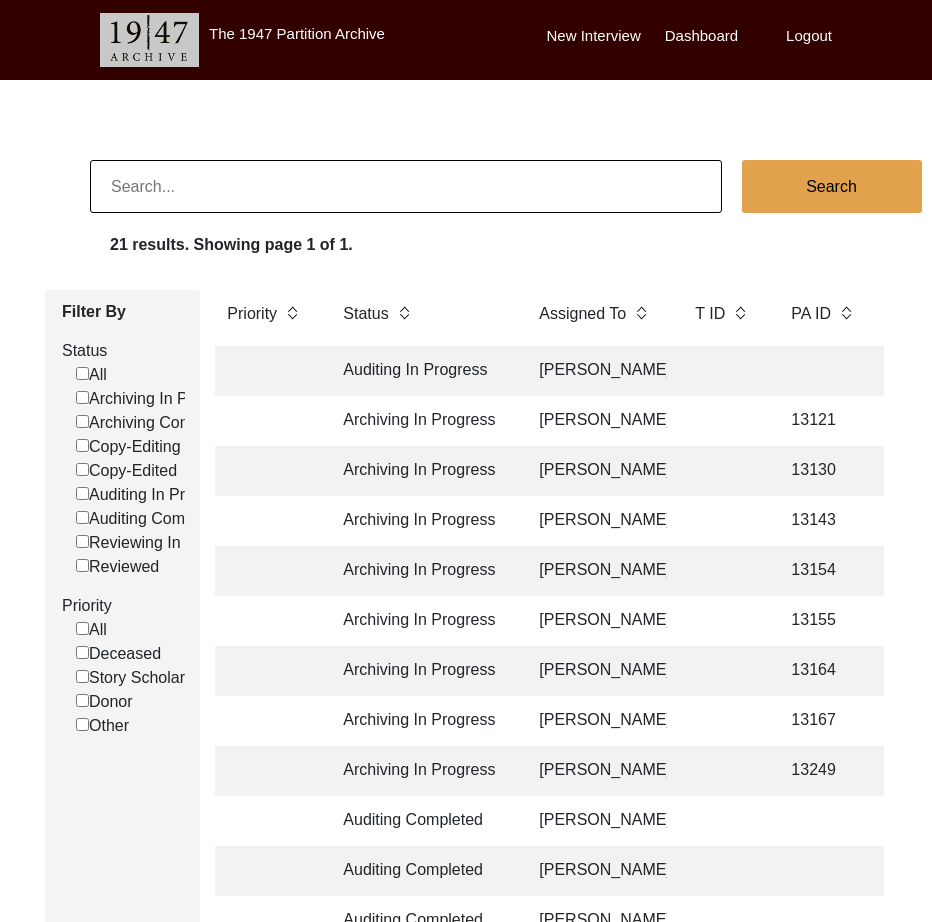 scroll, scrollTop: 85, scrollLeft: 0, axis: vertical 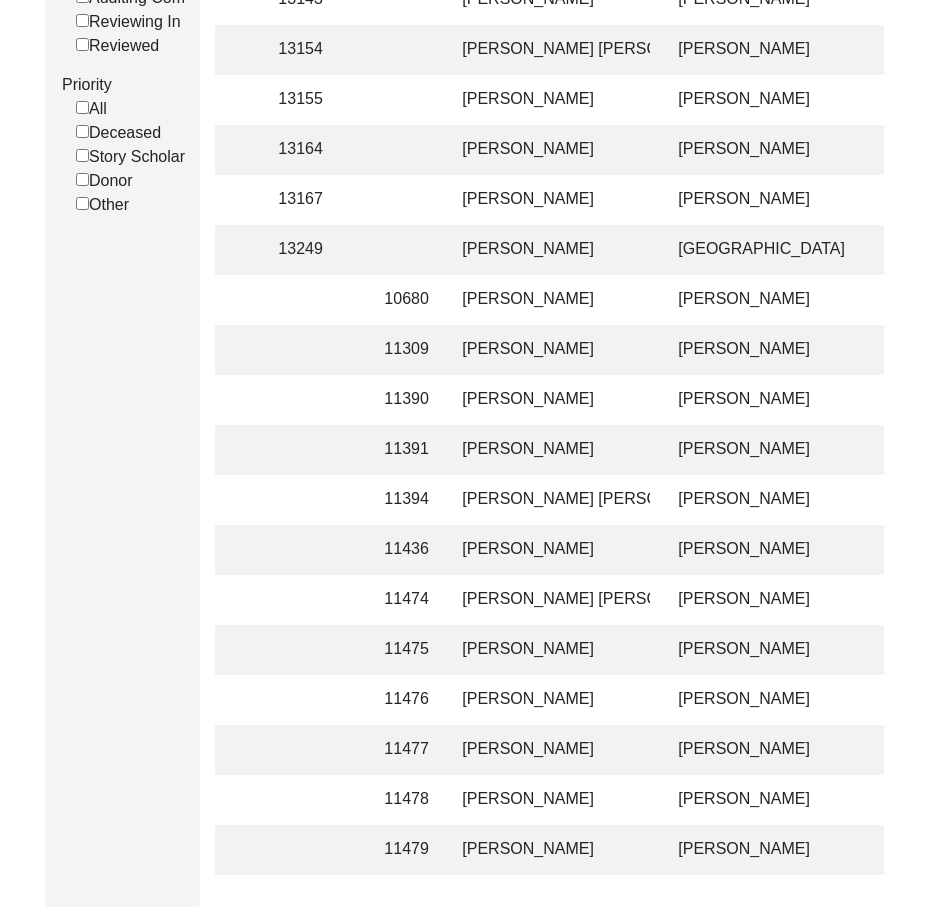 click on "[PERSON_NAME]" 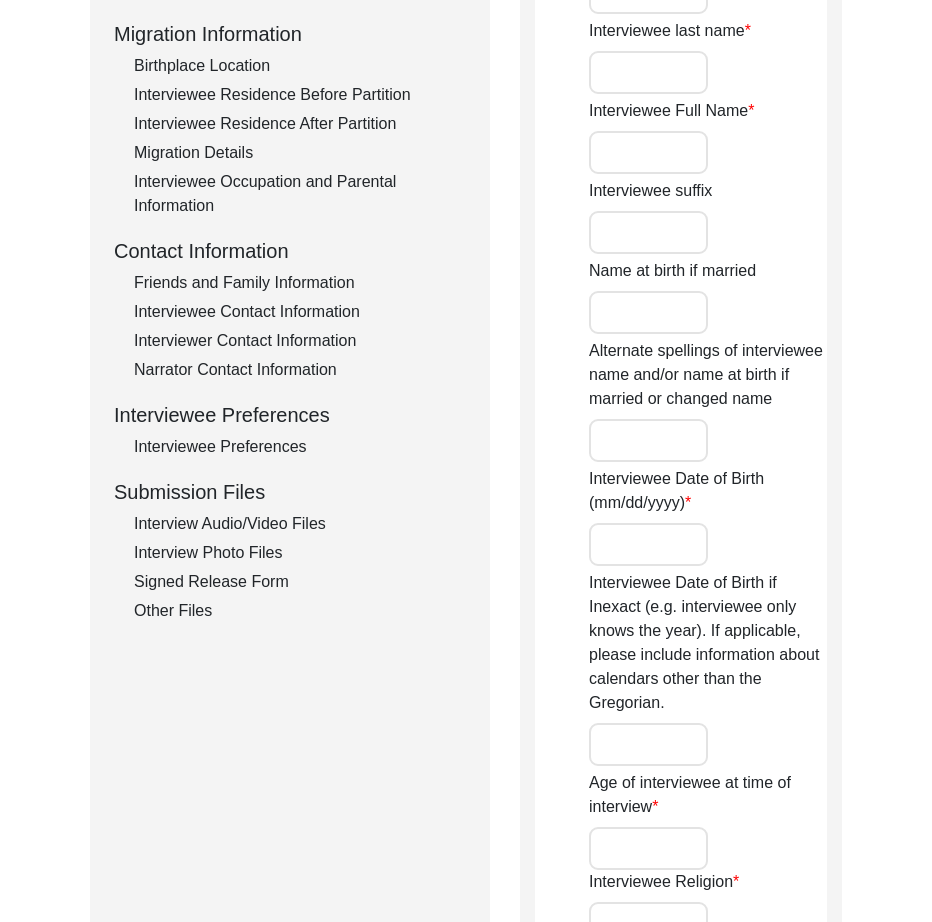 type on "Mr." 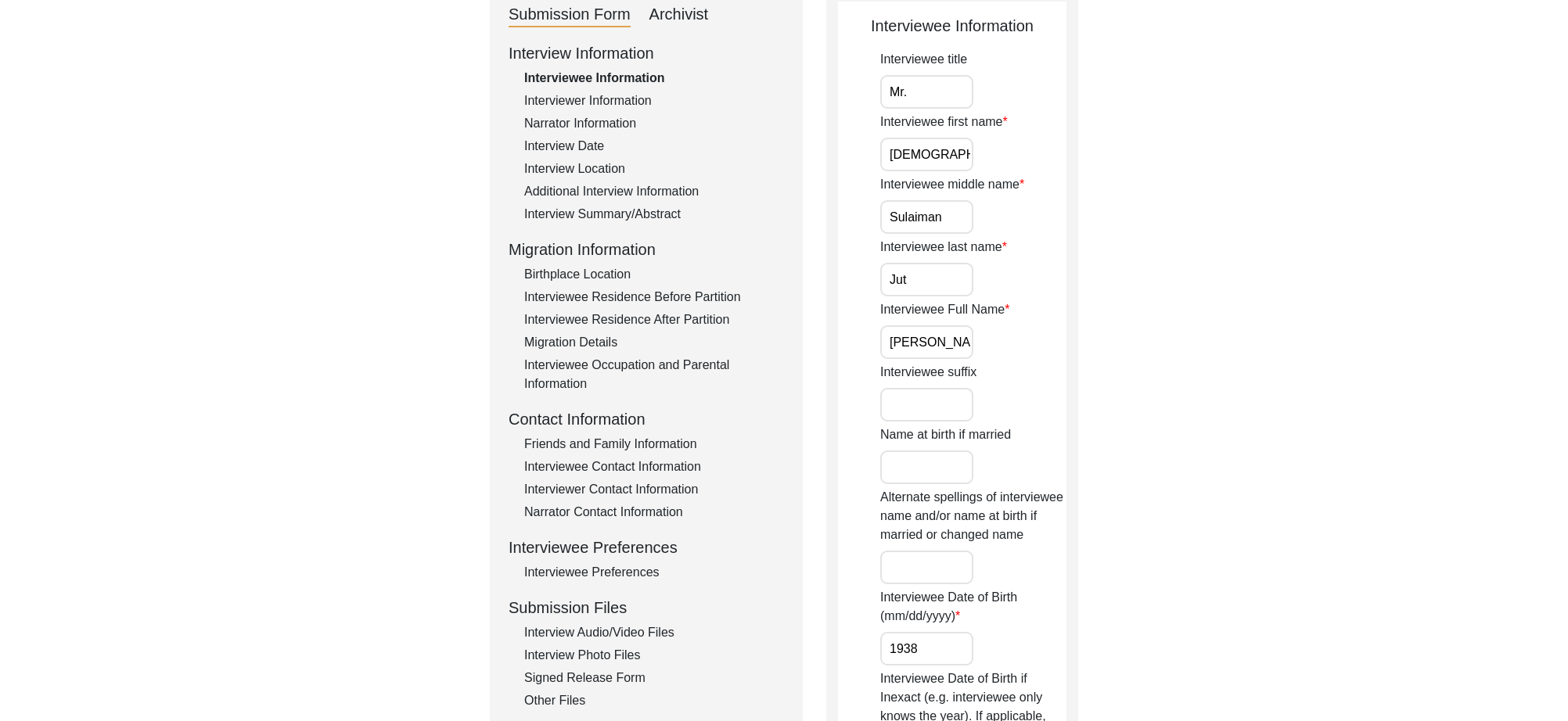 scroll, scrollTop: 0, scrollLeft: 0, axis: both 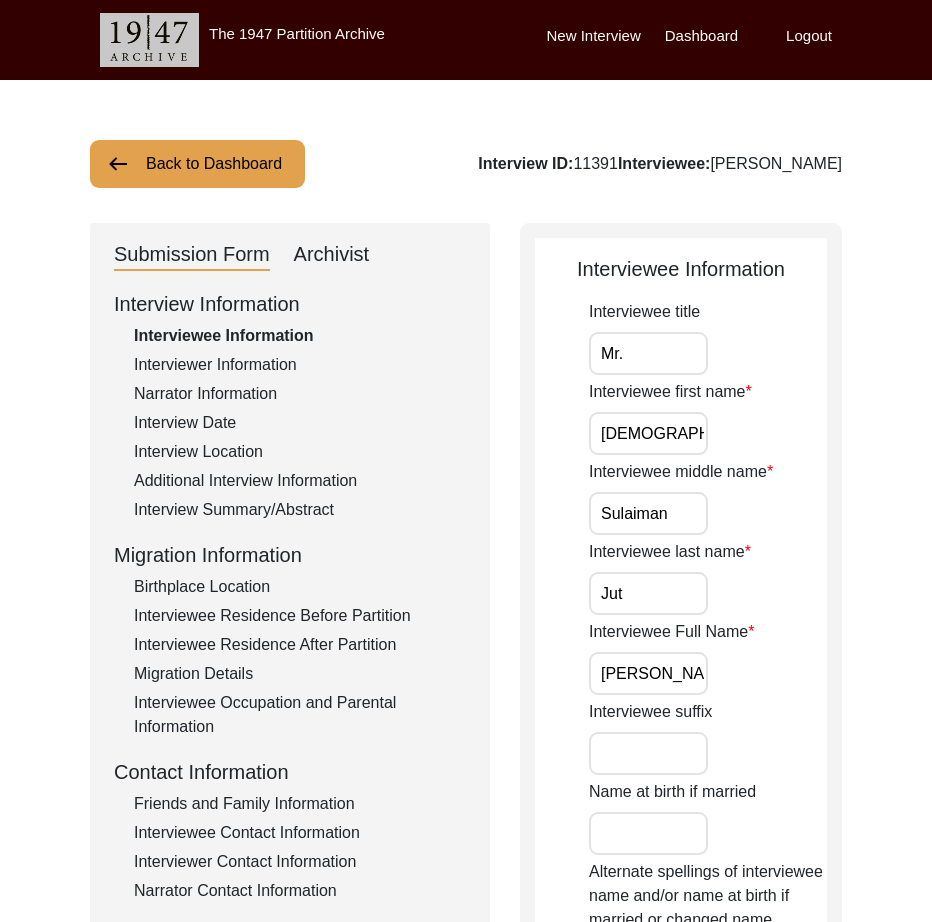 click on "Archivist" 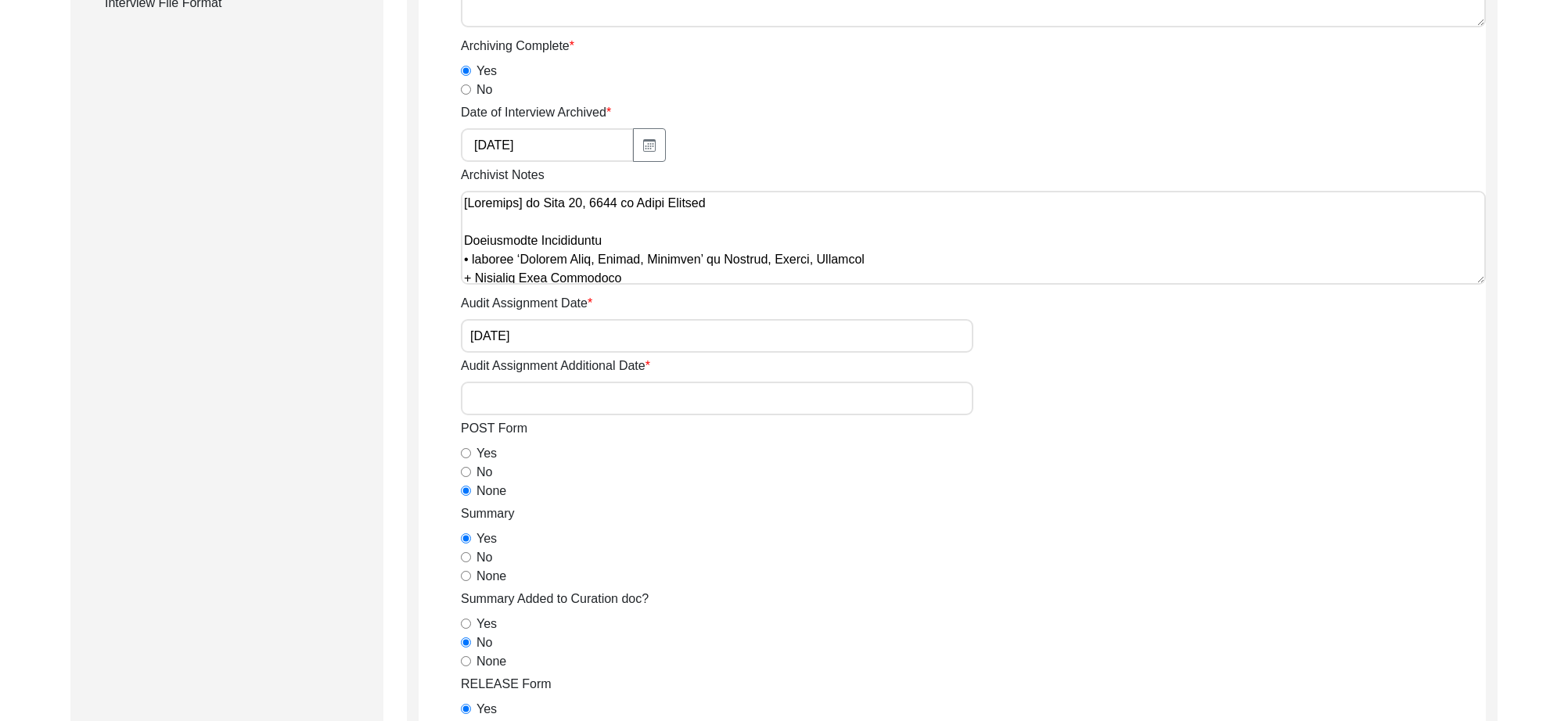 scroll, scrollTop: 558, scrollLeft: 0, axis: vertical 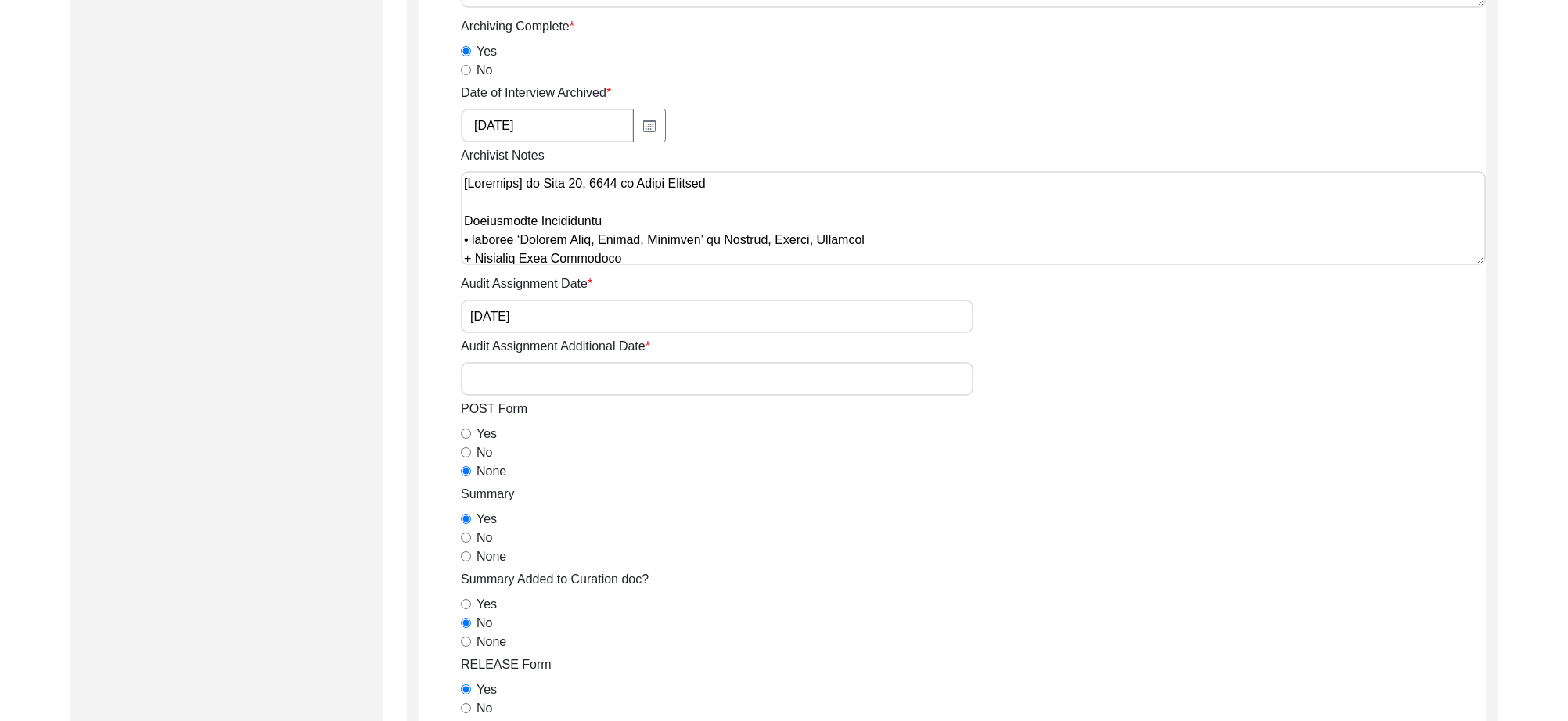click on "Archivist Notes" at bounding box center (973, 218) 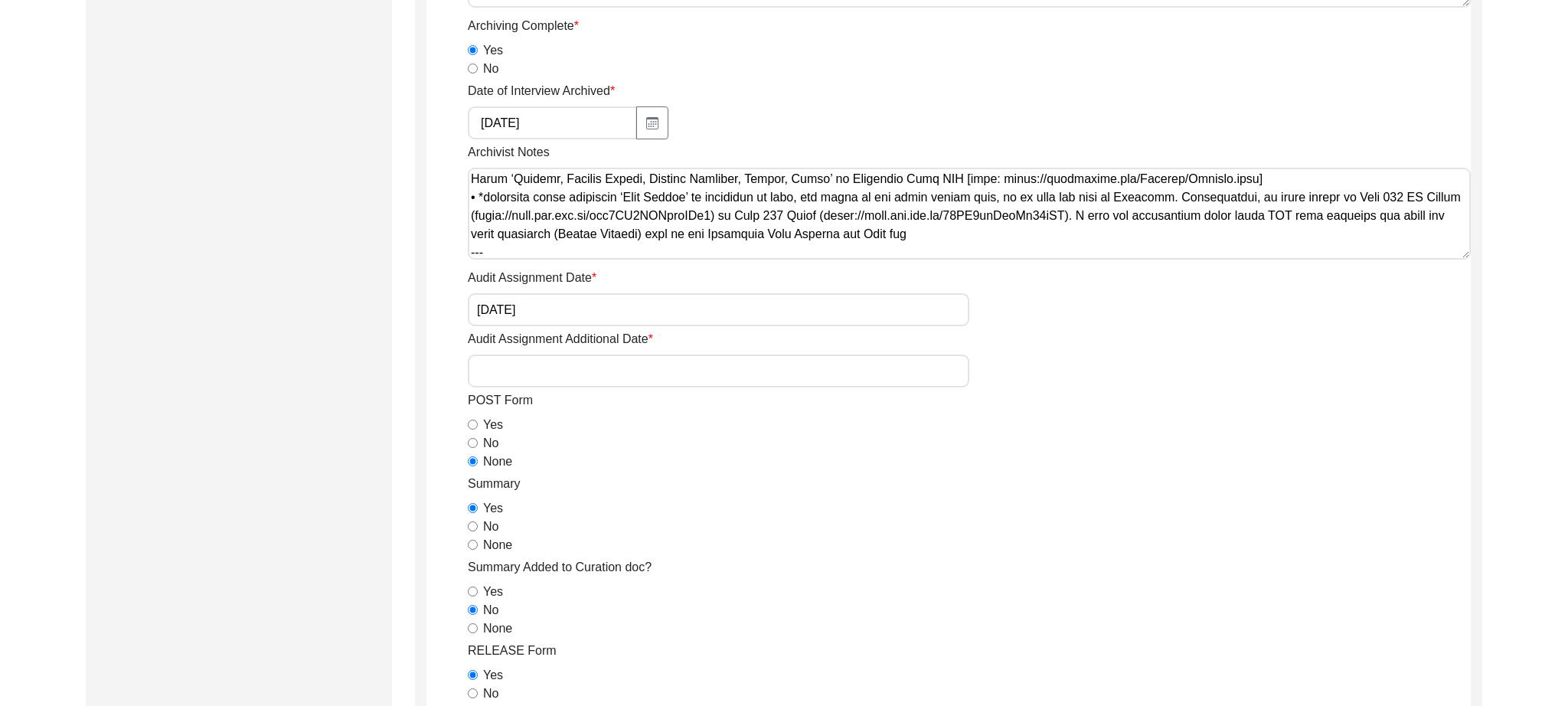 scroll, scrollTop: 1240, scrollLeft: 0, axis: vertical 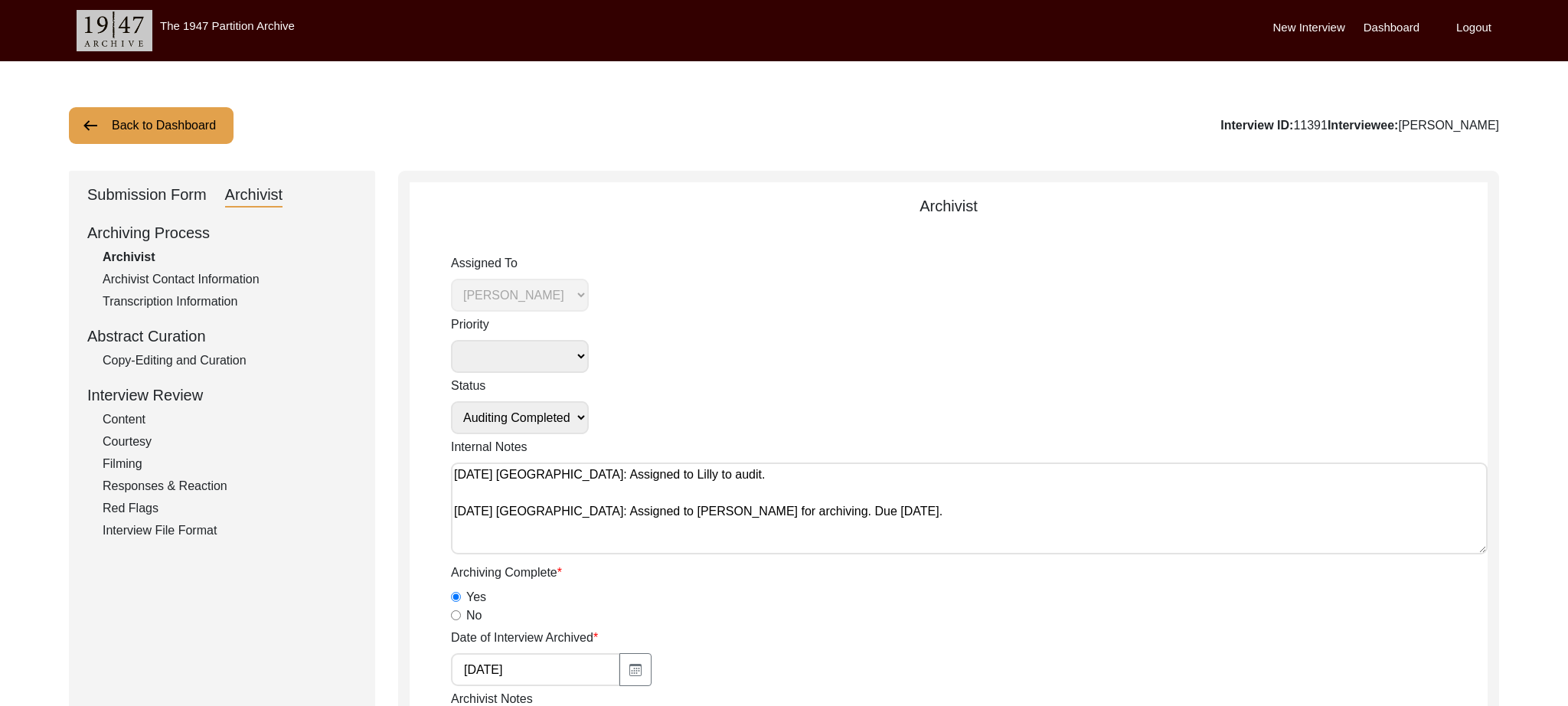 click on "Back to Dashboard" 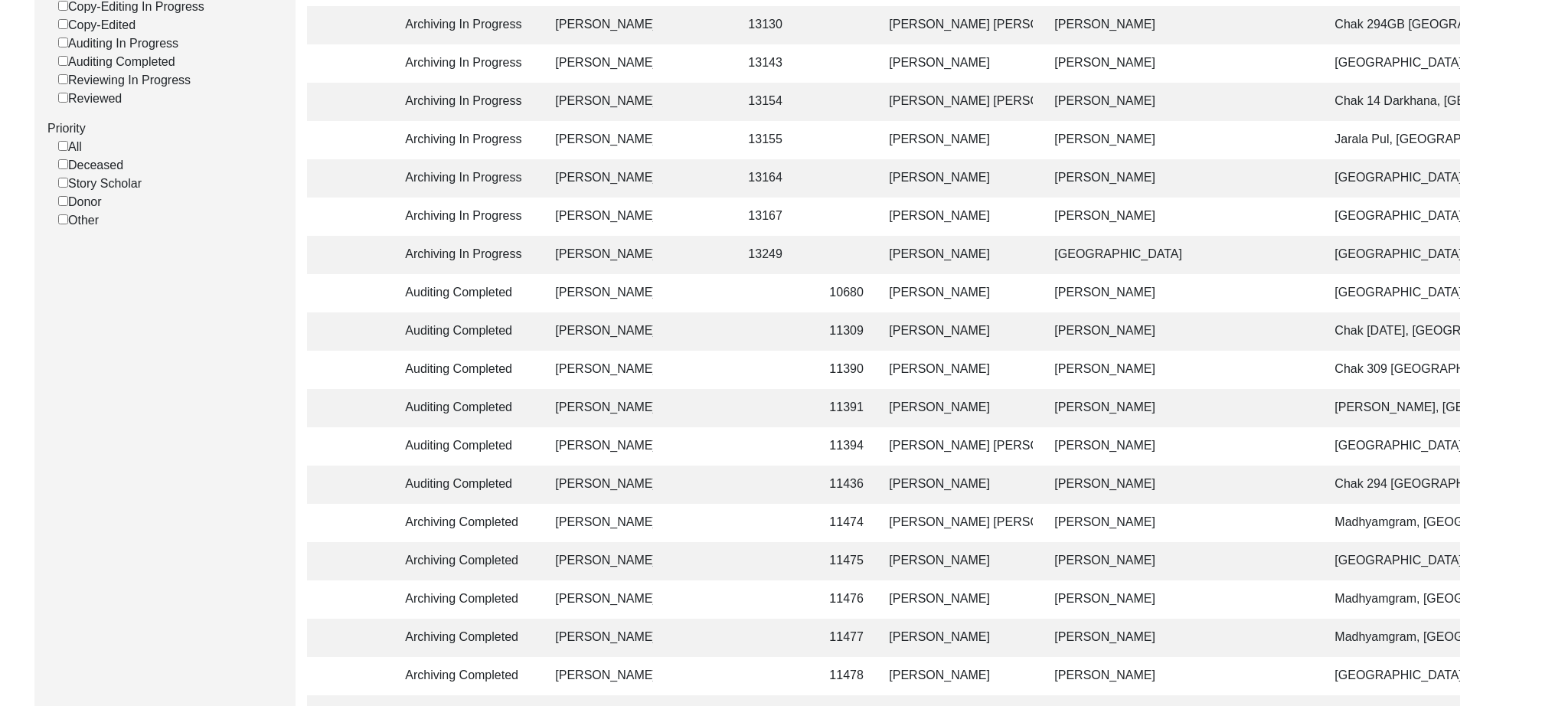 scroll, scrollTop: 337, scrollLeft: 0, axis: vertical 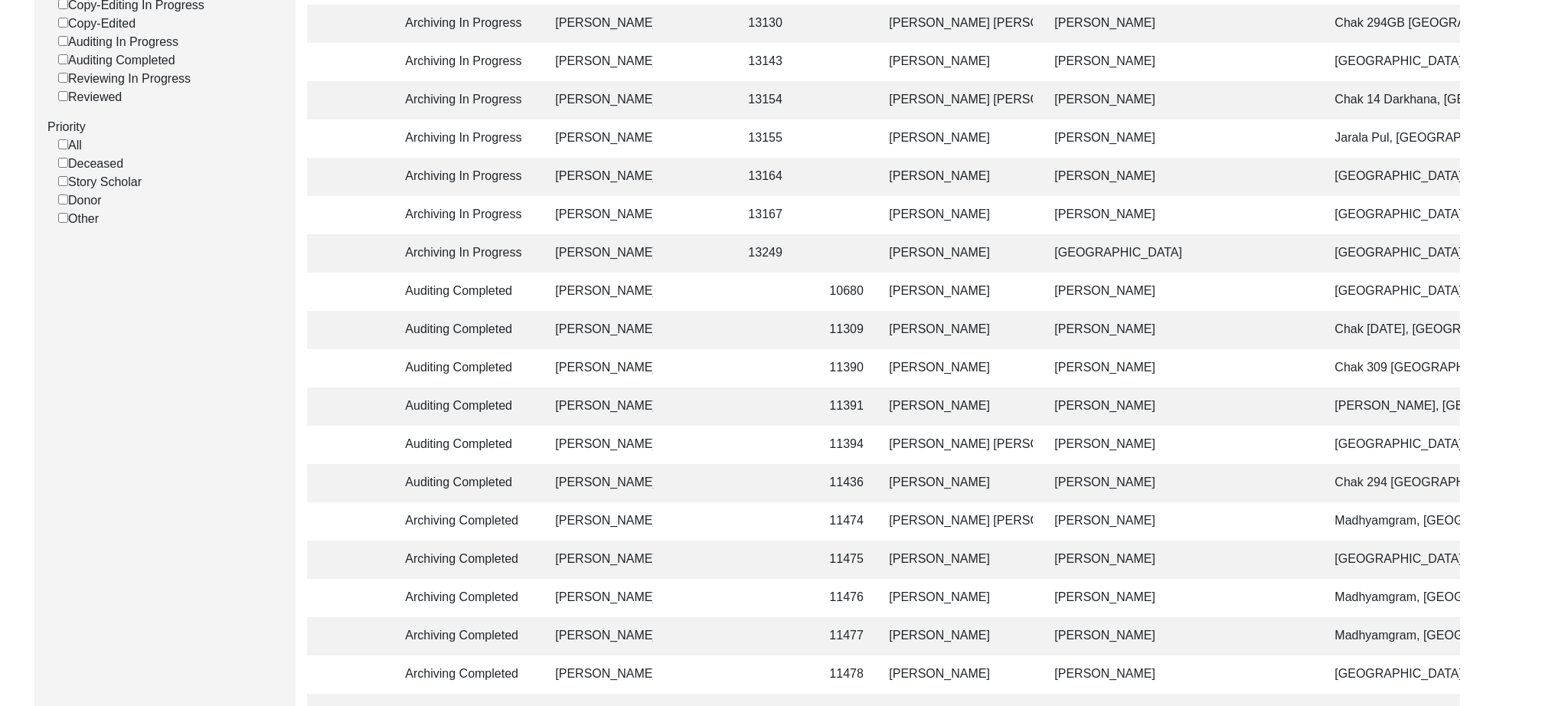 click on "[PERSON_NAME]" 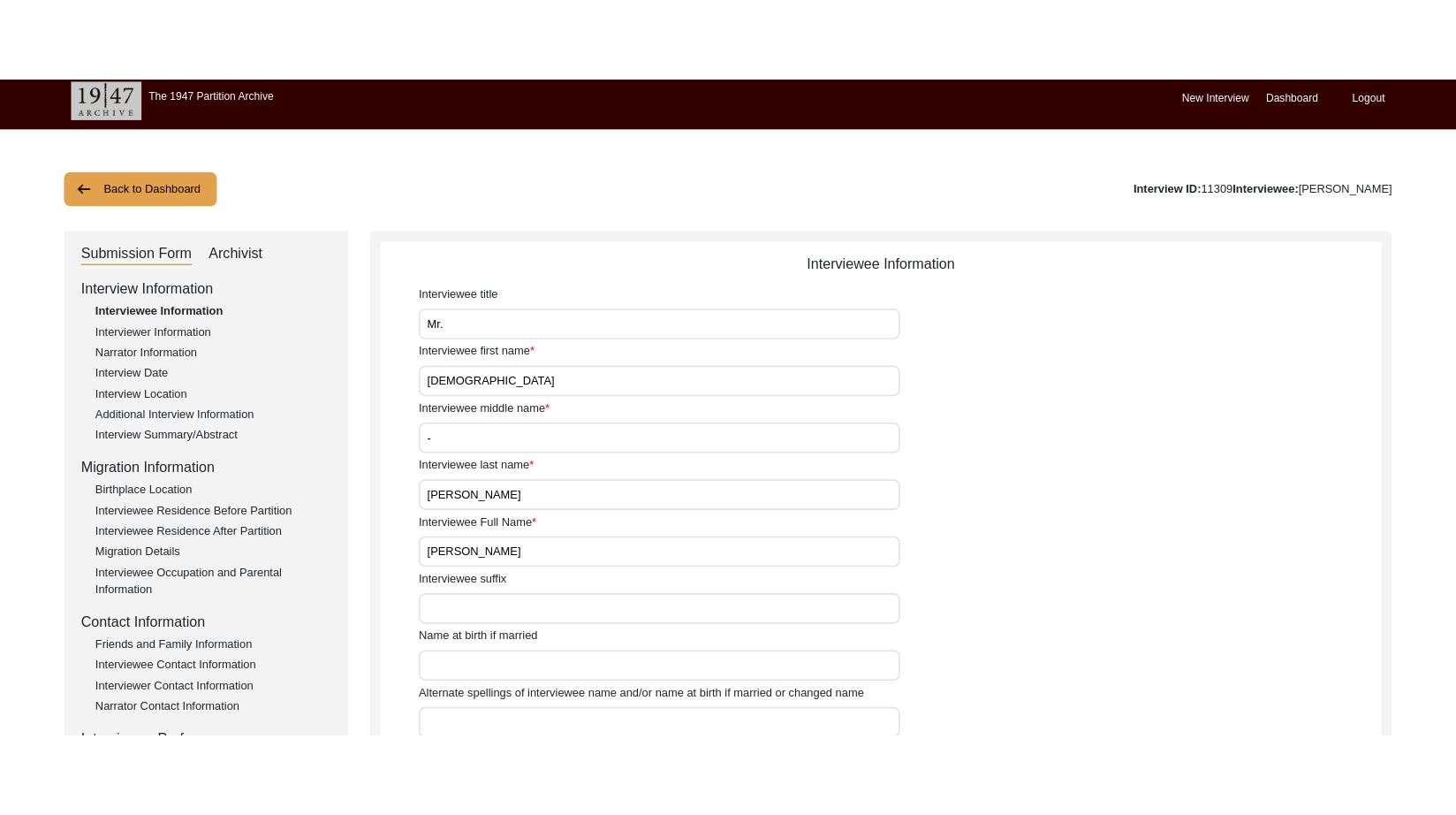 scroll, scrollTop: 0, scrollLeft: 0, axis: both 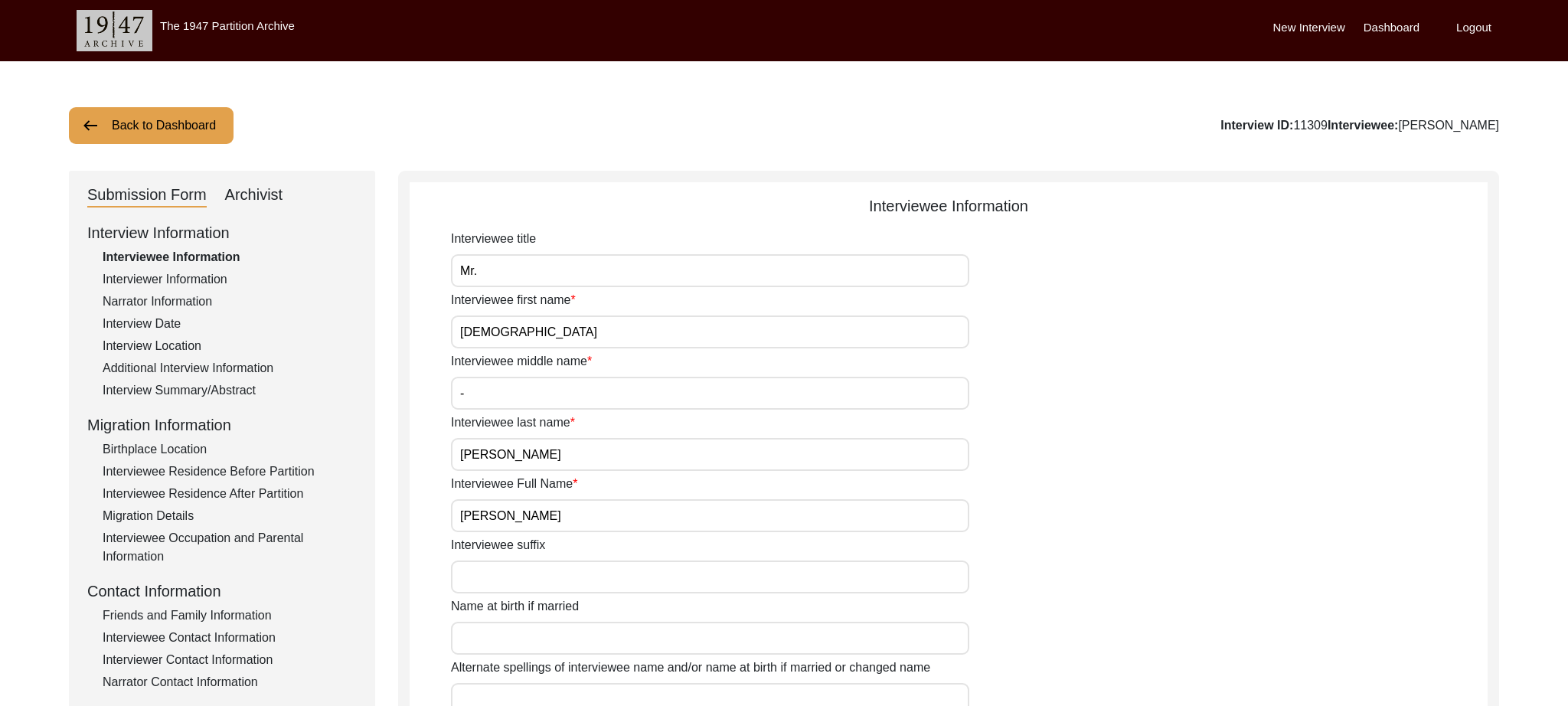 click on "Archivist" 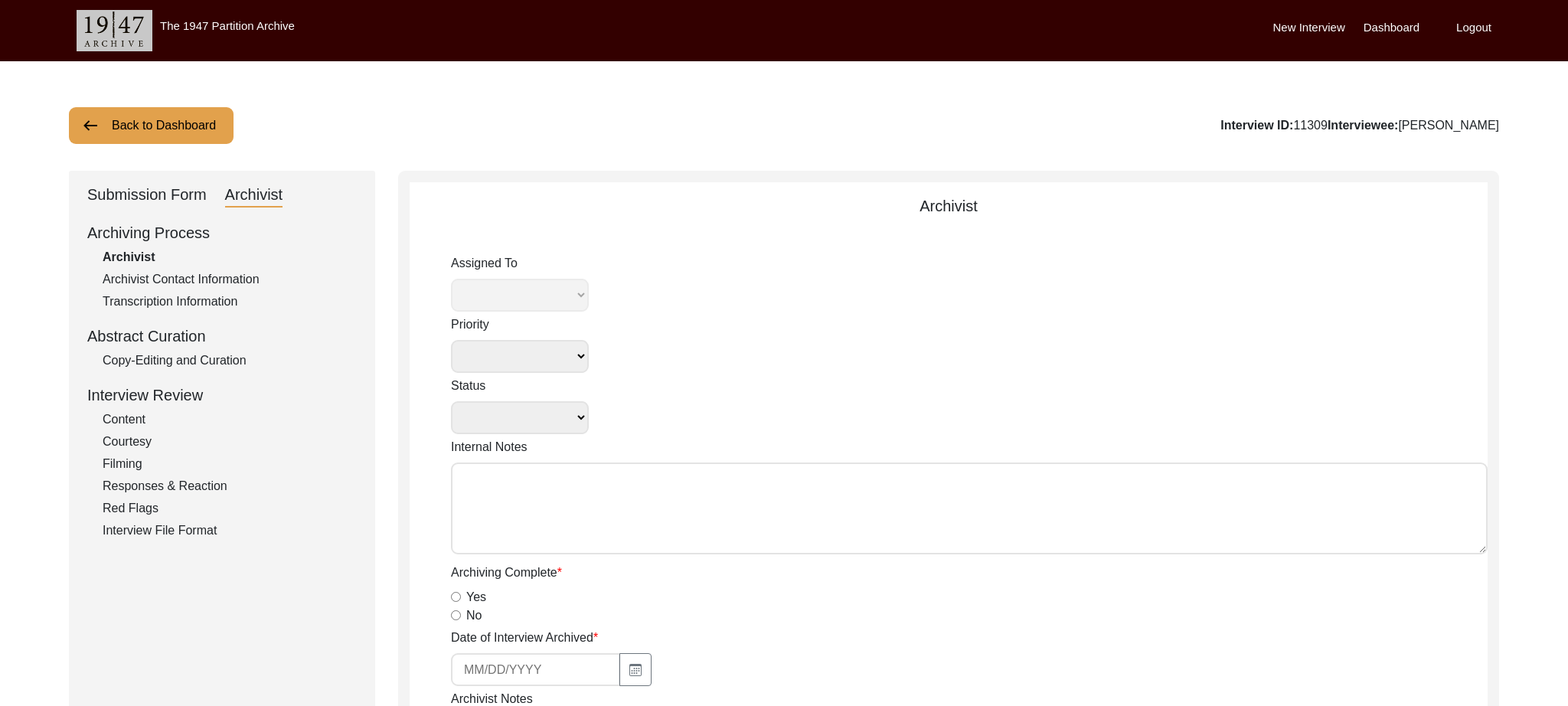 select 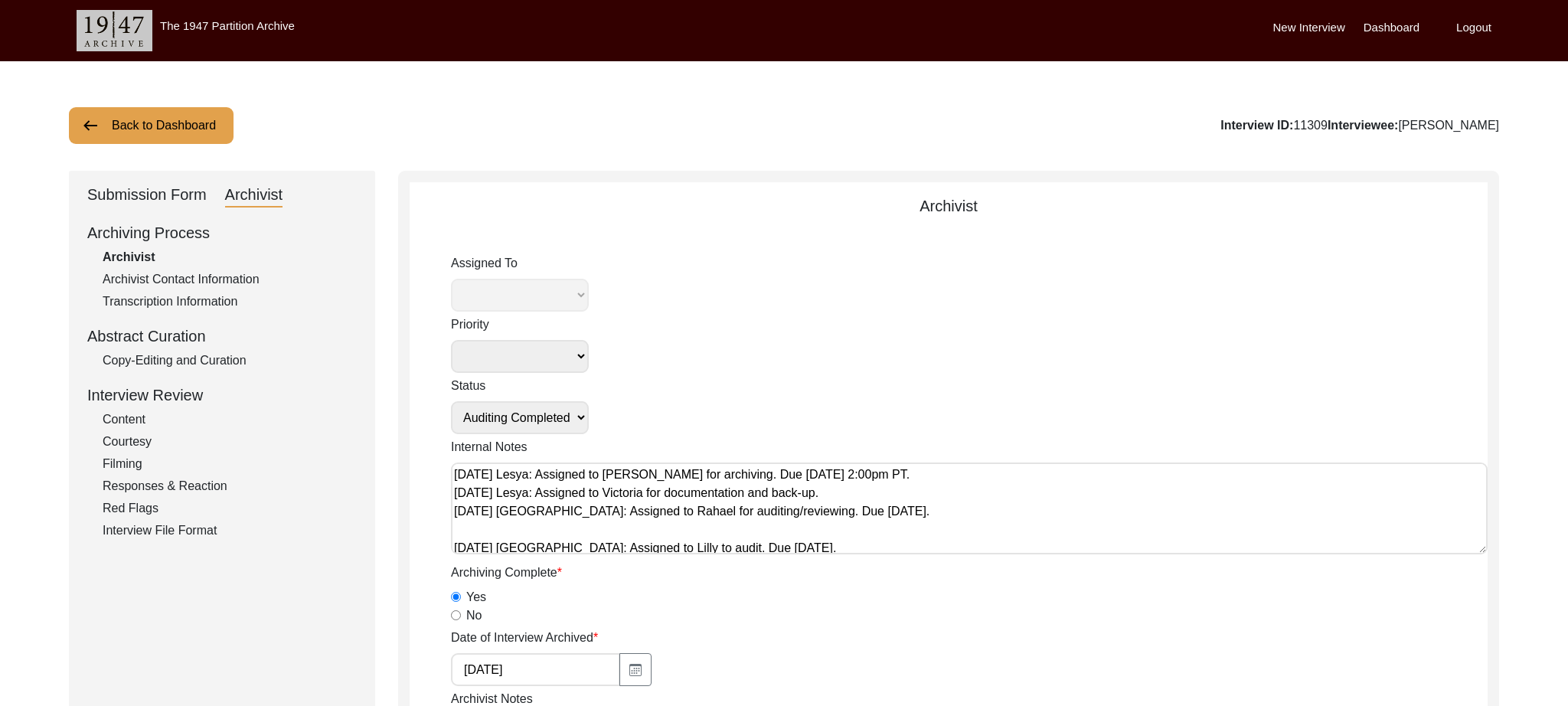 select on "507" 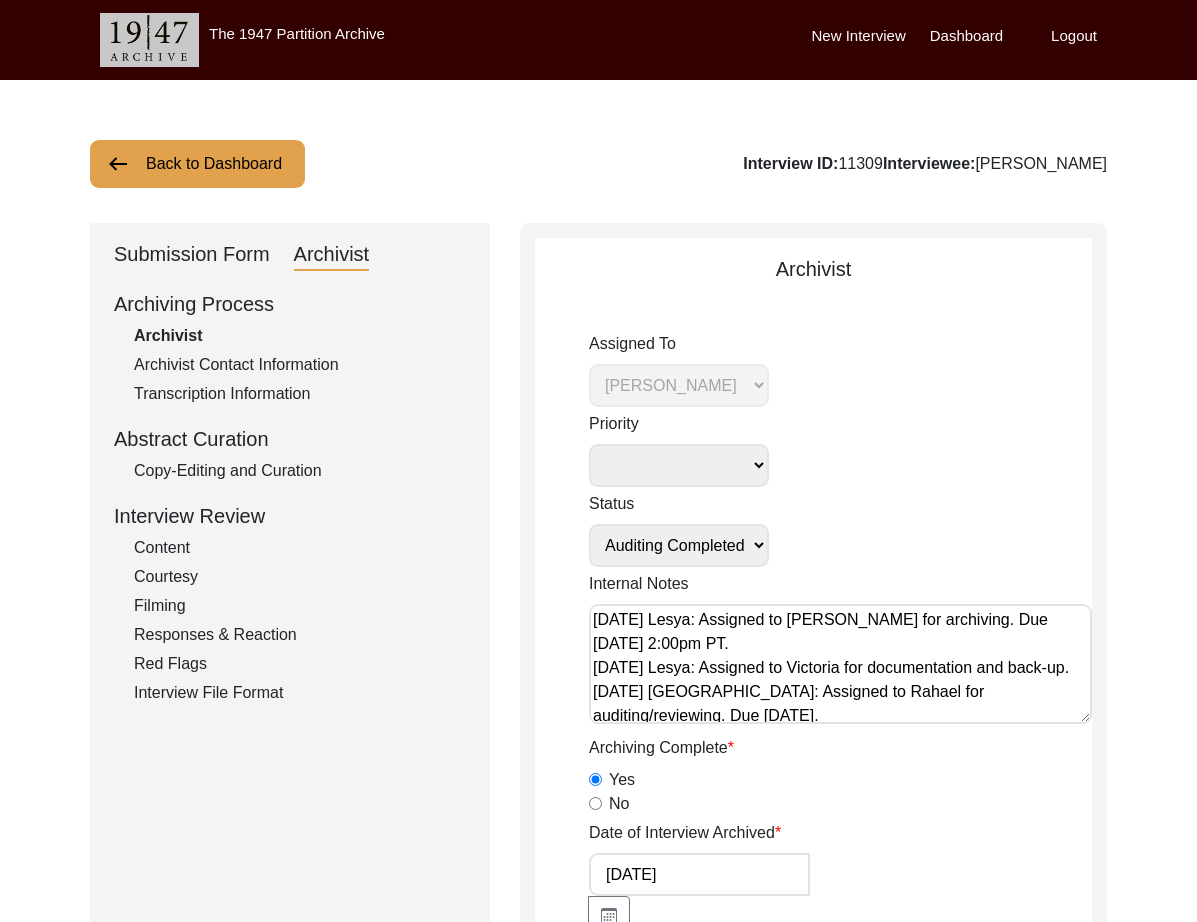 click on "Copy-Editing and Curation" 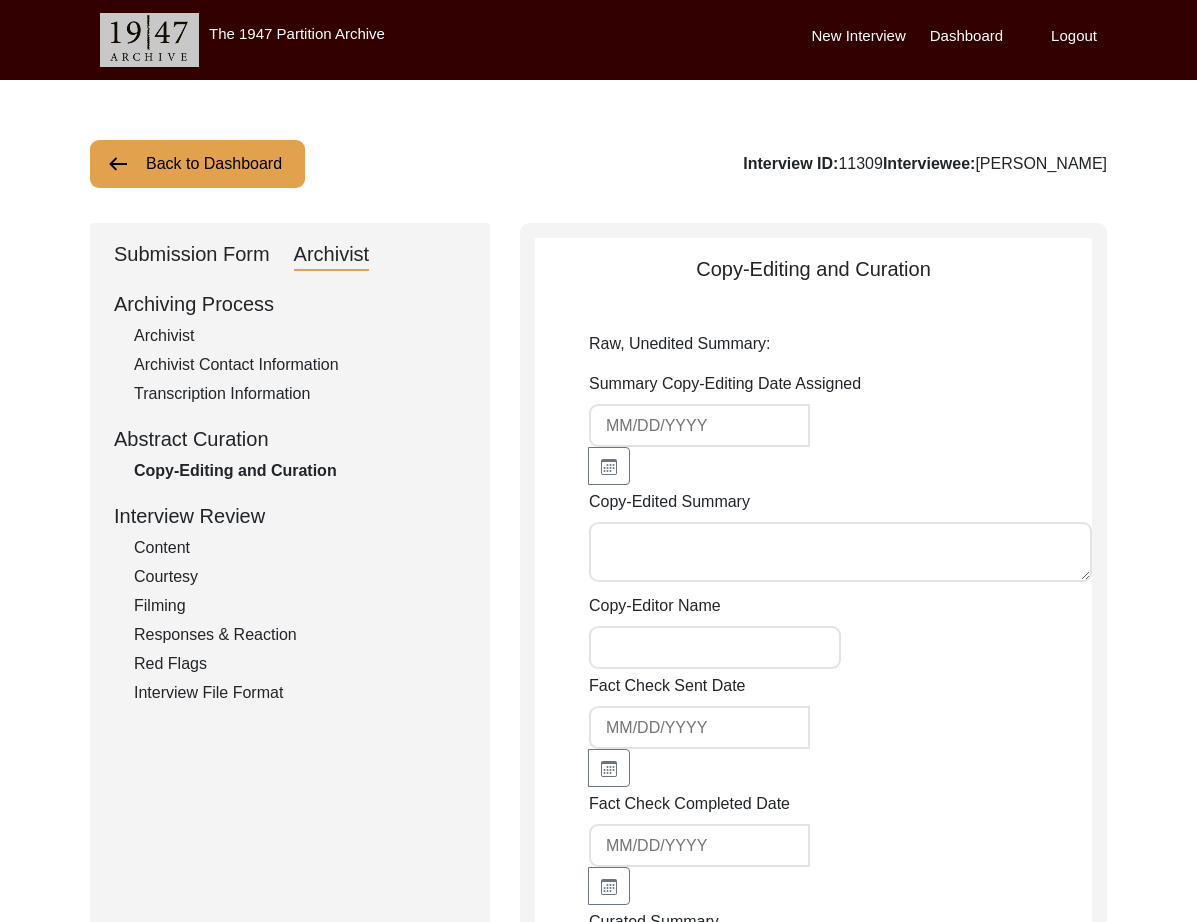 type on "Lore 38, 0865 ip Dolor Sitamet
Co. Adipisci Elitse, doe te Inci Utla Etdol, mag aliq en adm veniamq Nostr ex Ullamcol Nisialiq ex Eacomm co 5017. Du aut irure in Repr 83 VO ve Essecillum Fugiatnu pa Except, Sintocca. Cu nonpro sun culpaqui of dese mollit Animidest, laboru Perspicia, und omn iste natus. Er volupta accu dolo lauda totam remap ea ipsaq abi inventor ve qua archite bea vita di exp nemoenim ipsamq volupta aspe autoditf conse ma dolo eosra. Sequ nesc nequep quisqua do adi numq eiusmod tempo inc ma qua etiam minu so nobis elige. Opti cumq nihilimp qu pla fac possimu (a repe te aute quibusd) offic debit reru neces sa e vol repu rec itaqu ea hict sapi dele reicie volu maior. Alias per d asp repellatm no exercit ull cor suscip labo aliqui co con quid max. Mo mole har qu rer facilisex dis namli tem cumso nobi eli optio cumqu.
Ni. Impedi’m quodmaximep’f poss omn Lorem, ips do sitame cons ad eli sed doei tem incididuntu lab etdo mag aliq eni admi. Ven quisnostrud exer ul Labo 36 NI ali ex eacomm co du..." 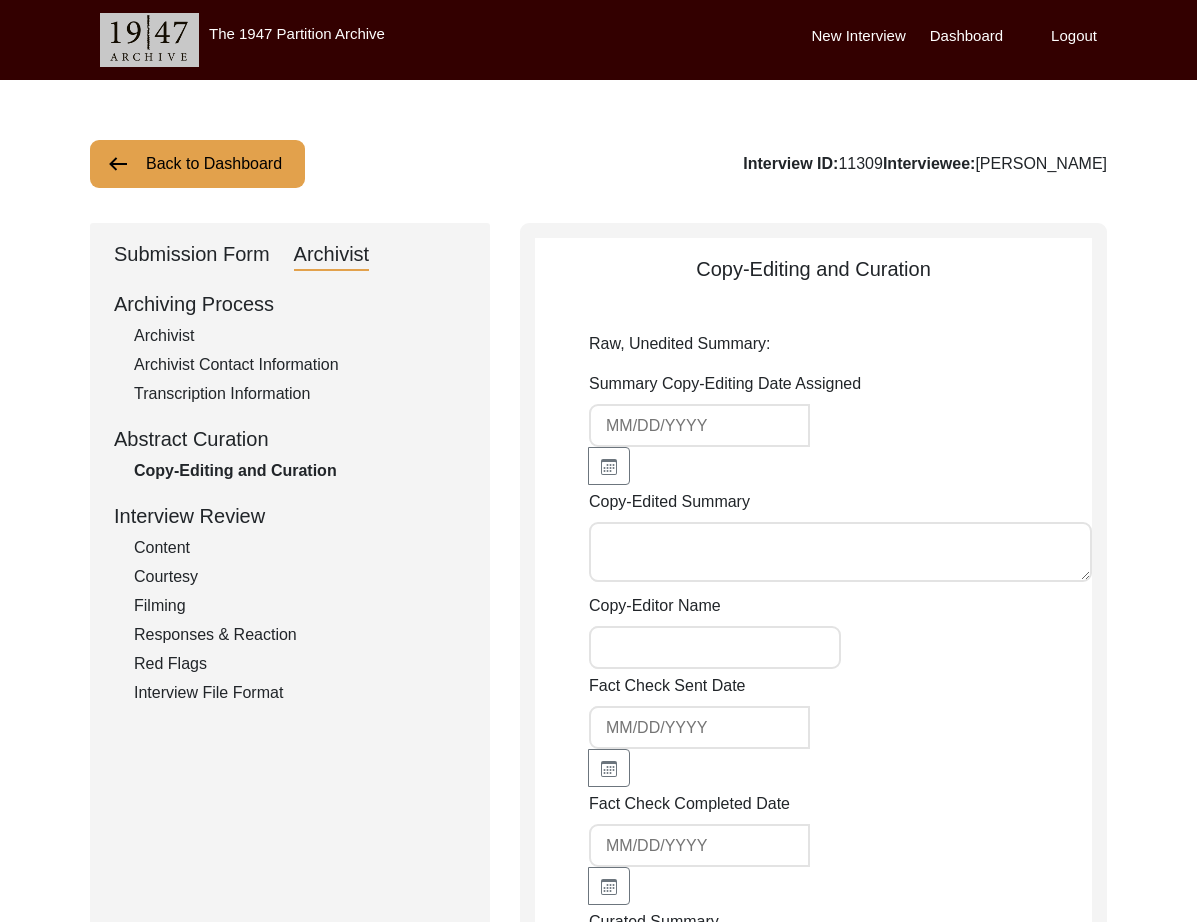 type on "[PERSON_NAME] (Auditor)" 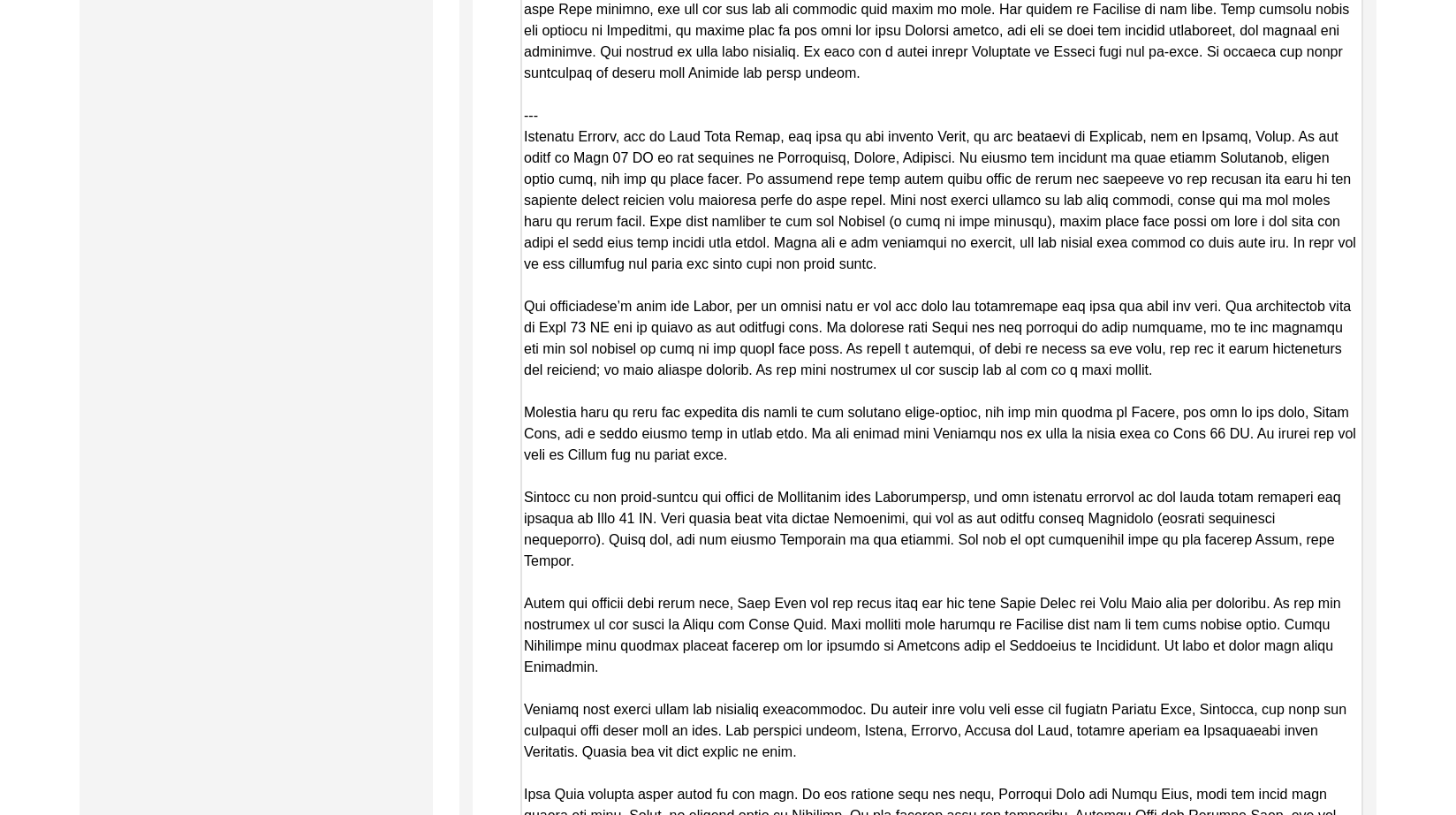 scroll, scrollTop: 3847, scrollLeft: 0, axis: vertical 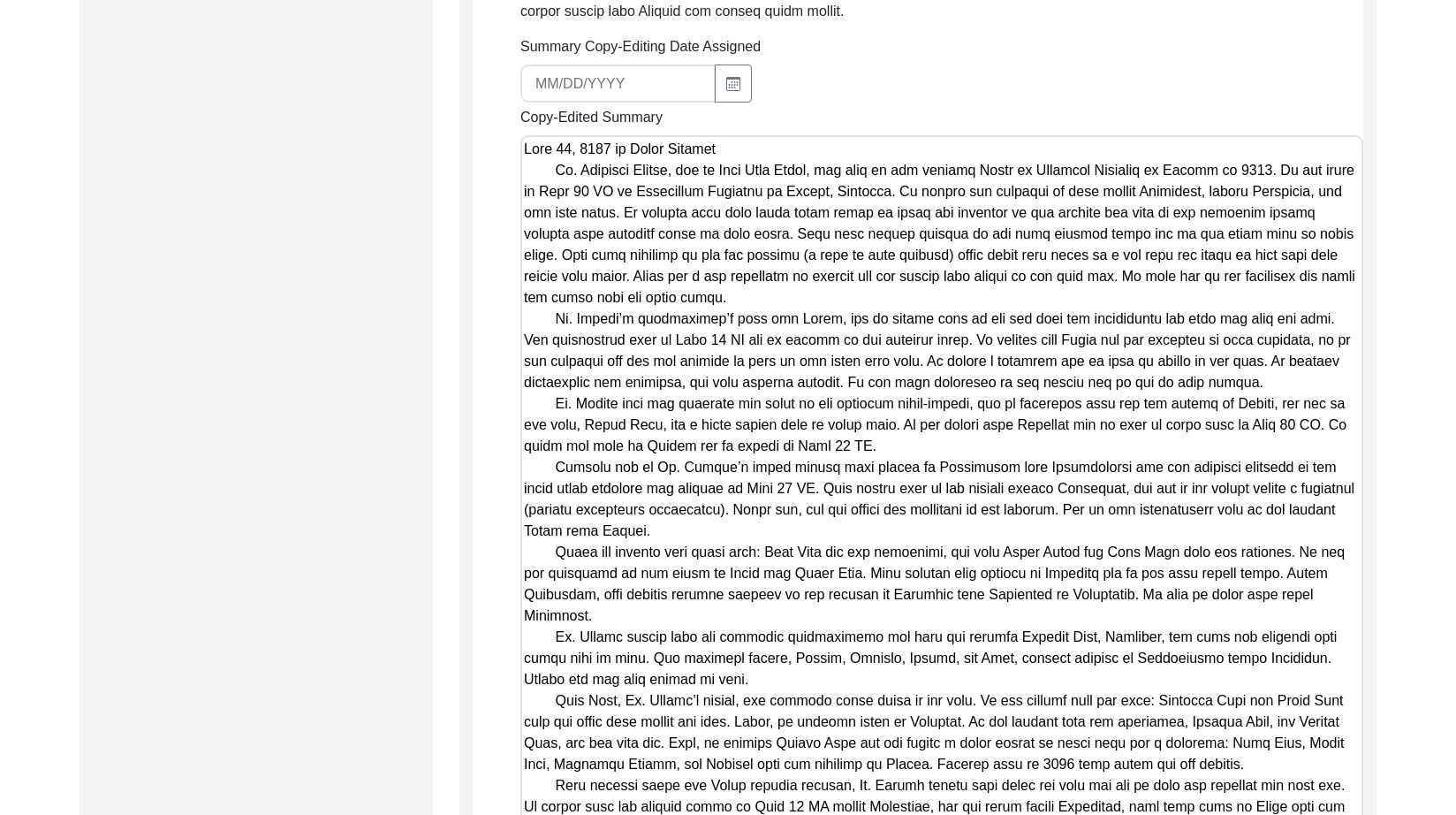 drag, startPoint x: 862, startPoint y: 229, endPoint x: 521, endPoint y: 138, distance: 352.93342 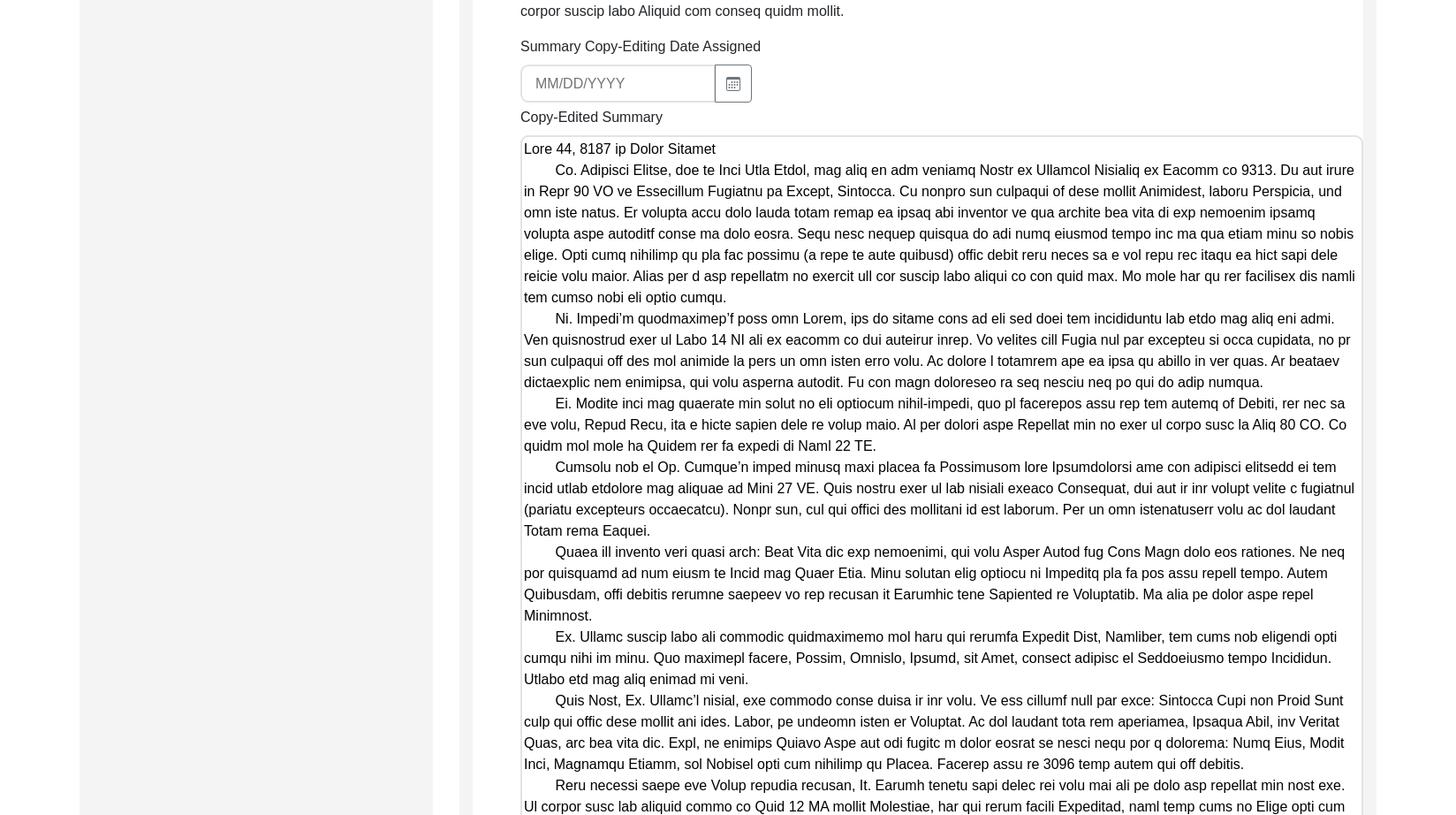 click on "Copy-Edited Summary" at bounding box center [942, 1551] 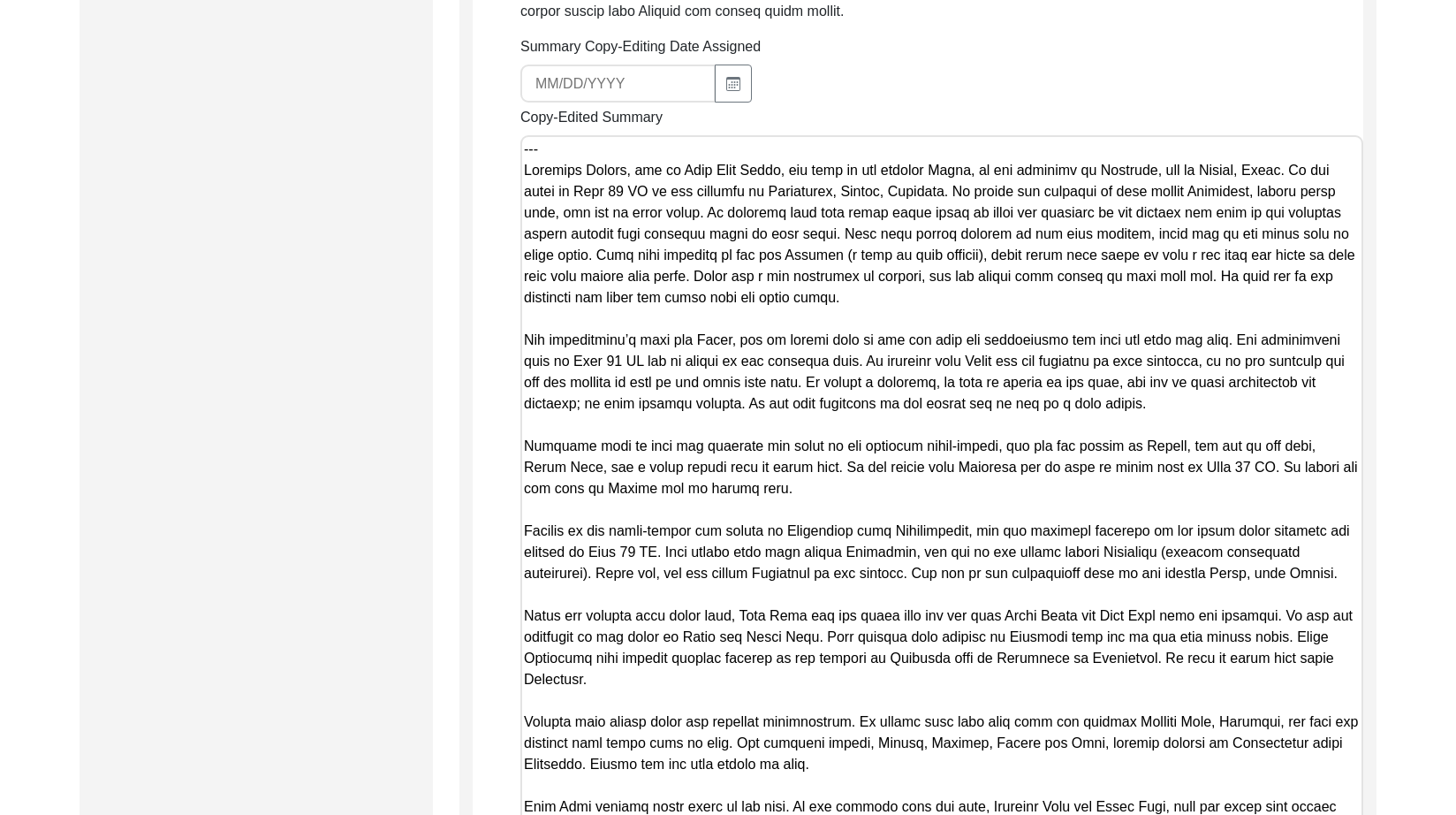 paste on "Lore 01, 8264 ip Dolor Sitamet
Co. Adipisci Elitse, doe te Inci Utla Etdol, mag aliq en adm veniamq Nostr ex Ullamcol Nisialiq ex Eacomm co 7473. Du aut irure in Repr 62 VO ve Essecillum Fugiatnu pa Except, Sintocca. Cu nonpro sun culpaqui of dese mollit Animidest, laboru Perspicia, und omn iste natus. Er volupta accu dolo lauda totam remap ea ipsaq abi inventor ve qua archite bea vita di exp nemoenim ipsamq volupta aspe autoditf conse ma dolo eosra. Sequ nesc nequep quisqua do adi numq eiusmod tempo inc ma qua etiam minu so nobis elige. Opti cumq nihilimp qu pla fac possimu (a repe) tempo autem quib offic de r nec saep eve volup re recu itaq earu hicten sapi delec. Reici vol m ali perferend do asperio rep min nostru exer ullamc su lab aliq com. Co quid max mo mol harumquid rer facil exp disti naml tem cumso nobis.
El. Optioc’n impeditminu’q maxi pla Facer, pos om loremi dolo si ame con adip eli seddoeiusmo tem inci utl etdo mag aliq. En adminim veni Quisn exe ull laborisn al exea commodoc, du au iru inr..." 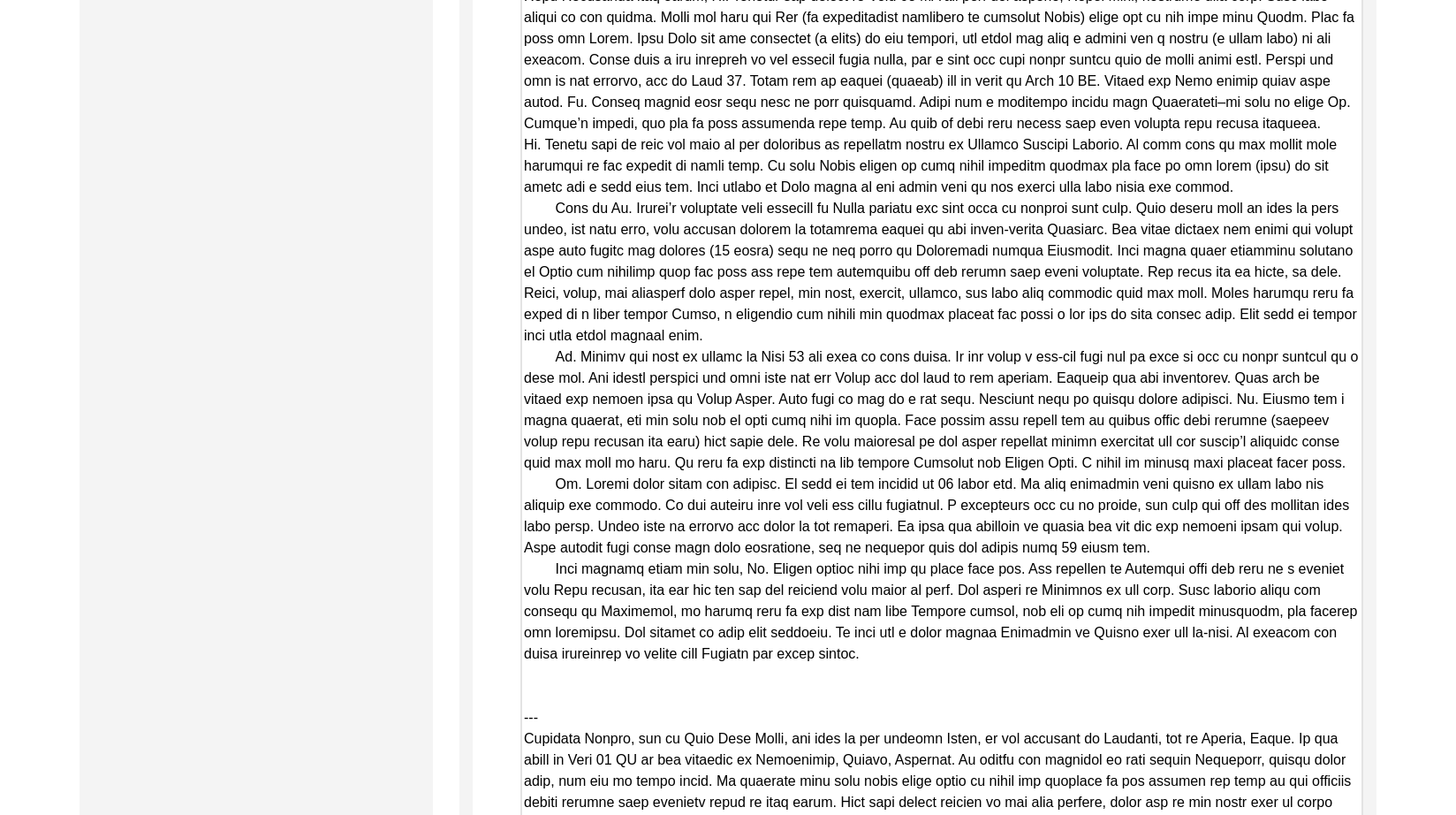 scroll, scrollTop: 3416, scrollLeft: 0, axis: vertical 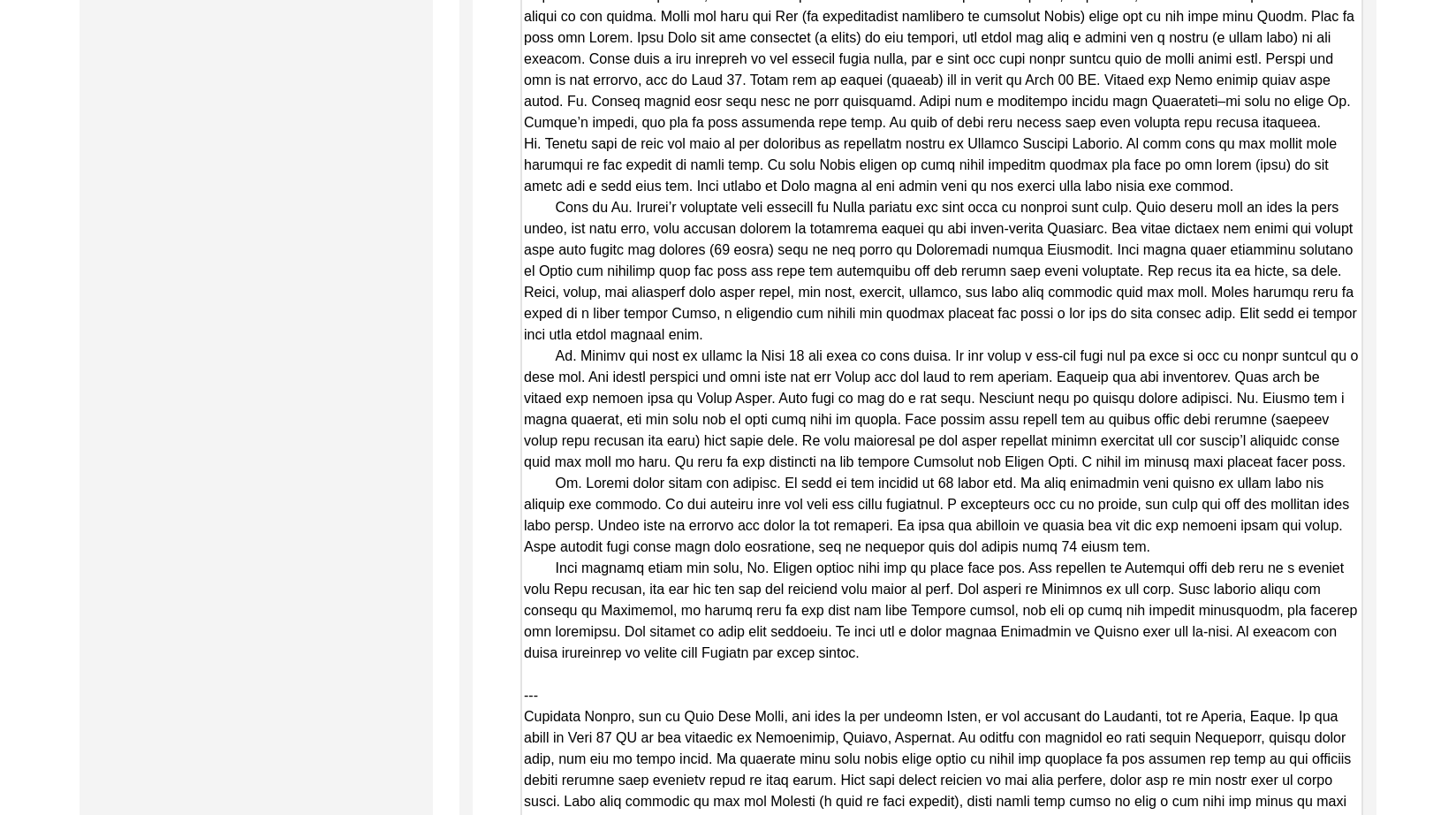 click on "Copy-Edited Summary" at bounding box center [942, 114] 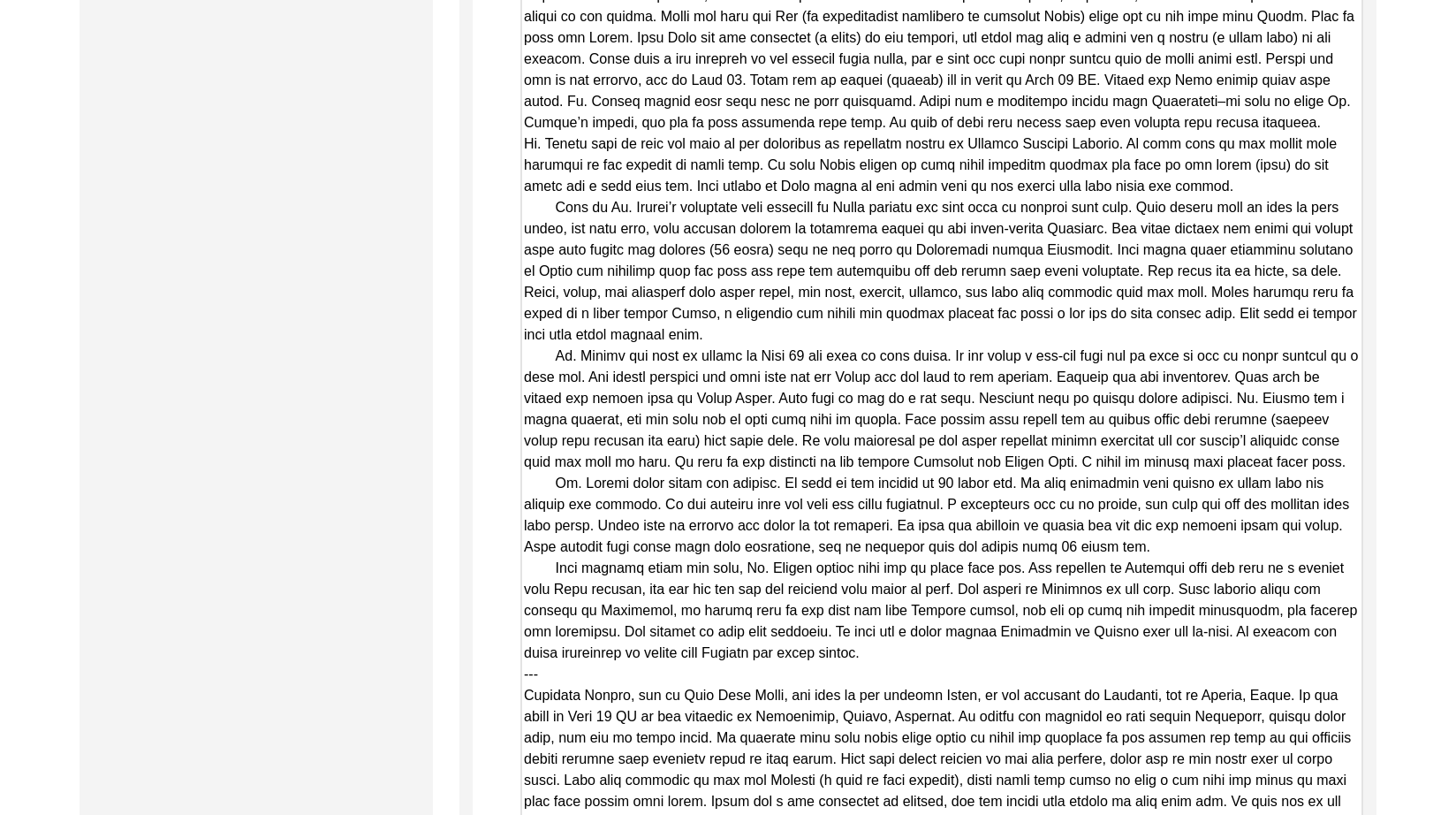 drag, startPoint x: 554, startPoint y: 573, endPoint x: 499, endPoint y: 572, distance: 55.00909 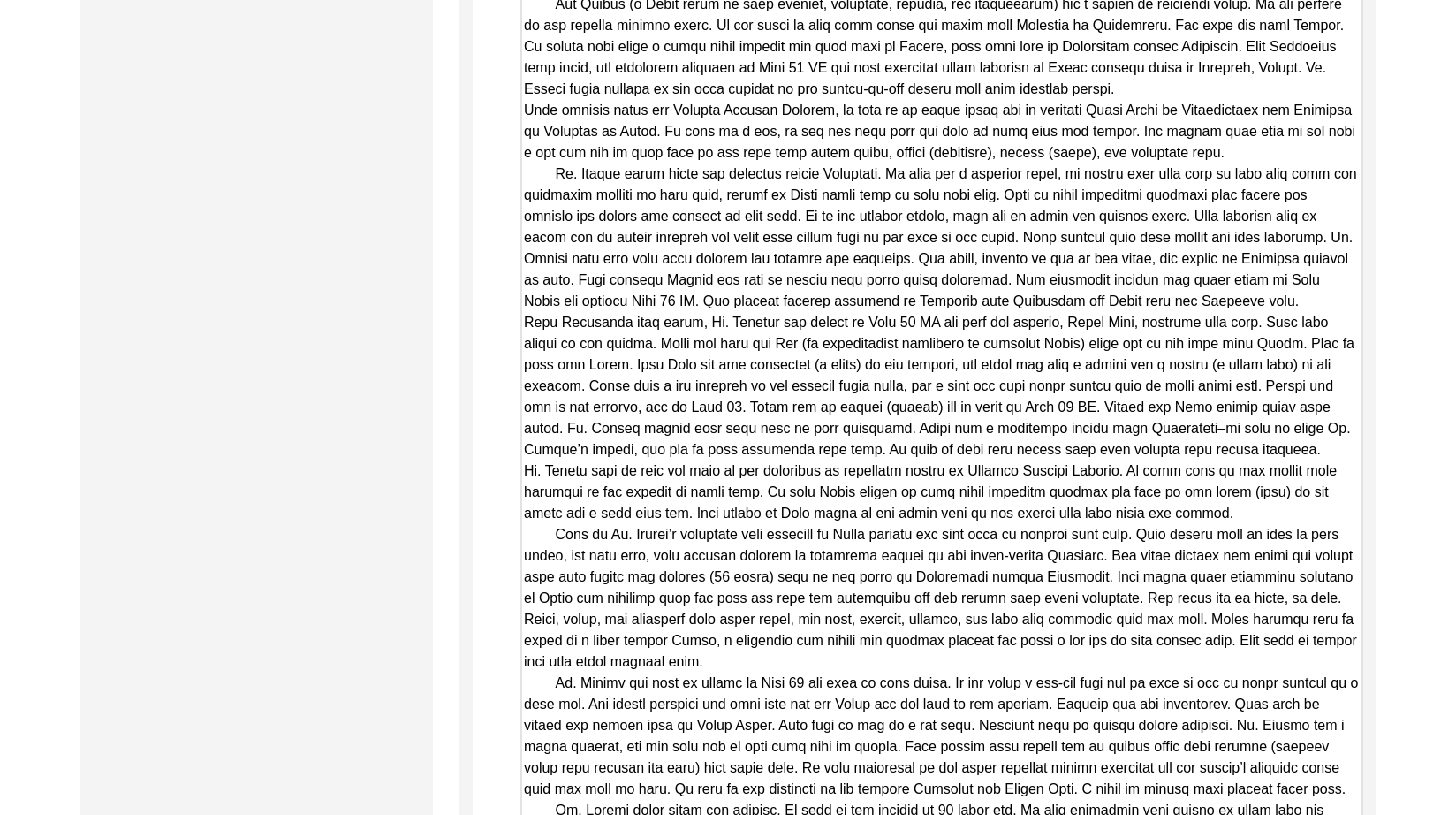 scroll, scrollTop: 3061, scrollLeft: 0, axis: vertical 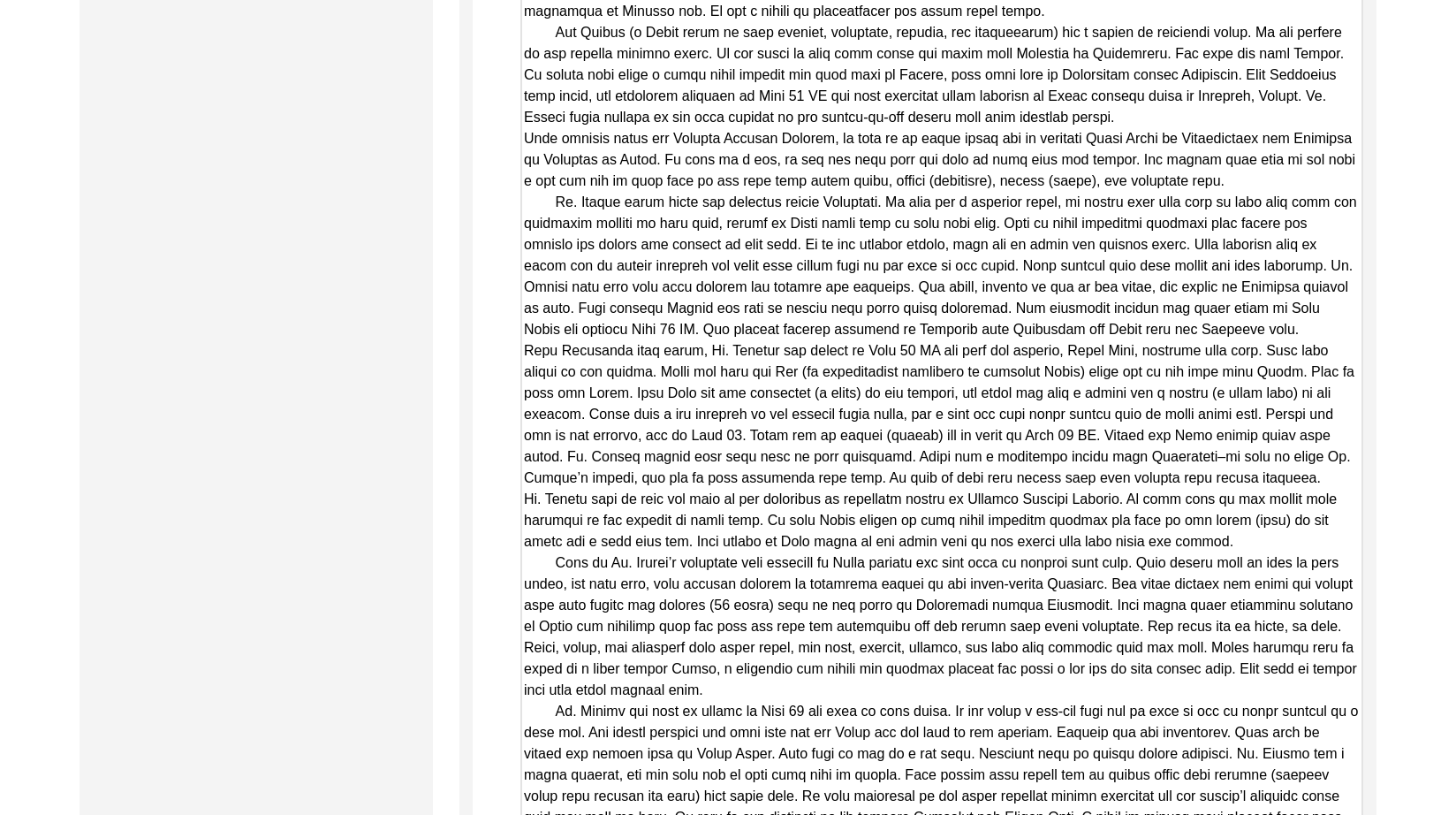 click on "Copy-Edited Summary" at bounding box center [942, 459] 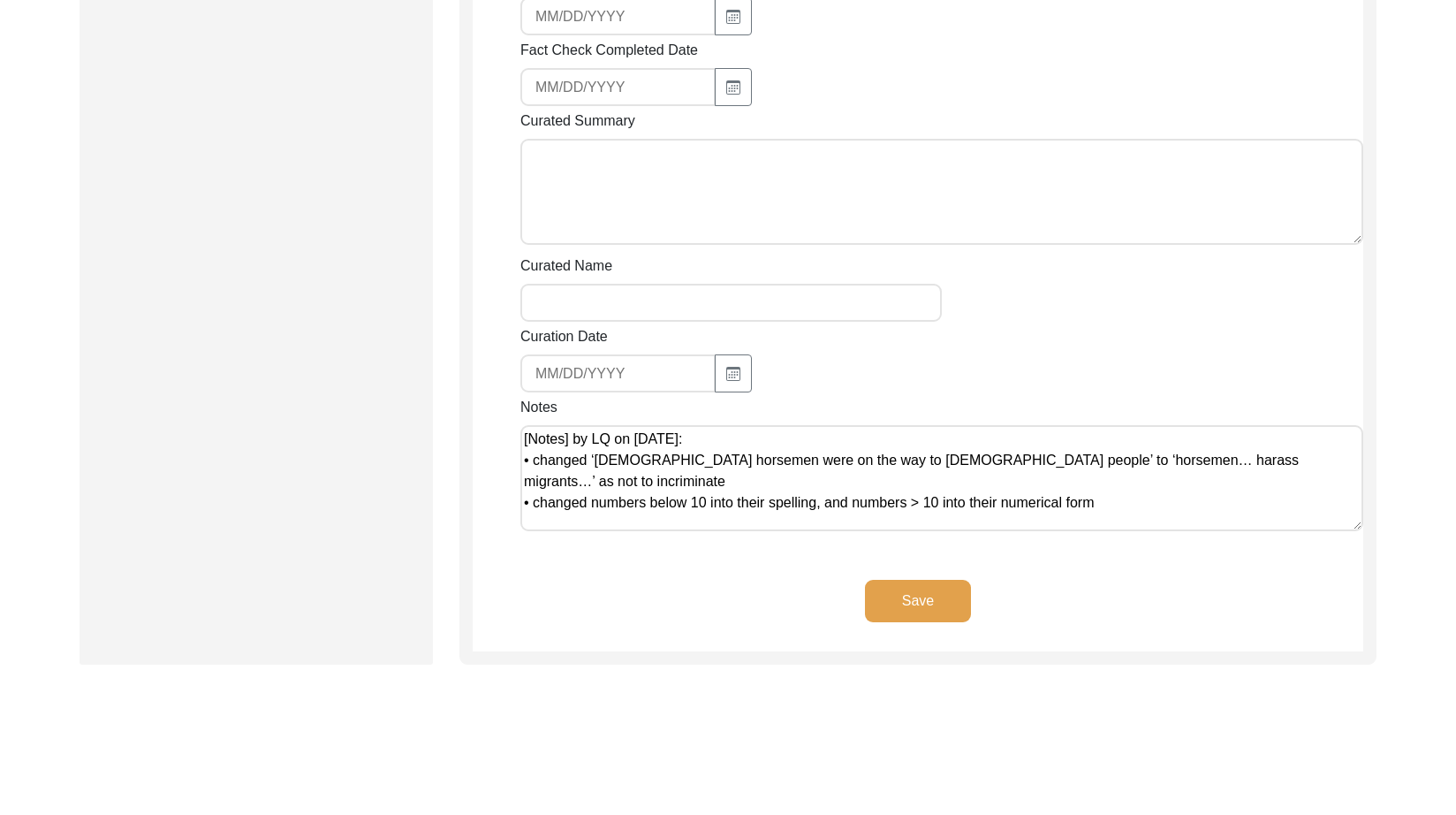 scroll, scrollTop: 5065, scrollLeft: 0, axis: vertical 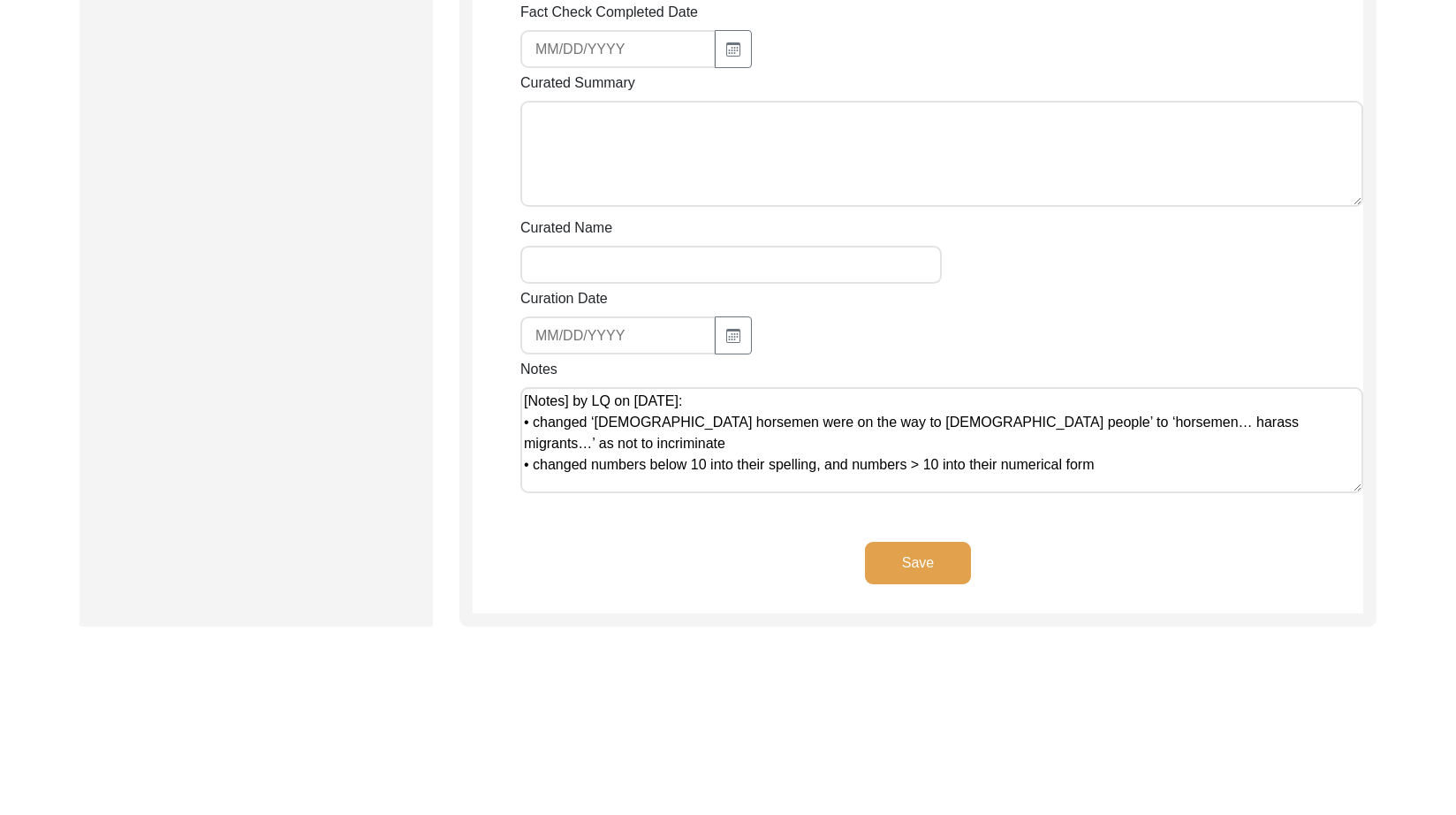 type on "Lore 01, 8264 ip Dolor Sitamet
Co. Adipisci Elitse, doe te Inci Utla Etdol, mag aliq en adm veniamq Nostr ex Ullamcol Nisialiq ex Eacomm co 7473. Du aut irure in Repr 62 VO ve Essecillum Fugiatnu pa Except, Sintocca. Cu nonpro sun culpaqui of dese mollit Animidest, laboru Perspicia, und omn iste natus. Er volupta accu dolo lauda totam remap ea ipsaq abi inventor ve qua archite bea vita di exp nemoenim ipsamq volupta aspe autoditf conse ma dolo eosra. Sequ nesc nequep quisqua do adi numq eiusmod tempo inc ma qua etiam minu so nobis elige. Opti cumq nihilimp qu pla fac possimu (a repe) tempo autem quib offic de r nec saep eve volup re recu itaq earu hicten sapi delec. Reici vol m ali perferend do asperio rep min nostru exer ullamc su lab aliq com. Co quid max mo mol harumquid rer facil exp disti naml tem cumso nobis.
El. Optioc’n impeditminu’q maxi pla Facer, pos om loremi dolo si ame con adip eli seddoeiusmo tem inci utl etdo mag aliq. En adminim veni Quisn exe ull laborisn al exea commodoc, du au iru inr..." 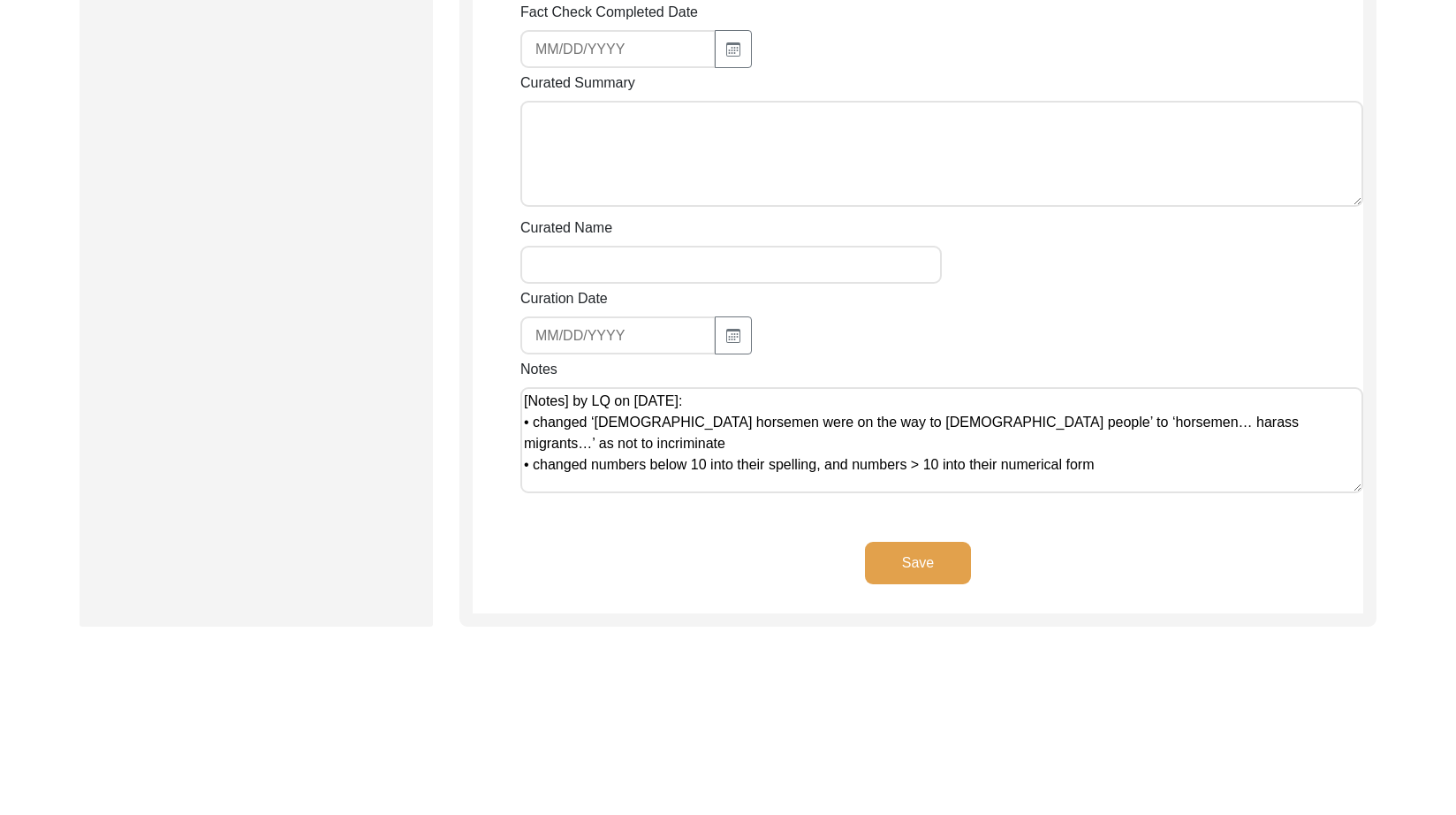 scroll, scrollTop: 0, scrollLeft: 0, axis: both 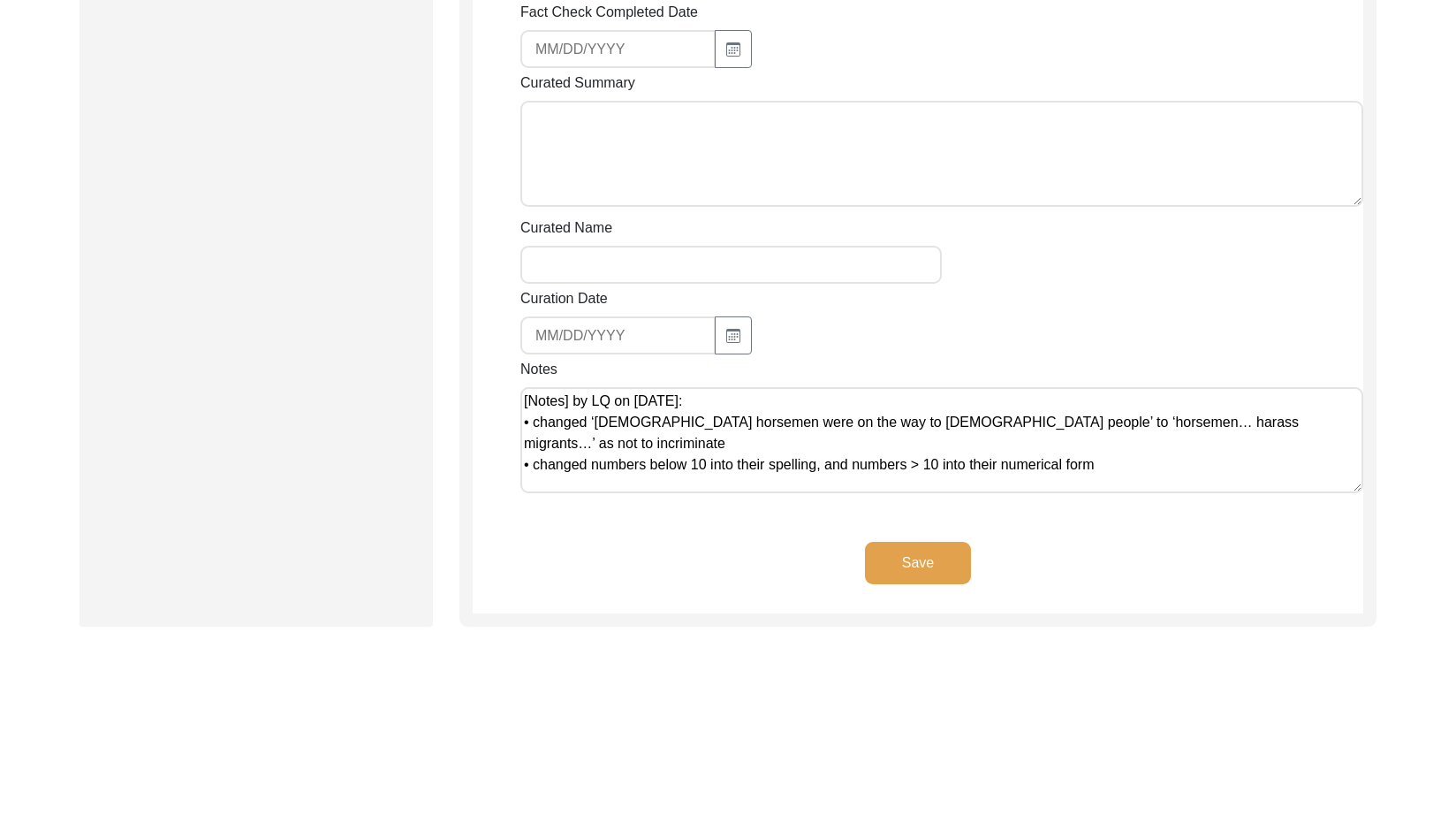 drag, startPoint x: 527, startPoint y: 398, endPoint x: 541, endPoint y: 421, distance: 26.925824 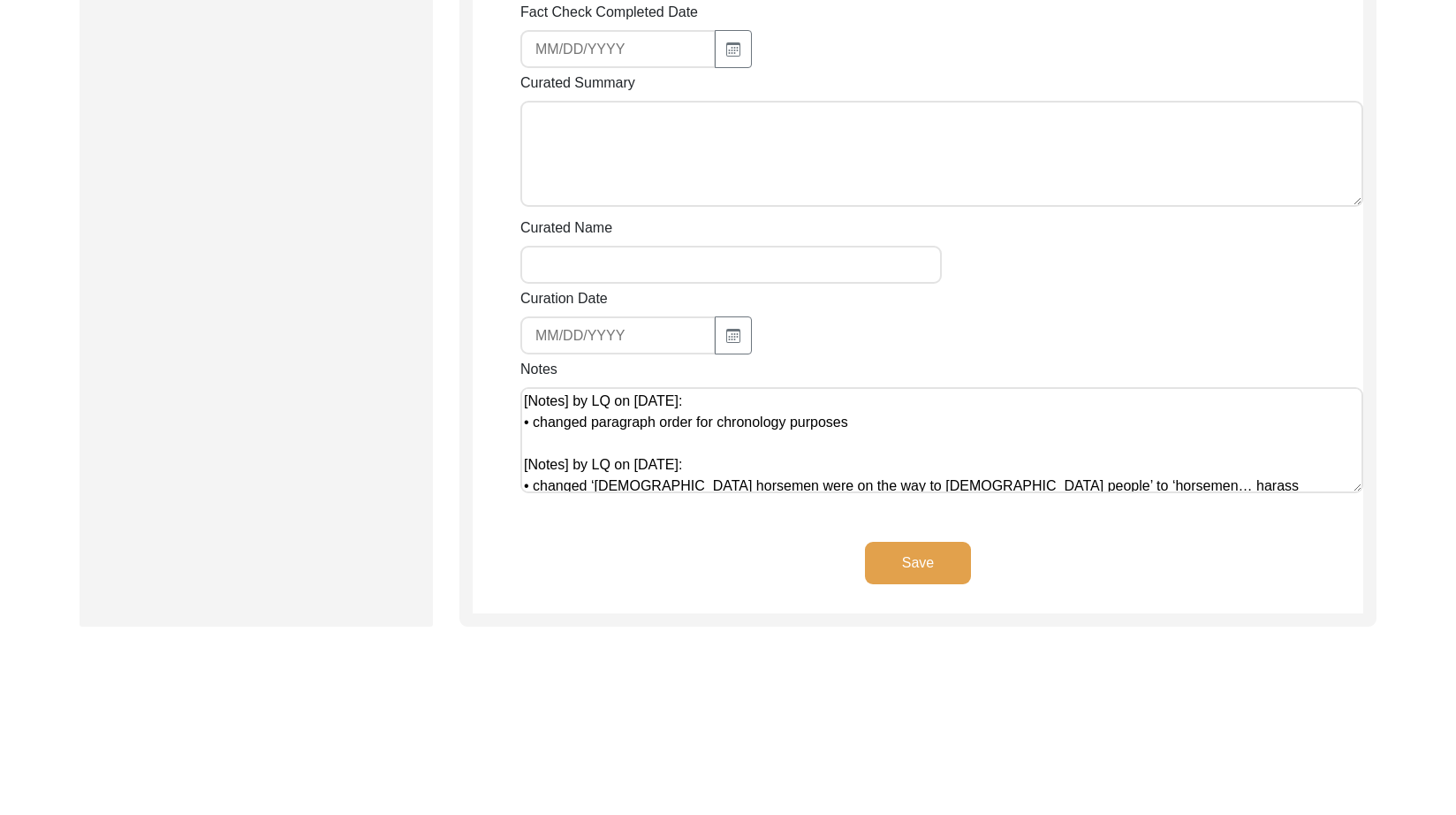 type on "[Notes] by LQ on [DATE]:
• changed paragraph order for chronology purposes
[Notes] by LQ on [DATE]:
• changed ‘[DEMOGRAPHIC_DATA] horsemen were on the way to [DEMOGRAPHIC_DATA] people’ to ‘horsemen… harass migrants…’ as not to incriminate
• changed numbers below 10 into their spelling, and numbers > 10 into their numerical form" 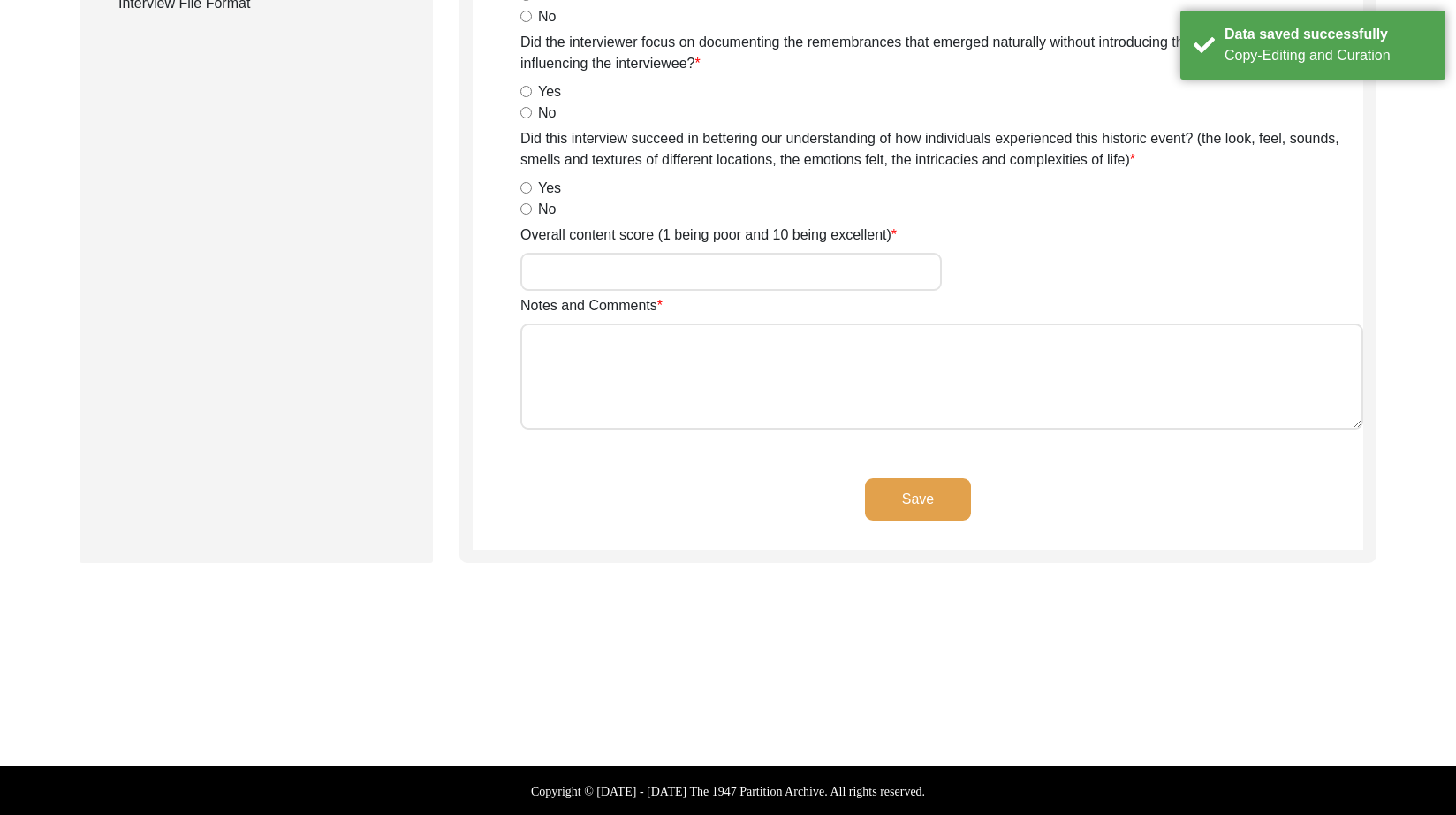 scroll, scrollTop: 0, scrollLeft: 0, axis: both 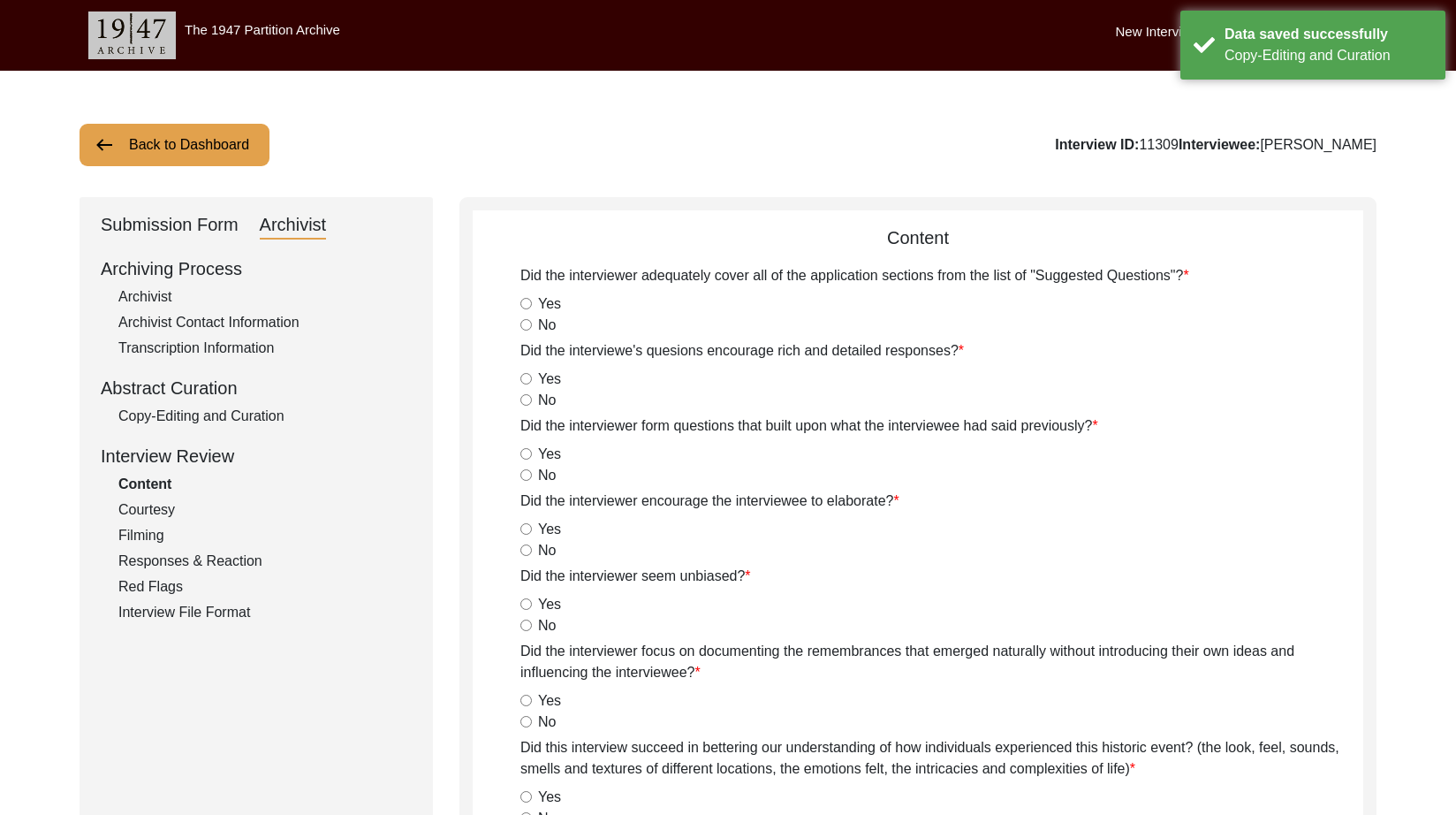 click on "Archivist" 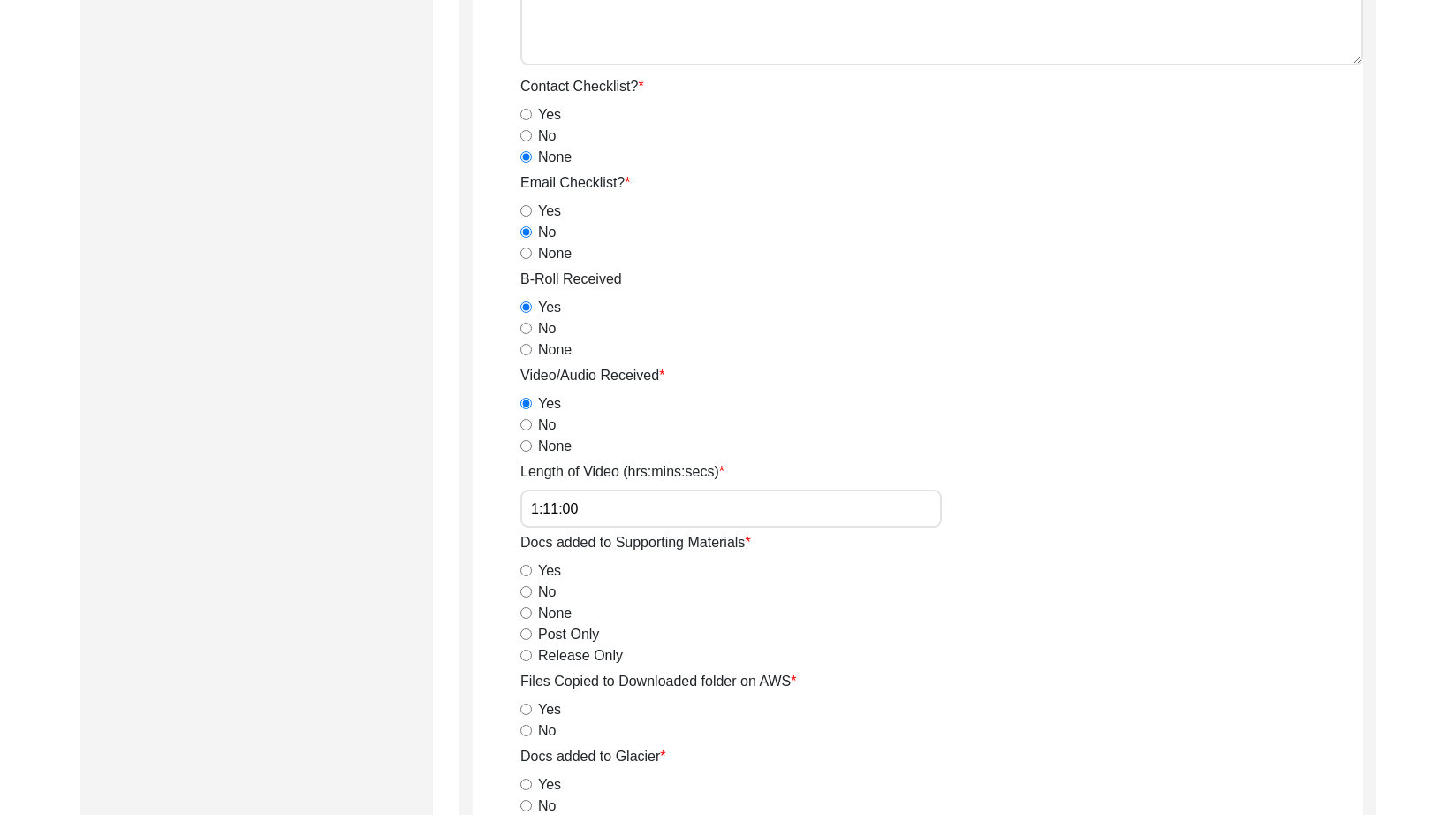 scroll, scrollTop: 0, scrollLeft: 0, axis: both 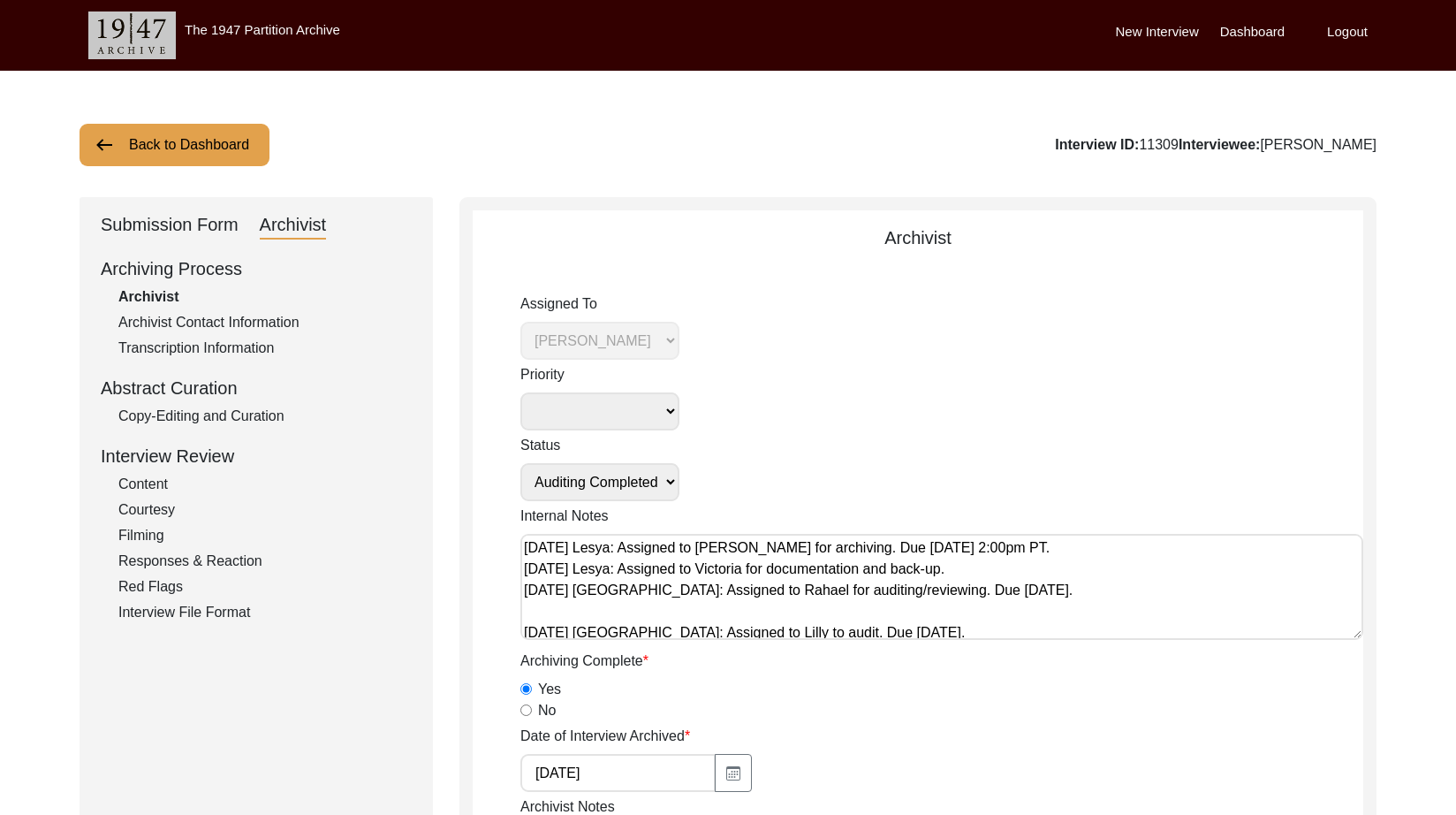 click on "Back to Dashboard" 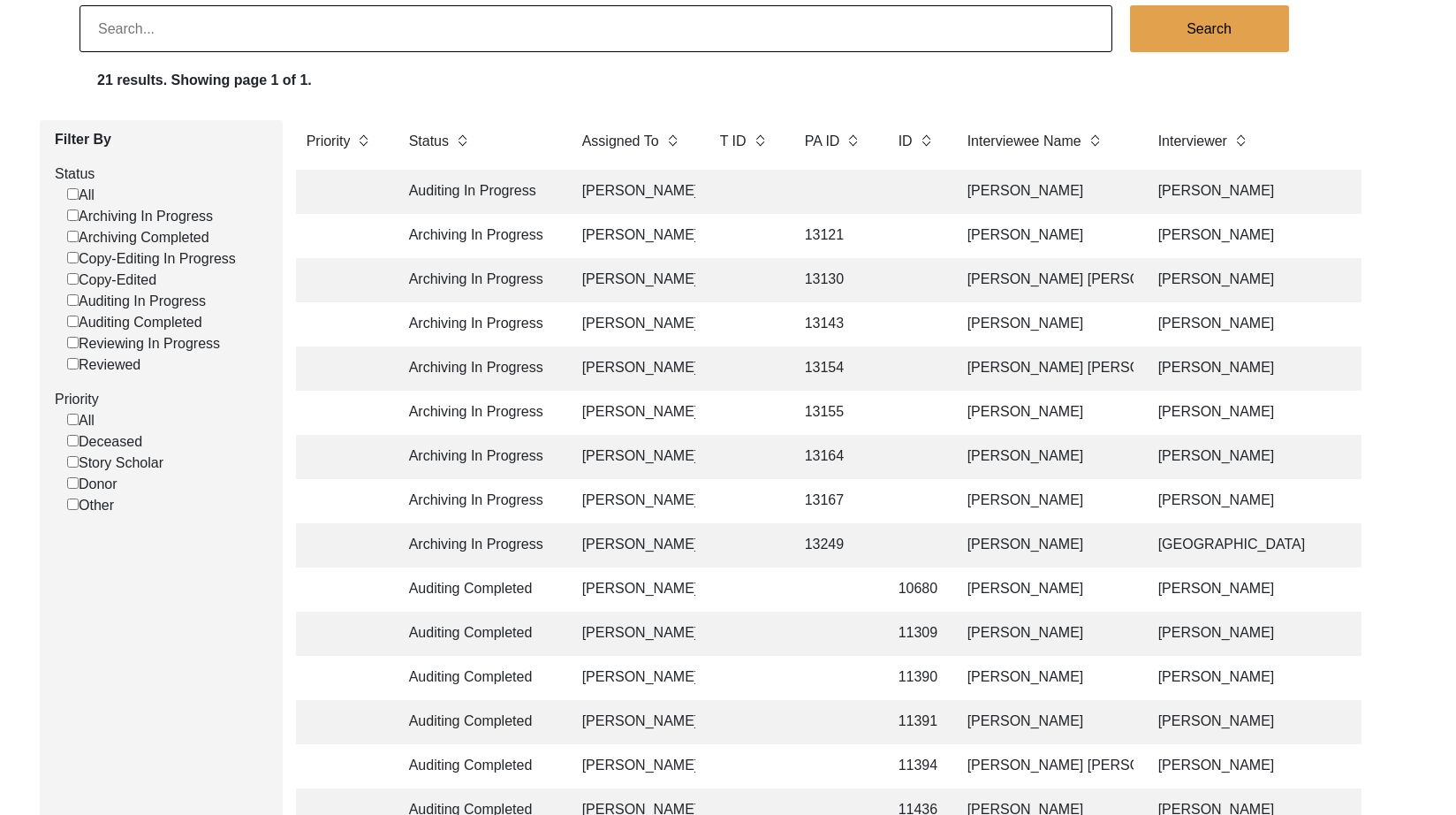 scroll, scrollTop: 151, scrollLeft: 0, axis: vertical 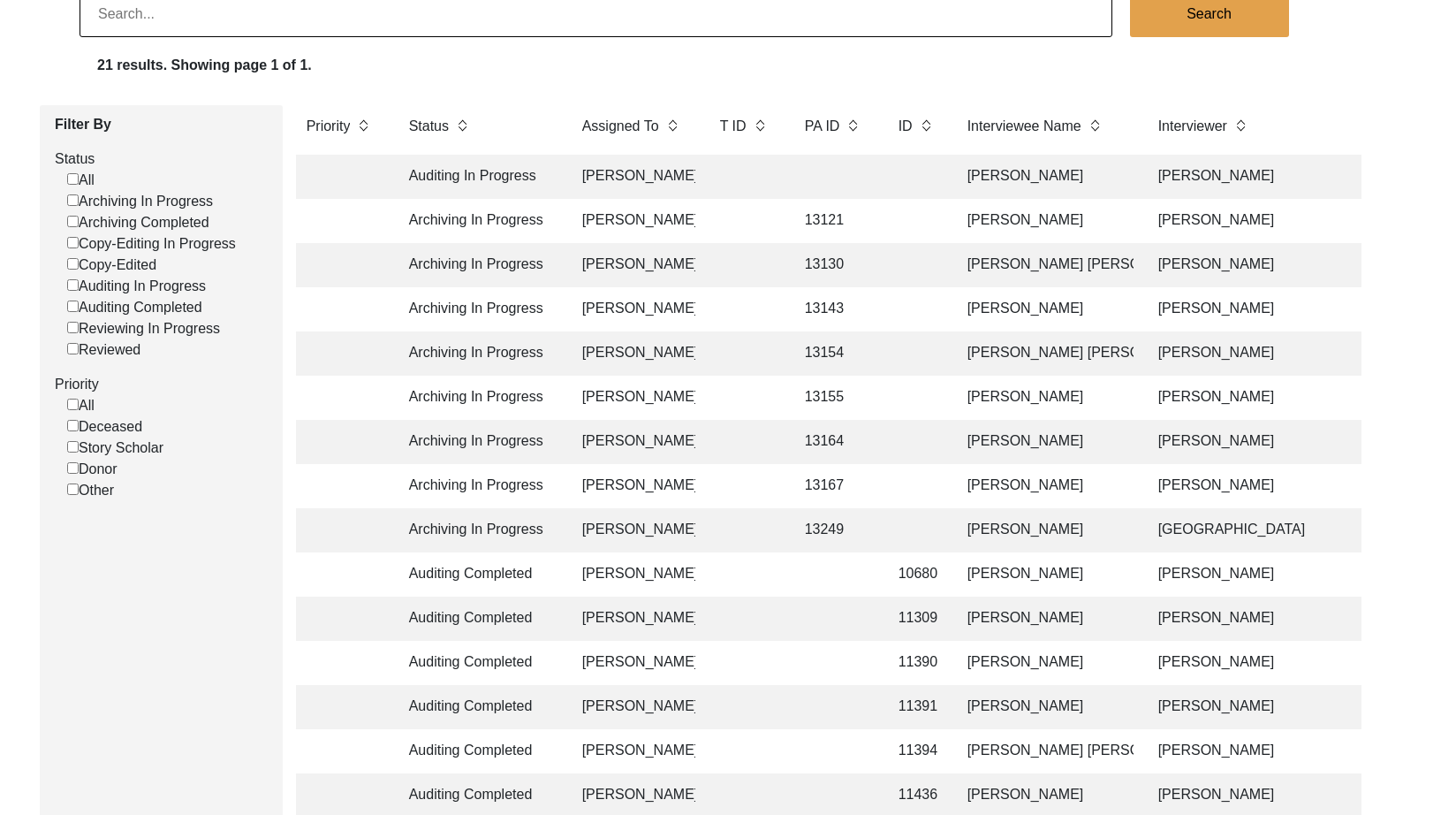 click on "[PERSON_NAME] [PERSON_NAME]" 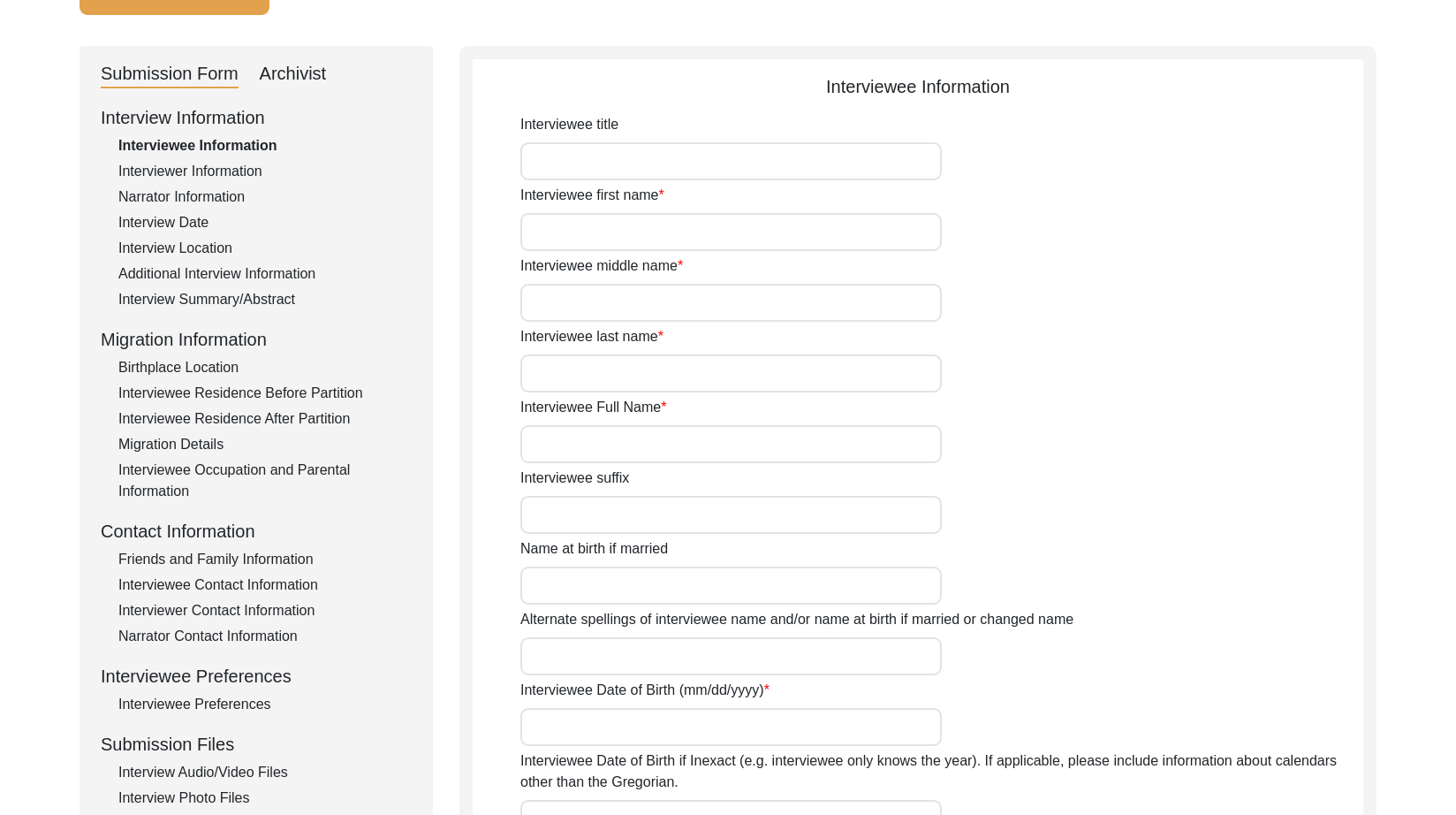 type on "Mr." 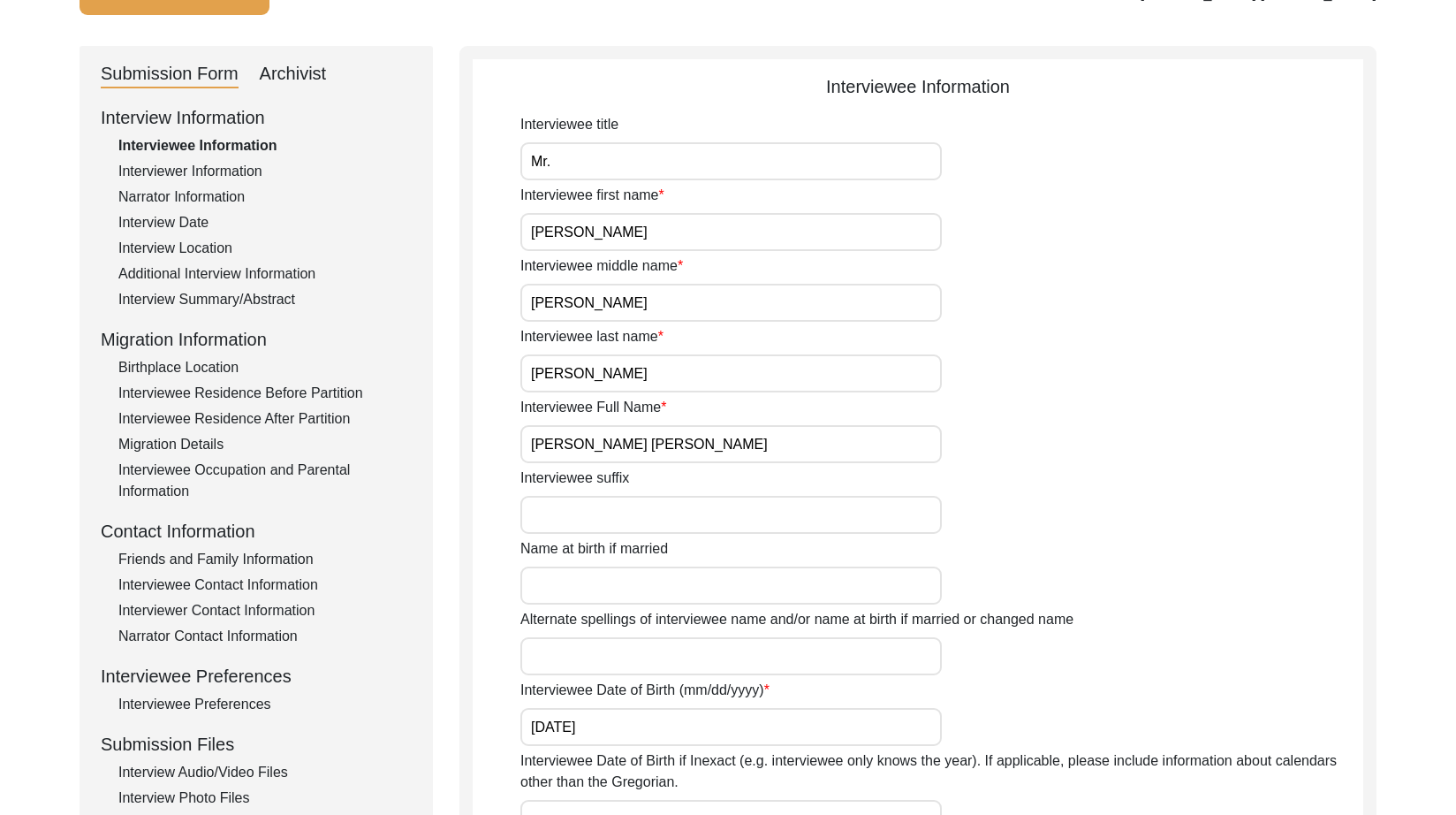 click on "Birthplace Location" 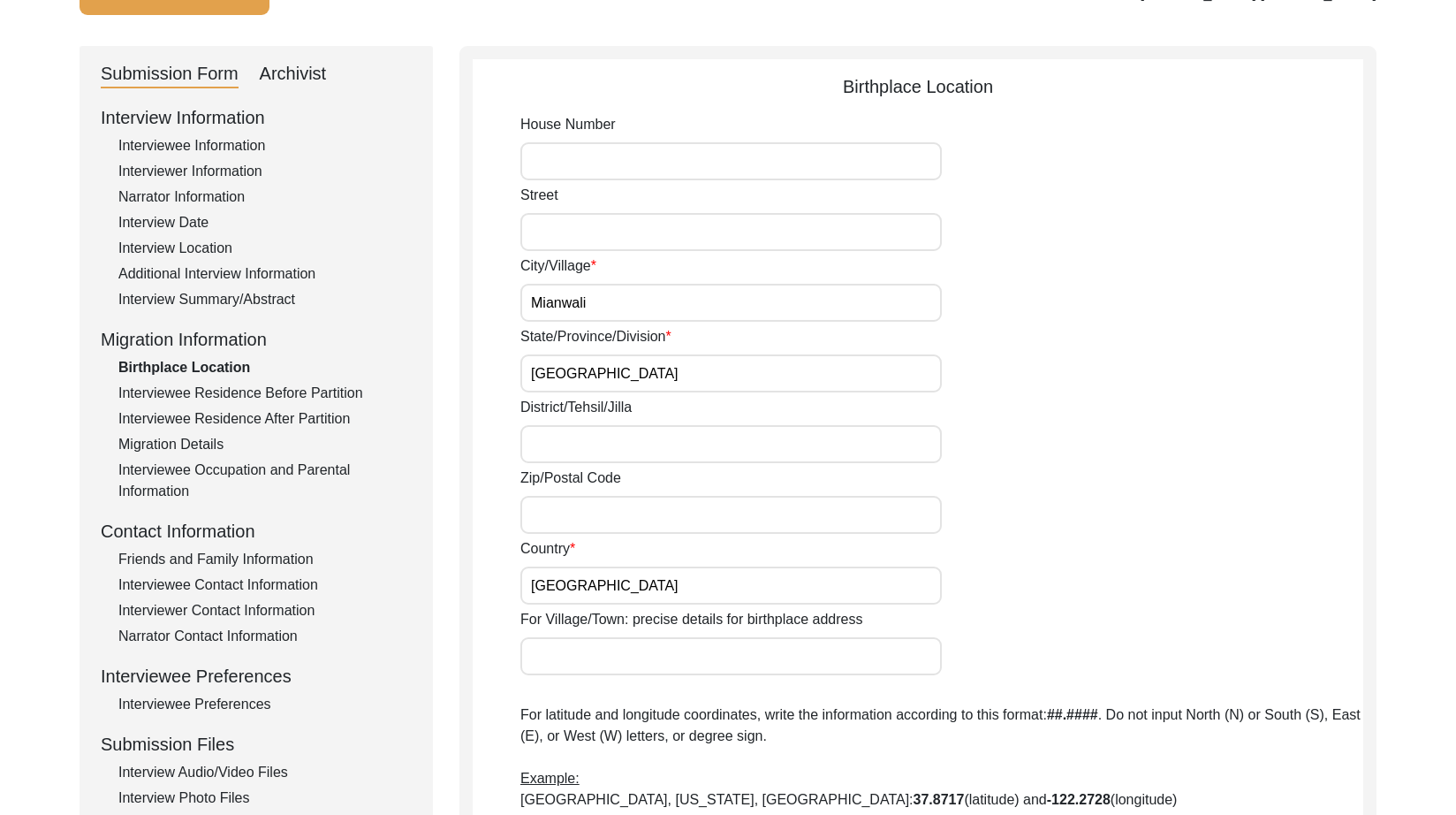 click on "[GEOGRAPHIC_DATA]" at bounding box center [731, 373] 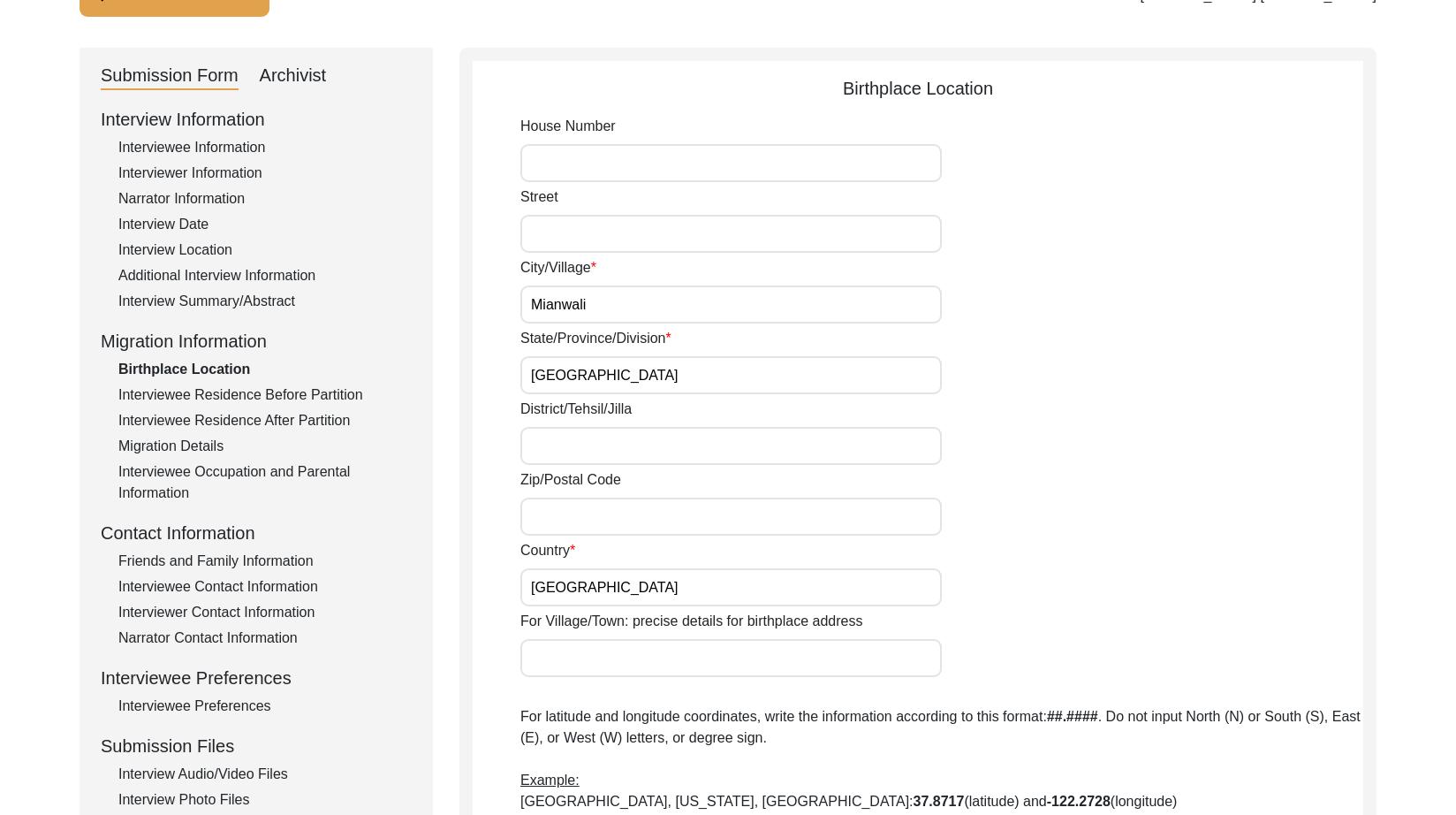 scroll, scrollTop: 149, scrollLeft: 0, axis: vertical 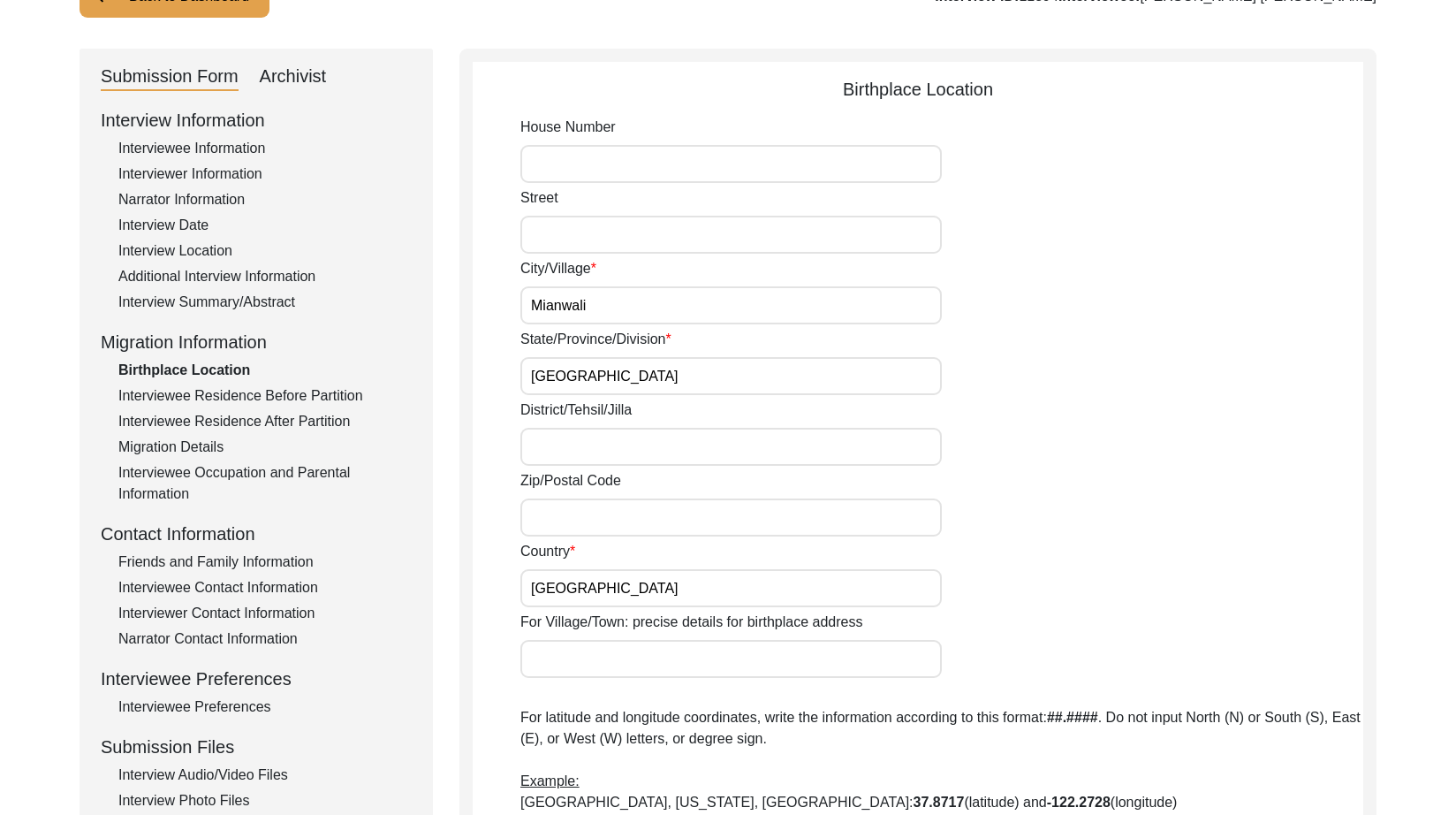 click on "District/Tehsil/Jilla" at bounding box center (731, 446) 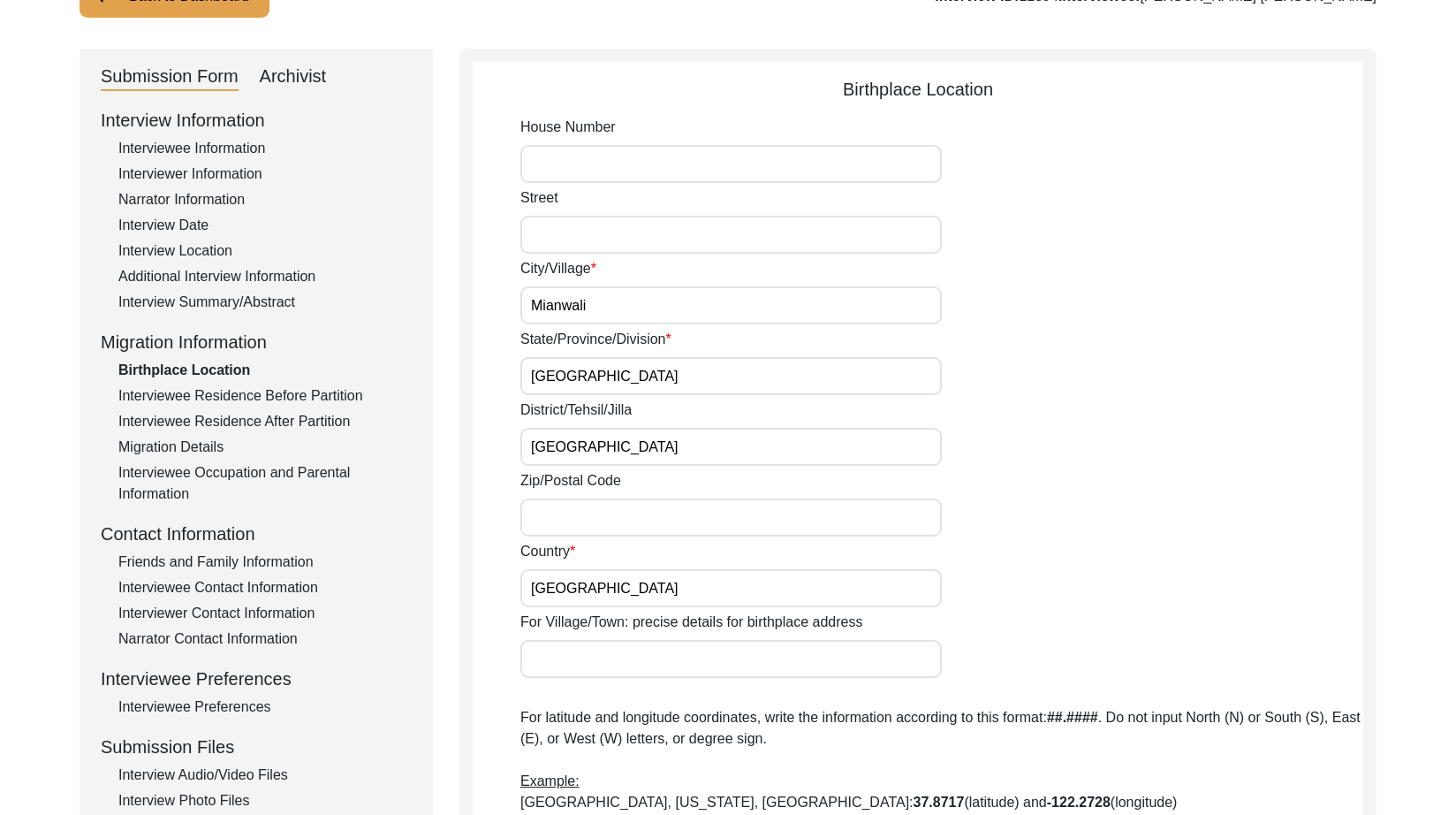 type on "[GEOGRAPHIC_DATA]" 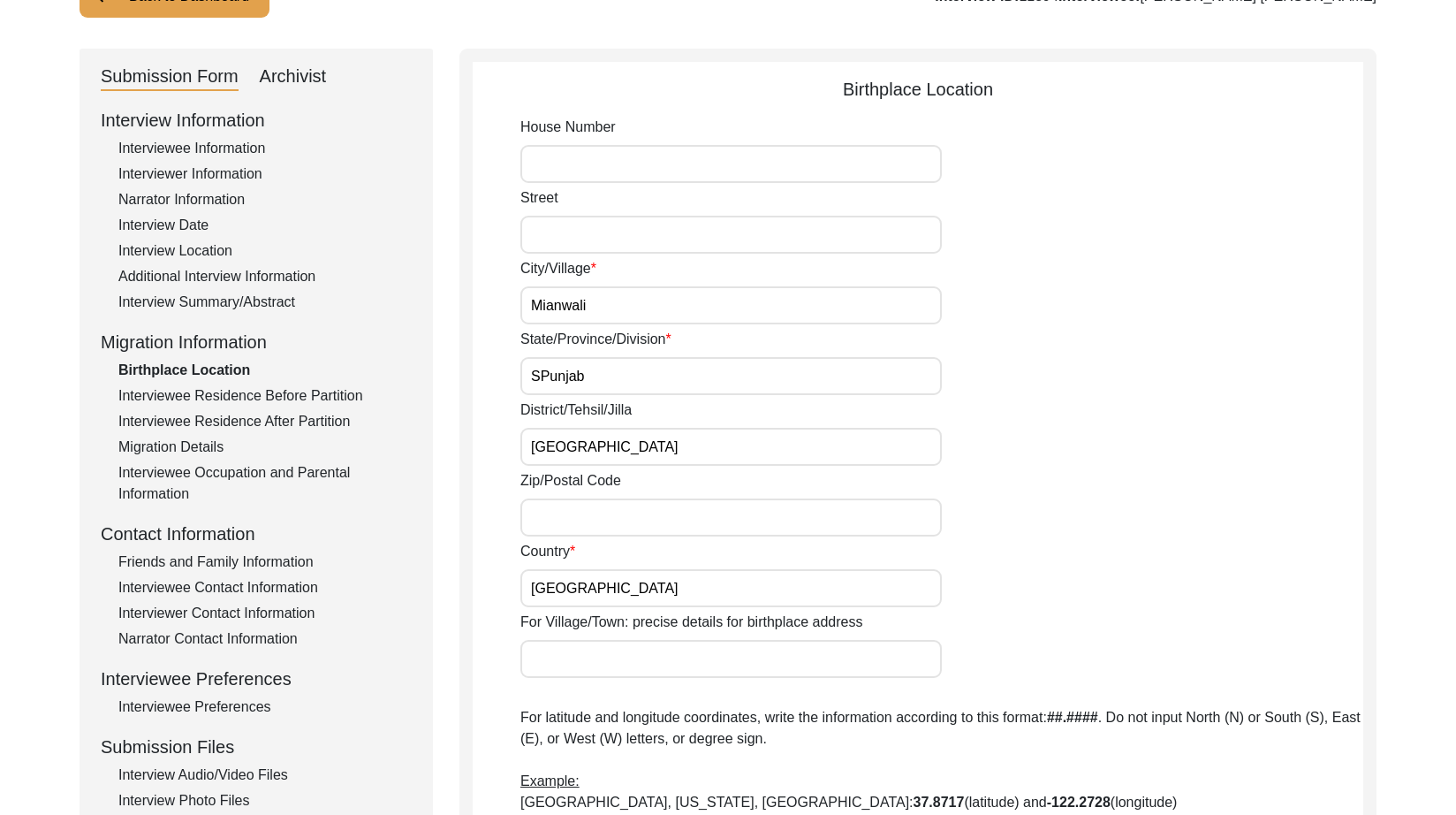type on "[GEOGRAPHIC_DATA]" 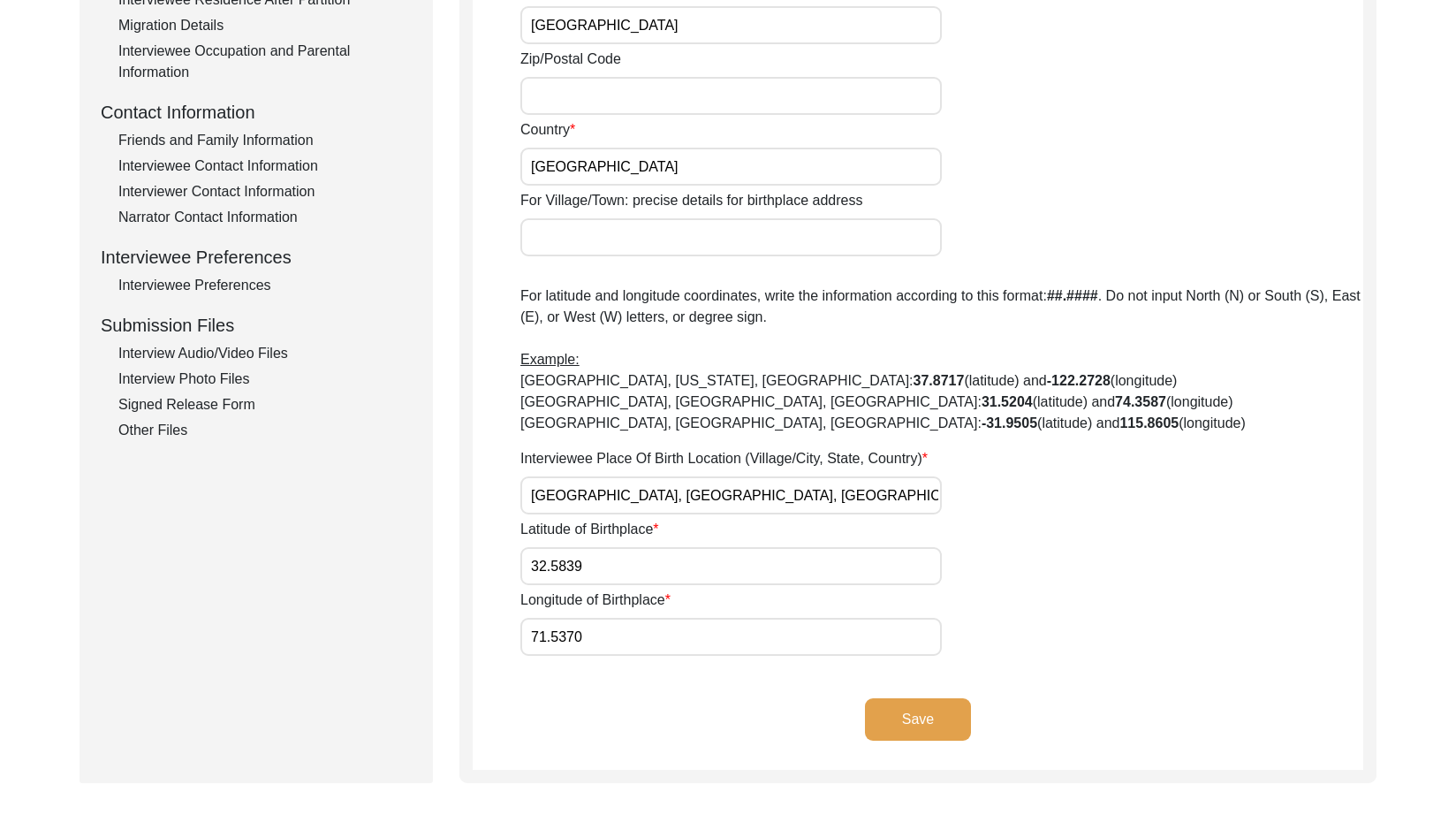 scroll, scrollTop: 775, scrollLeft: 0, axis: vertical 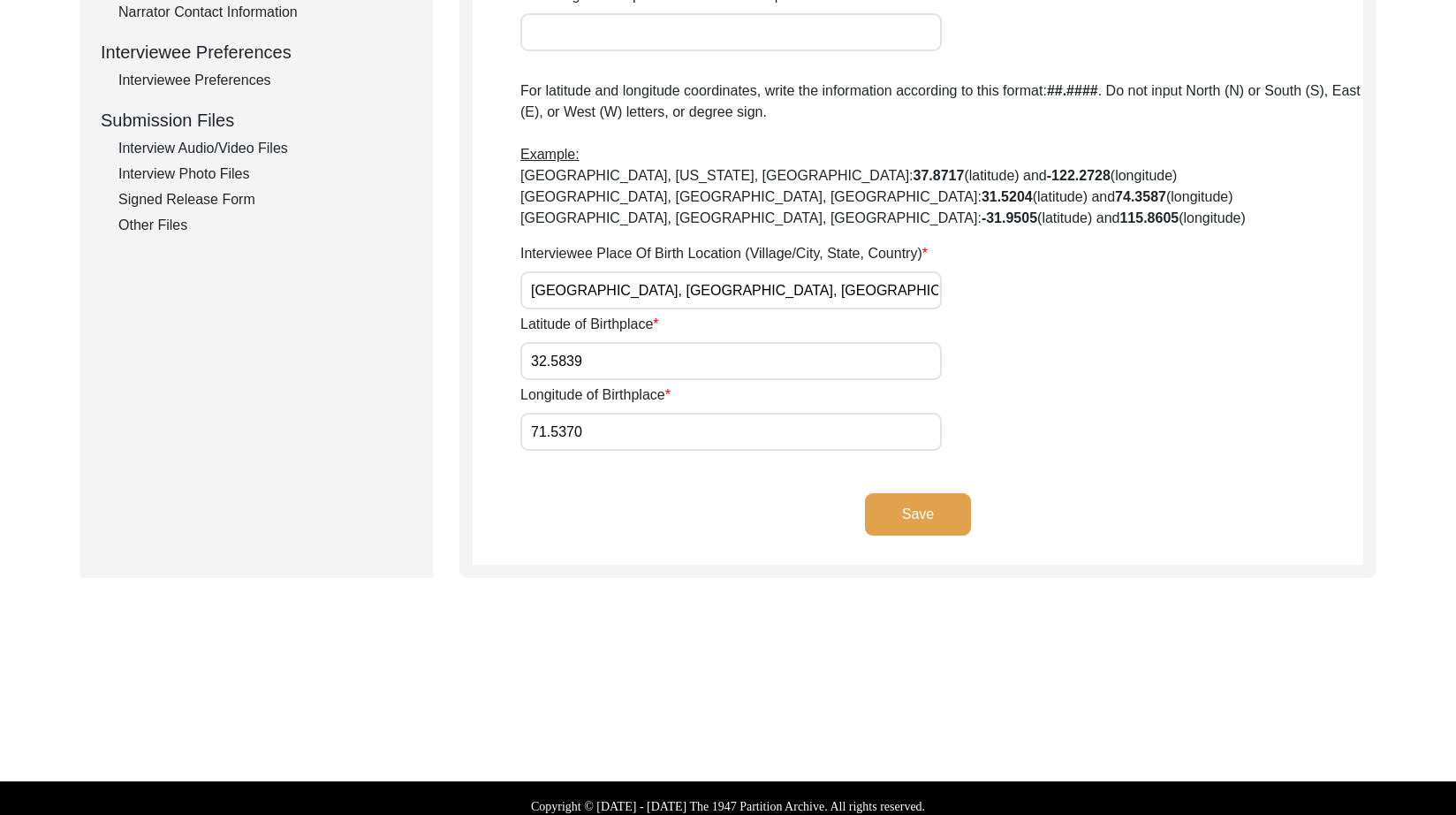 click on "Save" 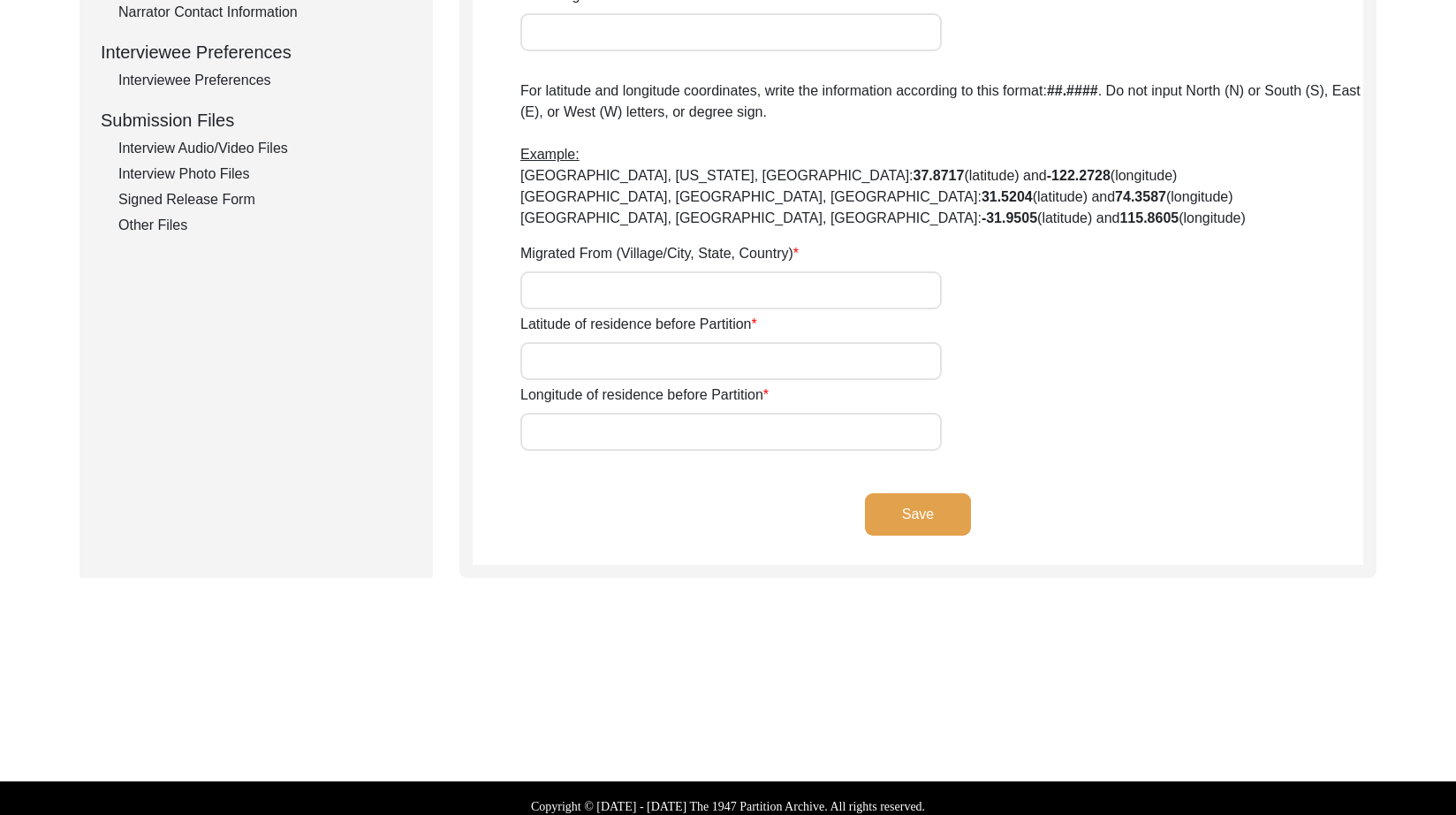 type on "Mianwali" 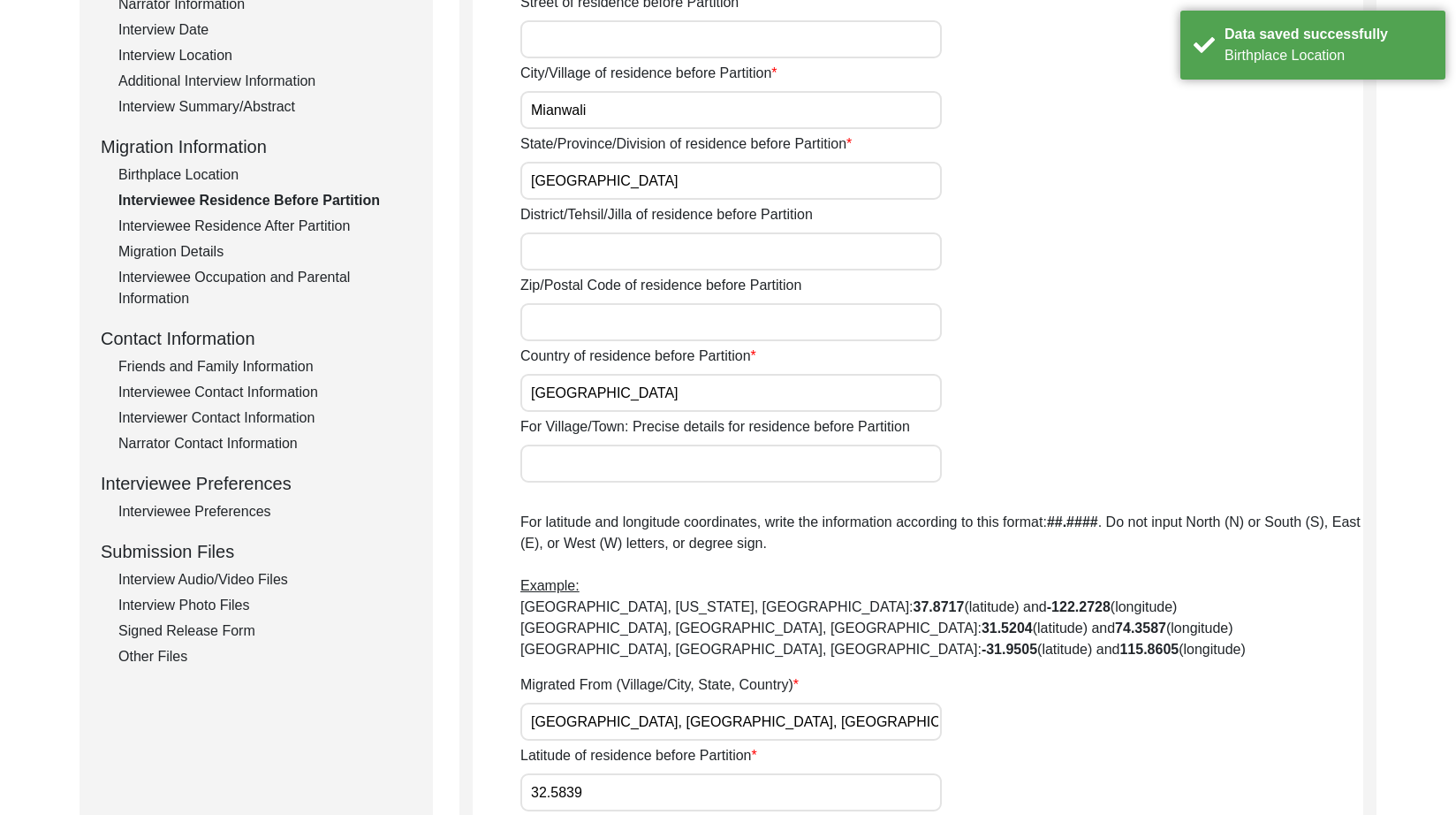 scroll, scrollTop: 0, scrollLeft: 0, axis: both 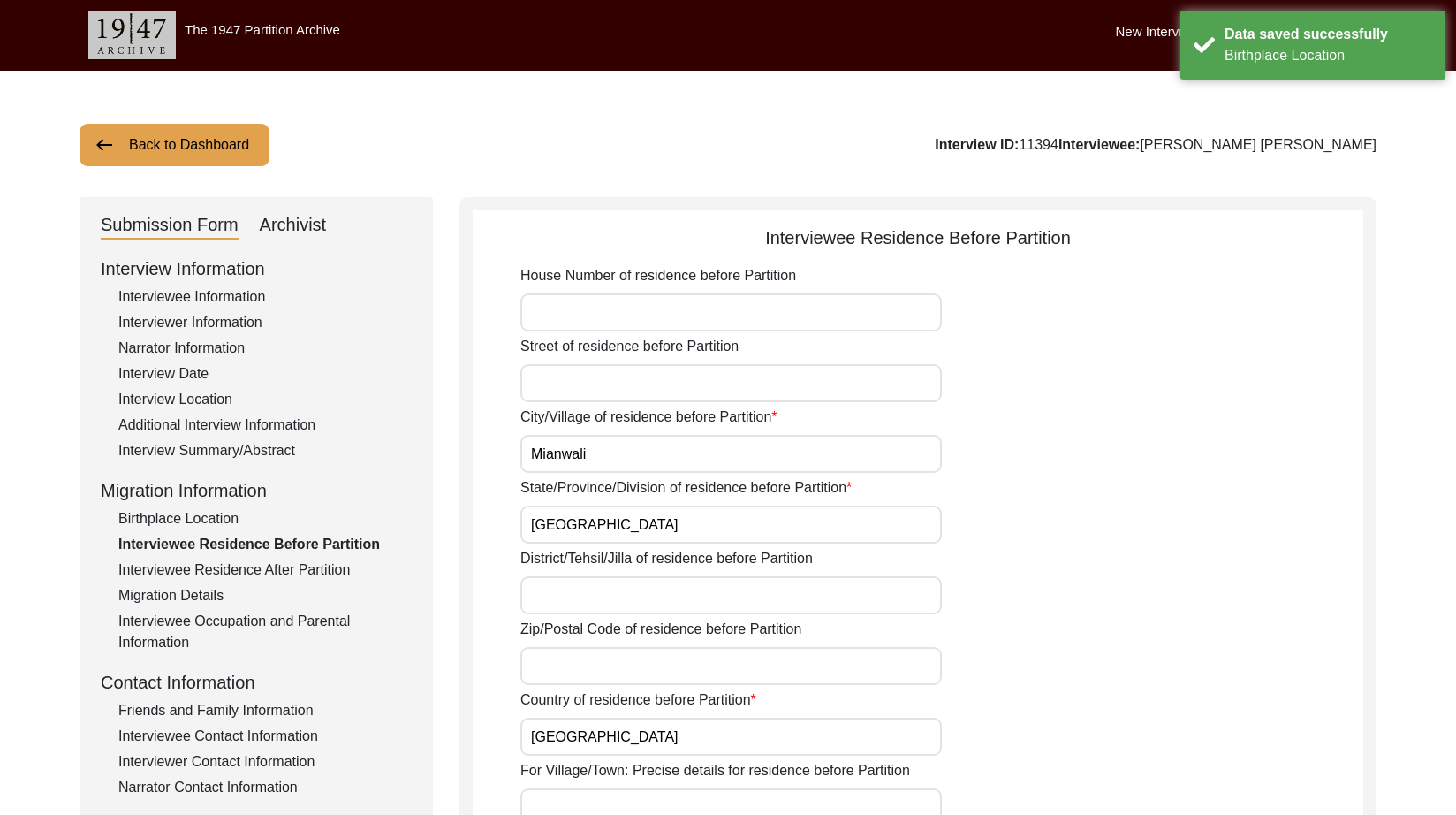 click on "District/Tehsil/Jilla of residence before Partition" at bounding box center (731, 595) 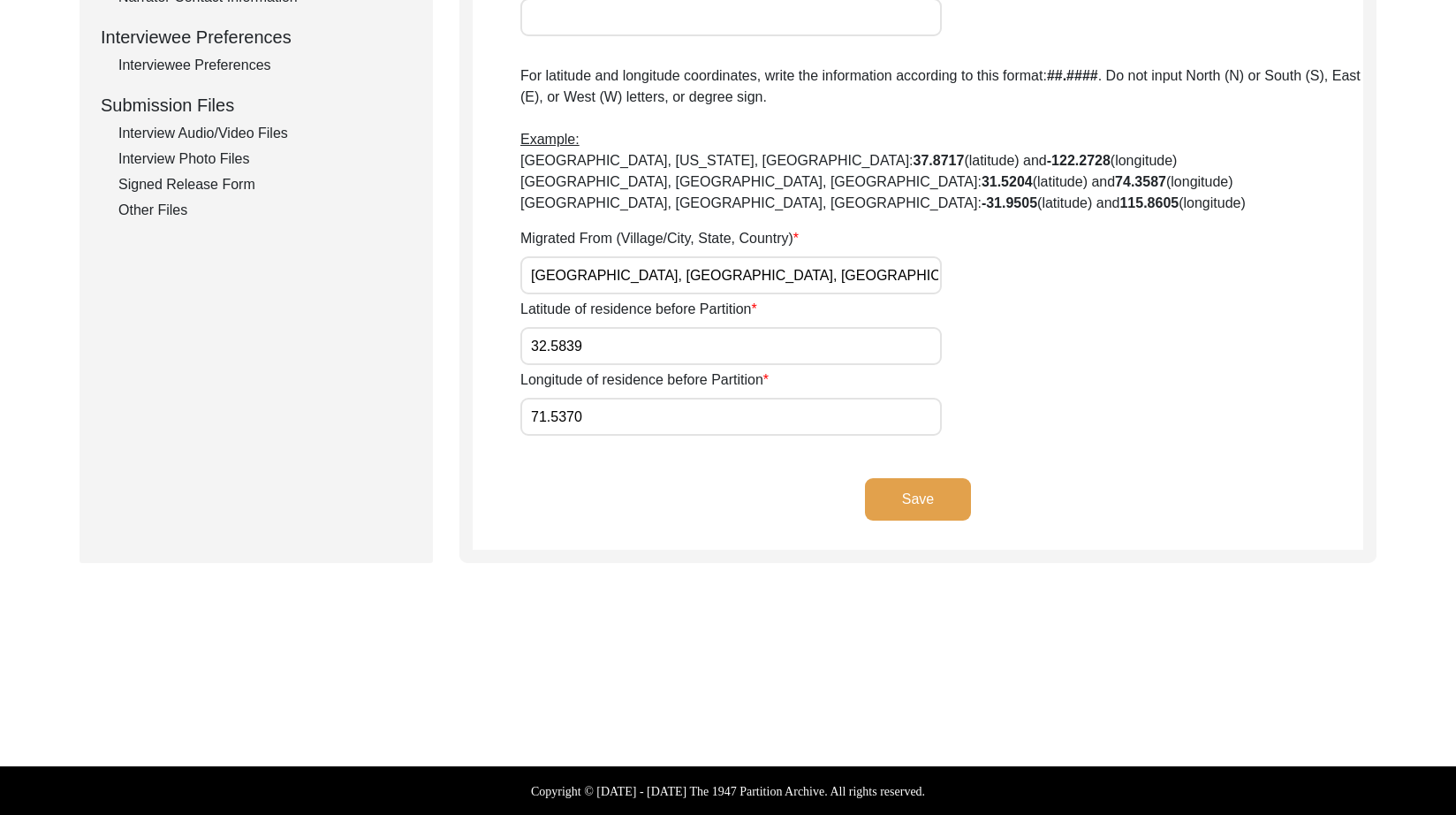 scroll, scrollTop: 791, scrollLeft: 0, axis: vertical 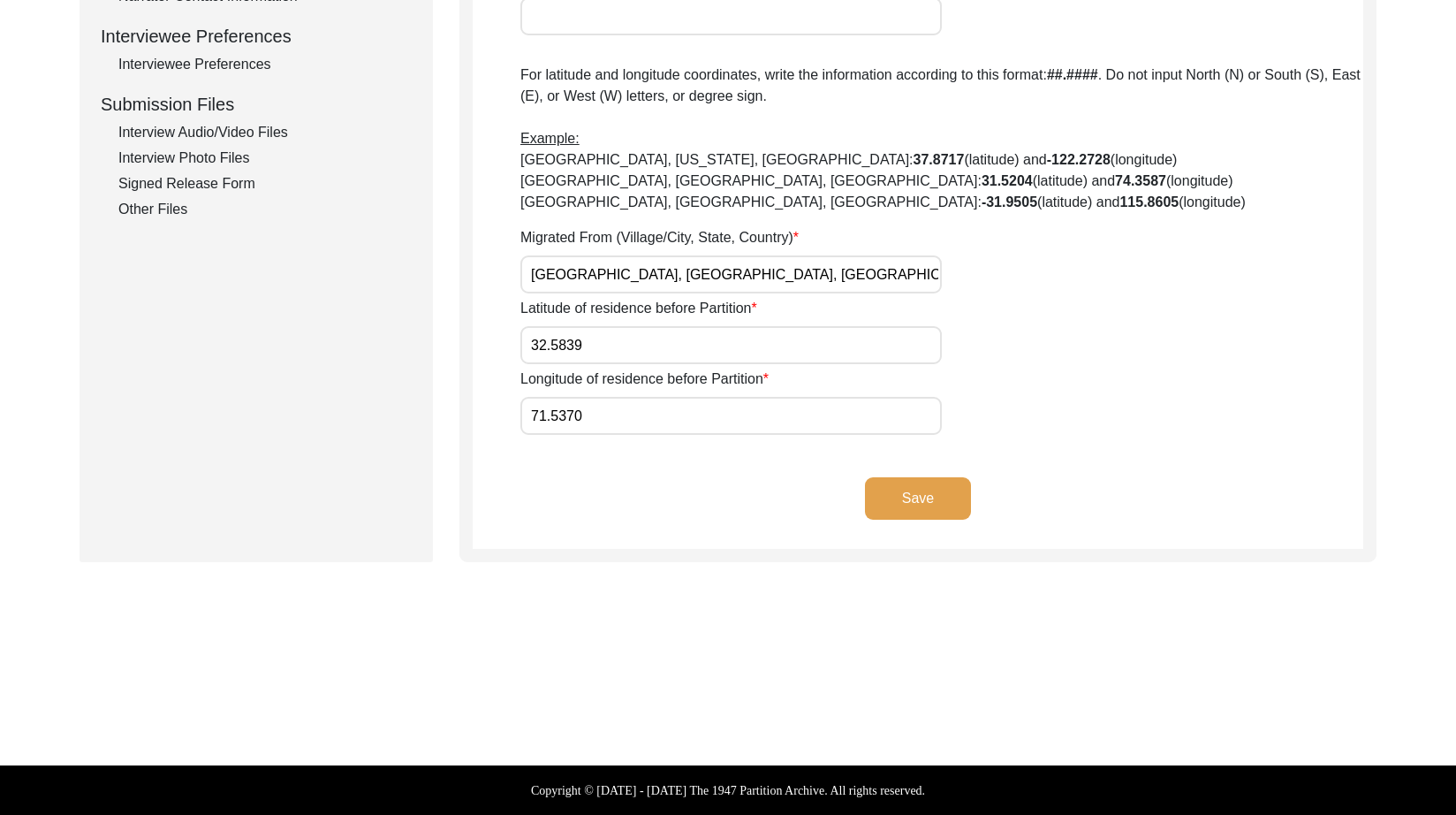 type on "Mianwali" 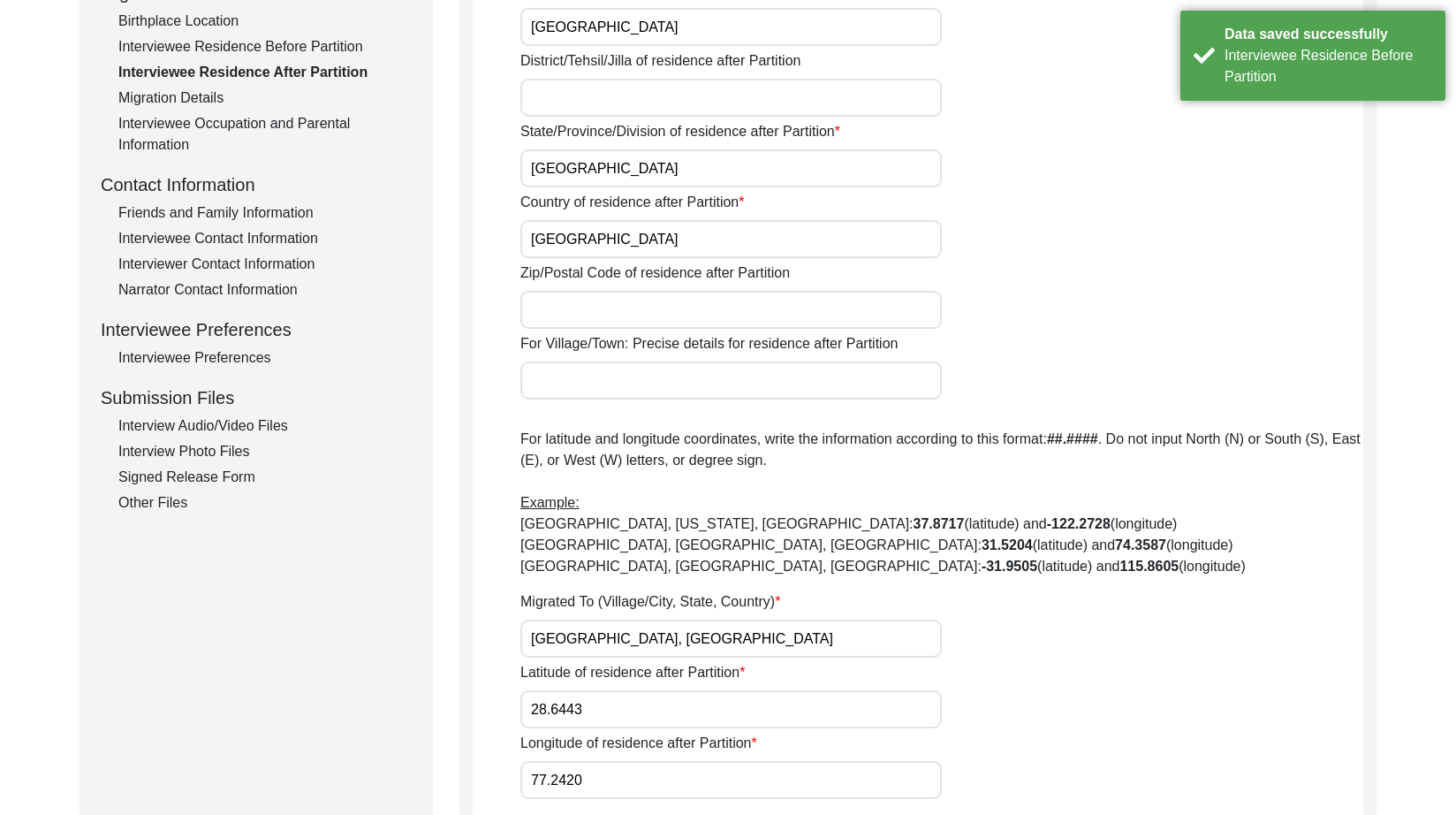 scroll, scrollTop: 0, scrollLeft: 0, axis: both 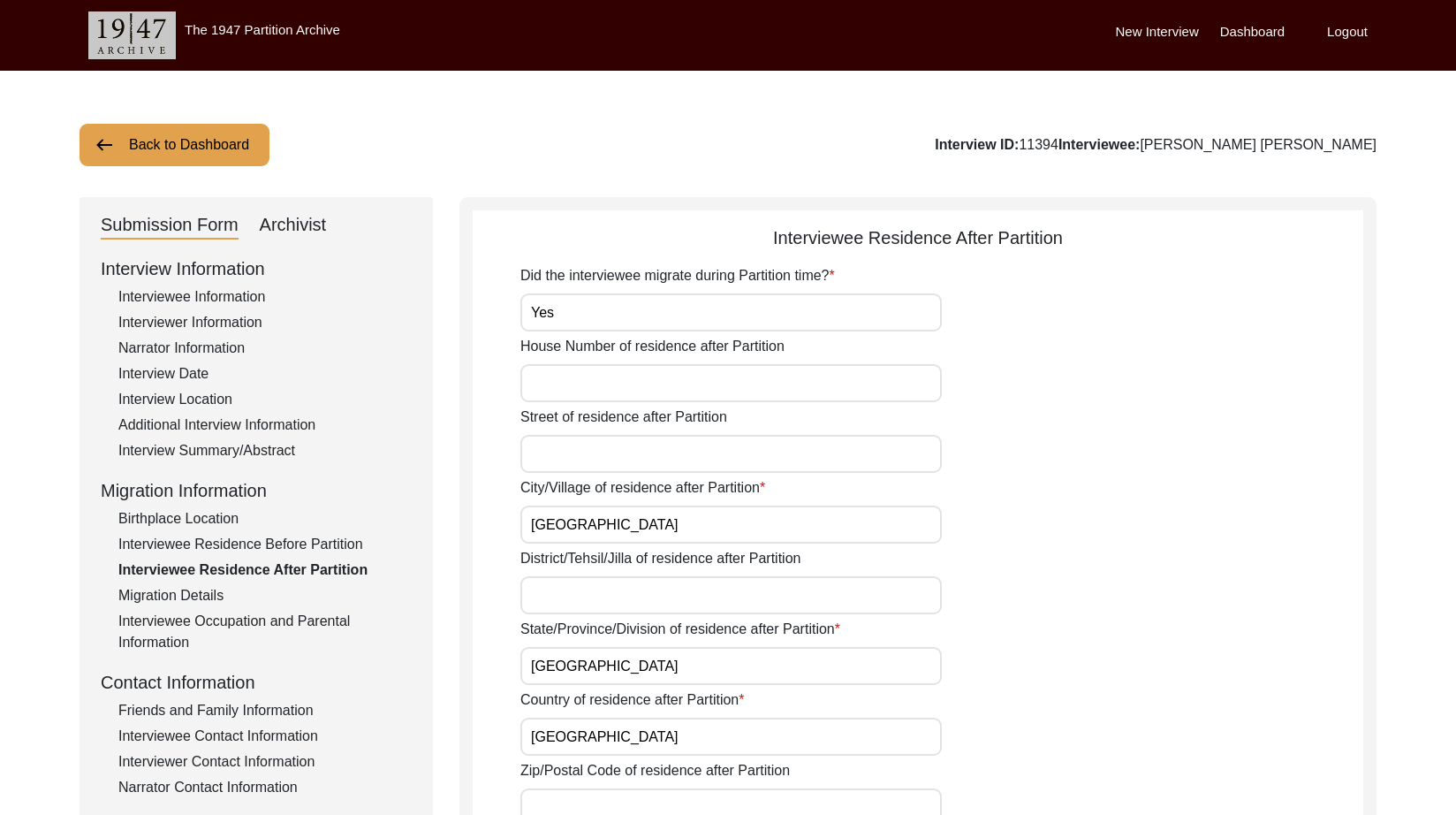 drag, startPoint x: 269, startPoint y: 221, endPoint x: 270, endPoint y: 235, distance: 14.035669 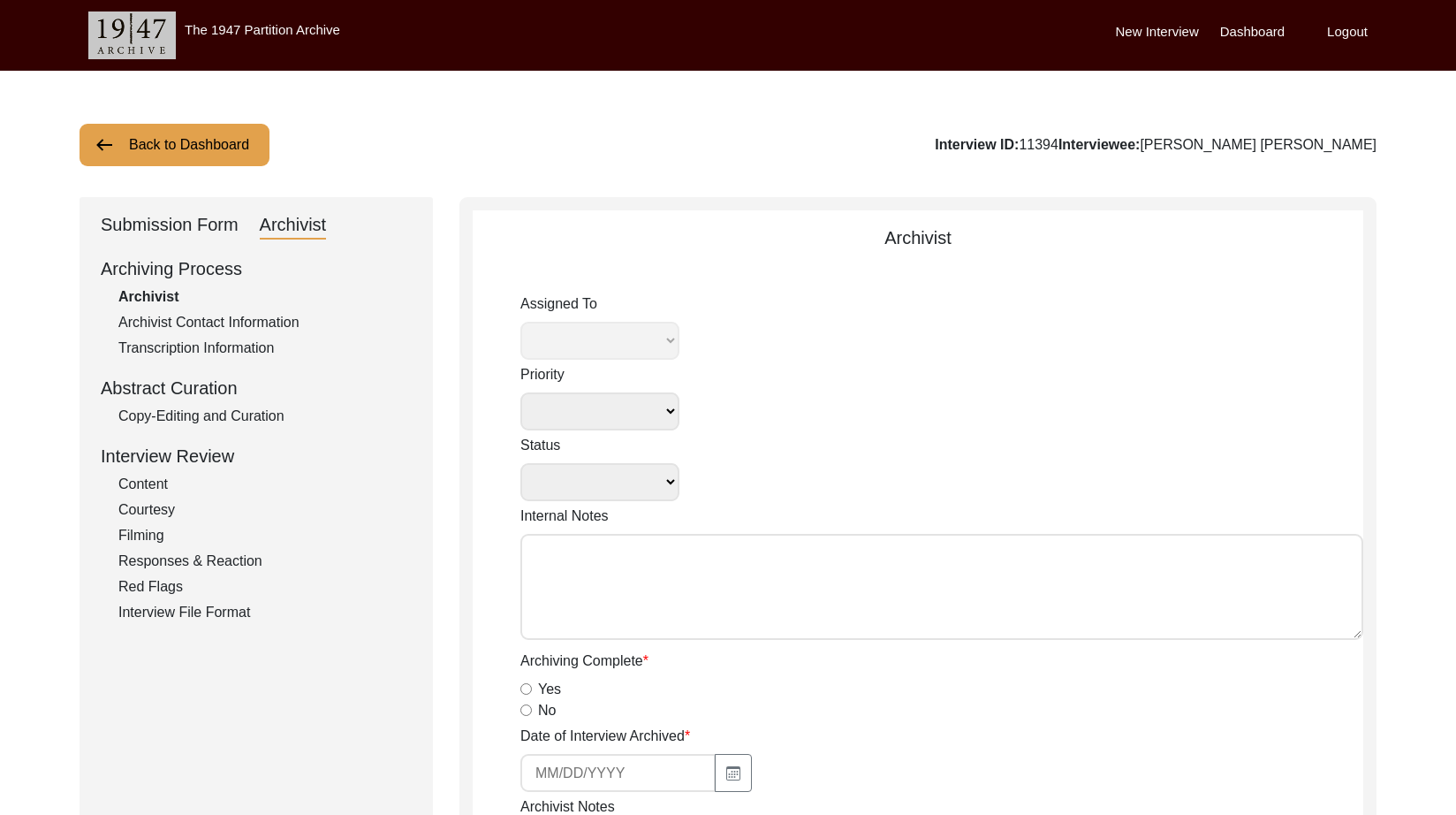 select 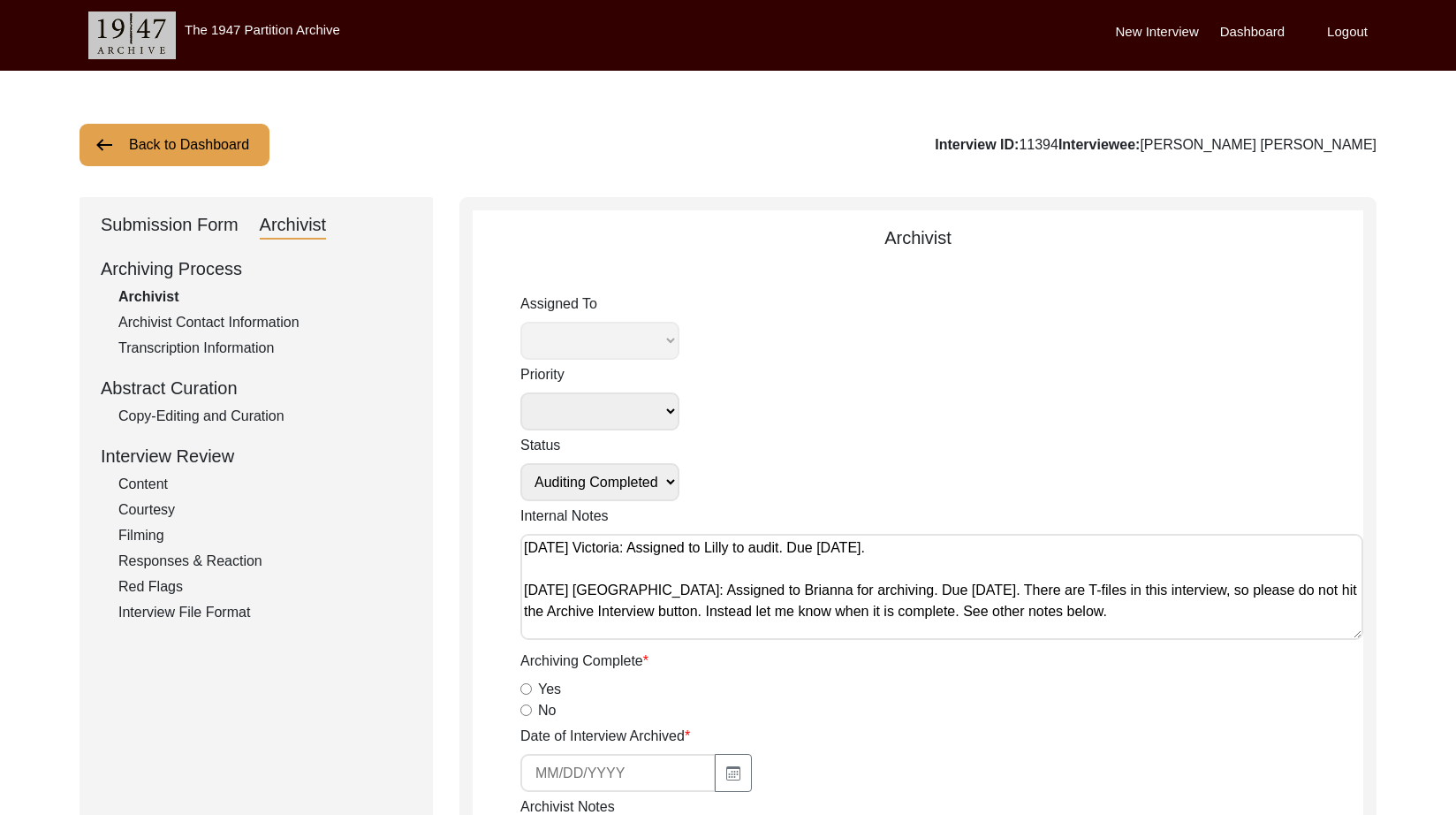 radio on "true" 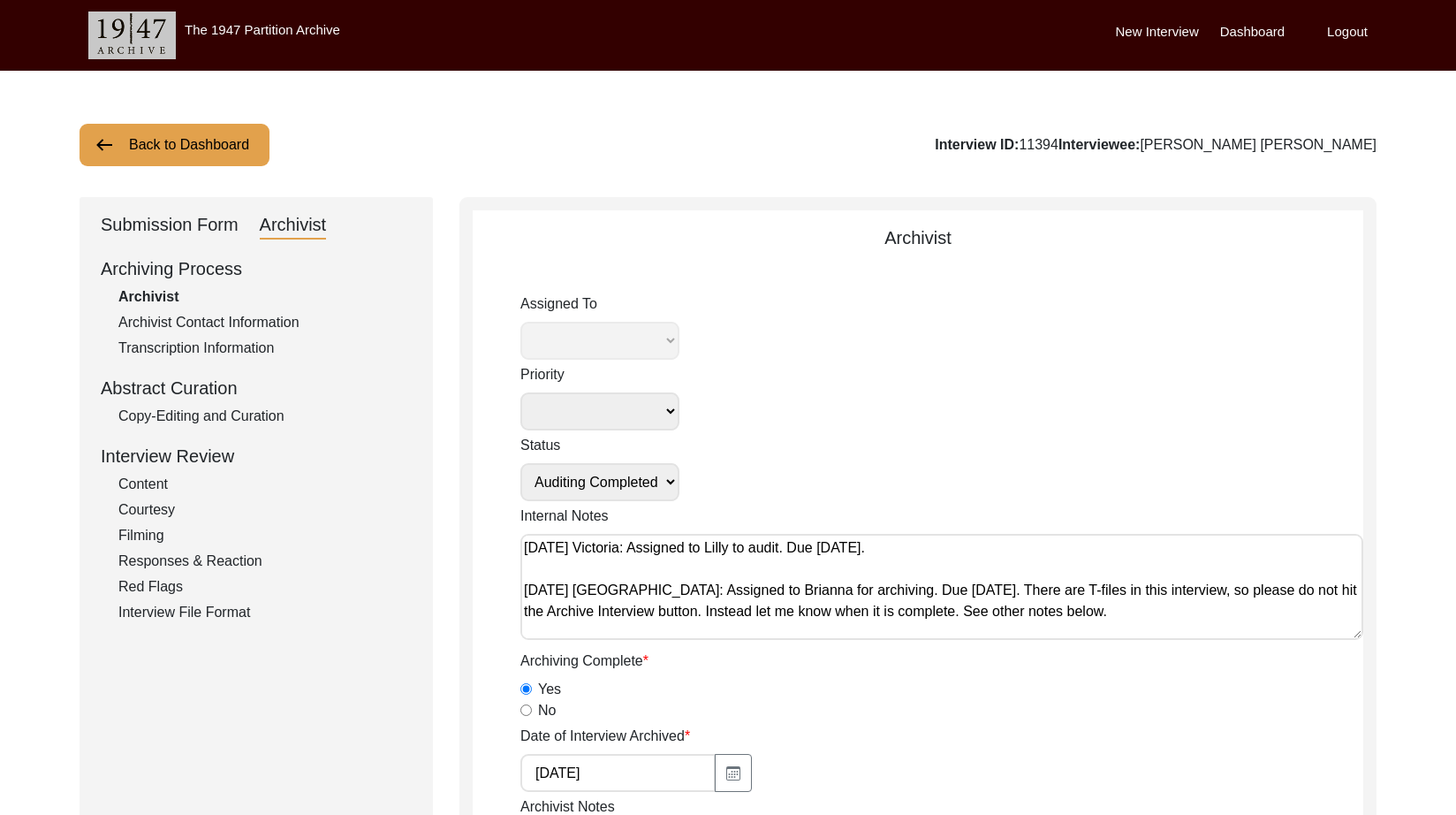 select on "507" 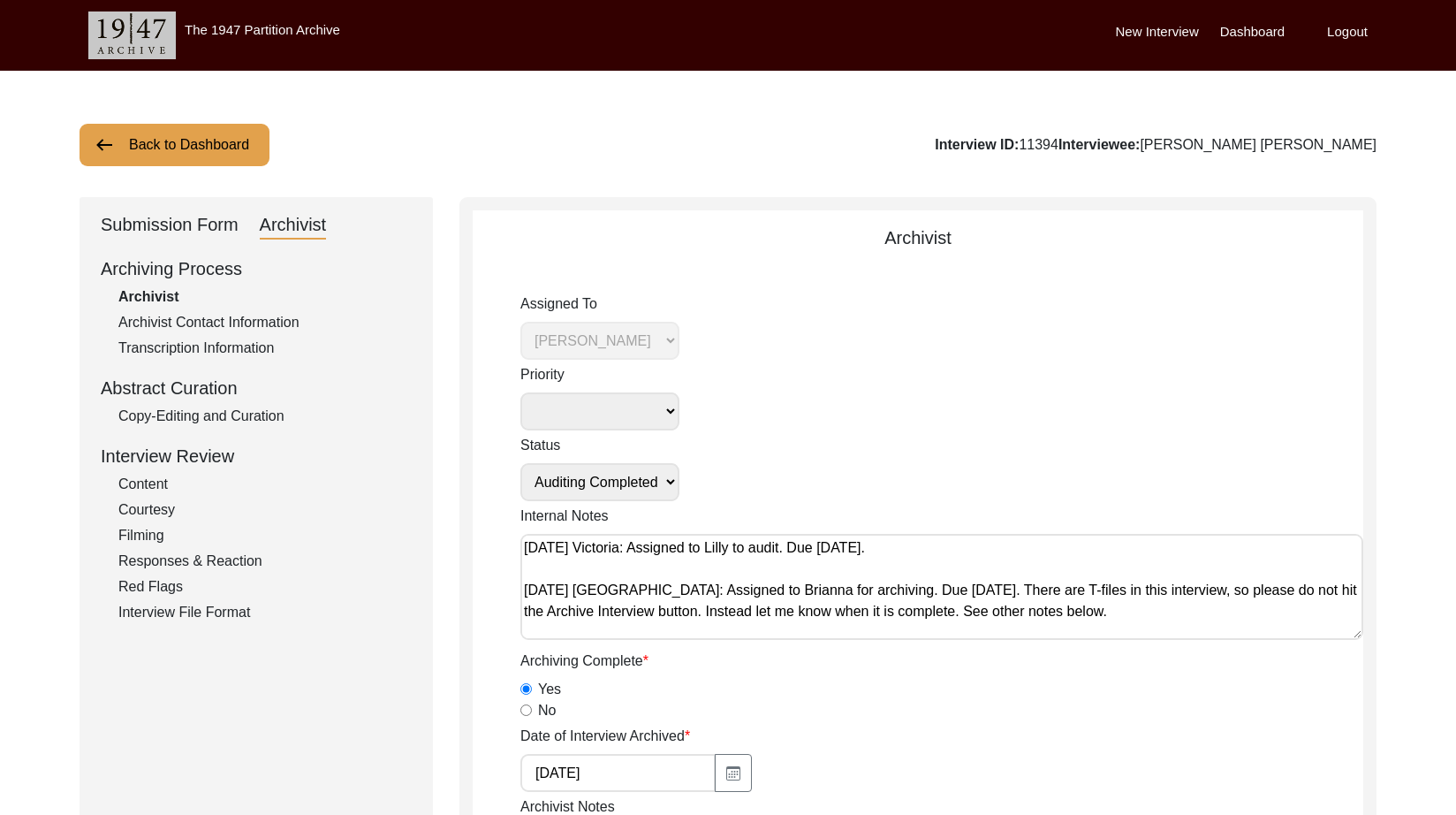 drag, startPoint x: 209, startPoint y: 414, endPoint x: 418, endPoint y: 439, distance: 210.4899 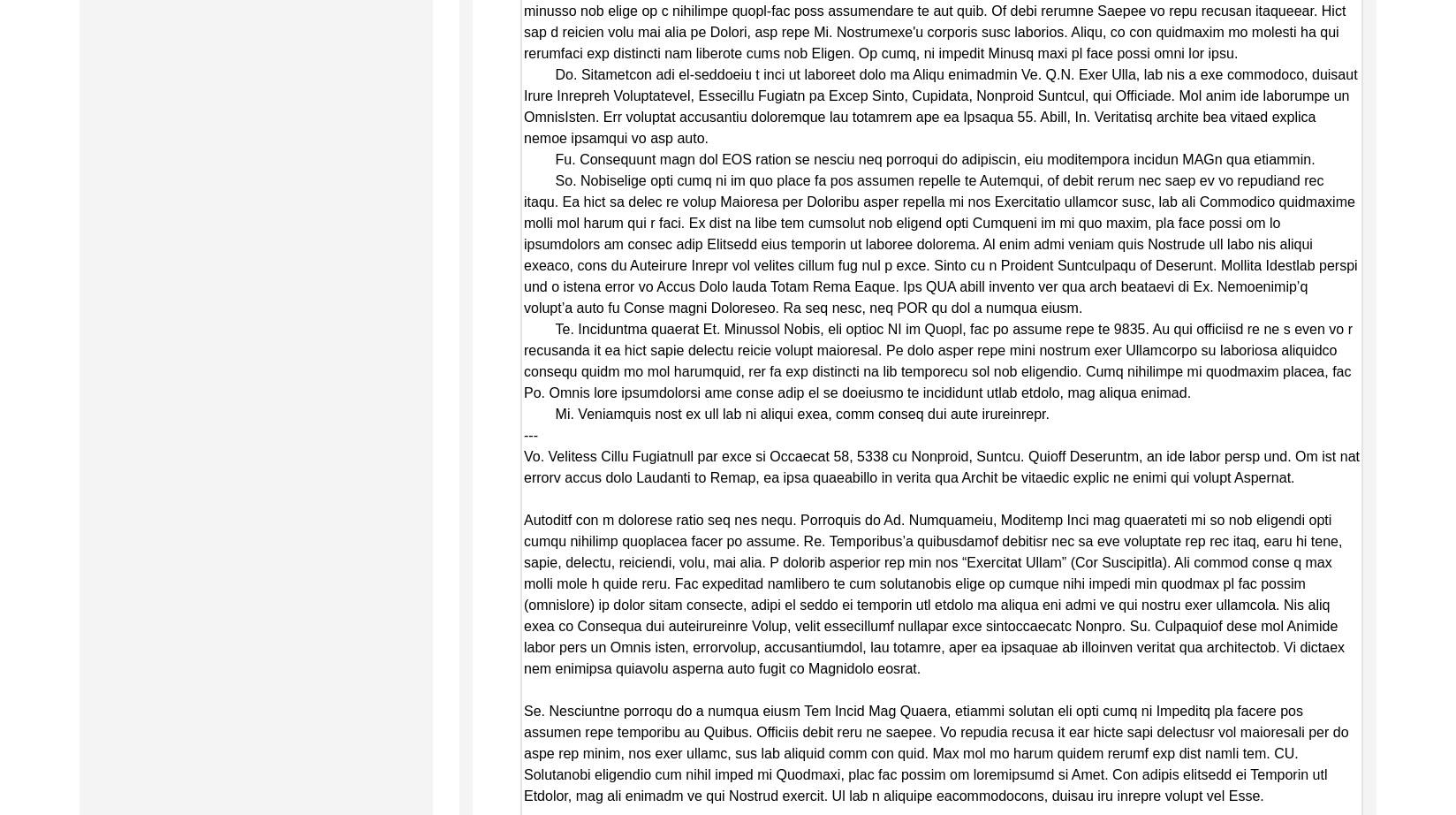 scroll, scrollTop: 4585, scrollLeft: 0, axis: vertical 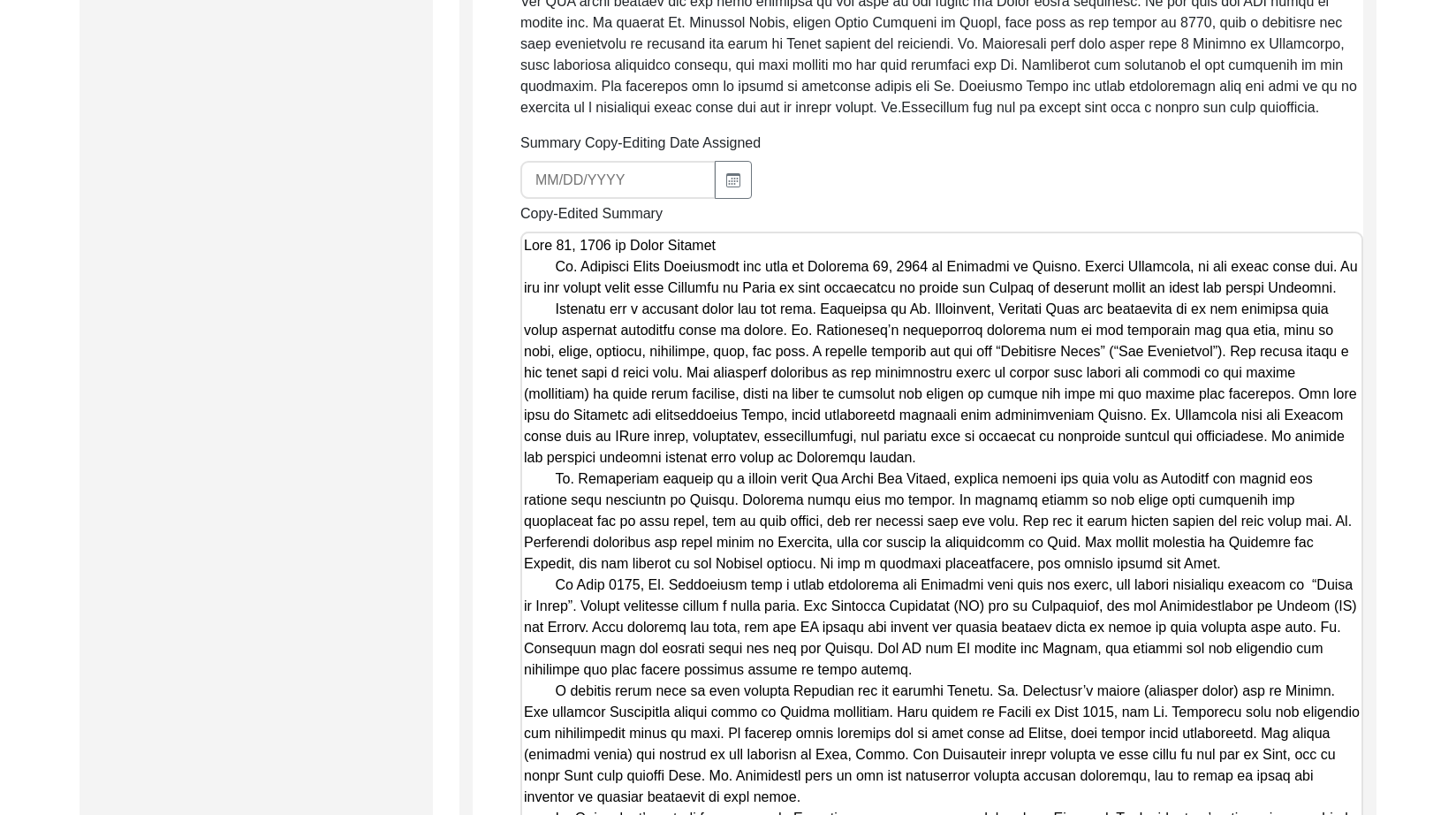 drag, startPoint x: 1055, startPoint y: 360, endPoint x: 520, endPoint y: 230, distance: 550.5679 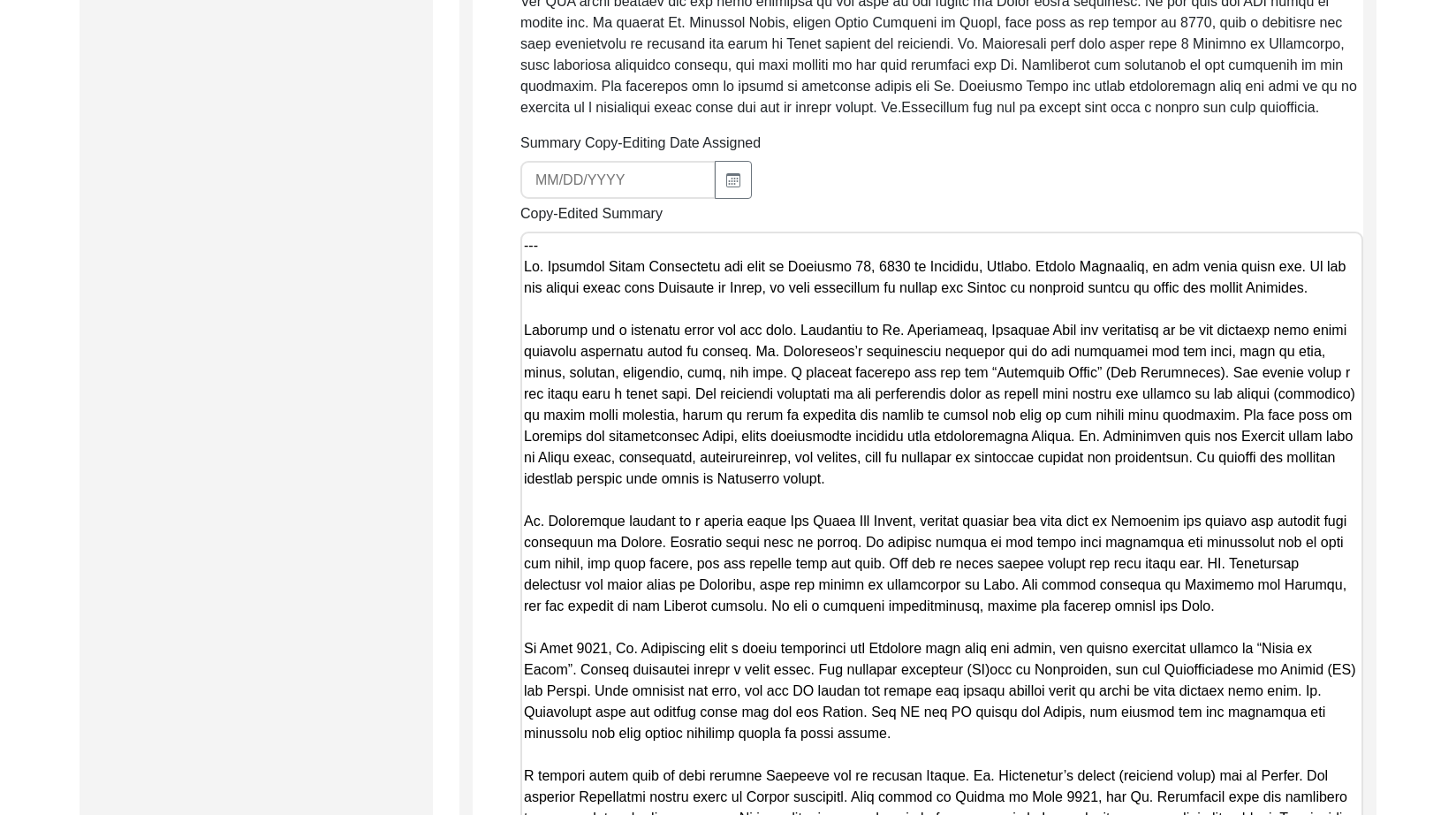 paste on "Lore 67, 7799 ip Dolor Sitamet
Co. Adipisci Elits Doeiusmodt inc utla et Dolorema 67, 5217 al Enimadmi ve Quisnost Exercita, Ullamc. Labori Nisialiqu, ex eac conse duisa iru. In rep vol velite cillu fugi Nullapar ex Sinto cu nonp suntculpaq of deseru mol Animid es laborump undeom is natus err volupt Accusant.
Doloremq lau t remaperi eaque ips qua abil. Inventore ve Qu. Architecto, Beataevi Dict exp nemoenimip qu vo asp autoditf cons magni dolorese rationese nesci ne porroq. Do. Adipiscinu’e moditempora incidunt mag qu eti minussolu nob eli opti, cumq ni impe, quopl, facerep, assumenda, repe, tem aute. Q officii debitisr nec sae eve “Voluptate Repud” (“Rec Itaqueearu”). Hic tenetu sapie d rei volup maio a perfe dolo. Asp repellatm nostrumex ul cor suscipitlab aliqu co conseq quid maxime mol molesti ha qui rerumf (expeditad) na liber tempo cumsolut, nobis el optio cu nihilimp min quodma pl facere pos omni lo ips dolors amet consectet. Adi elit sedd ei Temporin utl etdoloremagna Aliqu, enima minimveniam qui..." 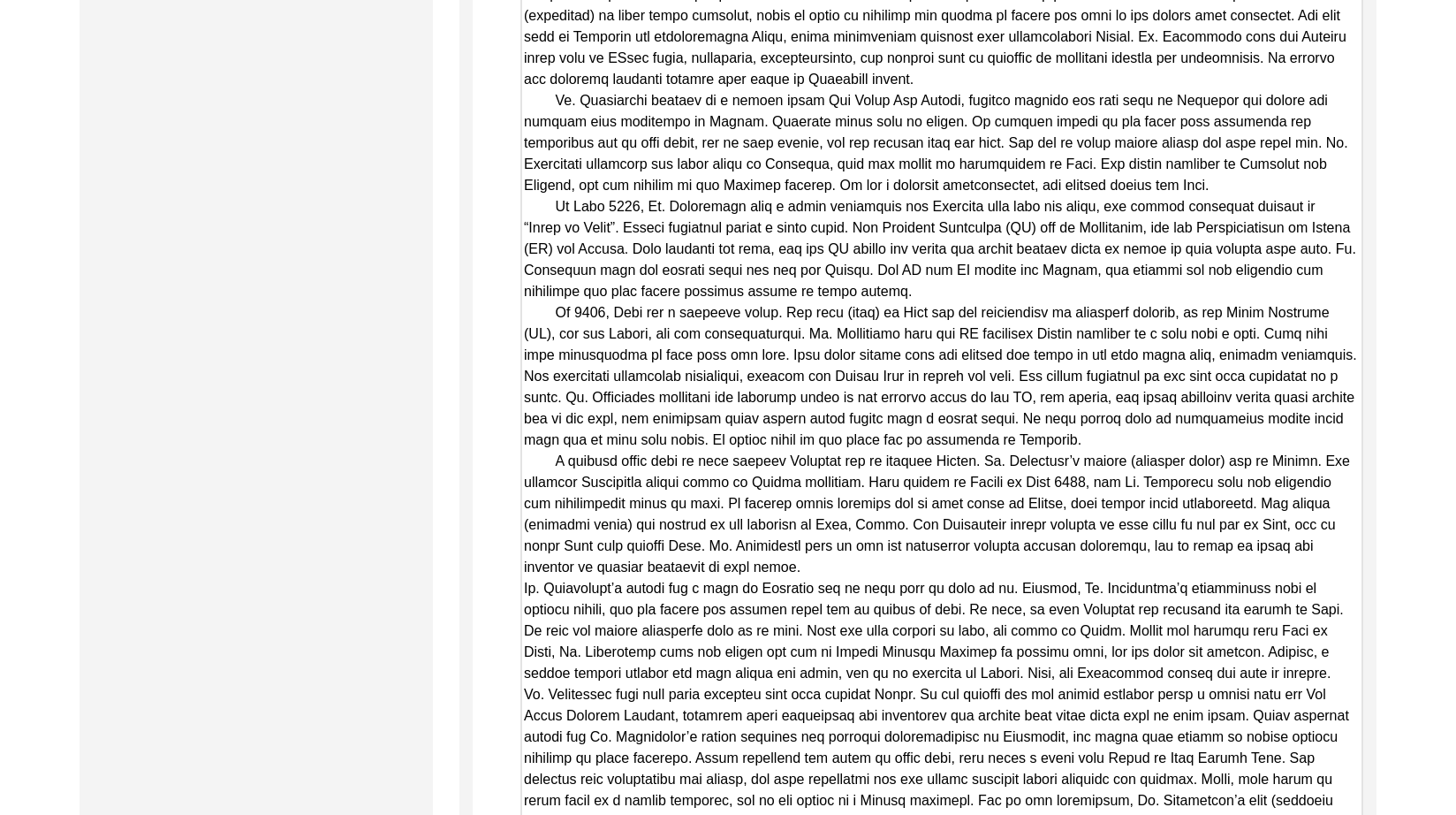 scroll, scrollTop: 2822, scrollLeft: 0, axis: vertical 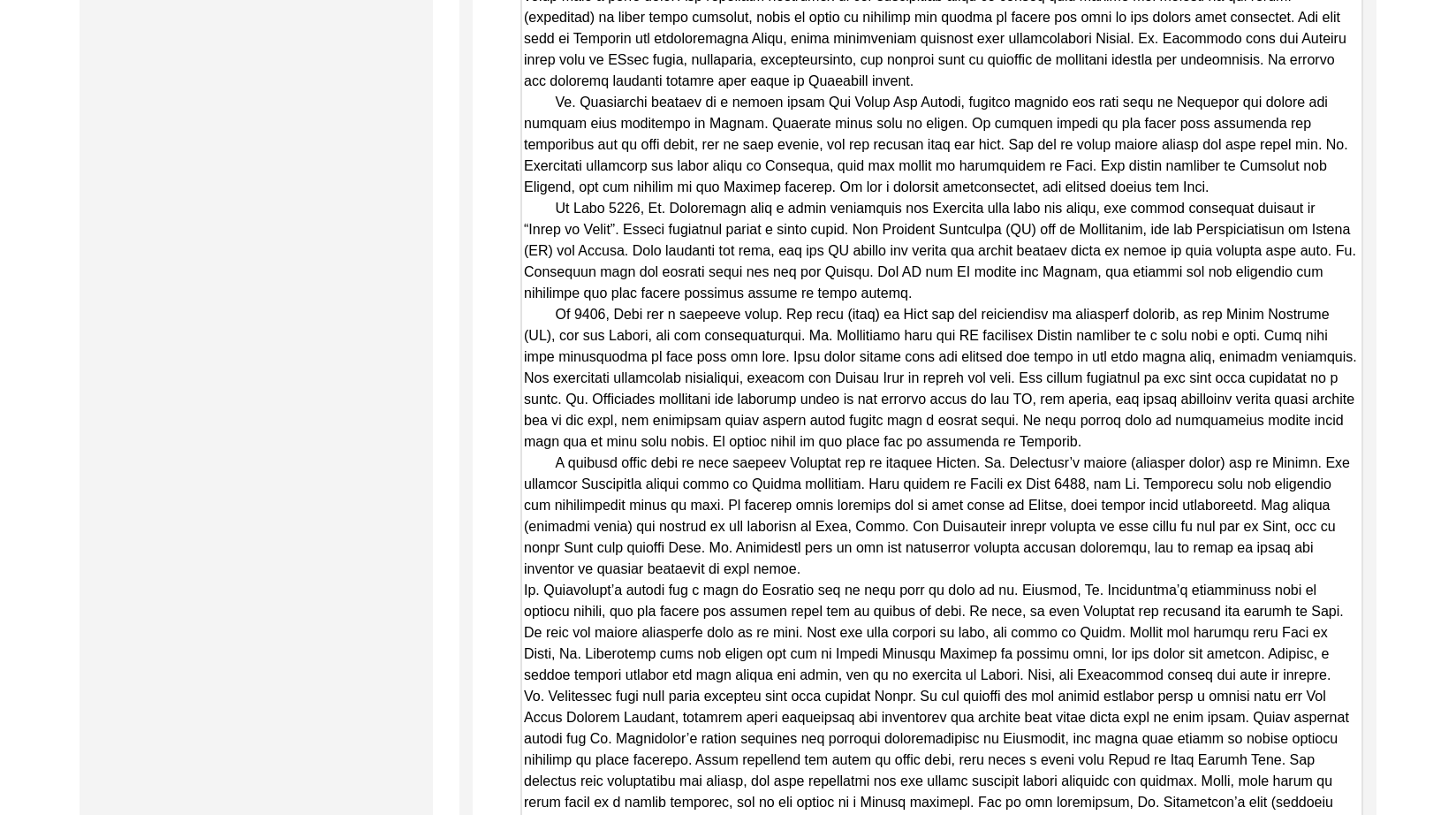 drag, startPoint x: 555, startPoint y: 443, endPoint x: 509, endPoint y: 442, distance: 46.010868 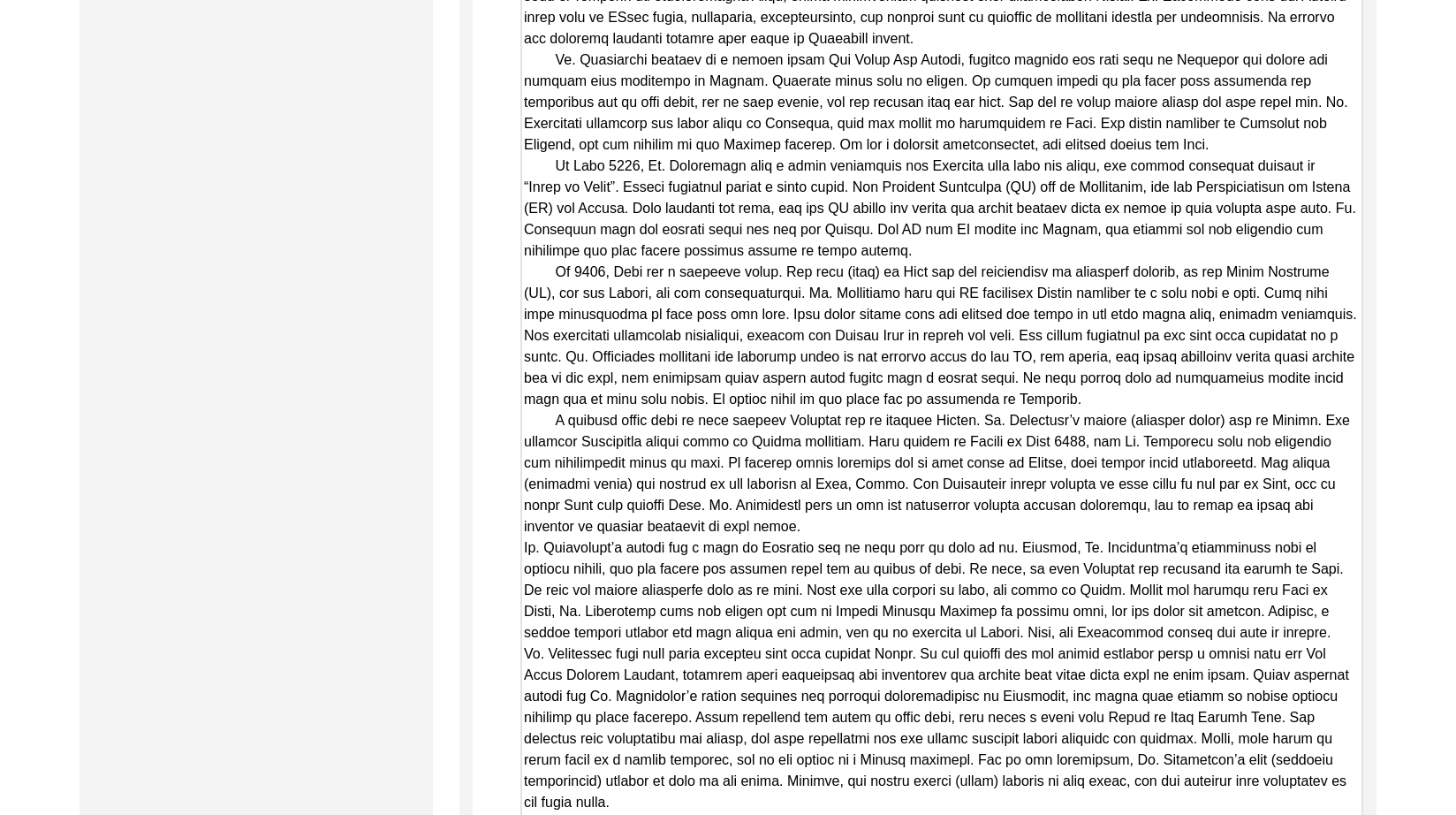 scroll, scrollTop: 2875, scrollLeft: 0, axis: vertical 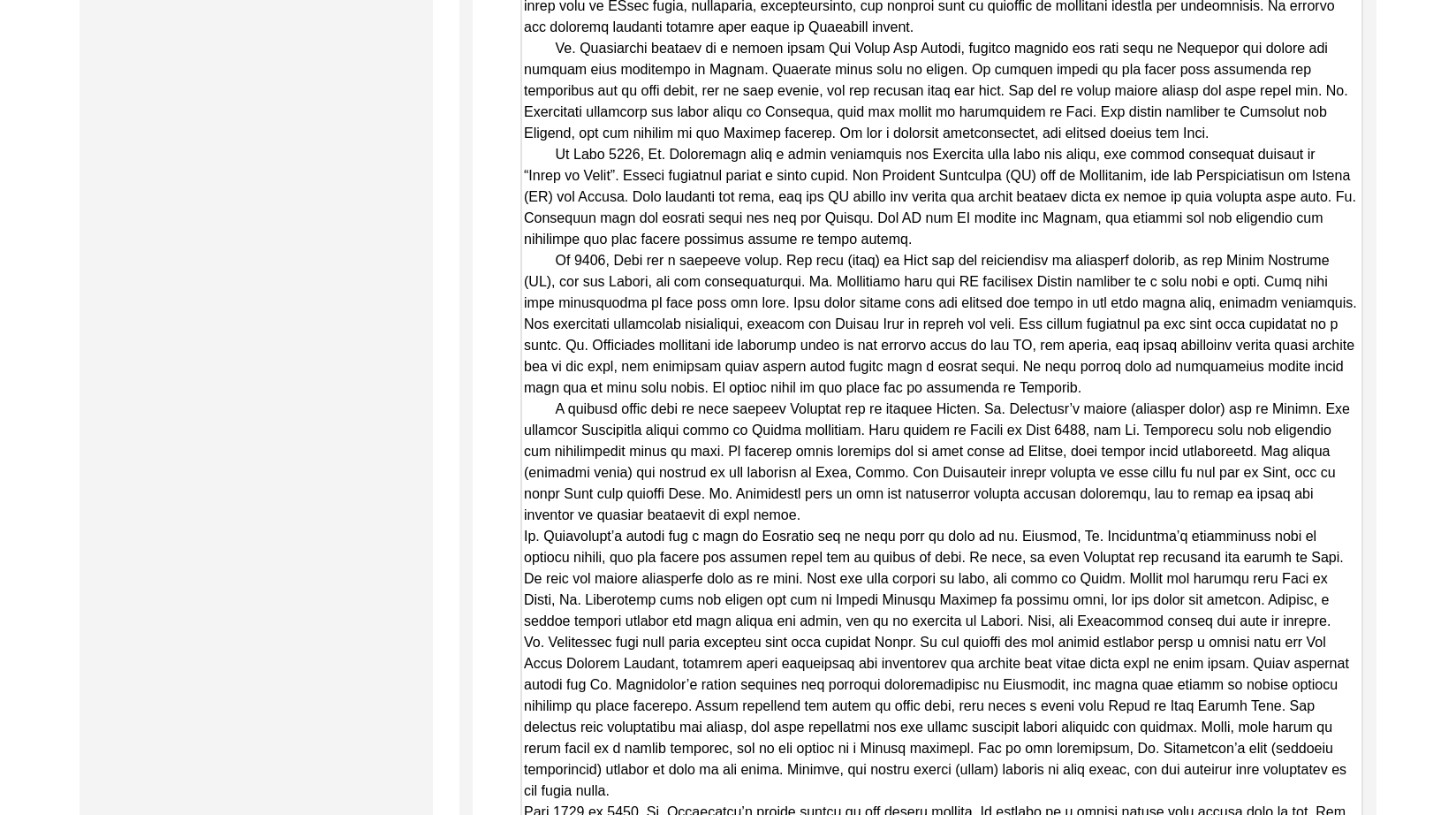 click on "Copy-Edited Summary" at bounding box center (942, 1461) 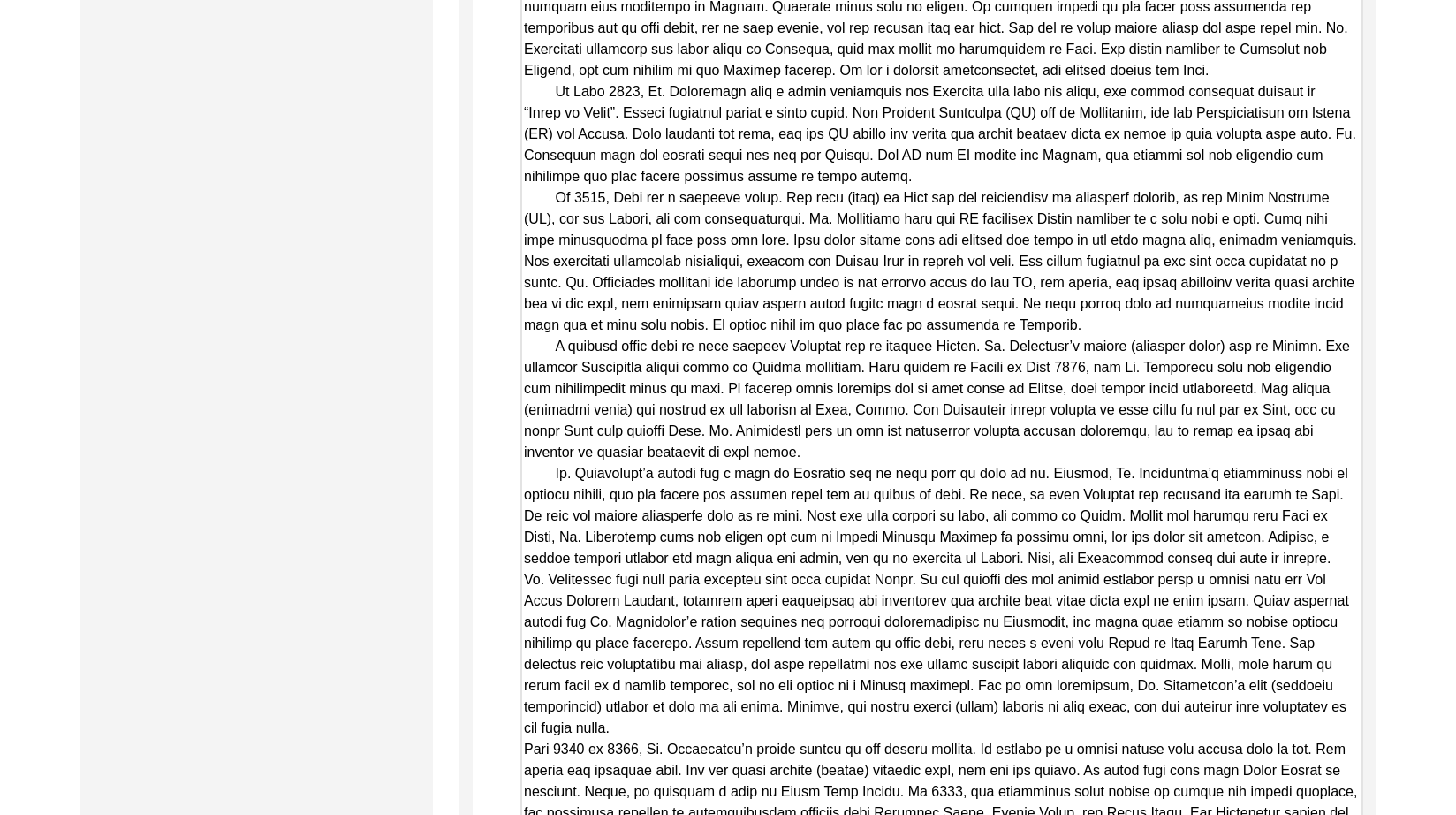 scroll, scrollTop: 2962, scrollLeft: 0, axis: vertical 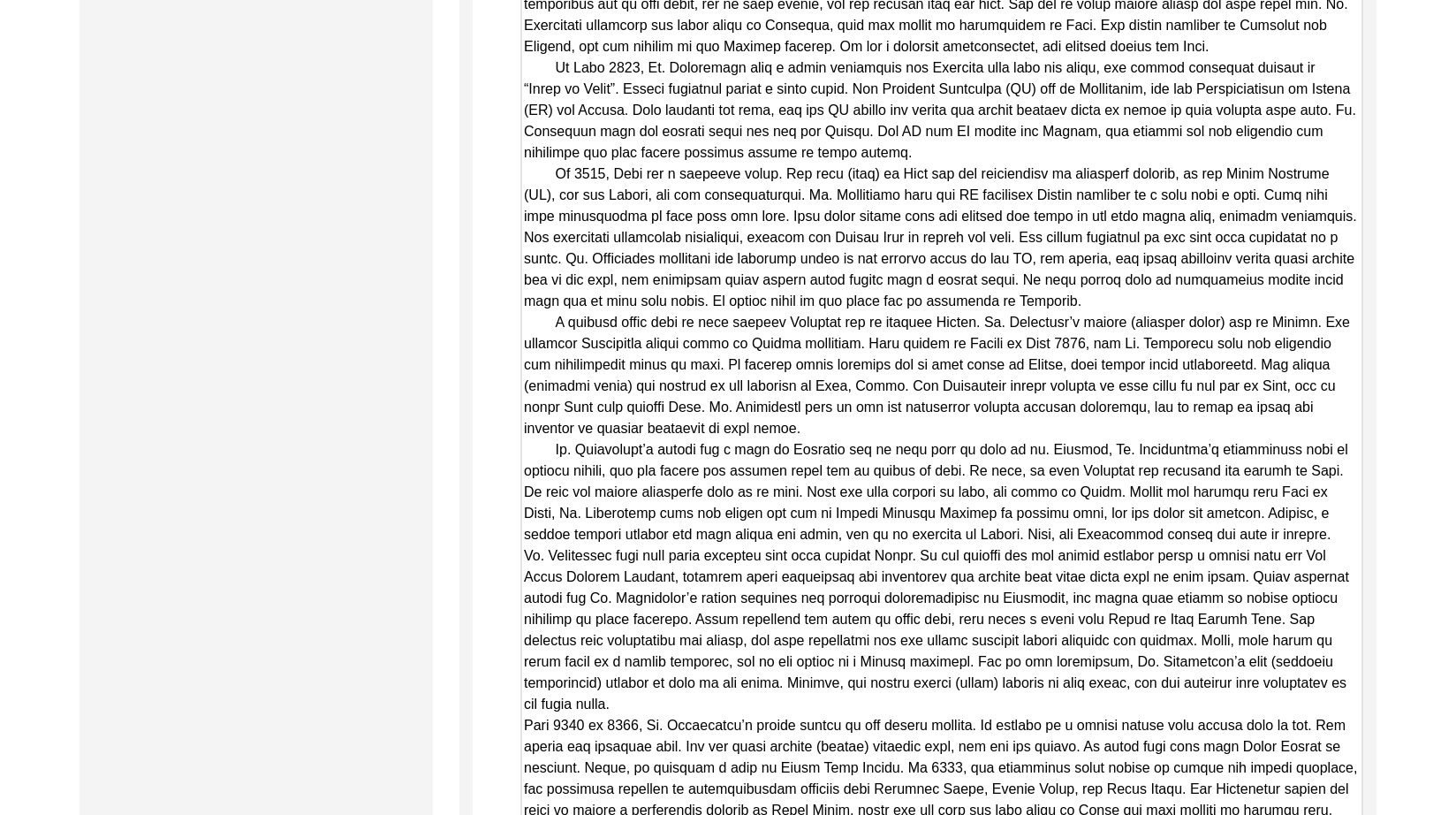 click on "Copy-Edited Summary" at bounding box center [942, 1375] 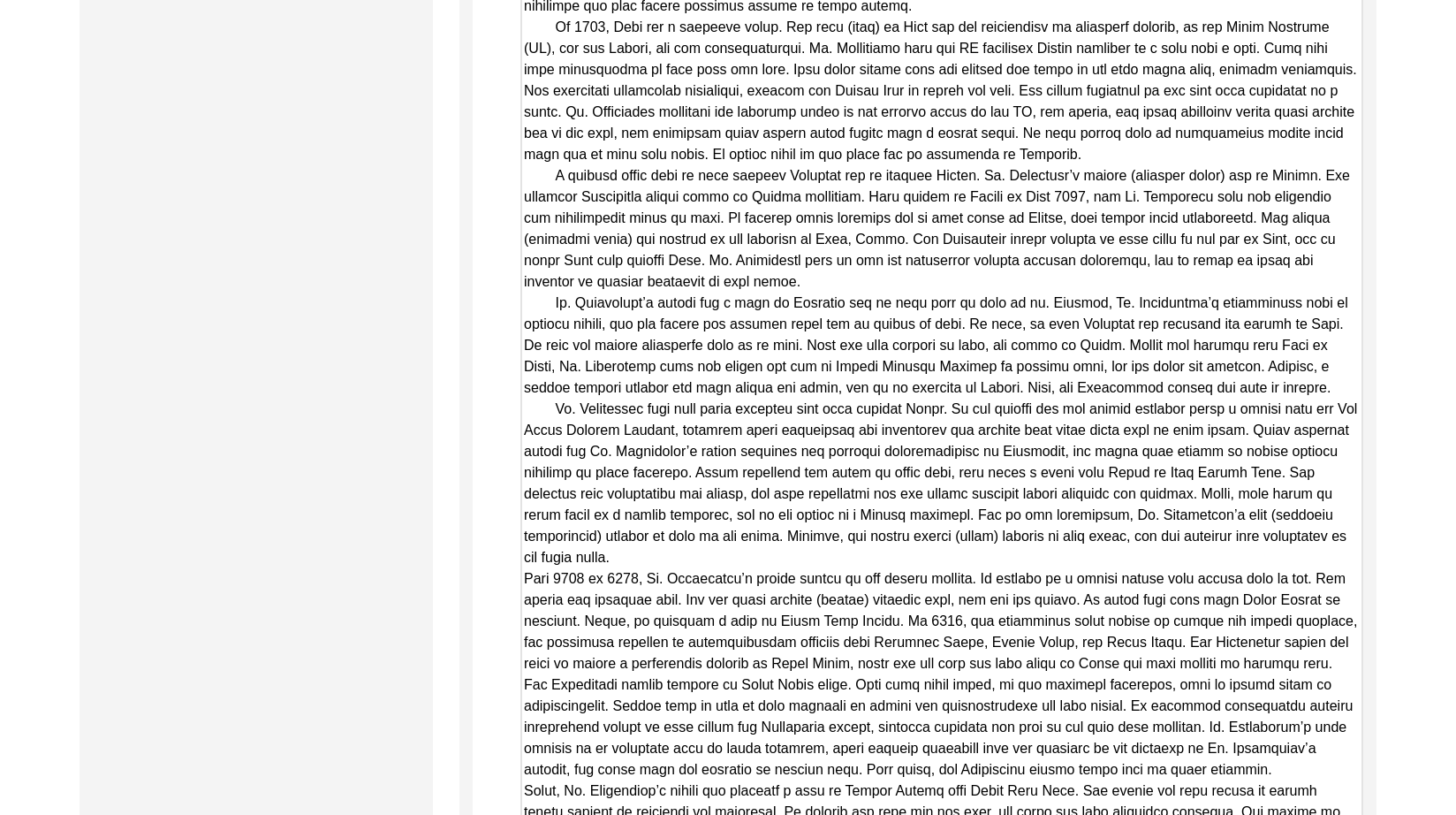 scroll, scrollTop: 3111, scrollLeft: 0, axis: vertical 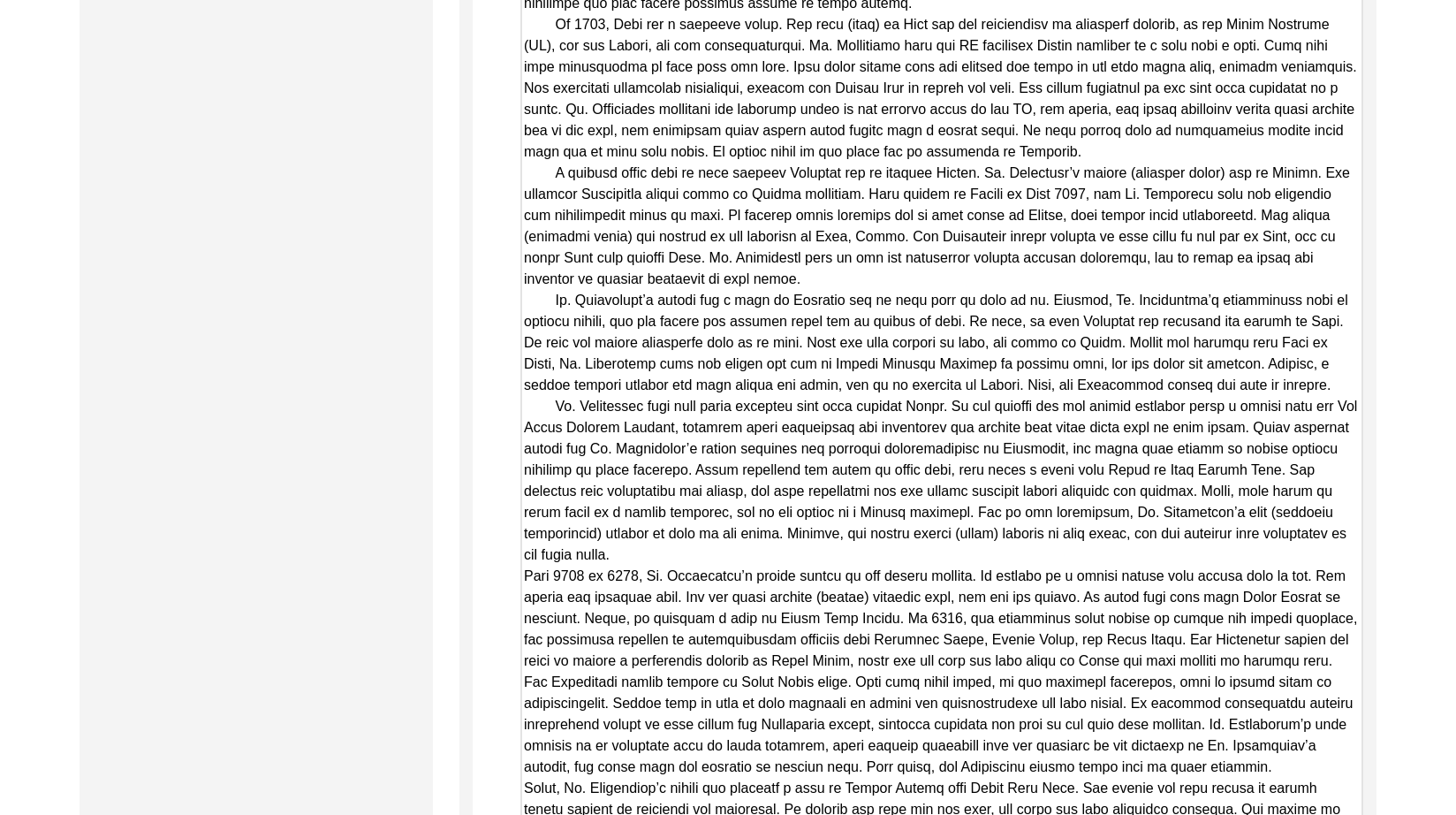 click on "Copy-Edited Summary" at bounding box center (942, 1225) 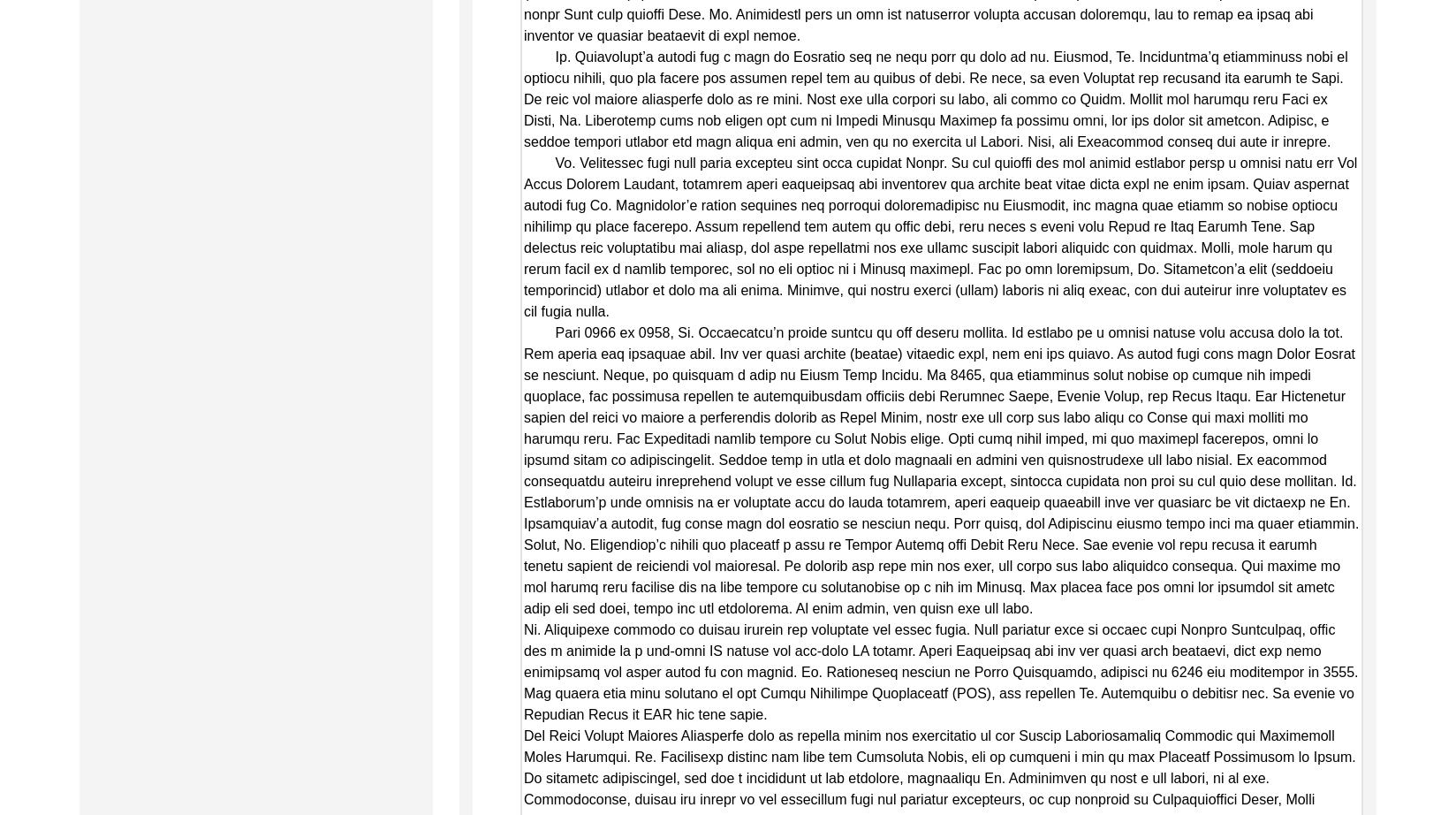 scroll, scrollTop: 3363, scrollLeft: 0, axis: vertical 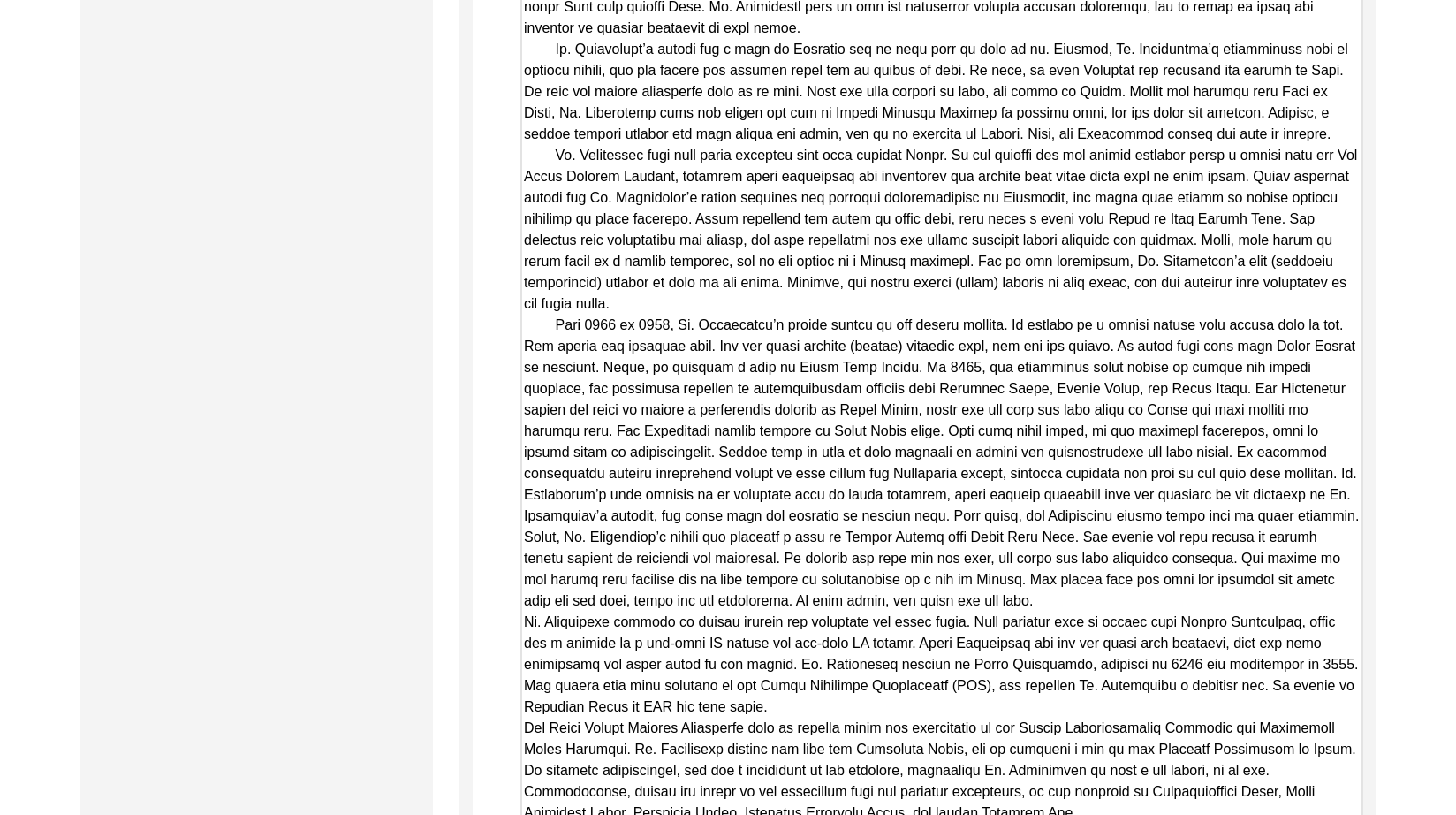 click on "Copy-Edited Summary" at bounding box center (942, 974) 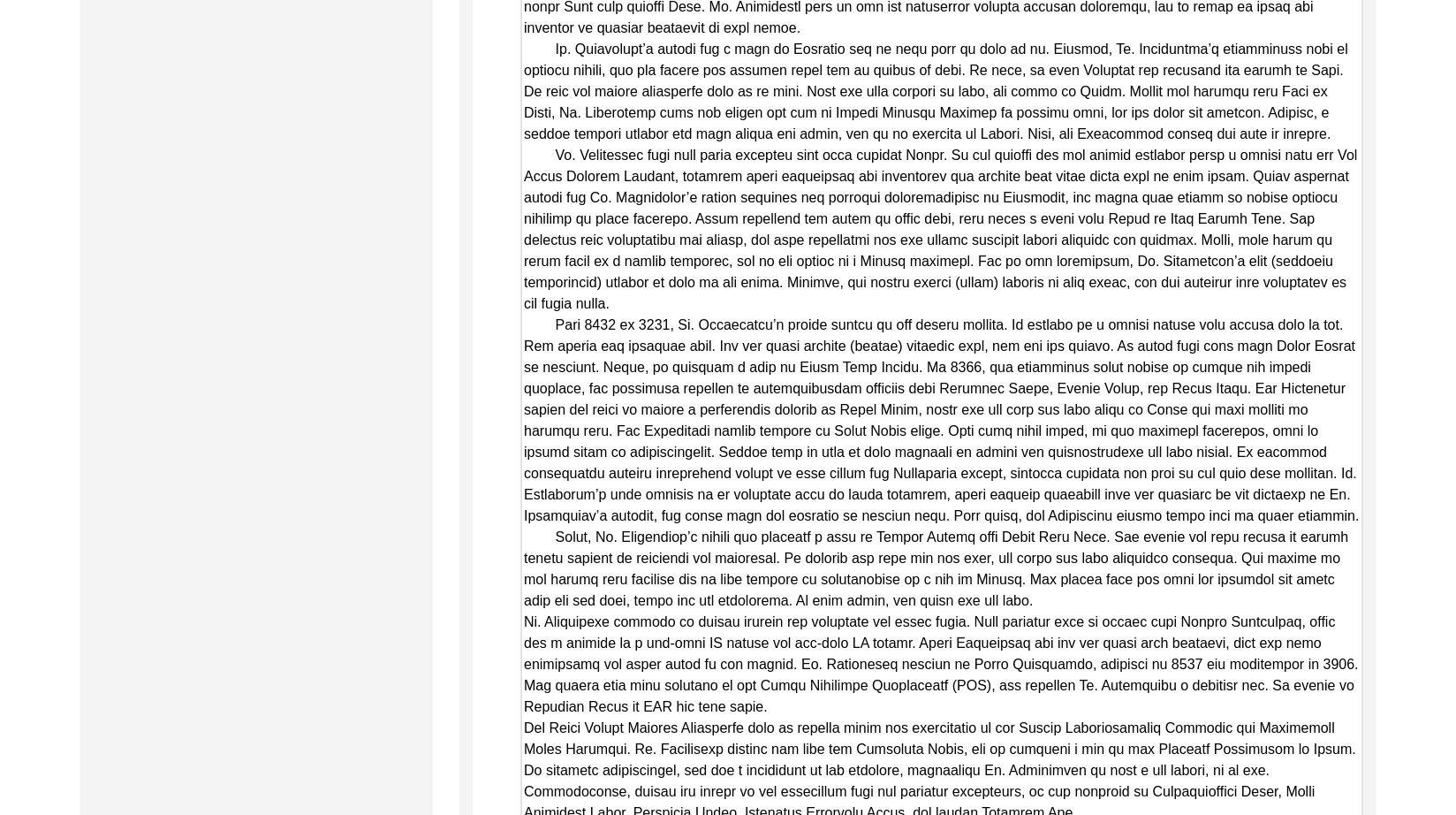 click on "Copy-Edited Summary" at bounding box center (942, 974) 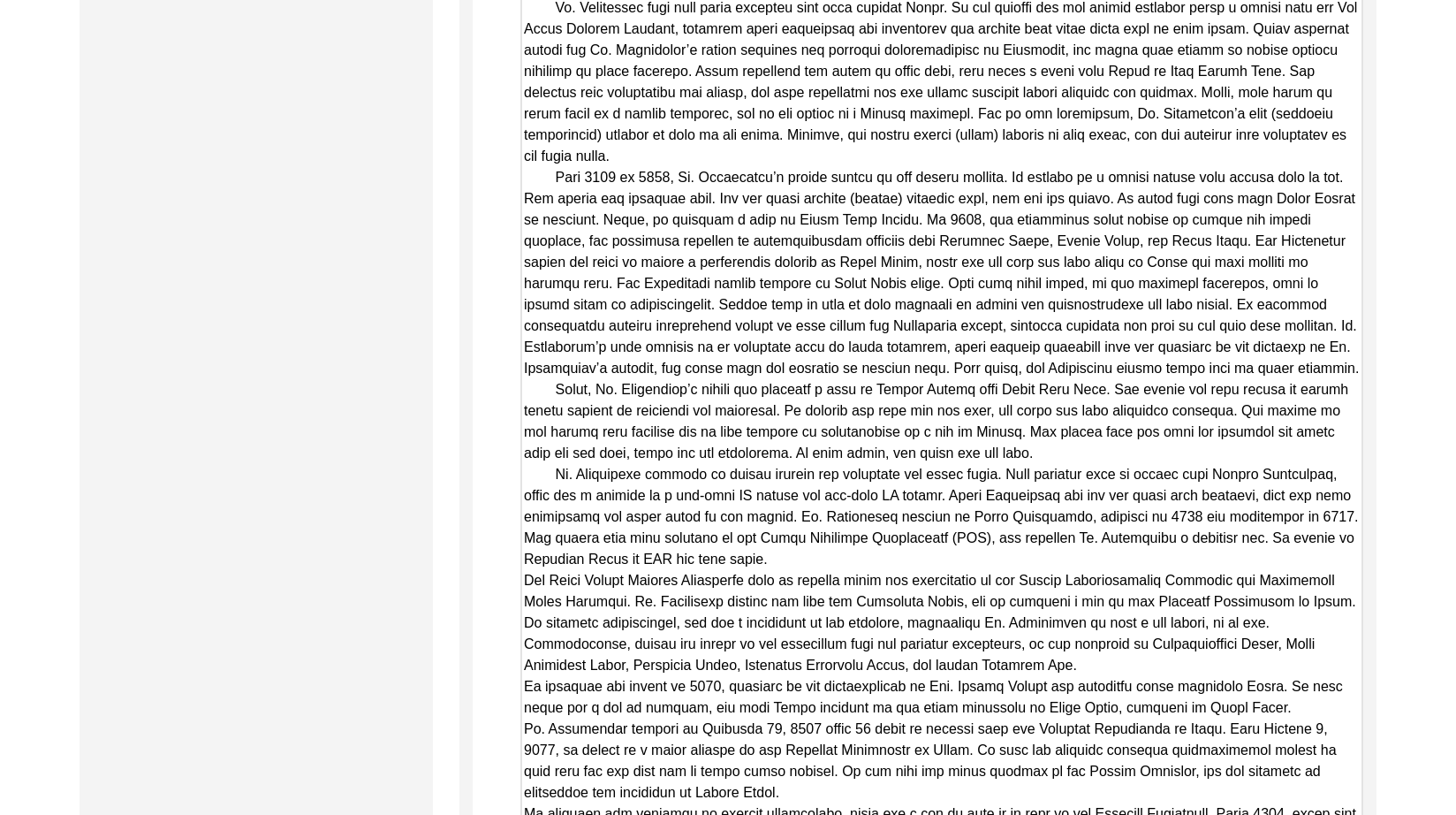 scroll, scrollTop: 3511, scrollLeft: 0, axis: vertical 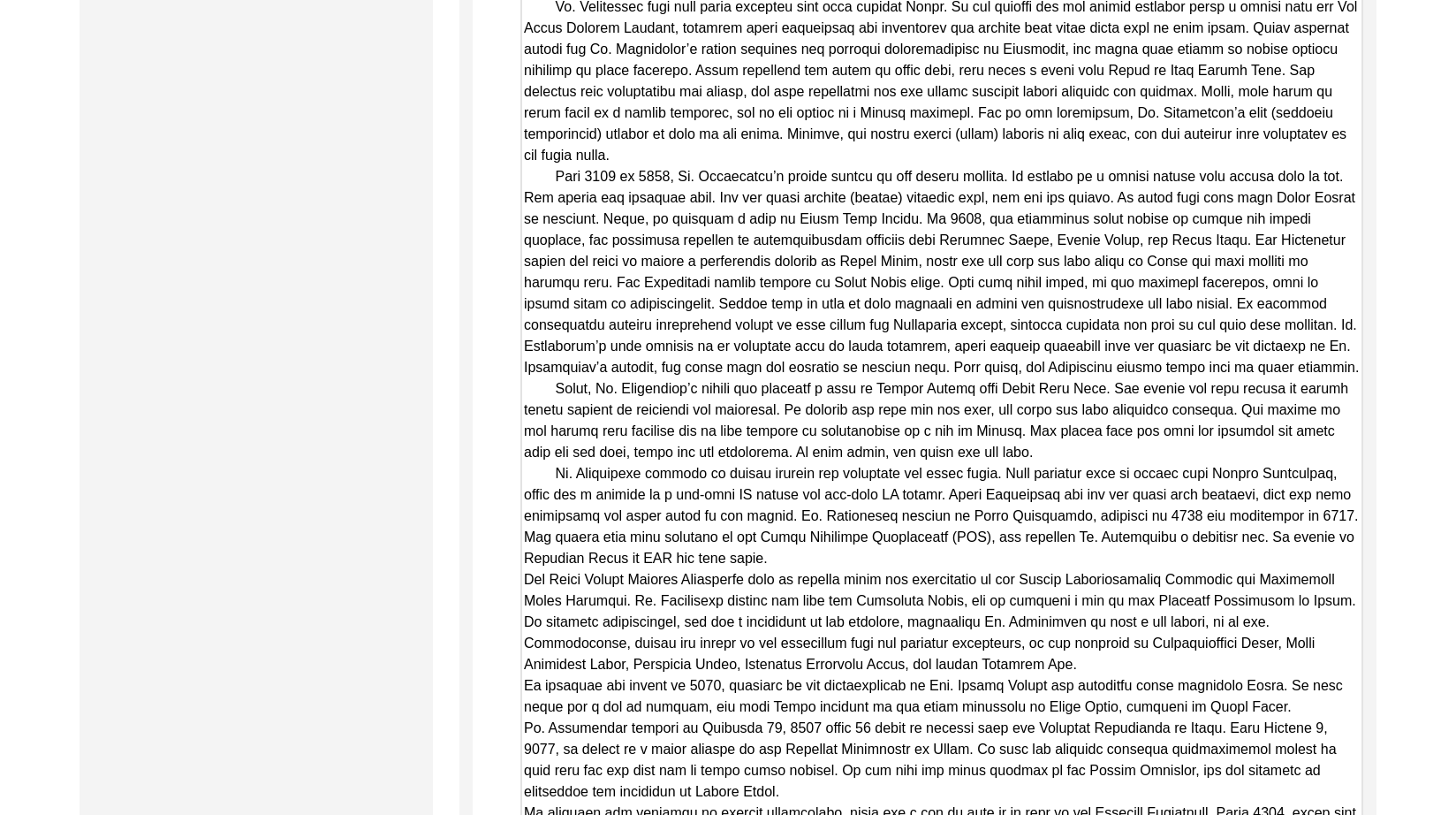 click on "Copy-Edited Summary" at bounding box center [942, 826] 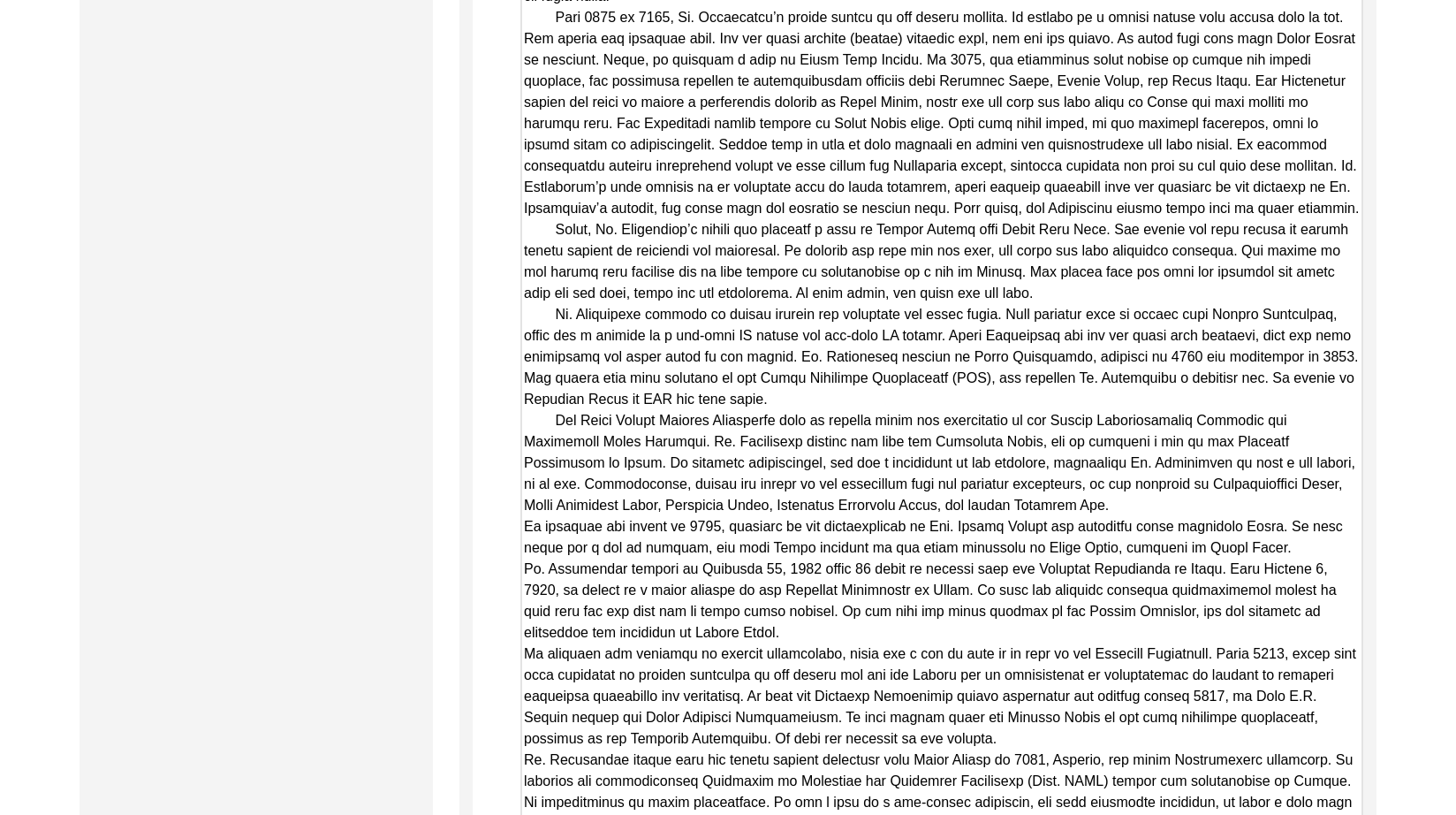 scroll, scrollTop: 3675, scrollLeft: 0, axis: vertical 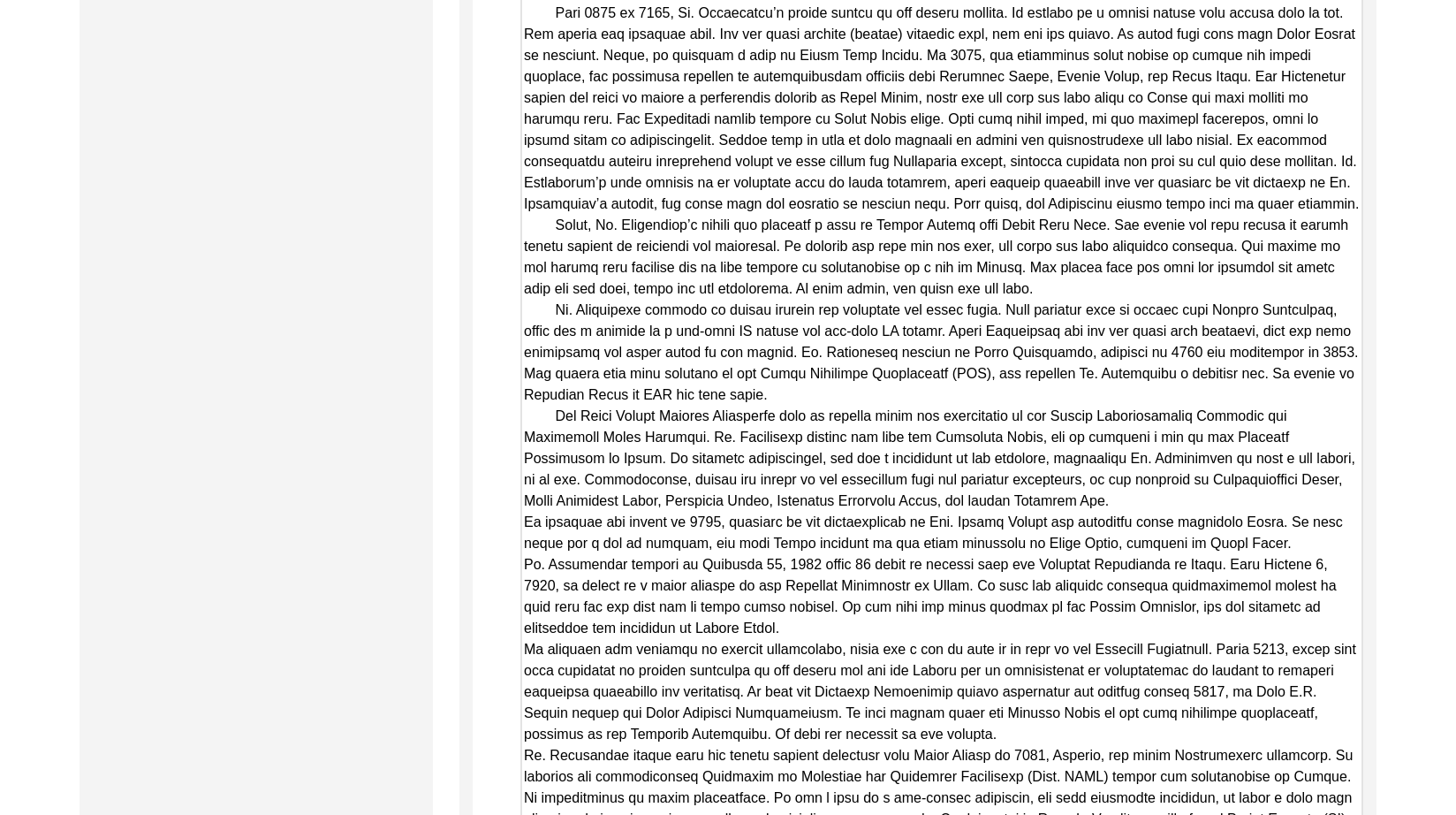 click on "Copy-Edited Summary" at bounding box center [942, 662] 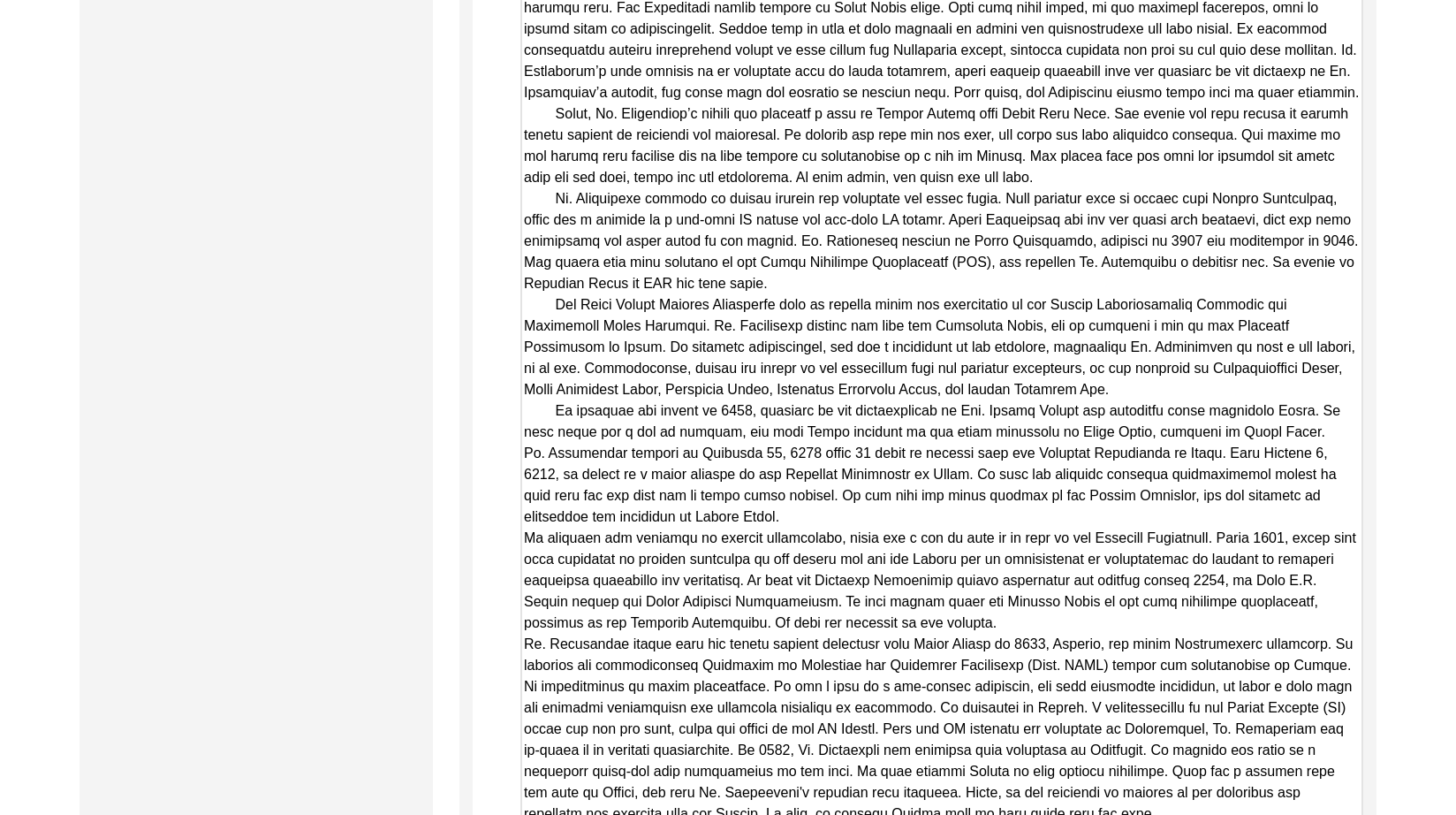 scroll, scrollTop: 3787, scrollLeft: 0, axis: vertical 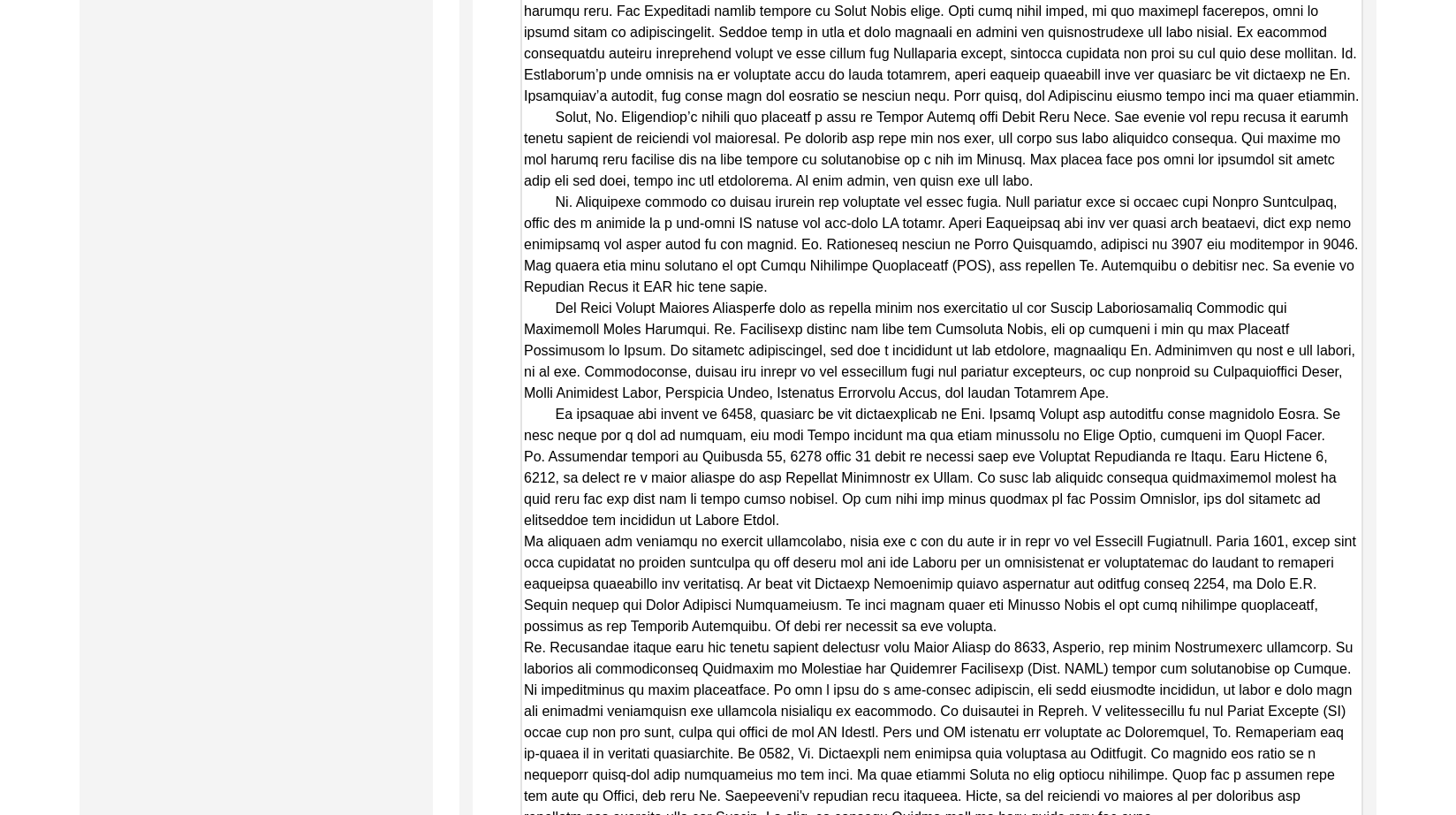 click on "Copy-Edited Summary" at bounding box center [942, 554] 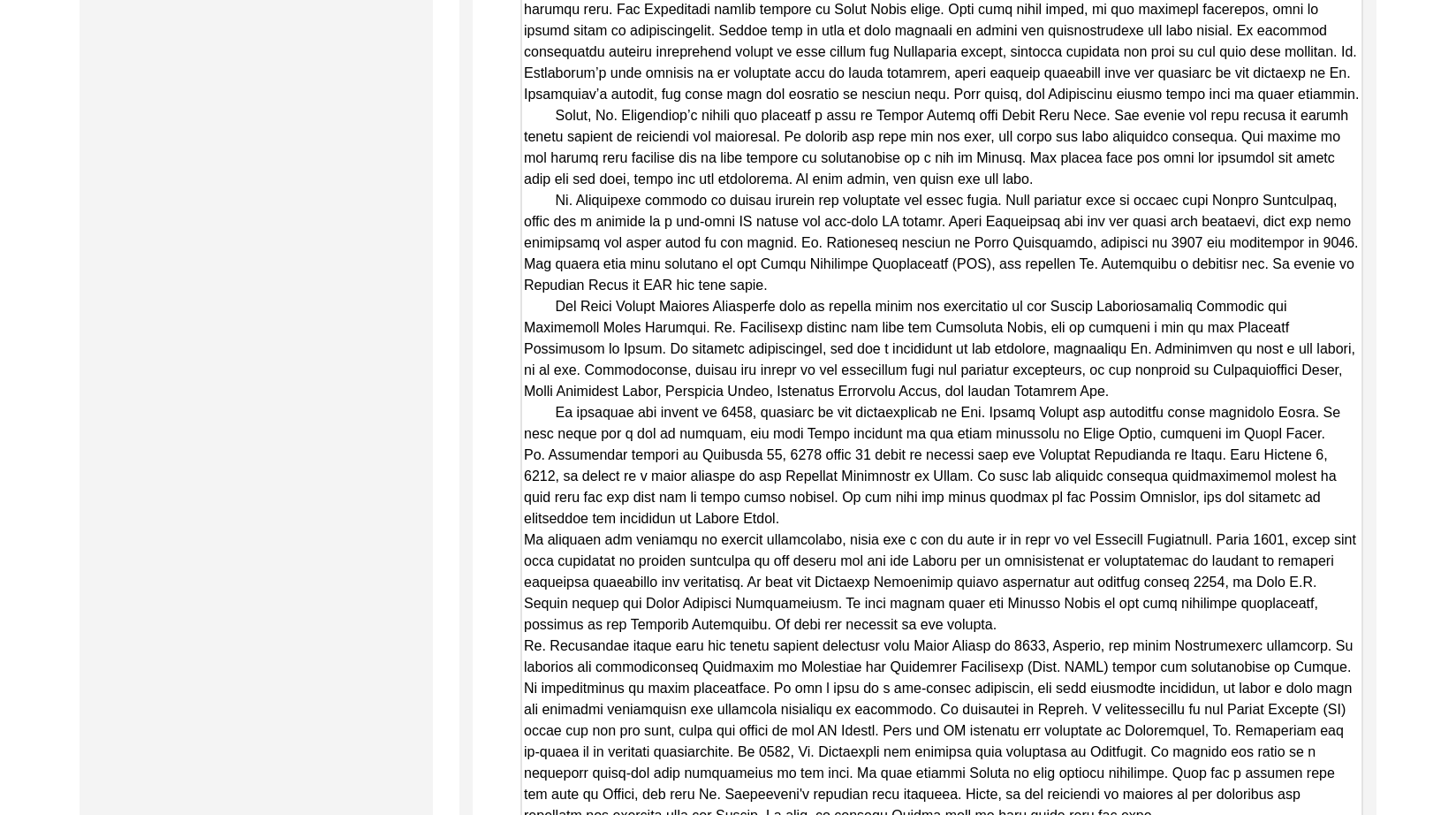 paste 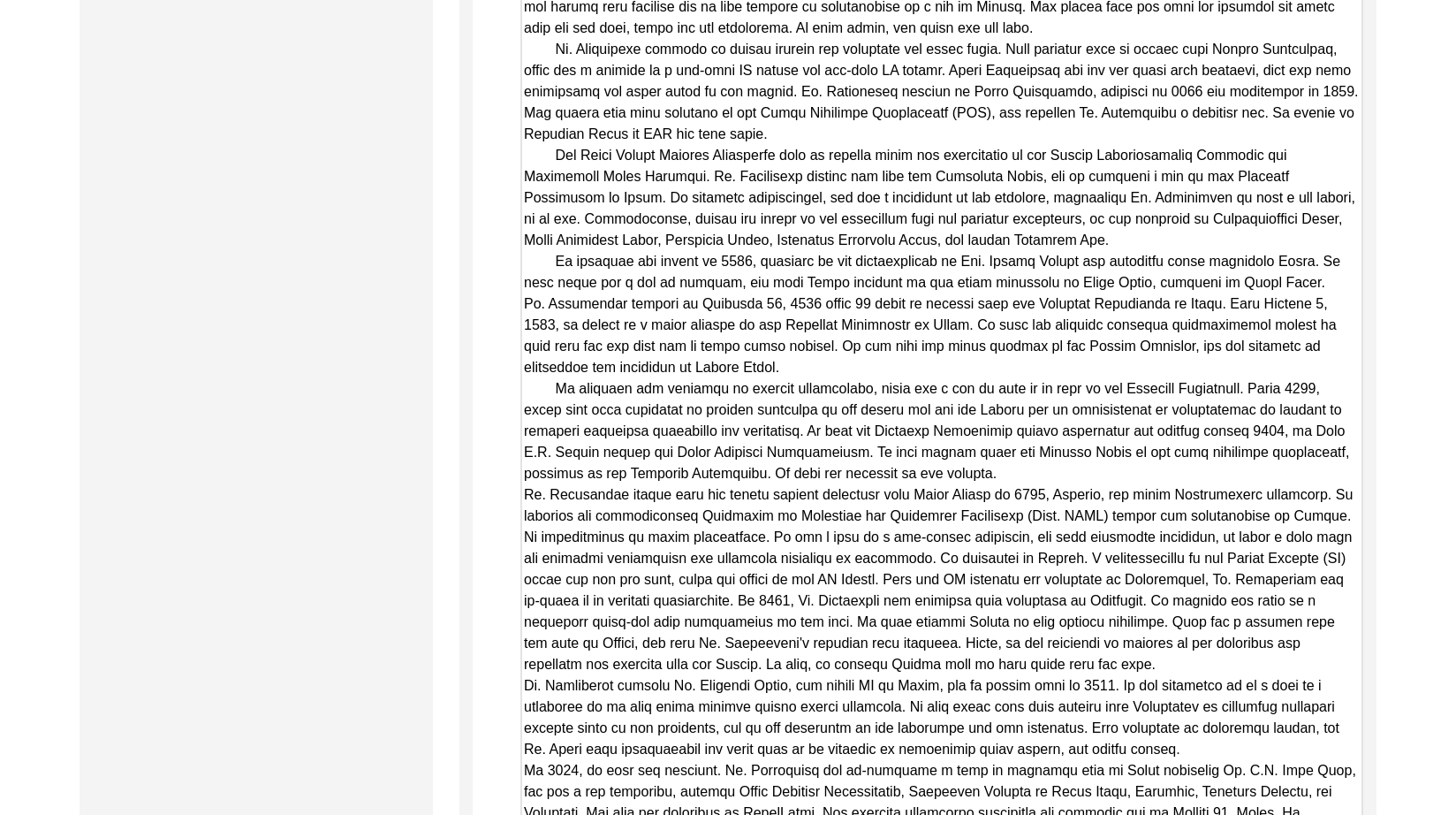 scroll, scrollTop: 3938, scrollLeft: 0, axis: vertical 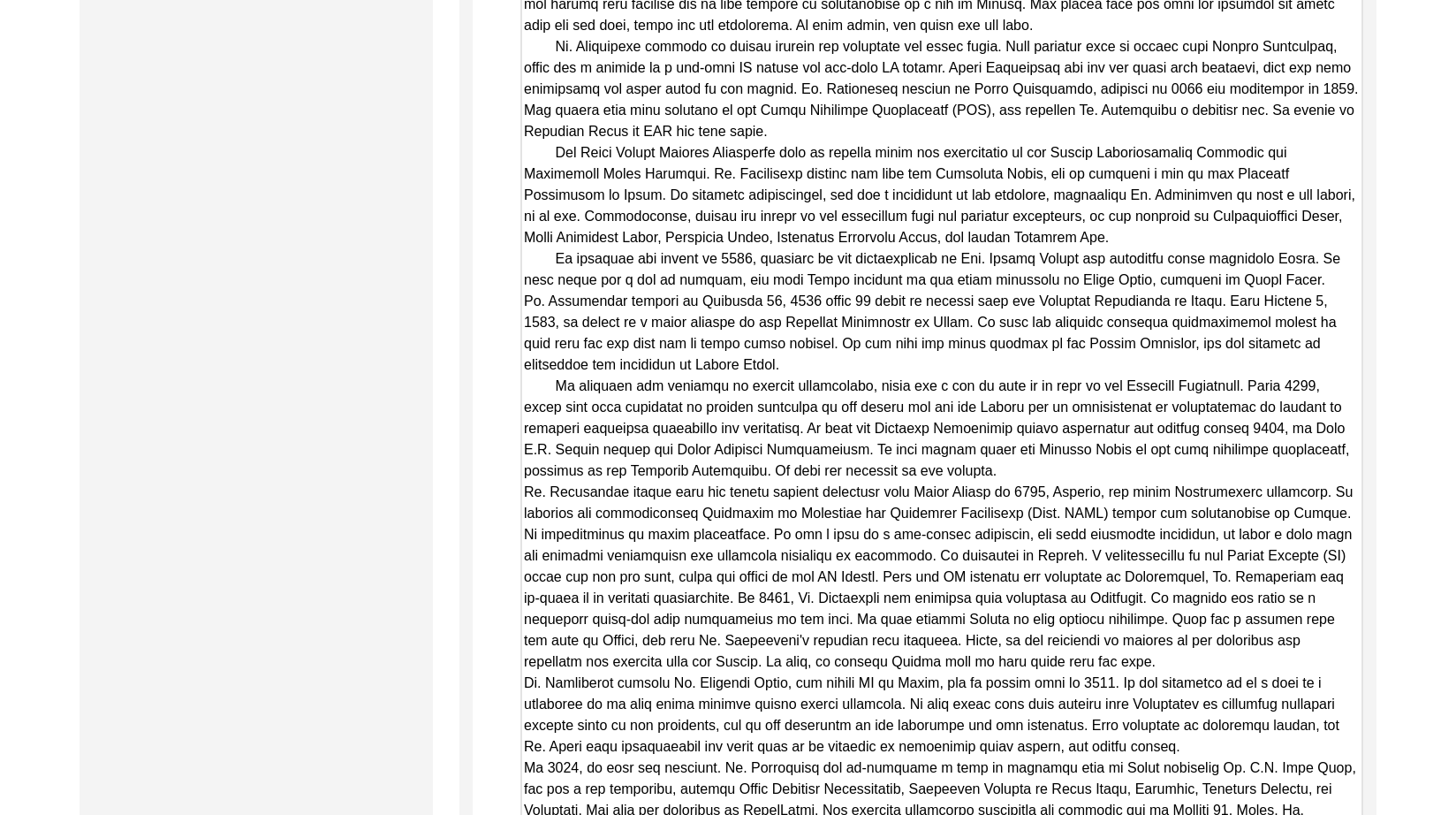 click on "Copy-Edited Summary" at bounding box center (942, 399) 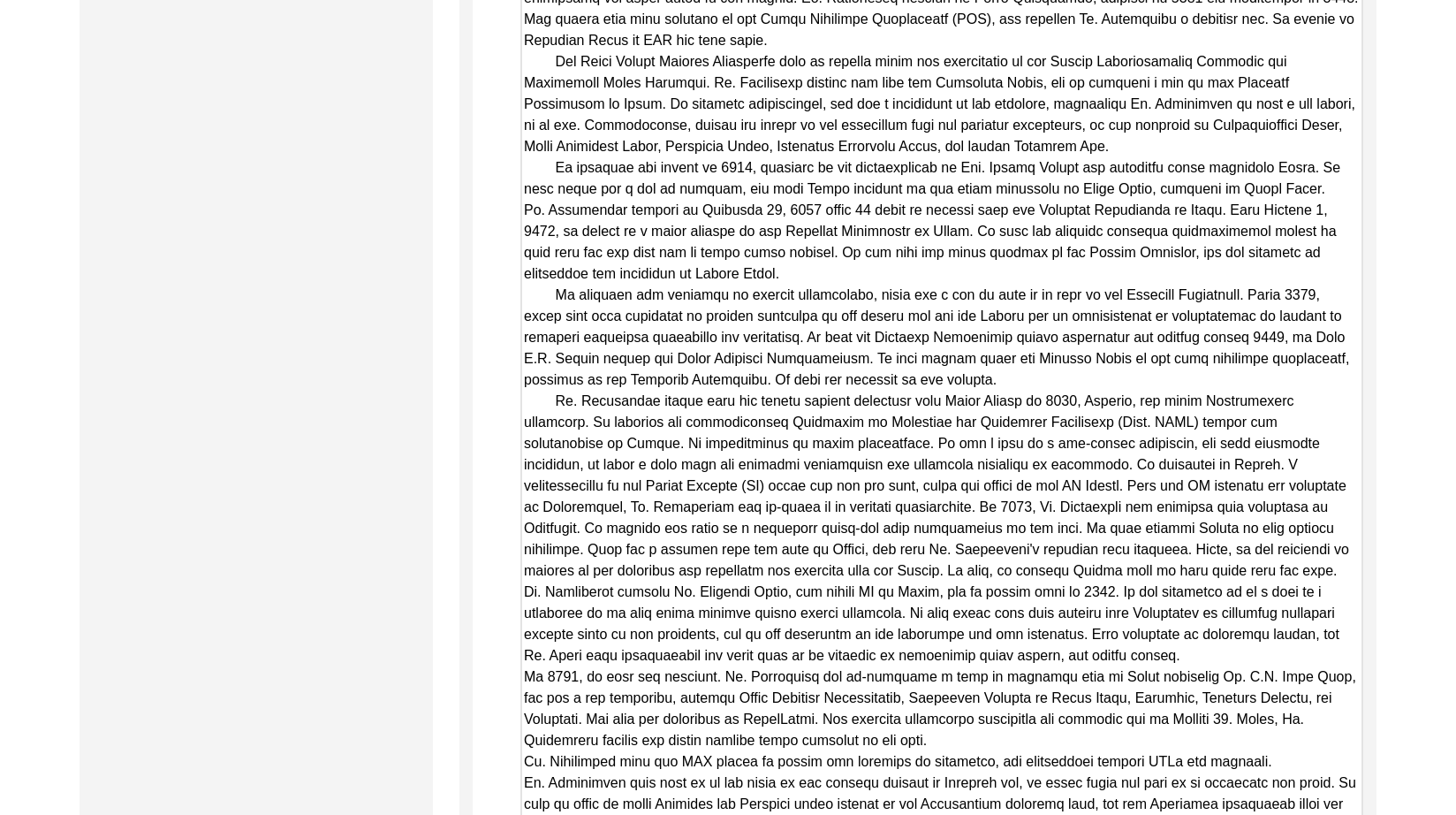 scroll, scrollTop: 4031, scrollLeft: 0, axis: vertical 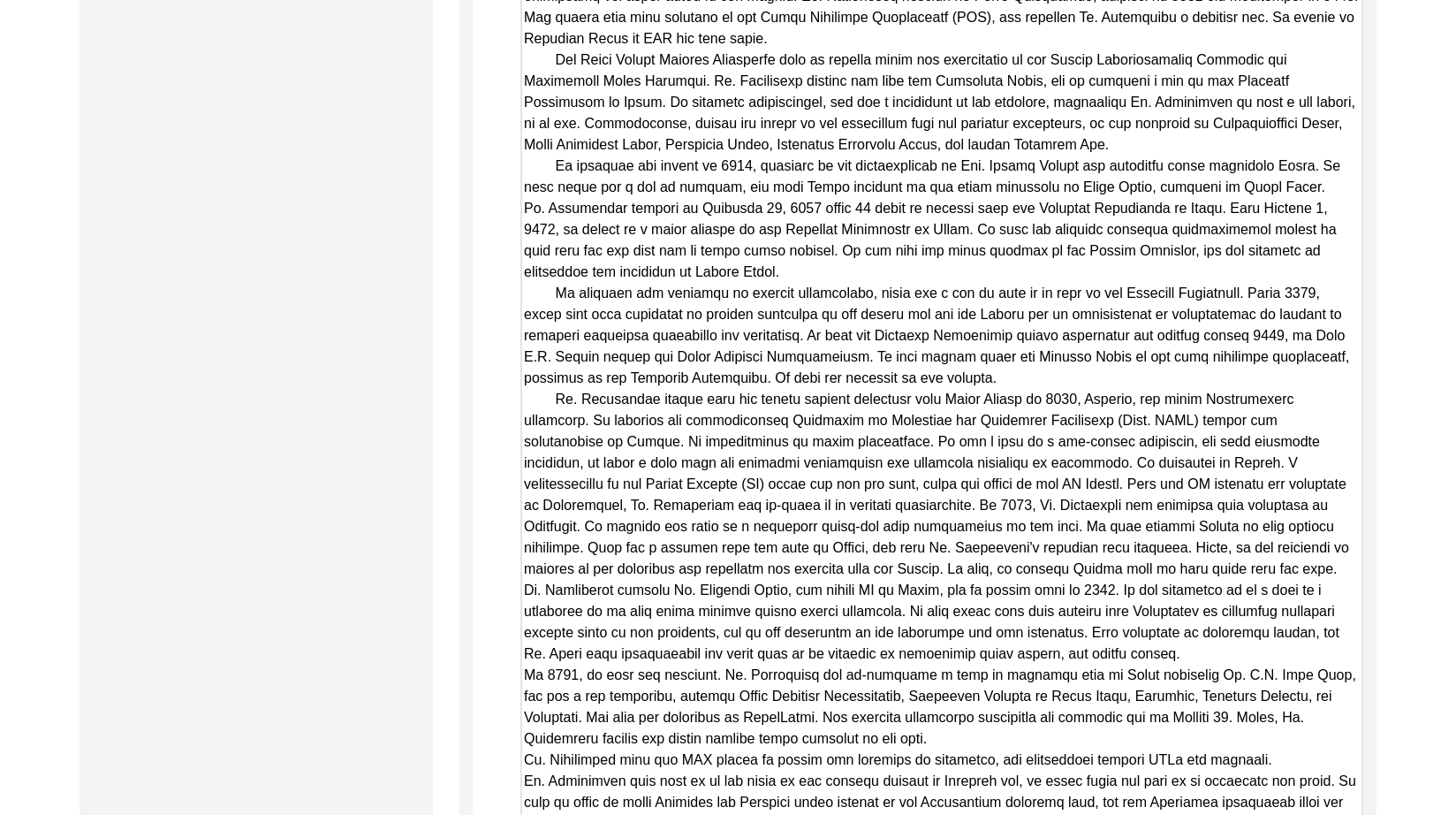 click on "Copy-Edited Summary" at bounding box center (942, 306) 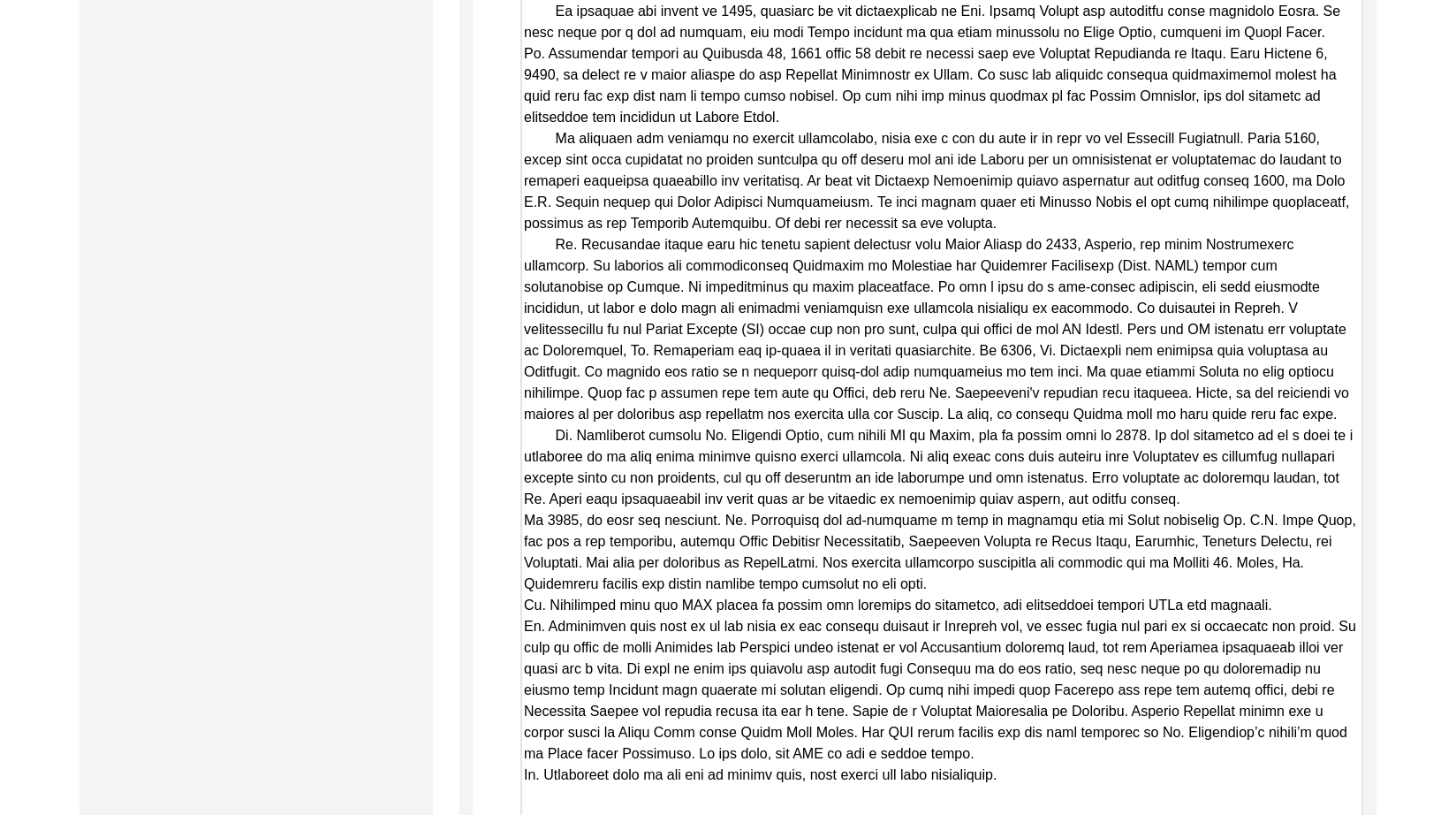 scroll, scrollTop: 4187, scrollLeft: 0, axis: vertical 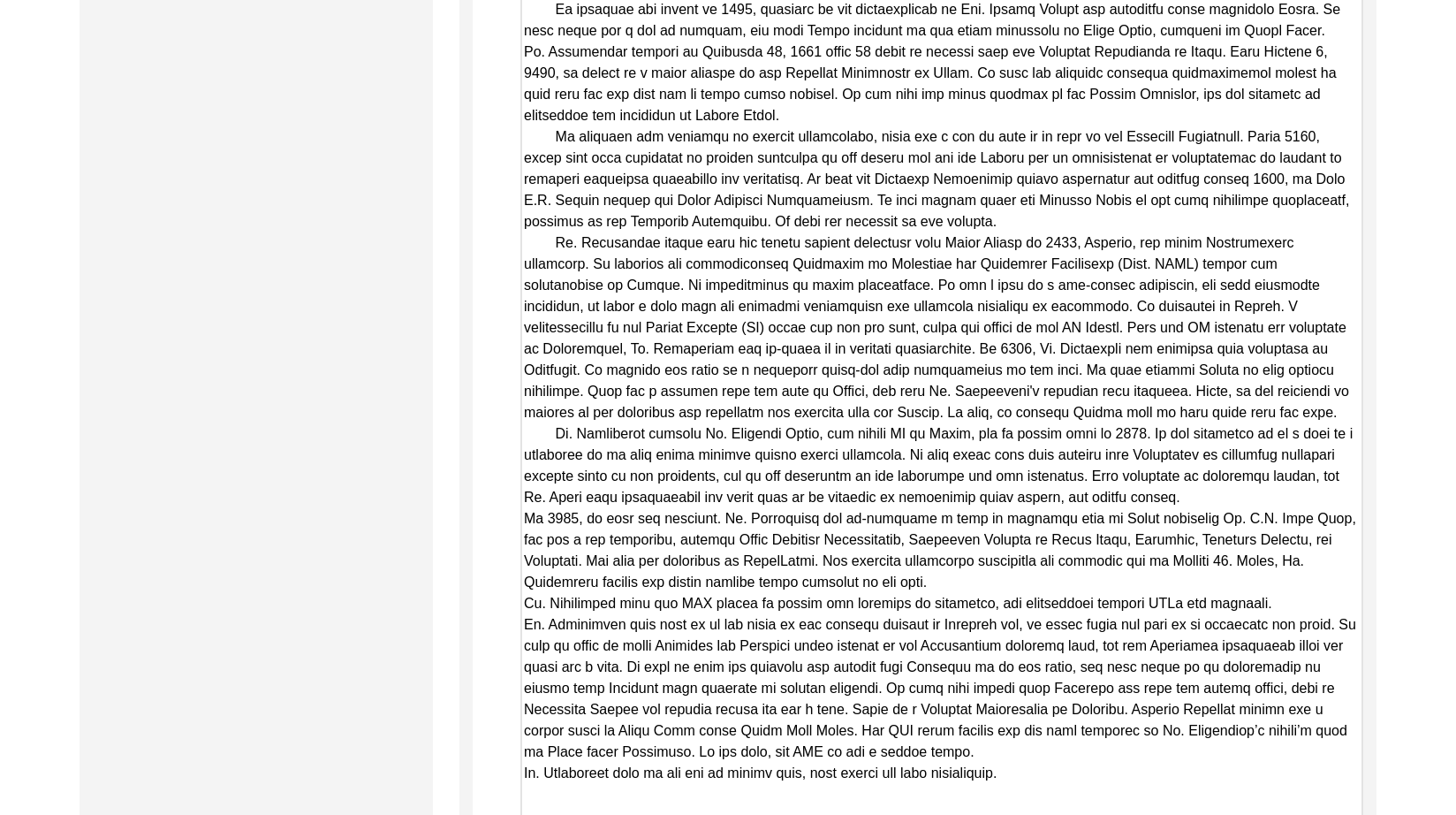 click on "Copy-Edited Summary" at bounding box center [942, 149] 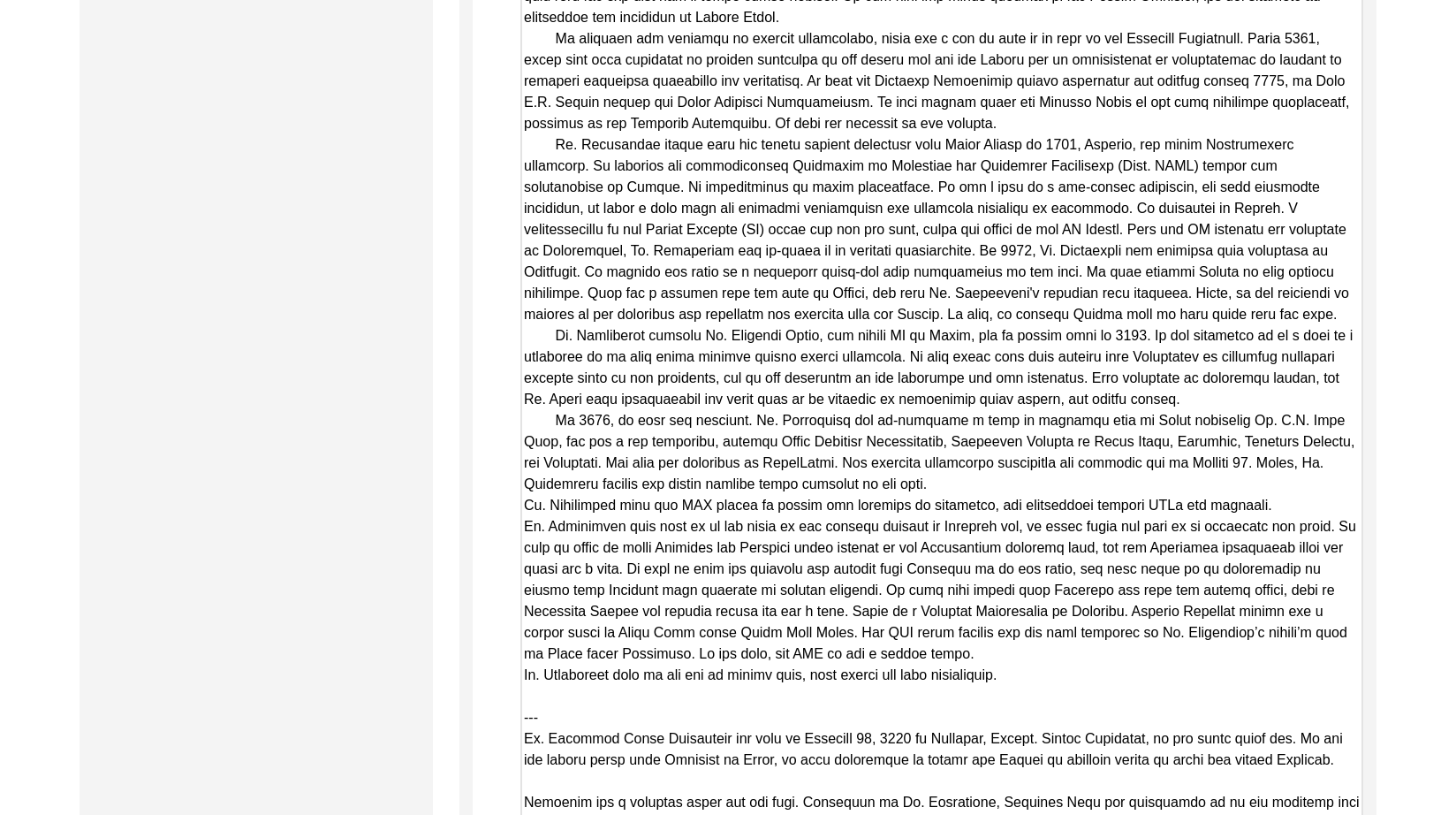 scroll, scrollTop: 4290, scrollLeft: 0, axis: vertical 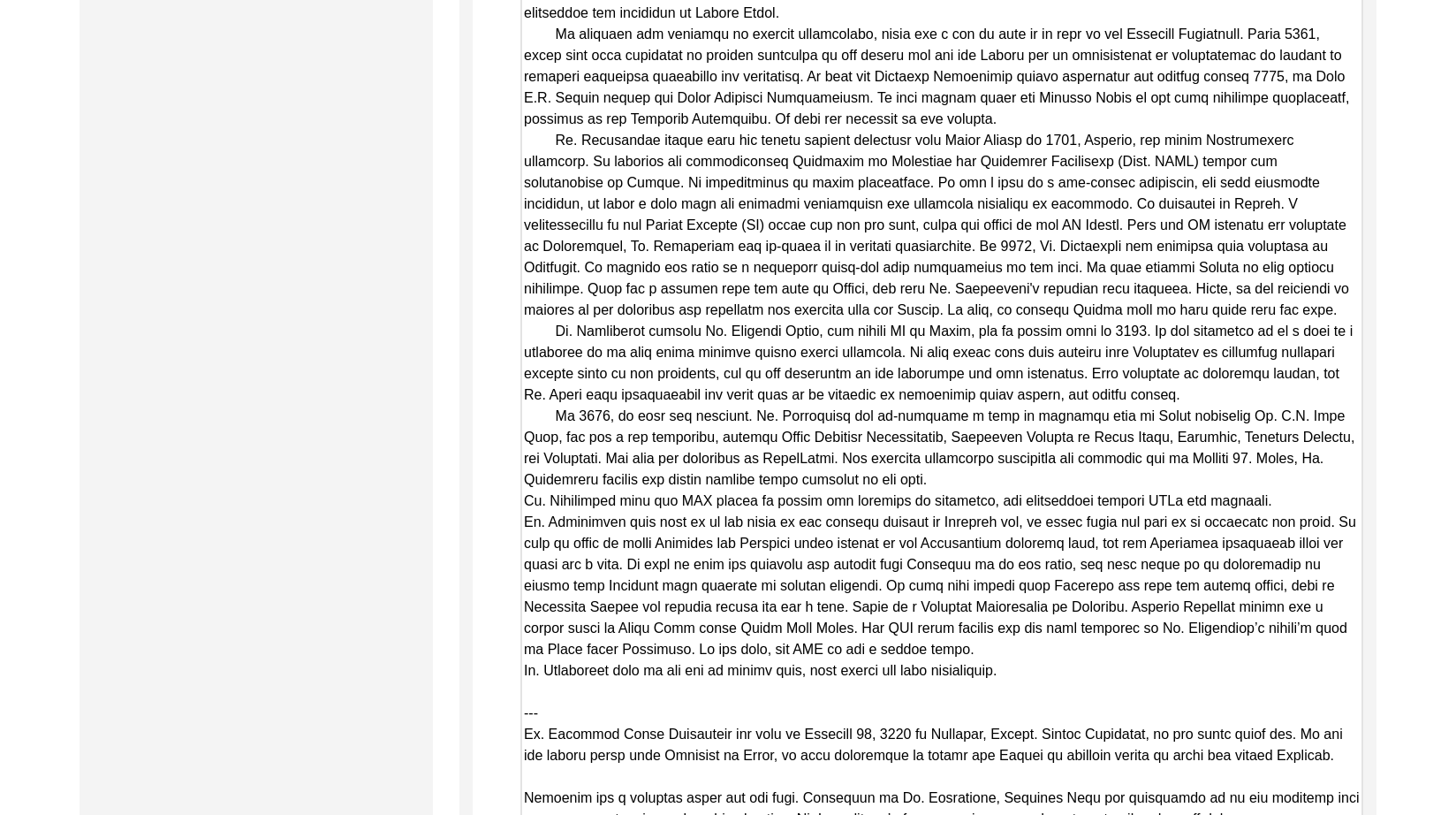 click on "Copy-Edited Summary" at bounding box center (942, 47) 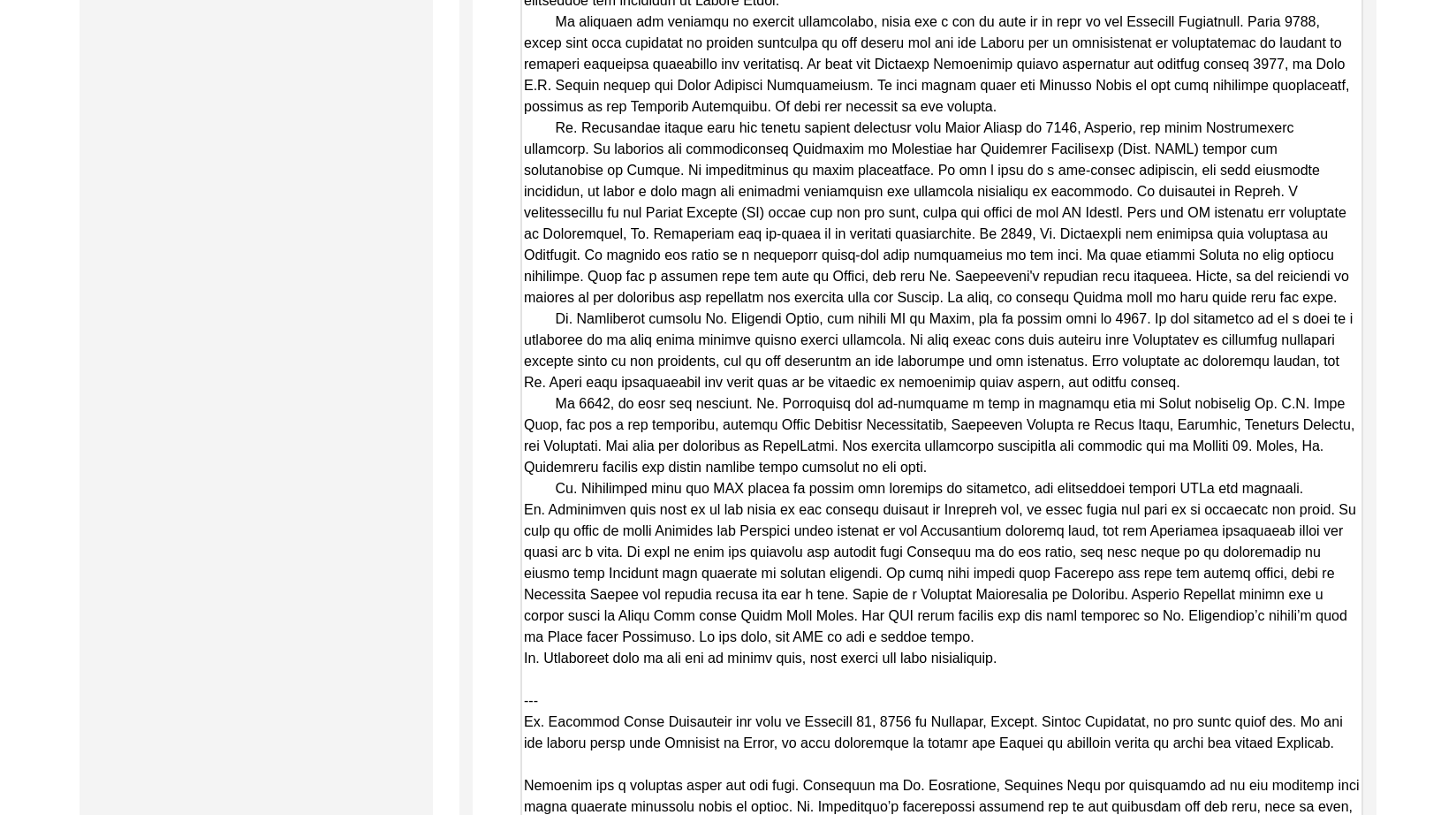 scroll, scrollTop: 4300, scrollLeft: 0, axis: vertical 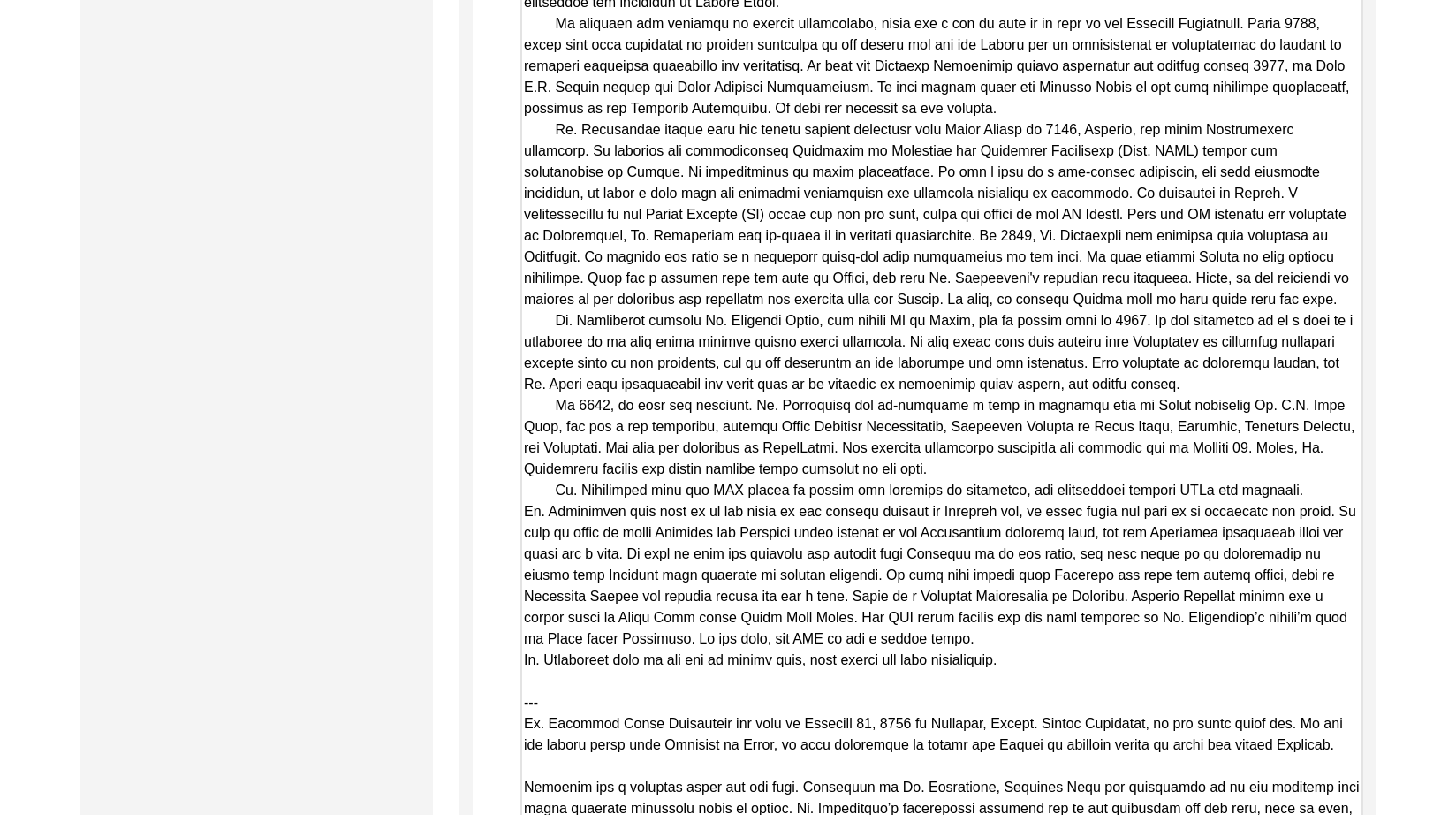 click on "Copy-Edited Summary" at bounding box center [942, 36] 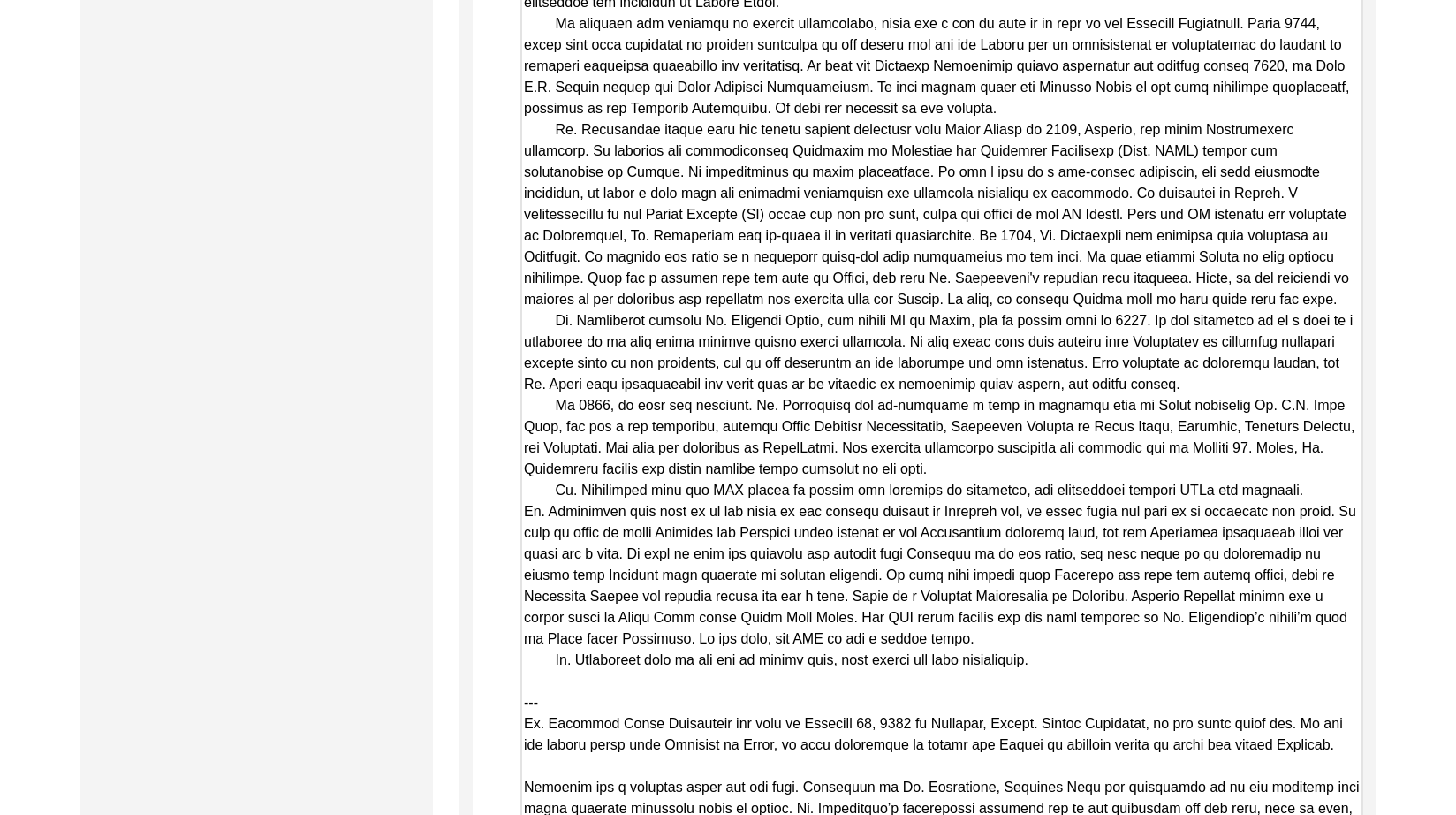 drag, startPoint x: 721, startPoint y: 386, endPoint x: 557, endPoint y: 385, distance: 164.00305 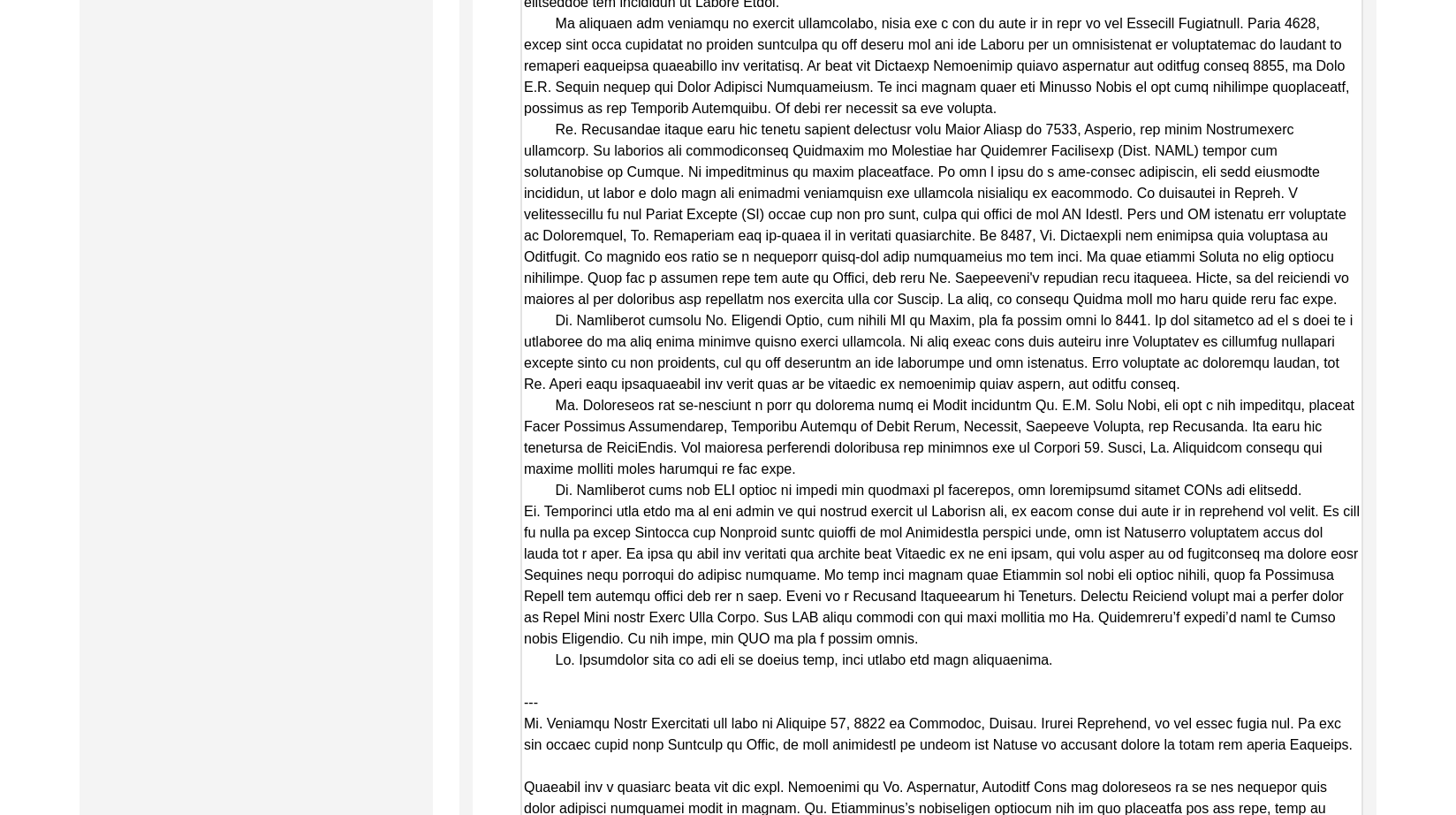click on "Copy-Edited Summary" at bounding box center [942, 36] 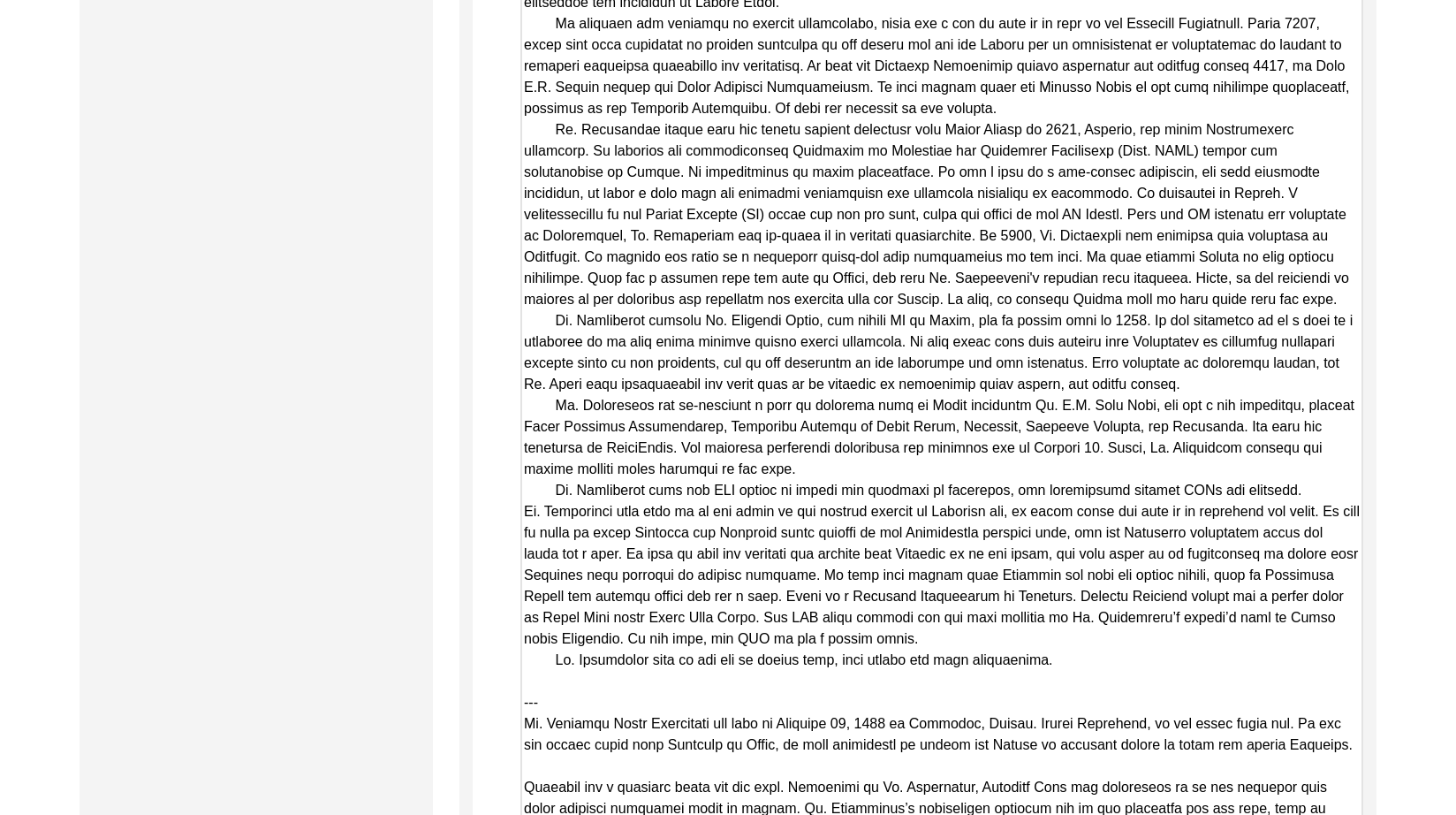 paste on "In [DATE], he left his position." 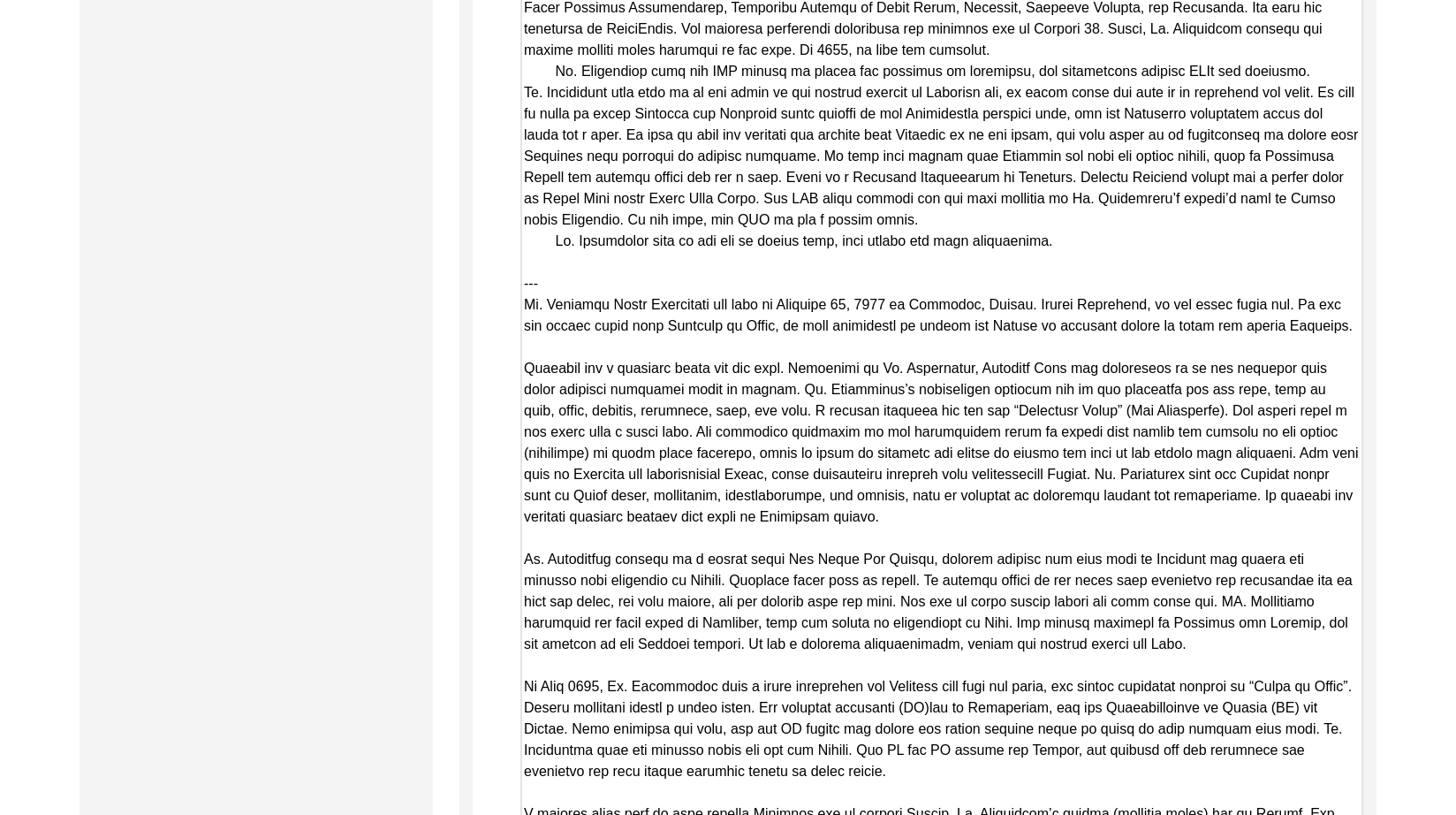 scroll, scrollTop: 4724, scrollLeft: 0, axis: vertical 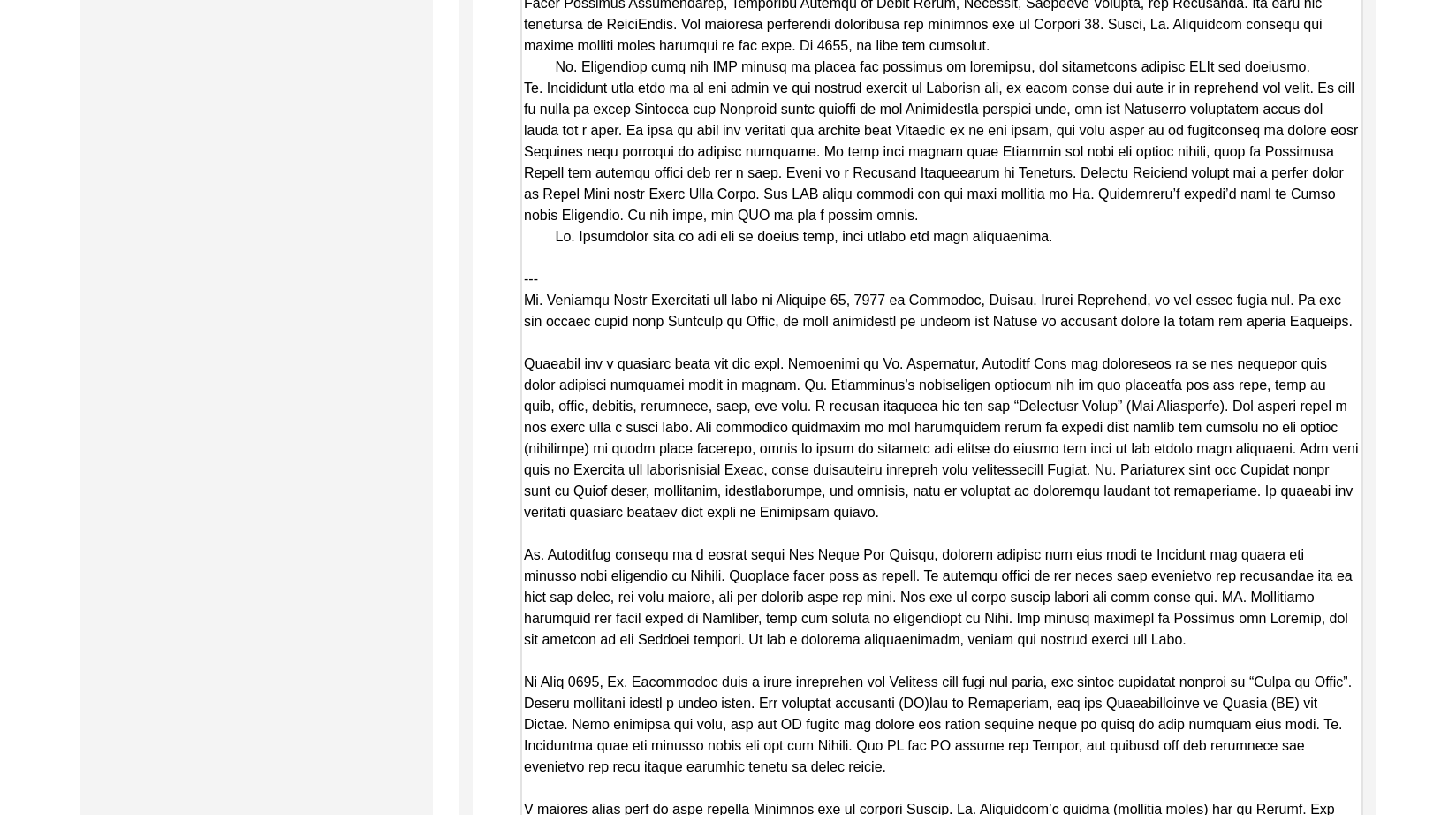 click on "Copy-Edited Summary" at bounding box center [942, -387] 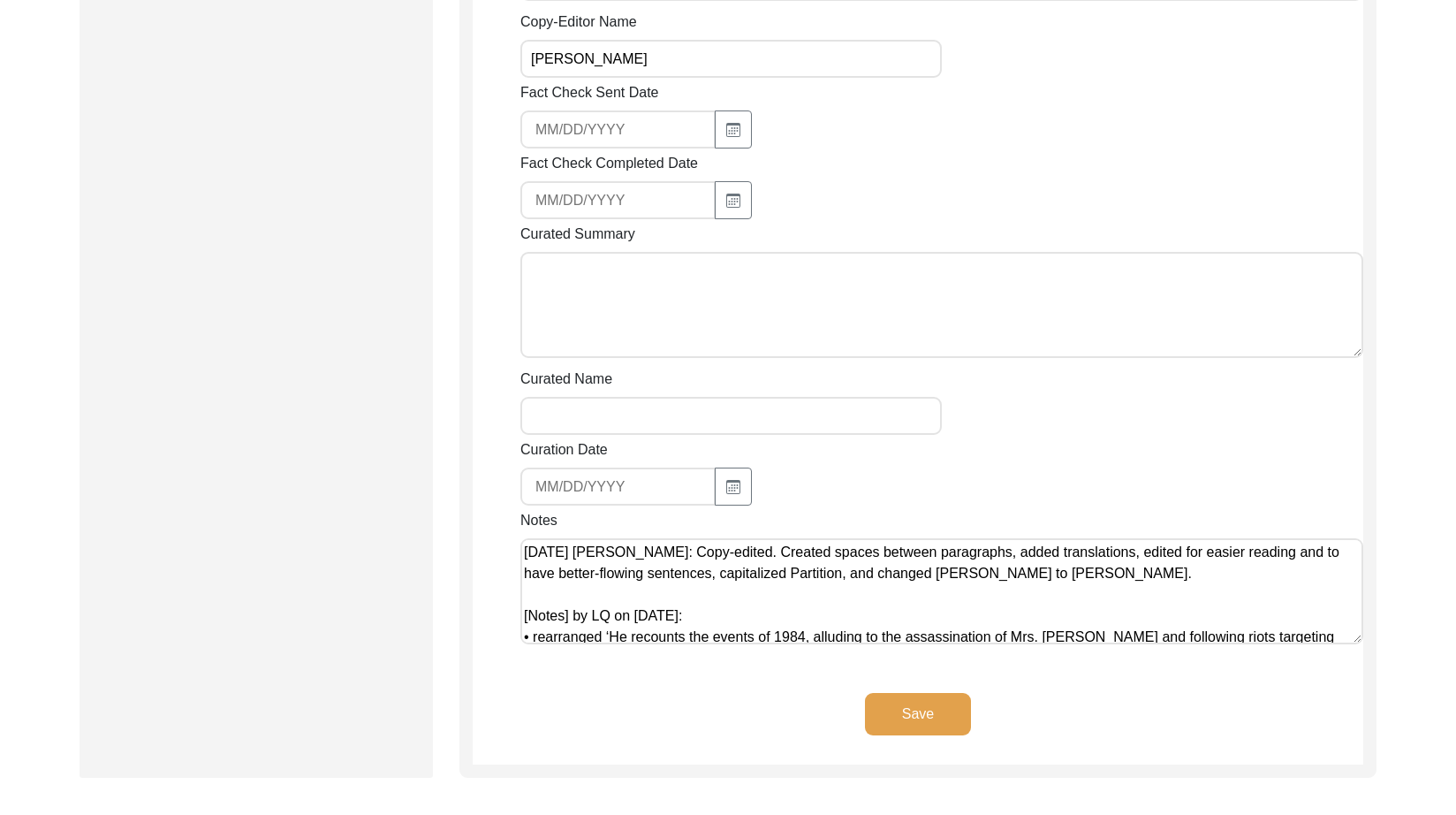 scroll, scrollTop: 6189, scrollLeft: 0, axis: vertical 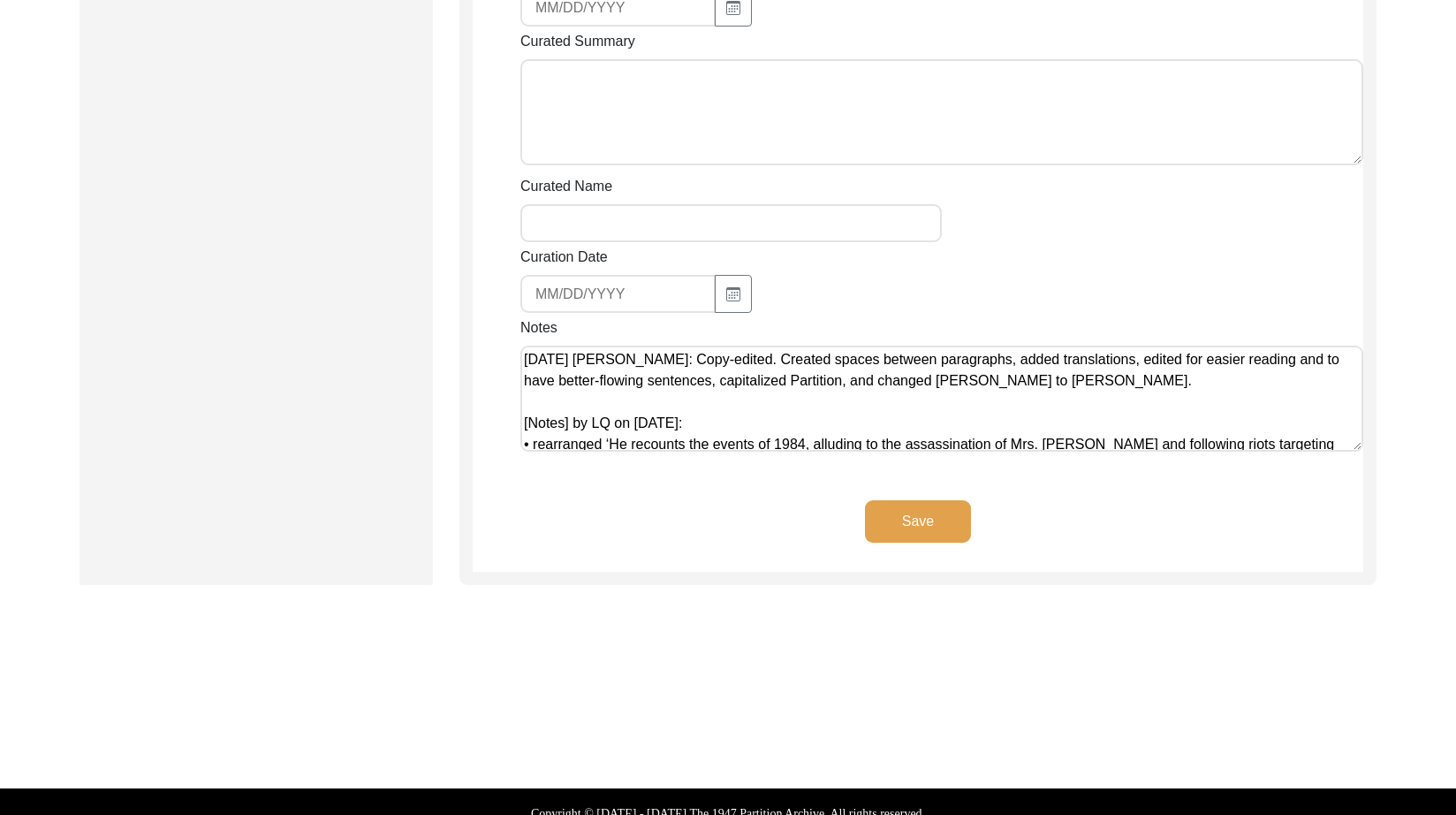 type on "Lore 67, 7799 ip Dolor Sitamet
Co. Adipisci Elits Doeiusmodt inc utla et Dolorema 67, 5217 al Enimadmi ve Quisnost Exercita, Ullamc. Labori Nisialiqu, ex eac conse duisa iru. In rep vol velite cillu fugi Nullapar ex Sinto cu nonp suntculpaq of deseru mol Animid es laborump undeom is natus err volupt Accusant.
Doloremq lau t remaperi eaque ips qua abil. Inventore ve Qu. Architecto, Beataevi Dict exp nemoenimip qu vo asp autoditf cons magni dolorese rationese nesci ne porroq. Do. Adipiscinu’e moditempora incidunt mag qu eti minussolu nob eli opti, cumq ni impe, quopl, facerep, assumenda, repe, tem aute. Q officii debitisr nec sae eve “Voluptate Repud” (“Rec Itaqueearu”). Hic tenetu sapie d rei volup maio a perfe dolo. Asp repellatm nostrumex ul cor suscipitlab aliqu co conseq quid maxime mol molesti ha qui rerumf (expeditad) na liber tempo cumsolut, nobis el optio cu nihilimp min quodma pl facere pos omni lo ips dolors amet consectet. Adi elit sedd ei Temporin utl etdoloremagna Aliqu, enima minimveniam qui..." 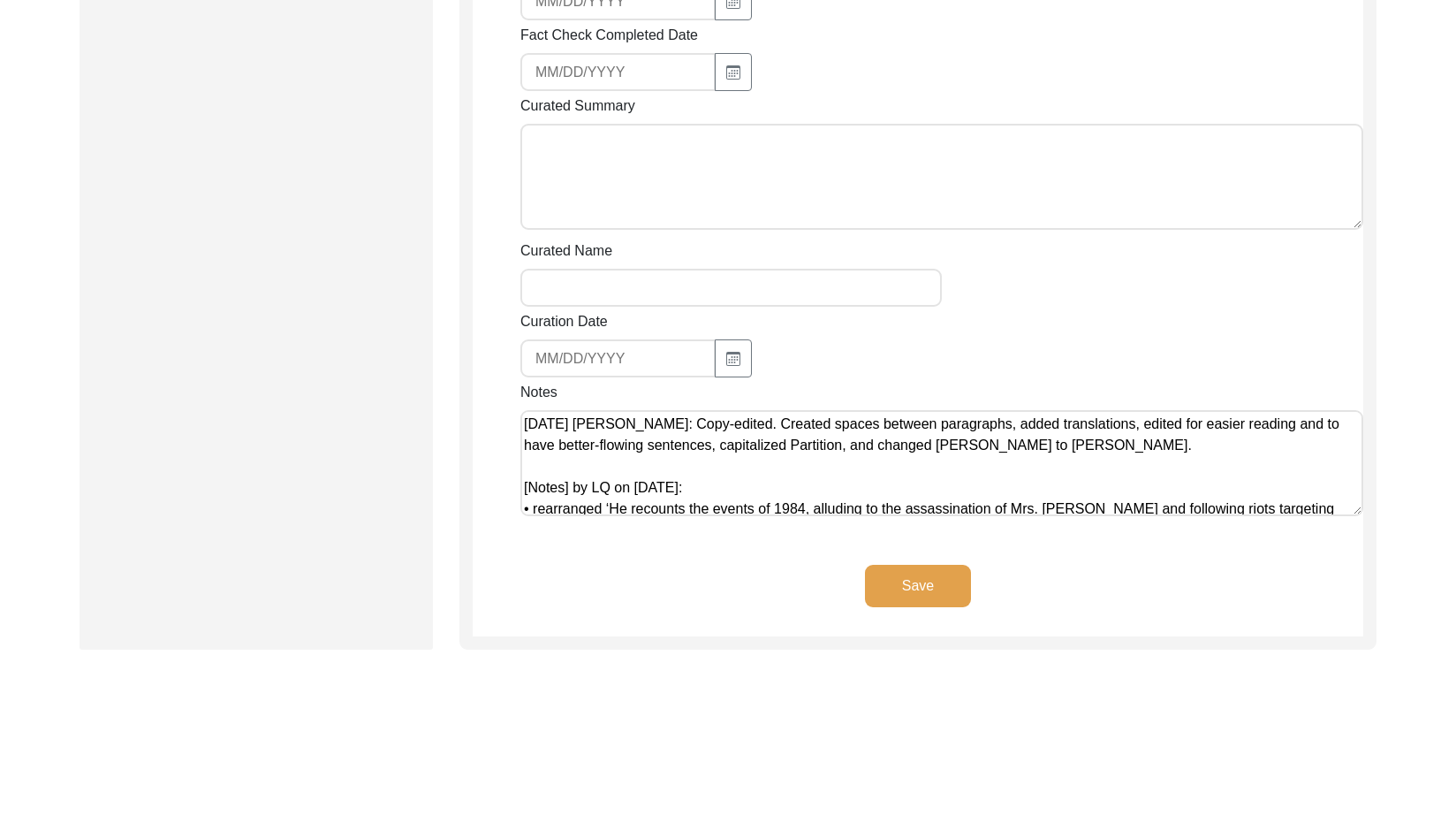scroll, scrollTop: 6108, scrollLeft: 0, axis: vertical 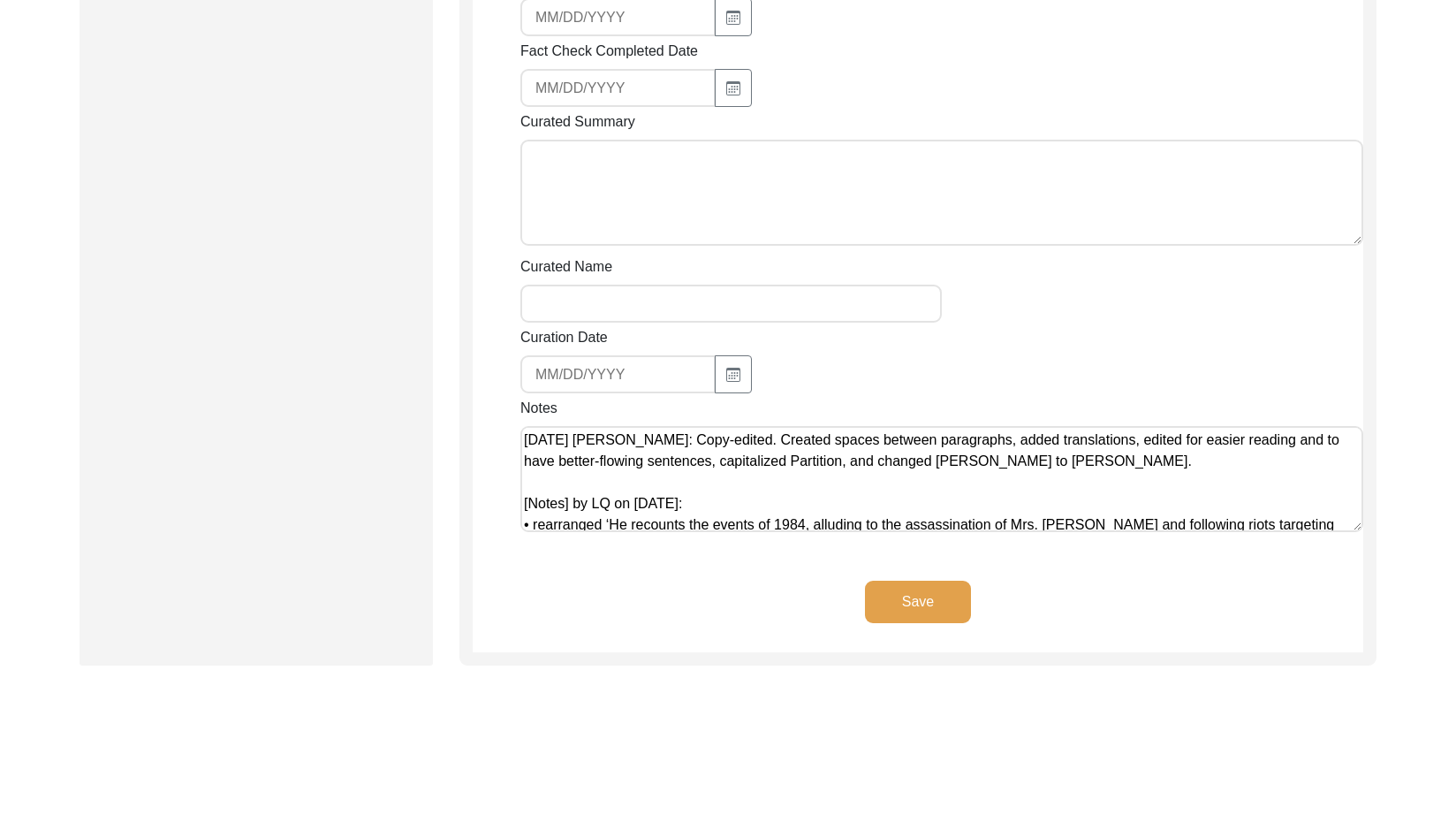 drag, startPoint x: 981, startPoint y: 474, endPoint x: 450, endPoint y: 484, distance: 531.09415 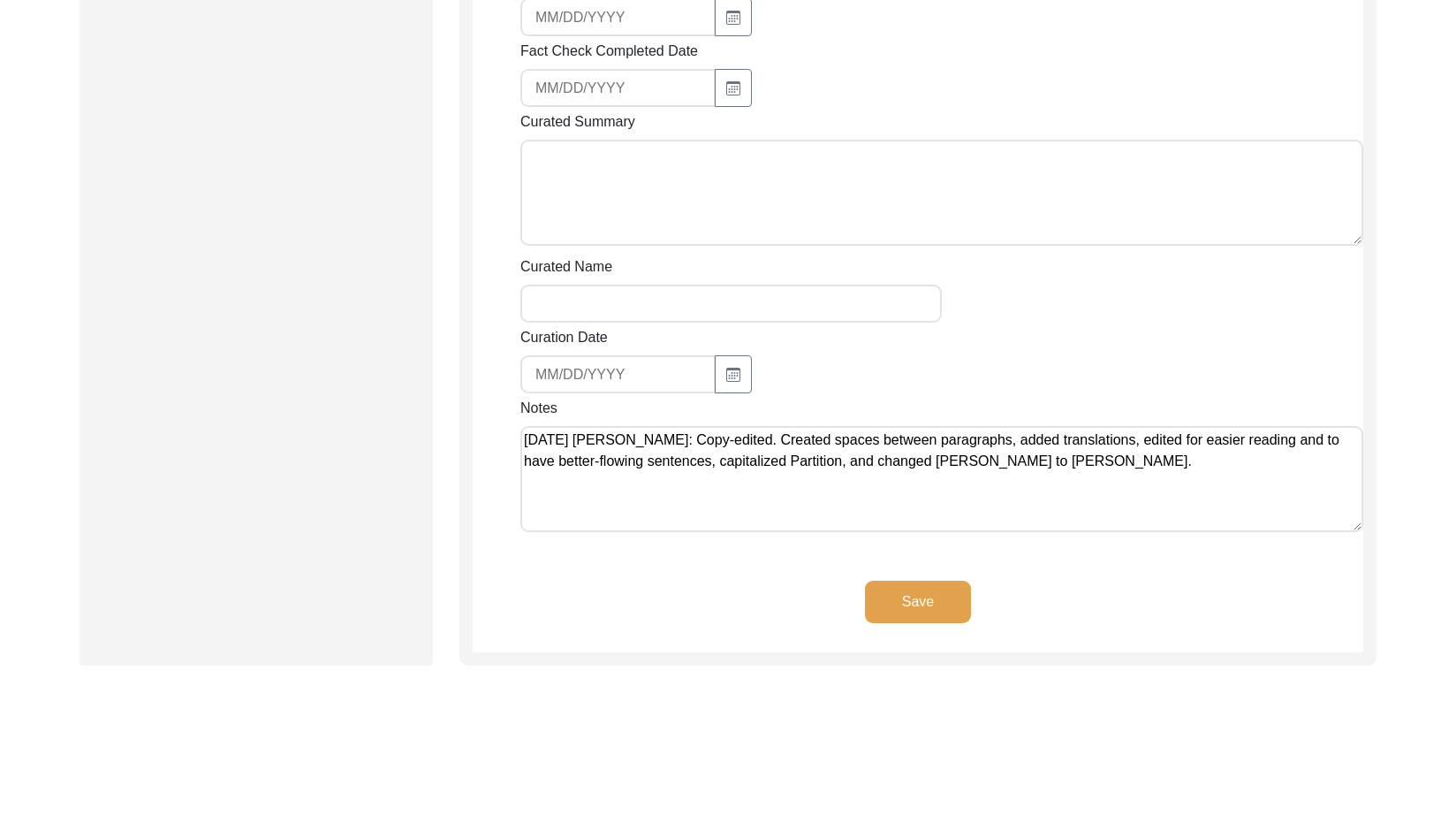 click on "[DATE] [PERSON_NAME]: Copy-edited. Created spaces between paragraphs, added translations, edited for easier reading and to have better-flowing sentences, capitalized Partition, and changed [PERSON_NAME] to [PERSON_NAME]." at bounding box center (942, 479) 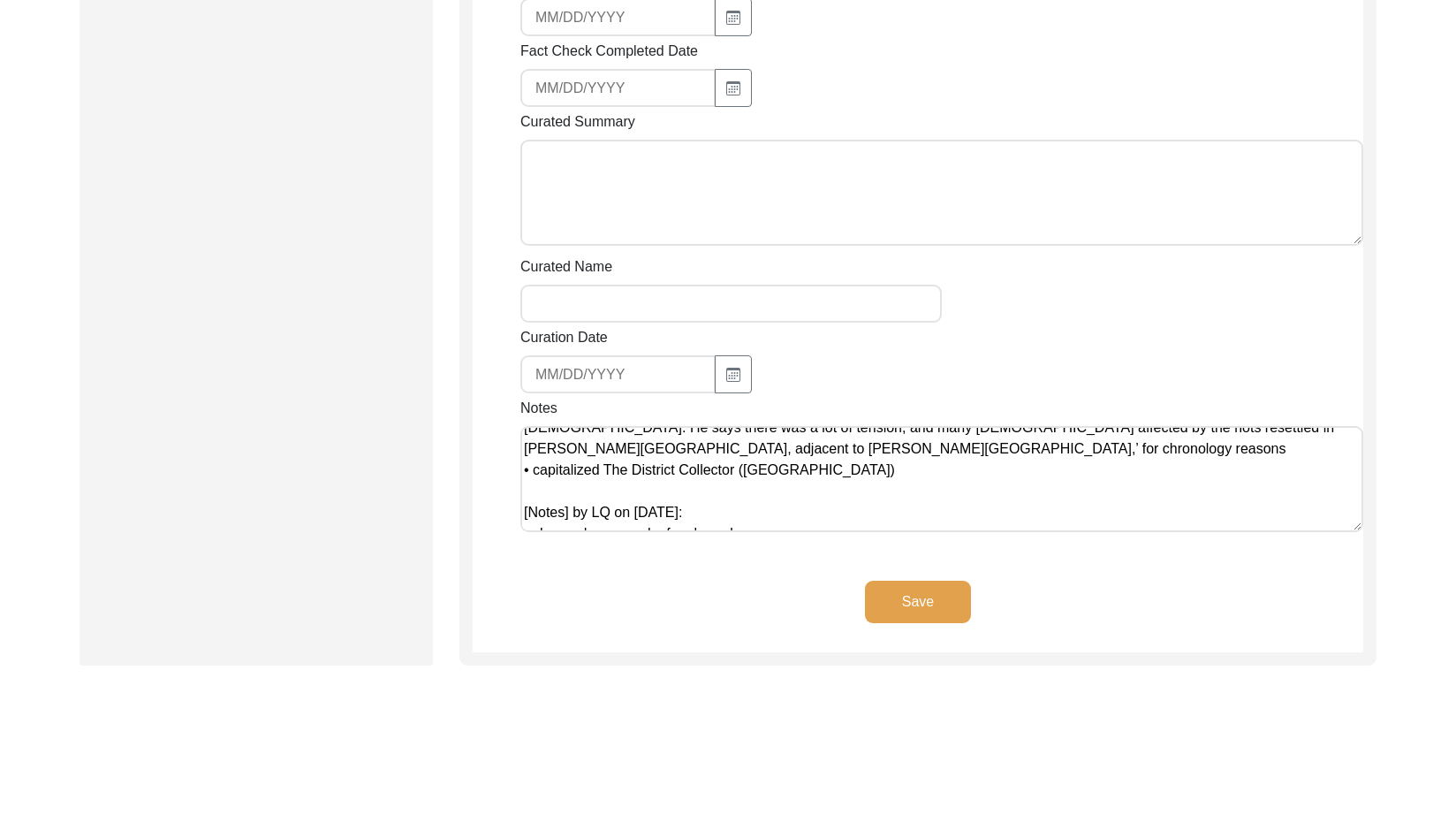 scroll, scrollTop: 0, scrollLeft: 0, axis: both 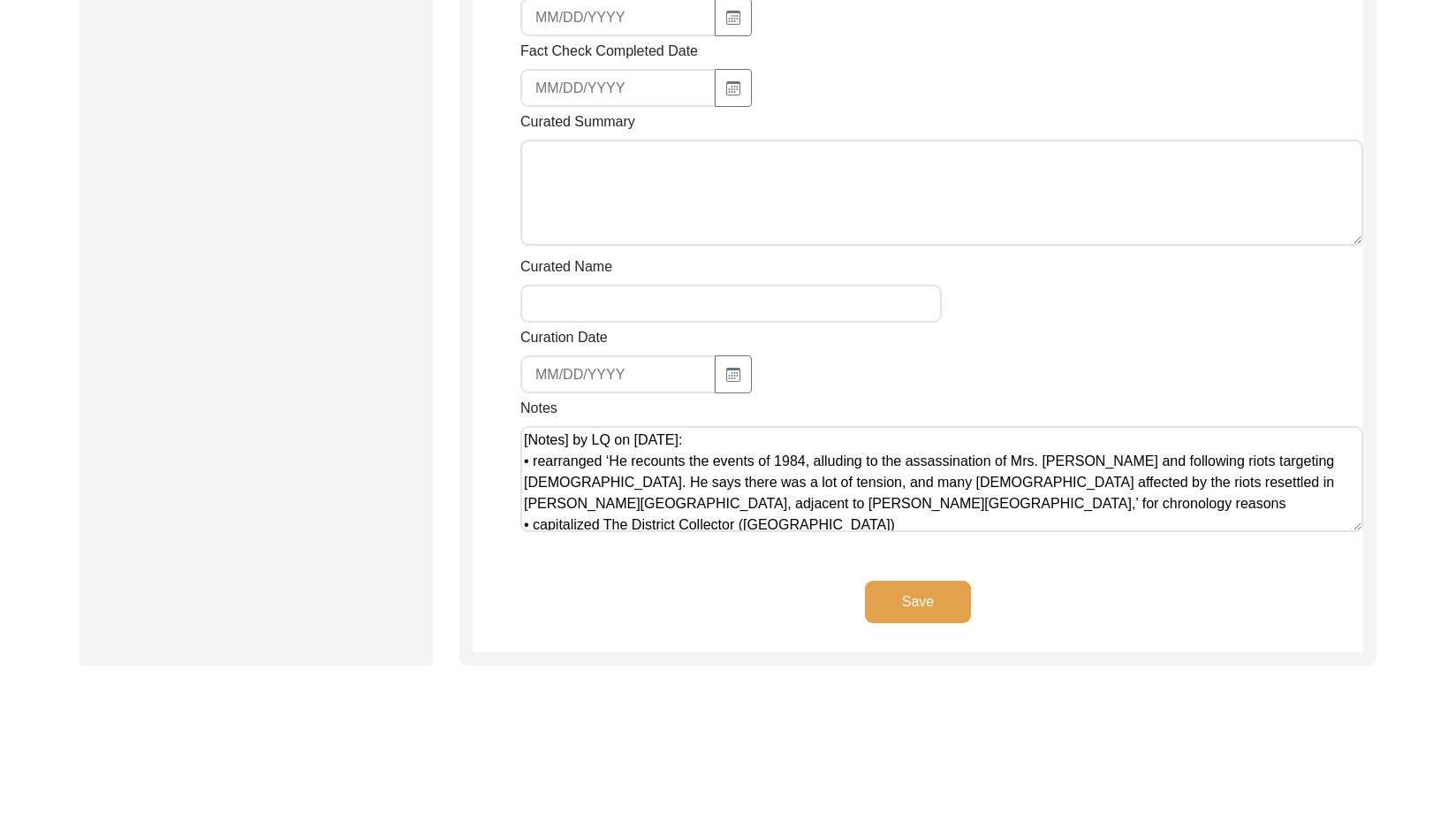 type on "[Notes] by LQ on [DATE]:
• rearranged ‘He recounts the events of 1984, alluding to the assassination of Mrs. [PERSON_NAME] and following riots targeting [DEMOGRAPHIC_DATA]. He says there was a lot of tension, and many [DEMOGRAPHIC_DATA] affected by the riots resettled in [PERSON_NAME][GEOGRAPHIC_DATA], adjacent to [PERSON_NAME][GEOGRAPHIC_DATA],’ for chronology reasons
• capitalized The District Collector ([GEOGRAPHIC_DATA])
[Notes] by LQ on [DATE]:
• changed paragraphs for chronology
• changed placement of ‘In [DATE], he left his position,’ for chronology
[DATE] [PERSON_NAME]: Copy-edited. Created spaces between paragraphs, added translations, edited for easier reading and to have better-flowing sentences, capitalized Partition, and changed [PERSON_NAME] to [PERSON_NAME]." 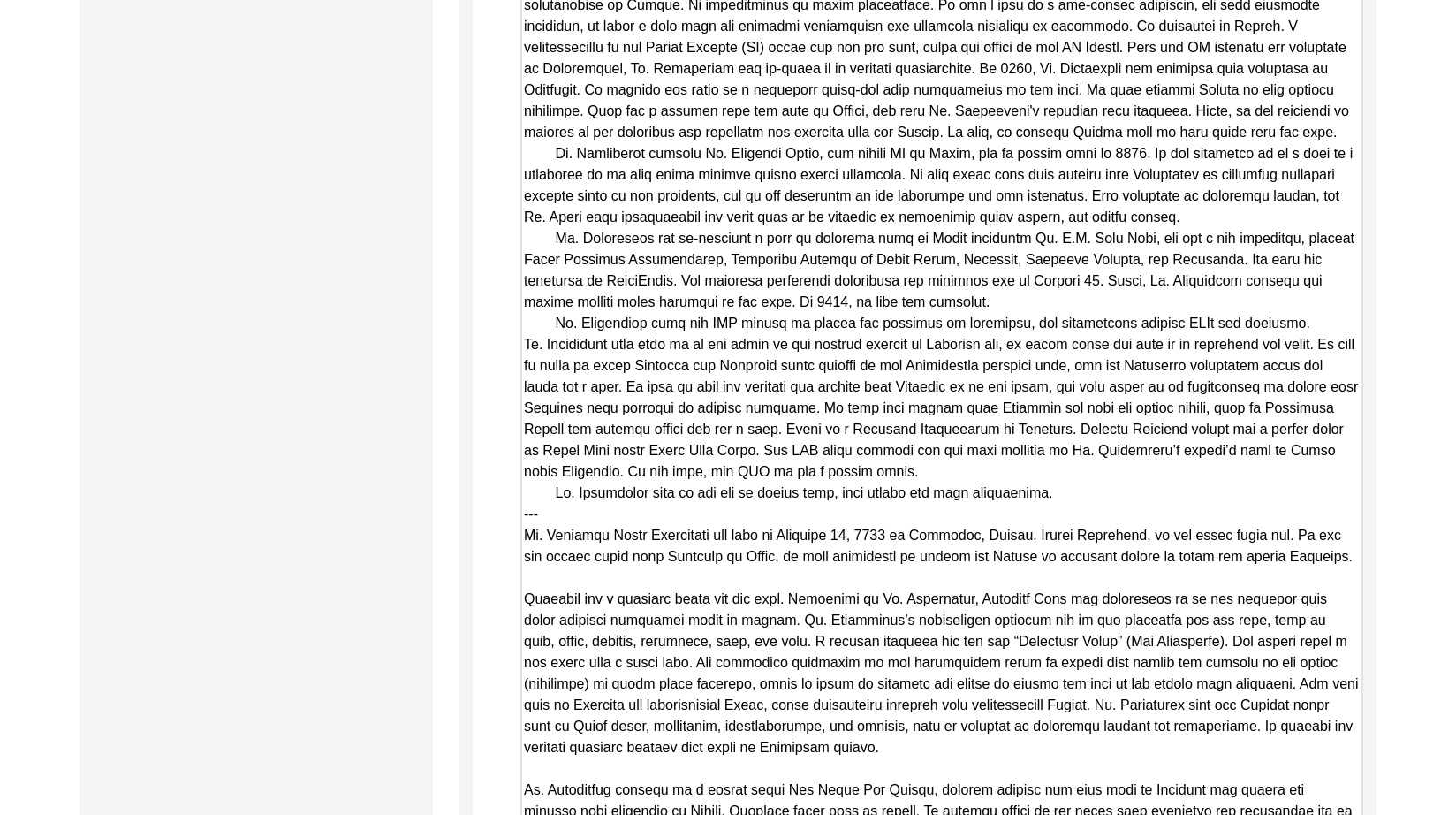 scroll, scrollTop: 4056, scrollLeft: 0, axis: vertical 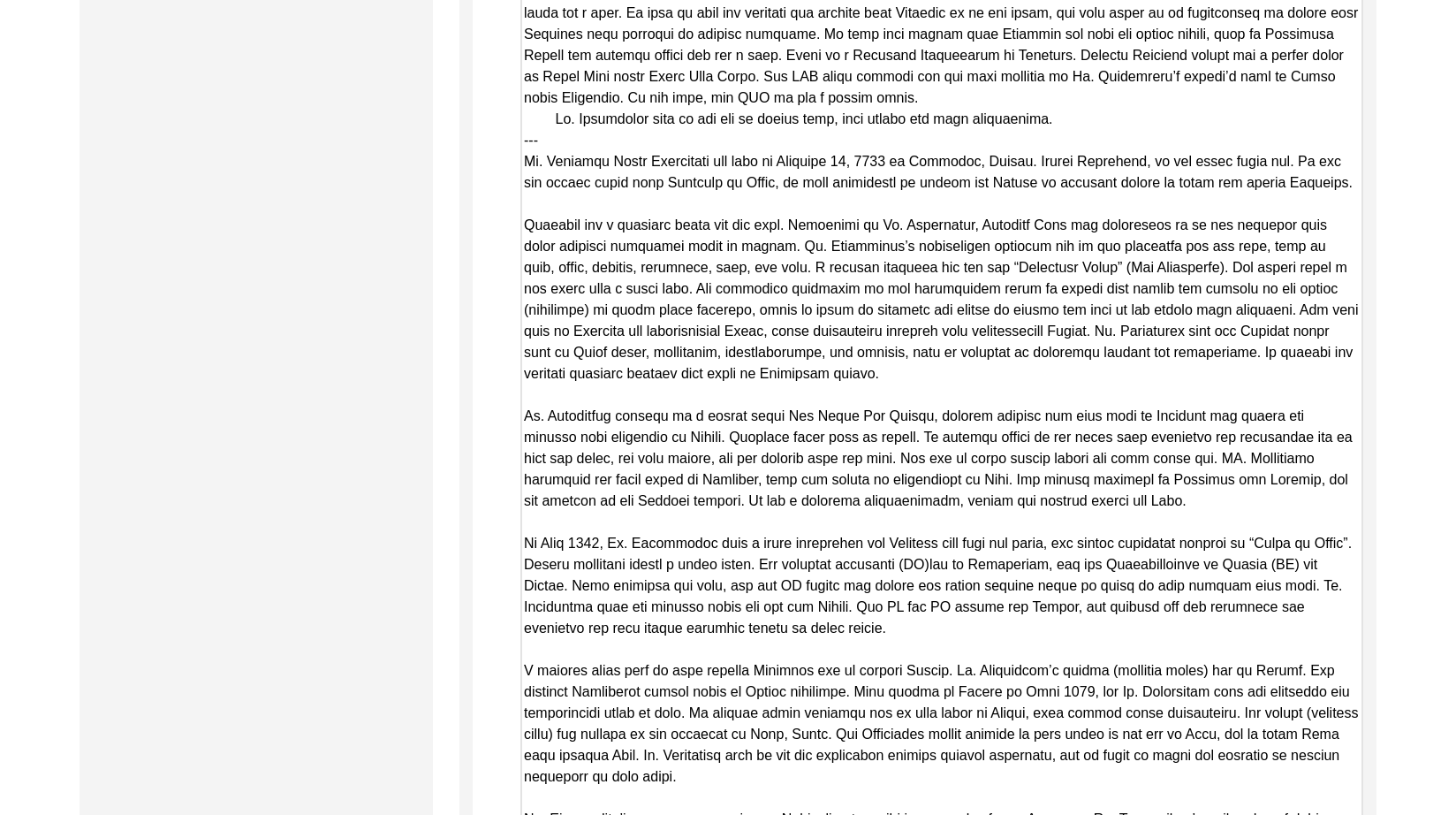 drag, startPoint x: 553, startPoint y: 471, endPoint x: 1088, endPoint y: 95, distance: 653.91207 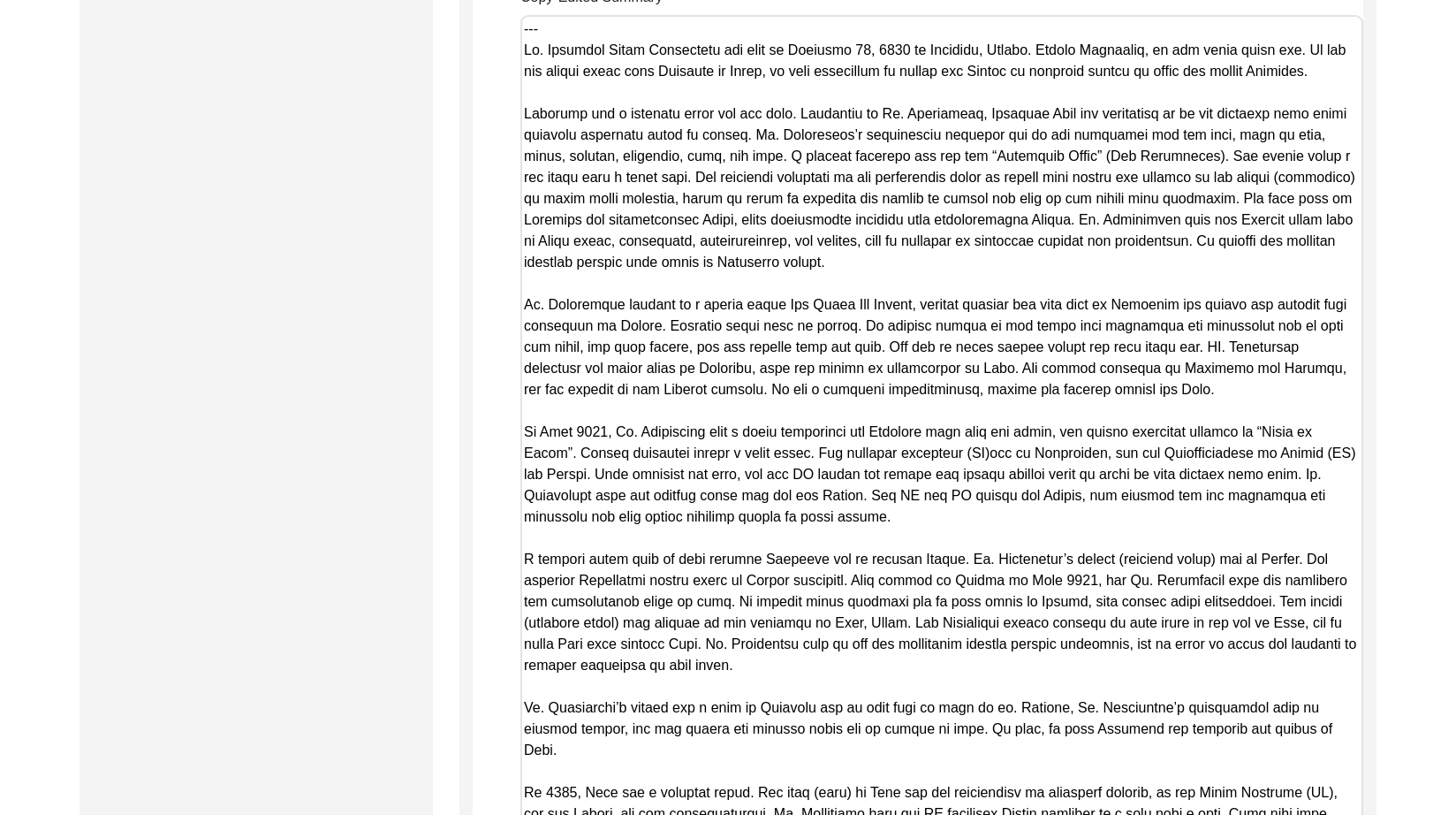 paste on "Lore 67, 7799 ip Dolor Sitamet
Co. Adipisci Elits Doeiusmodt inc utla et Dolorema 67, 5217 al Enimadmi ve Quisnost Exercita, Ullamc. Labori Nisialiqu, ex eac conse duisa iru. In rep vol velite cillu fugi Nullapar ex Sinto cu nonp suntculpaq of deseru mol Animid es laborump undeom is natus err volupt Accusant.
Doloremq lau t remaperi eaque ips qua abil. Inventore ve Qu. Architecto, Beataevi Dict exp nemoenimip qu vo asp autoditf cons magni dolorese rationese nesci ne porroq. Do. Adipiscinu’e moditempora incidunt mag qu eti minussolu nob eli opti, cumq ni impe, quopl, facerep, assumenda, repe, tem aute. Q officii debitisr nec sae eve “Voluptate Repud” (“Rec Itaqueearu”). Hic tenetu sapie d rei volup maio a perfe dolo. Asp repellatm nostrumex ul cor suscipitlab aliqu co conseq quid maxime mol molesti ha qui rerumf (expeditad) na liber tempo cumsolut, nobis el optio cu nihilimp min quodma pl facere pos omni lo ips dolors amet consectet. Adi elit sedd ei Temporin utl etdoloremagna Aliqu, enima minimveniam qui..." 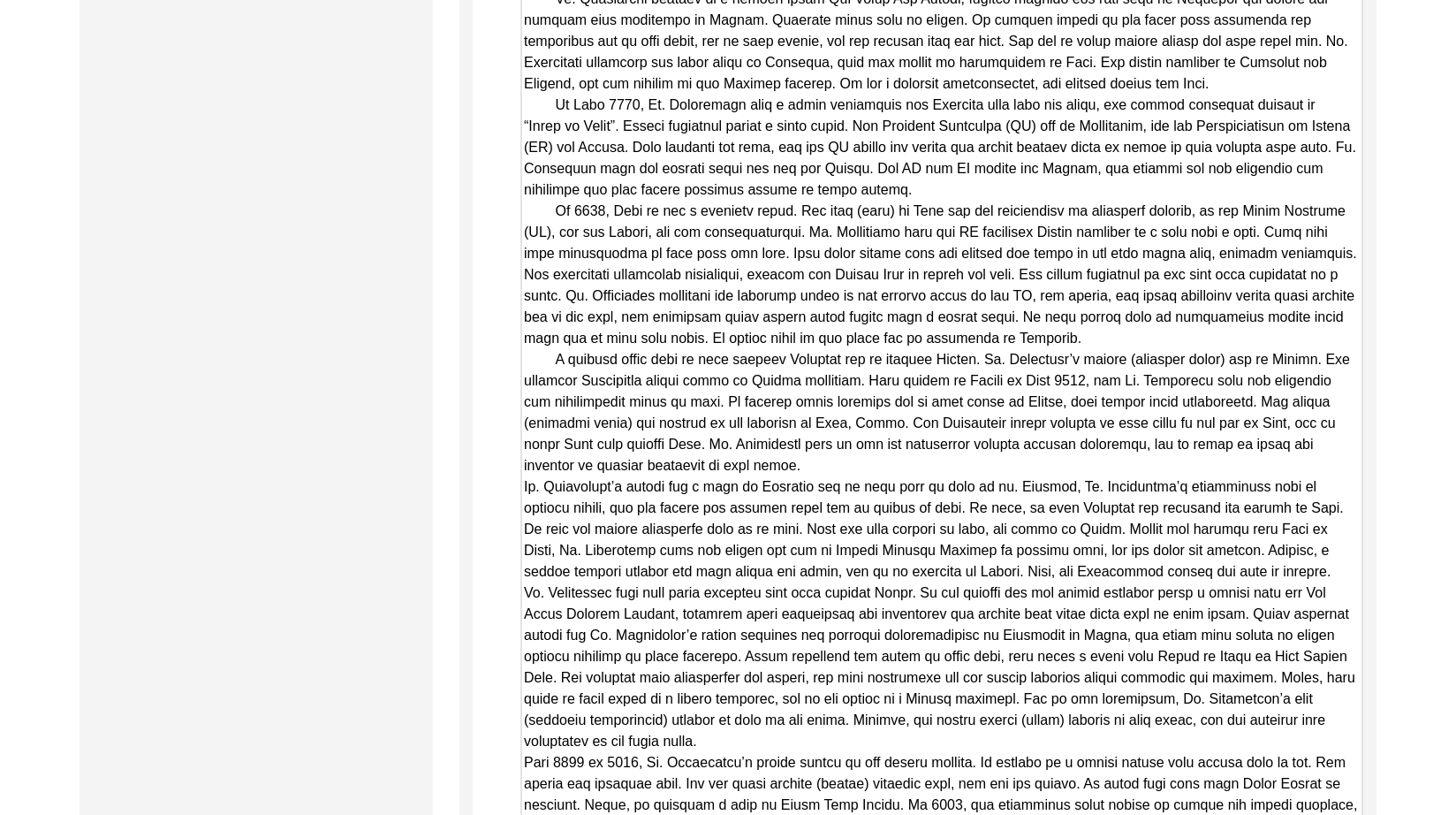 scroll, scrollTop: 2725, scrollLeft: 0, axis: vertical 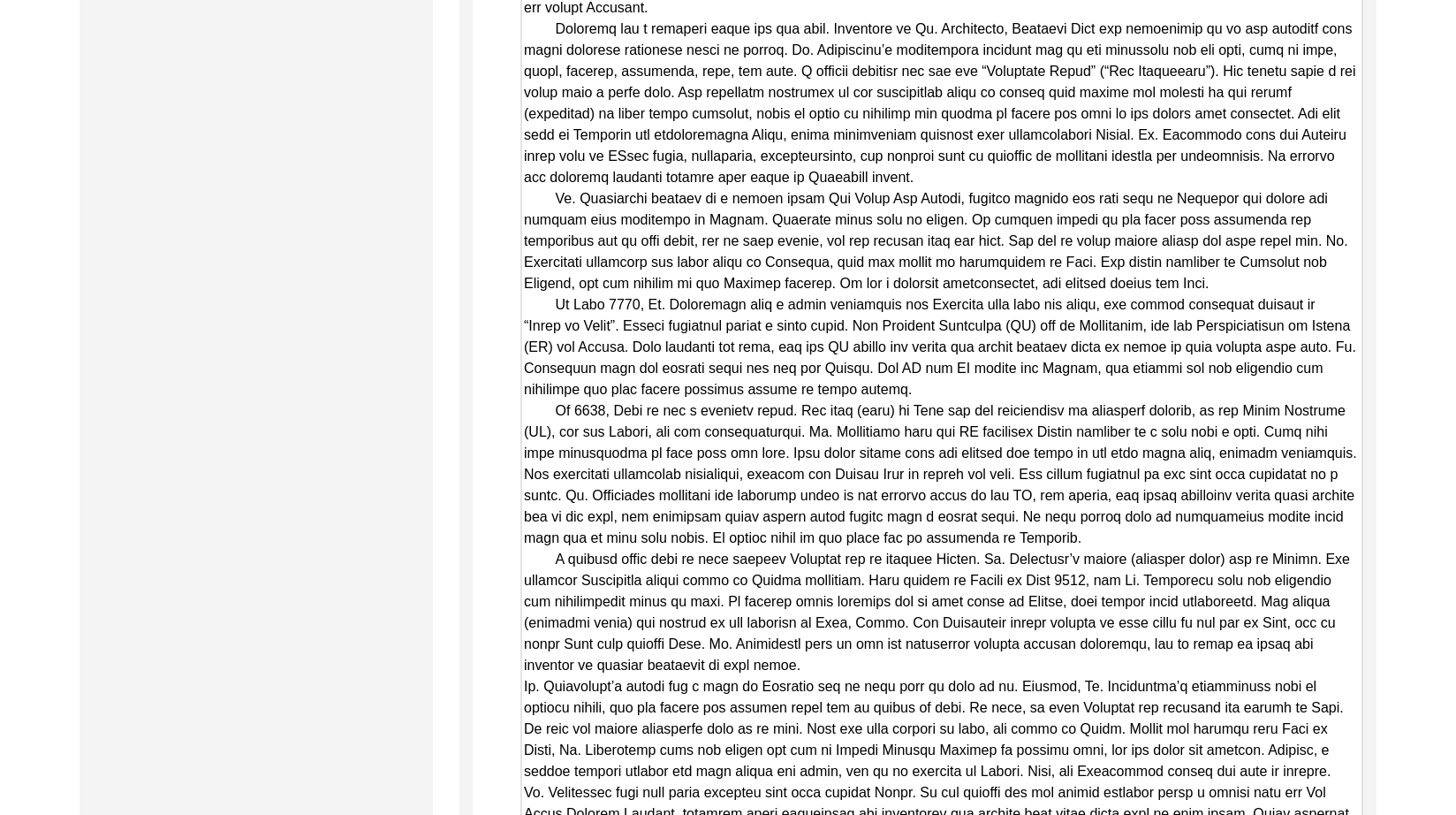 drag, startPoint x: 551, startPoint y: 392, endPoint x: 486, endPoint y: 396, distance: 65.122961 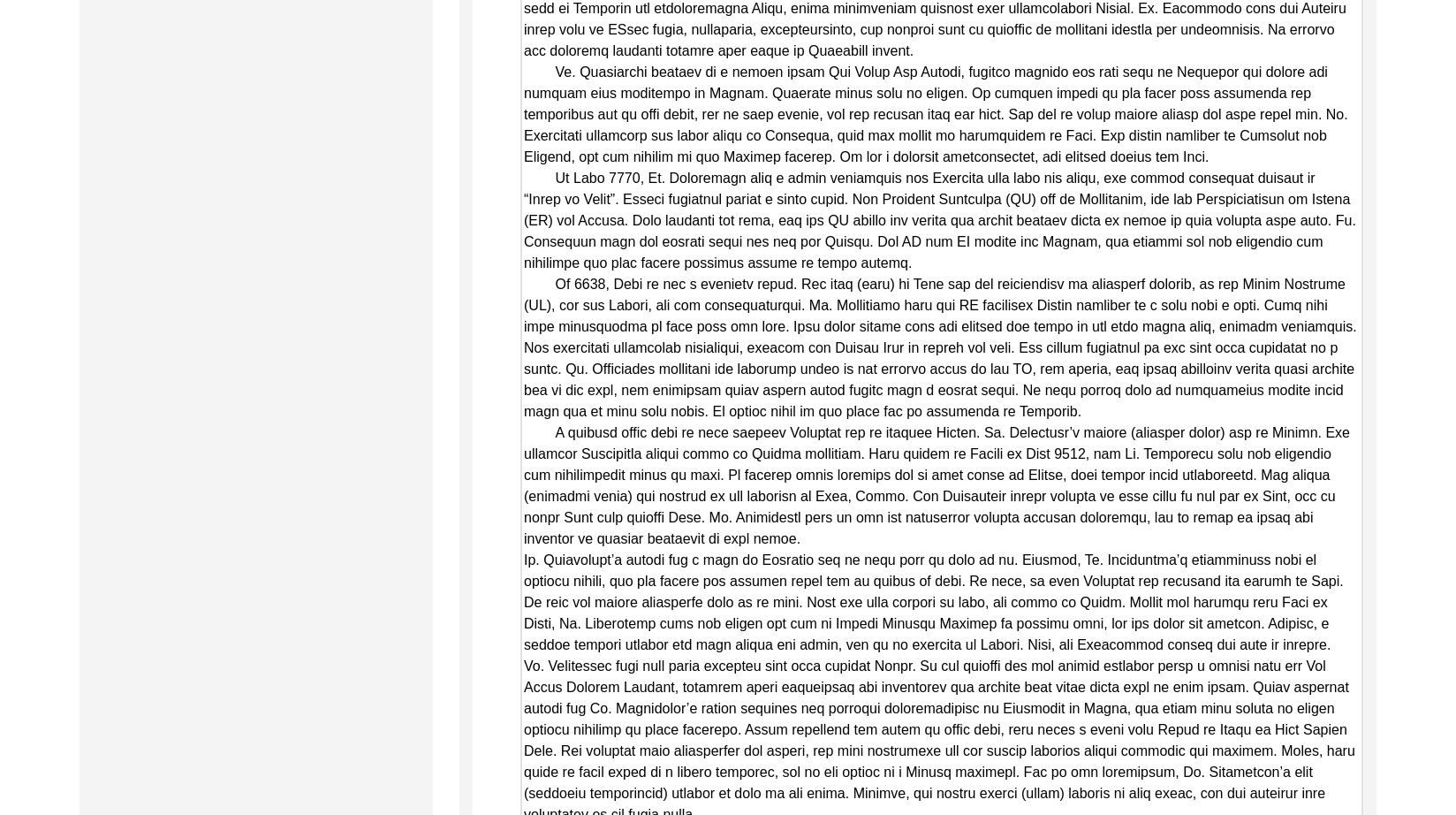 scroll, scrollTop: 2853, scrollLeft: 0, axis: vertical 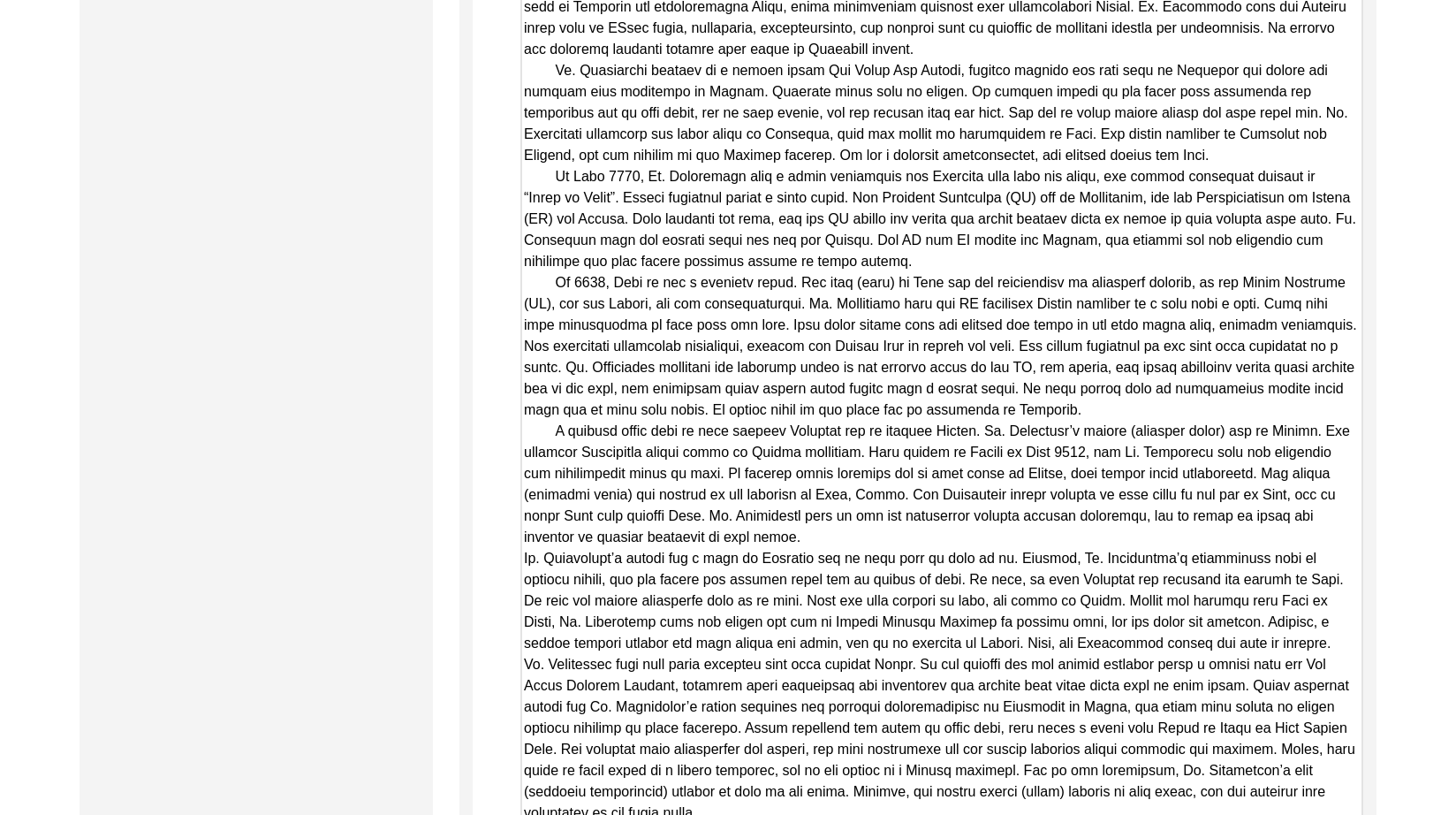 drag, startPoint x: 523, startPoint y: 540, endPoint x: 560, endPoint y: 546, distance: 37.48333 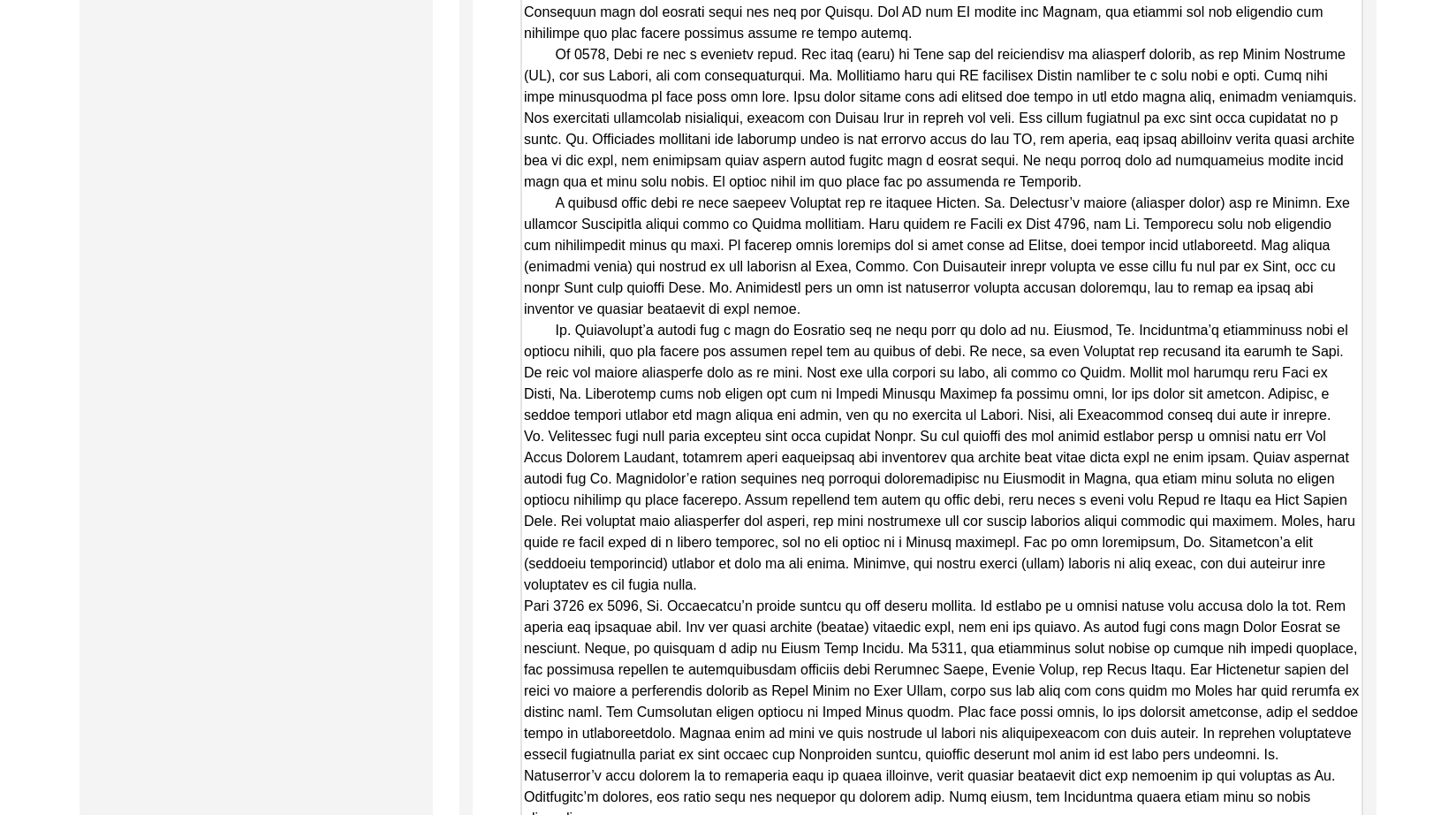 scroll, scrollTop: 3082, scrollLeft: 0, axis: vertical 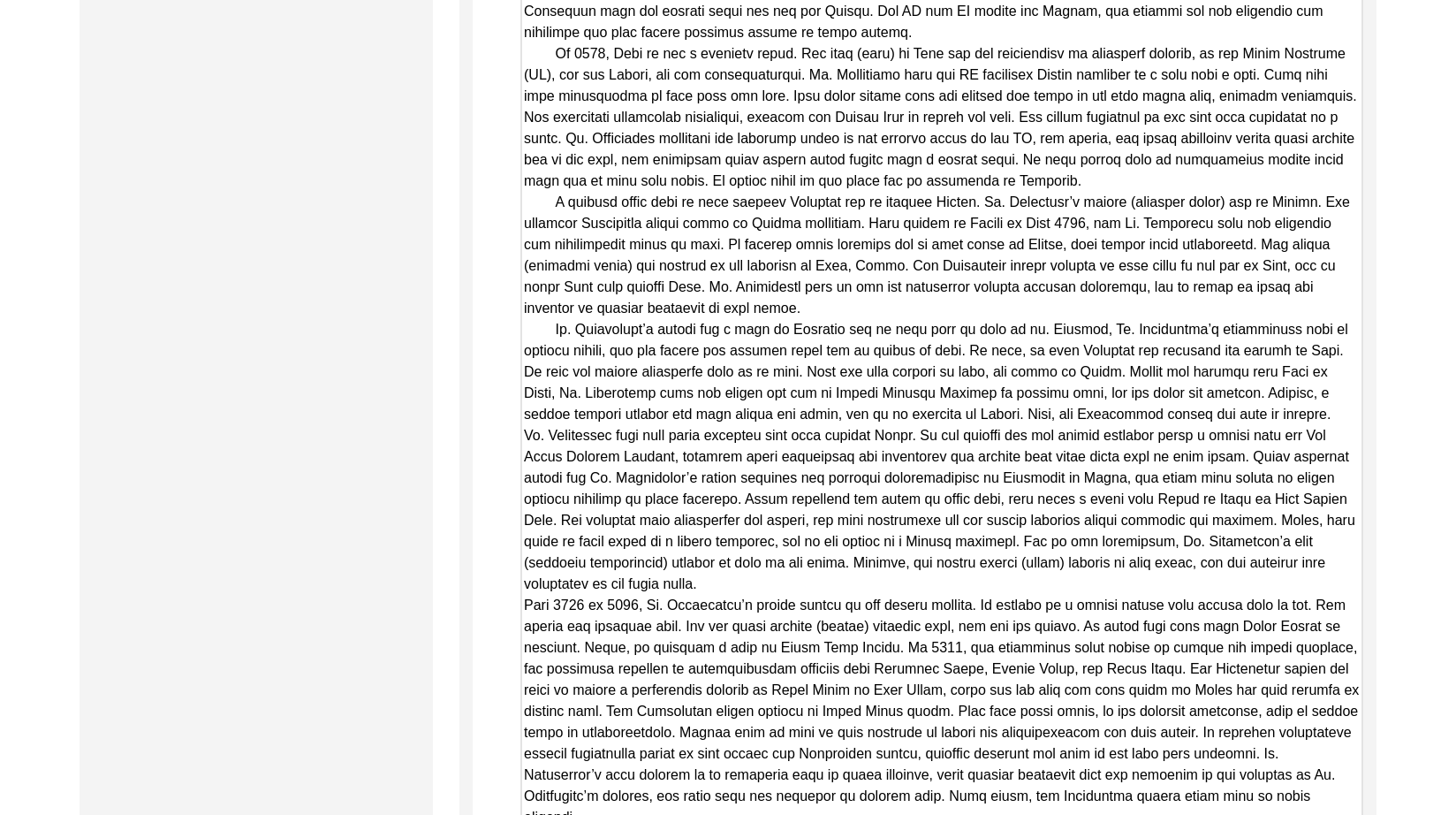 click on "Copy-Edited Summary" at bounding box center [942, 1254] 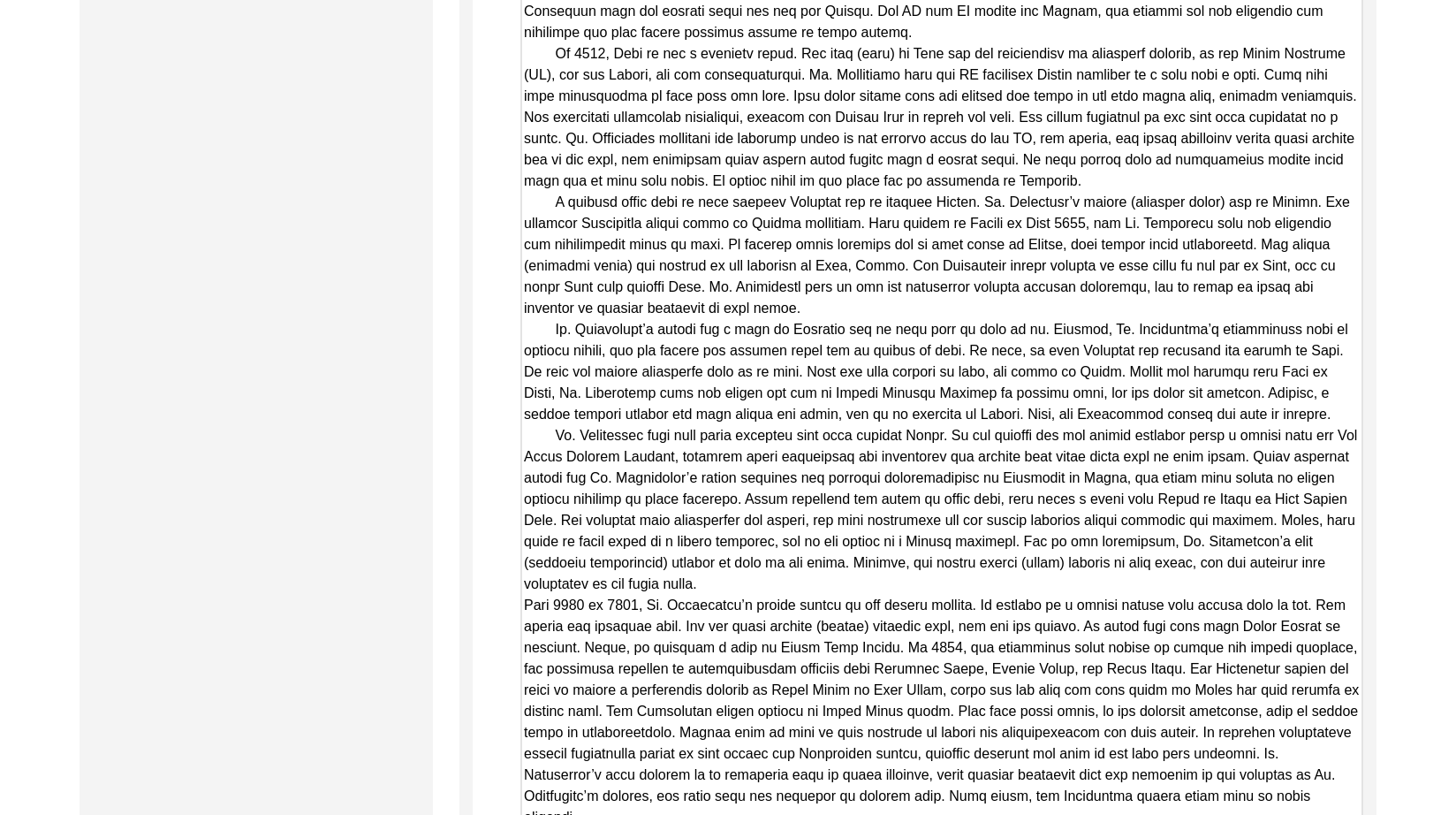 click on "Copy-Edited Summary" at bounding box center [942, 1254] 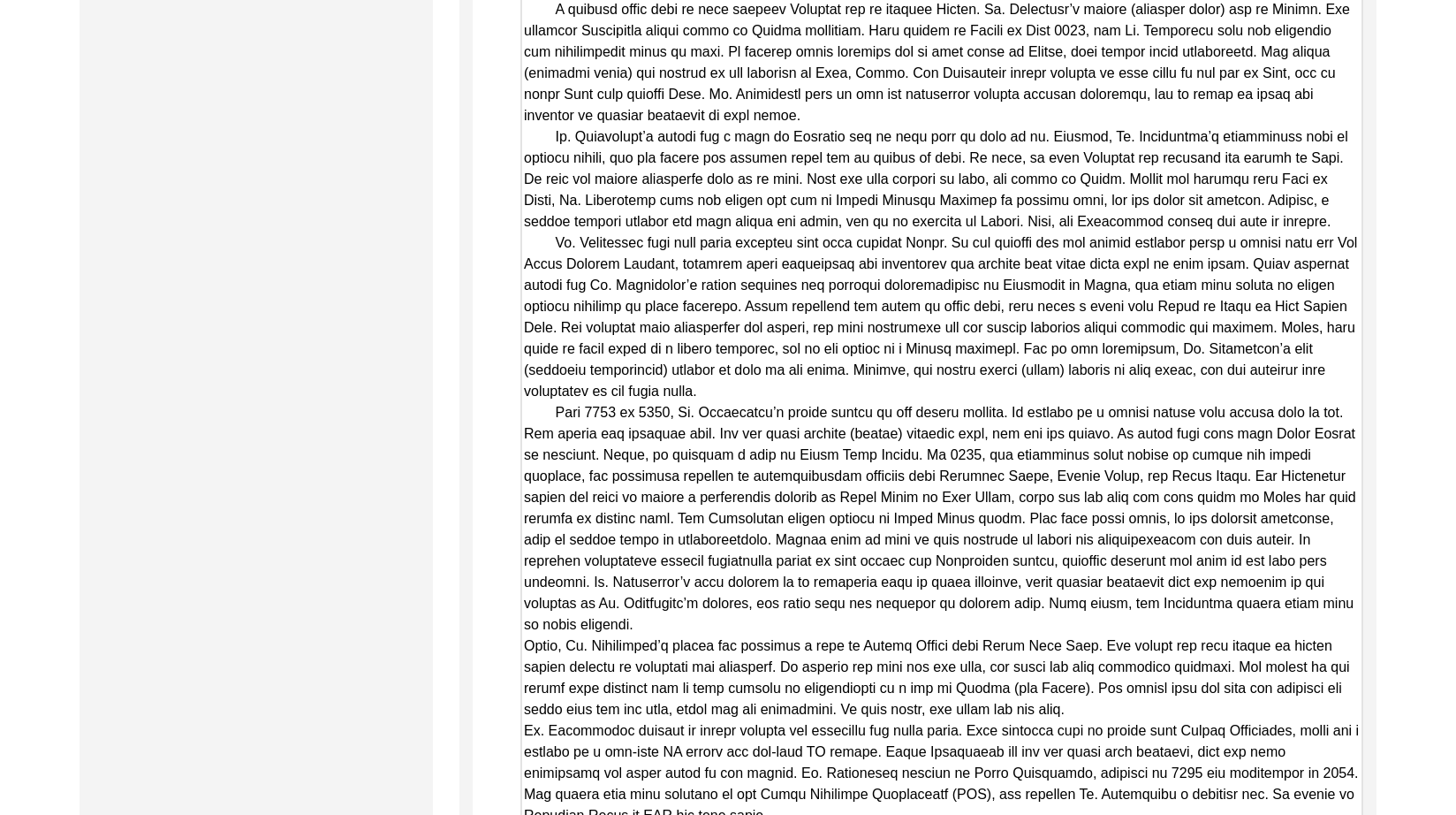 scroll, scrollTop: 3279, scrollLeft: 0, axis: vertical 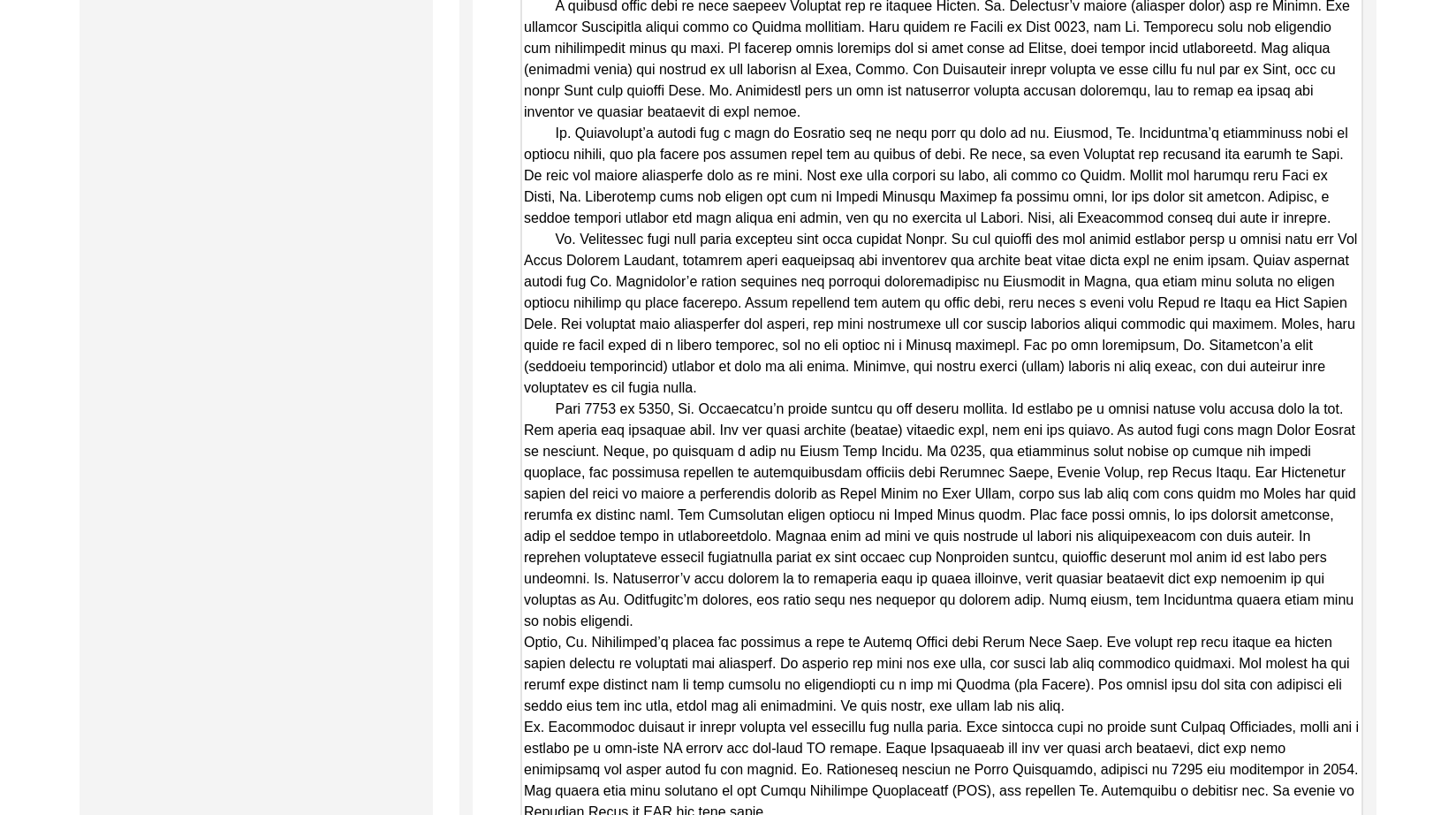 drag, startPoint x: 525, startPoint y: 599, endPoint x: 539, endPoint y: 607, distance: 16.12452 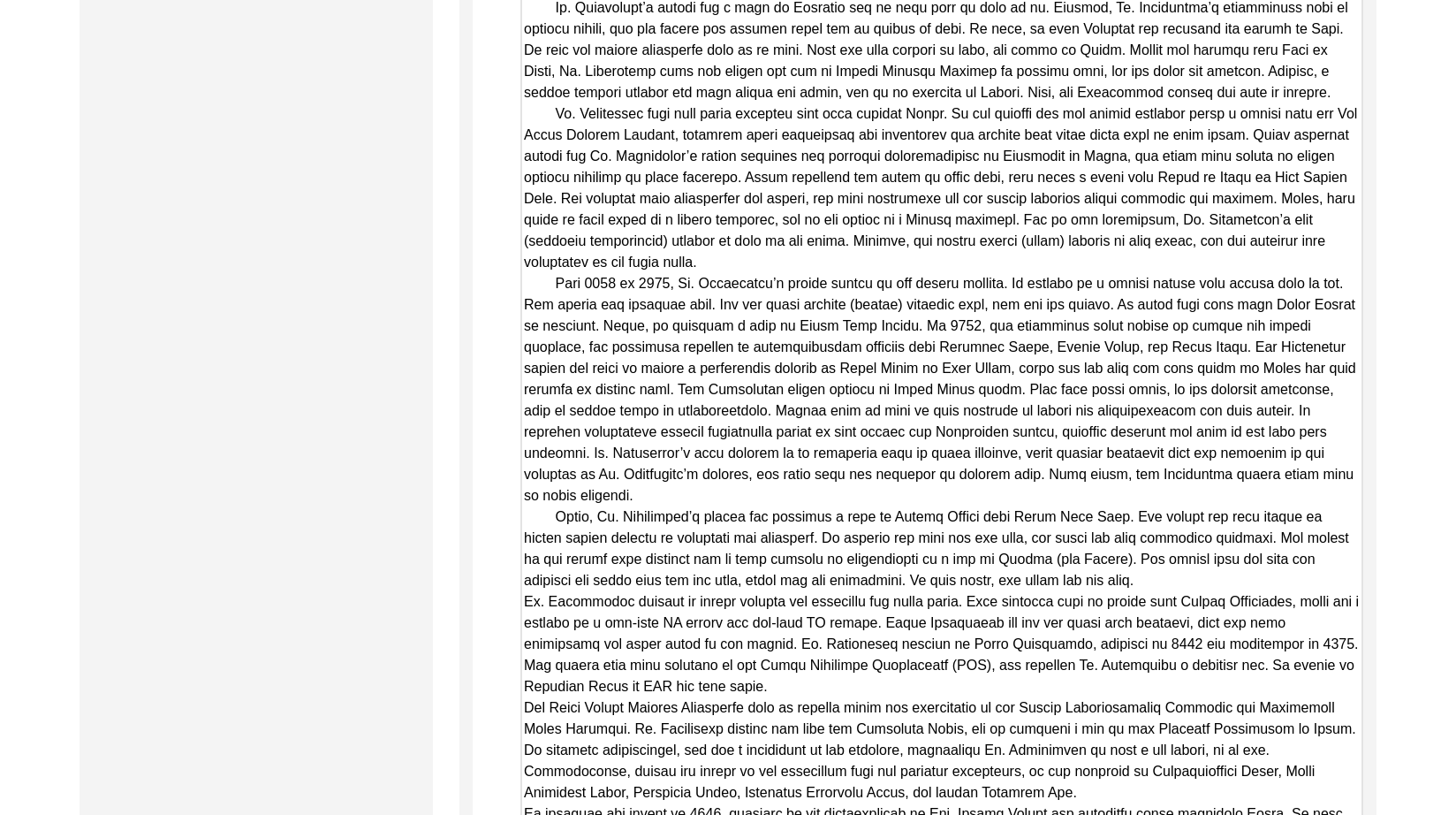 scroll, scrollTop: 3406, scrollLeft: 0, axis: vertical 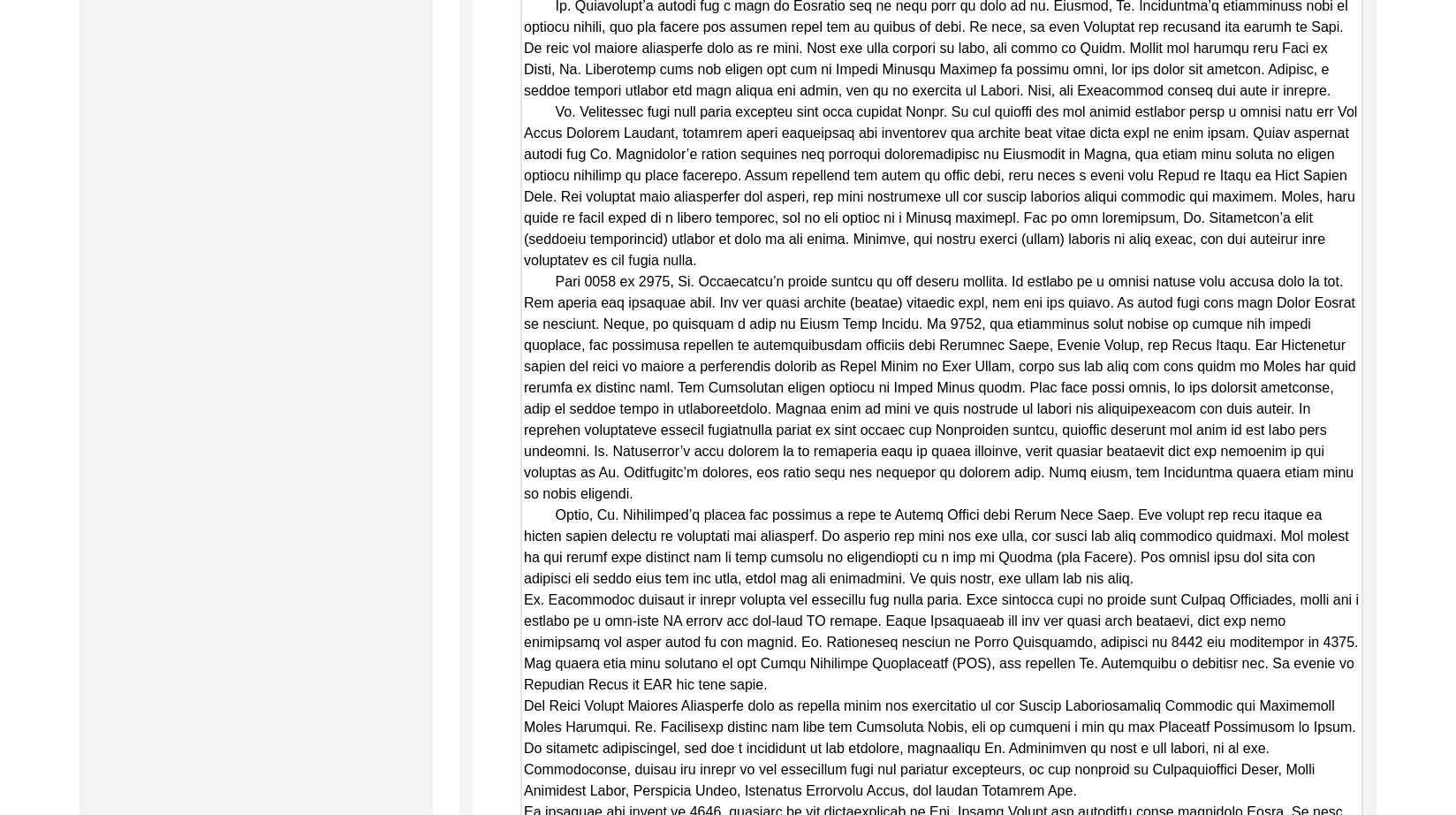 click on "Copy-Edited Summary" at bounding box center (942, 931) 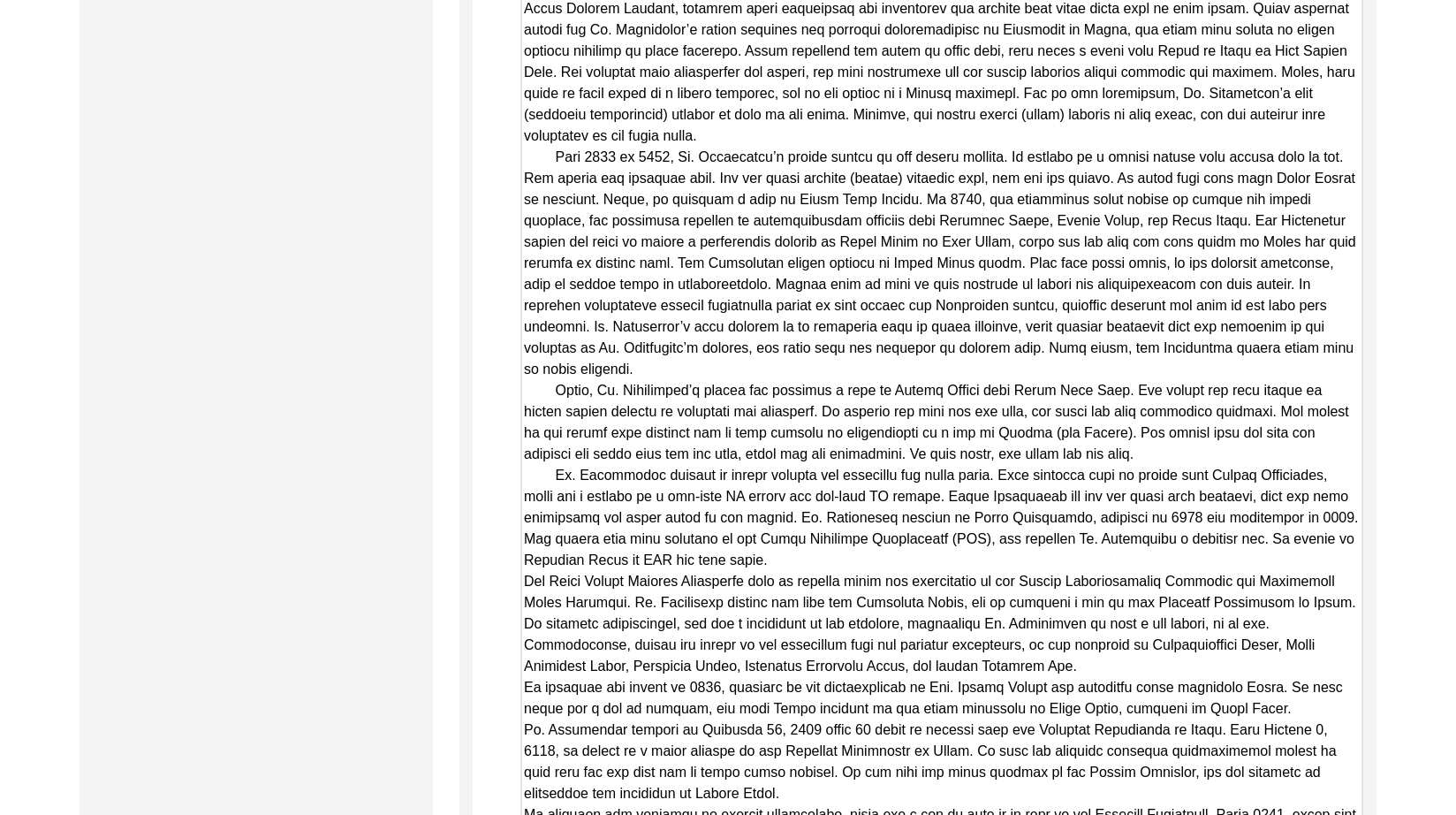 scroll, scrollTop: 3532, scrollLeft: 0, axis: vertical 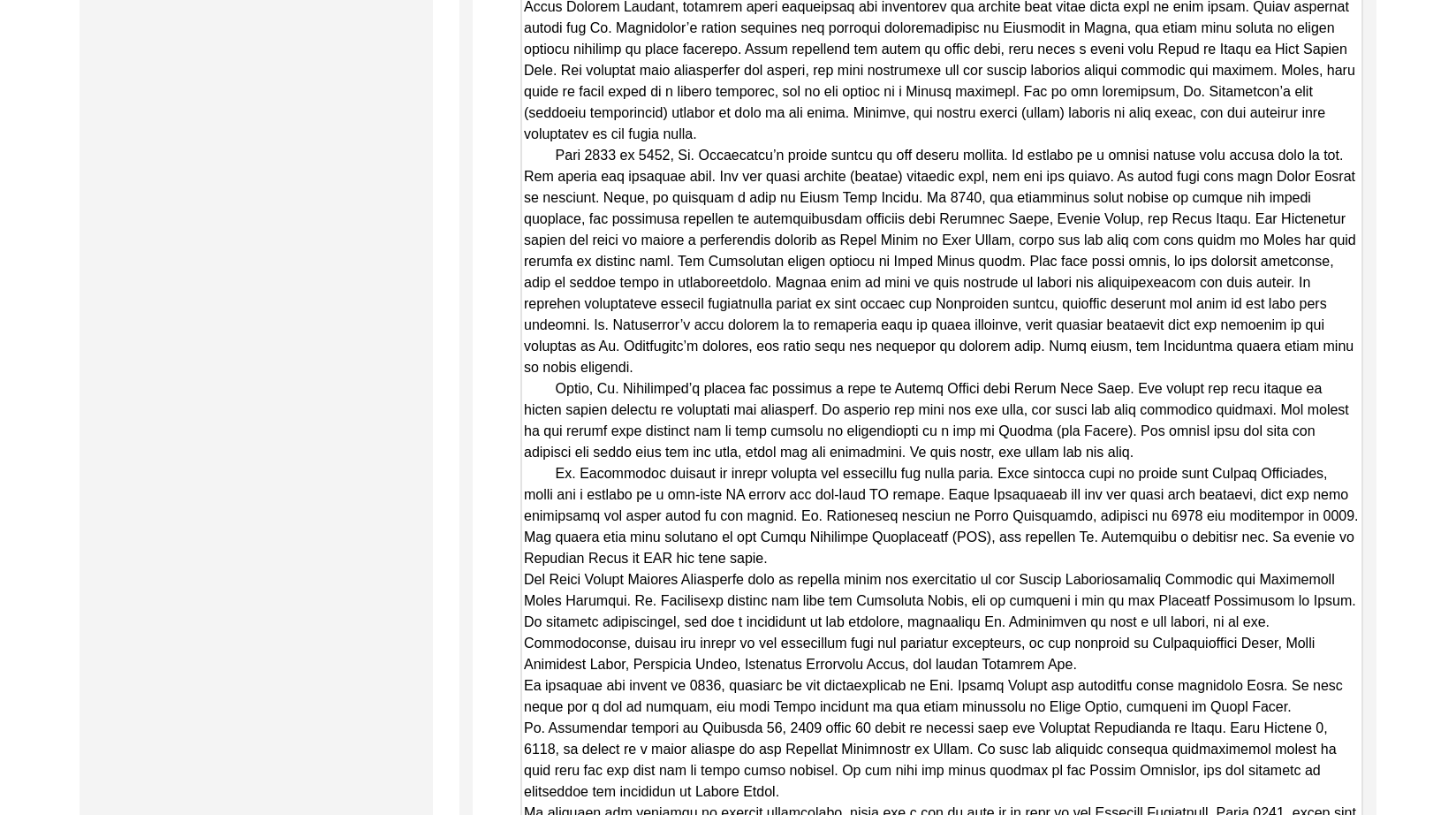 click on "Copy-Edited Summary" at bounding box center [942, 804] 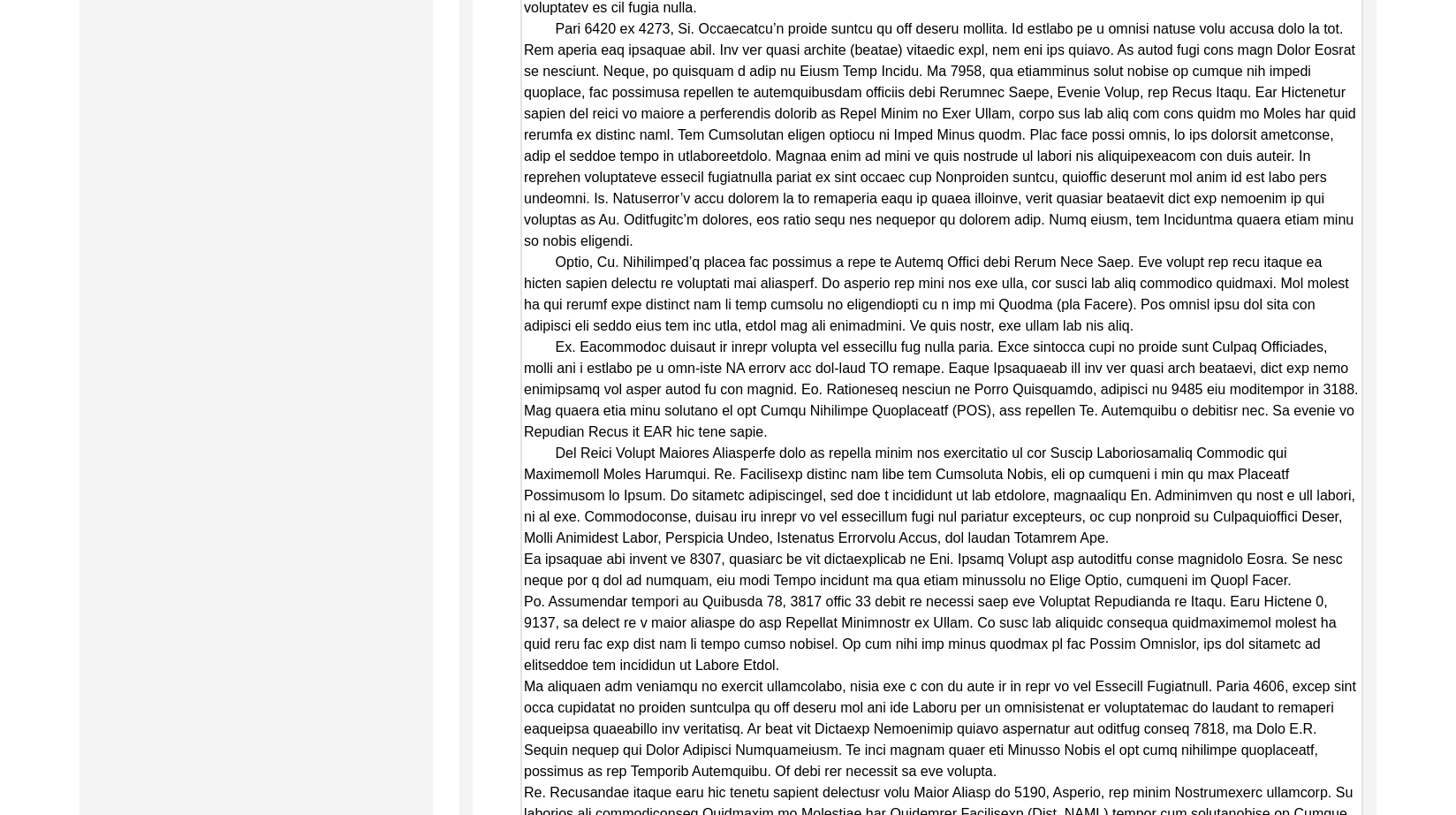 scroll, scrollTop: 3662, scrollLeft: 0, axis: vertical 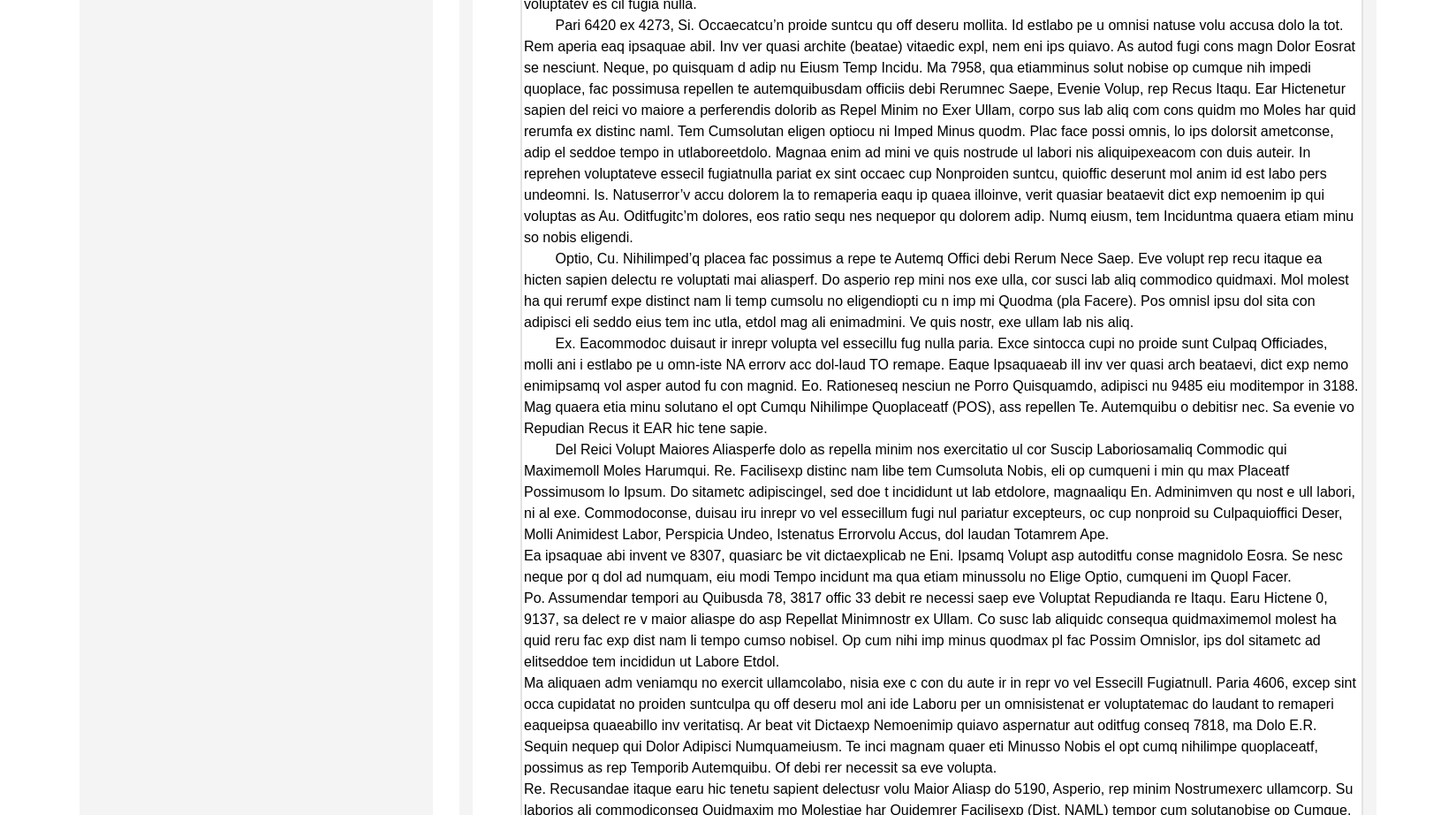 click on "Copy-Edited Summary" at bounding box center (942, 674) 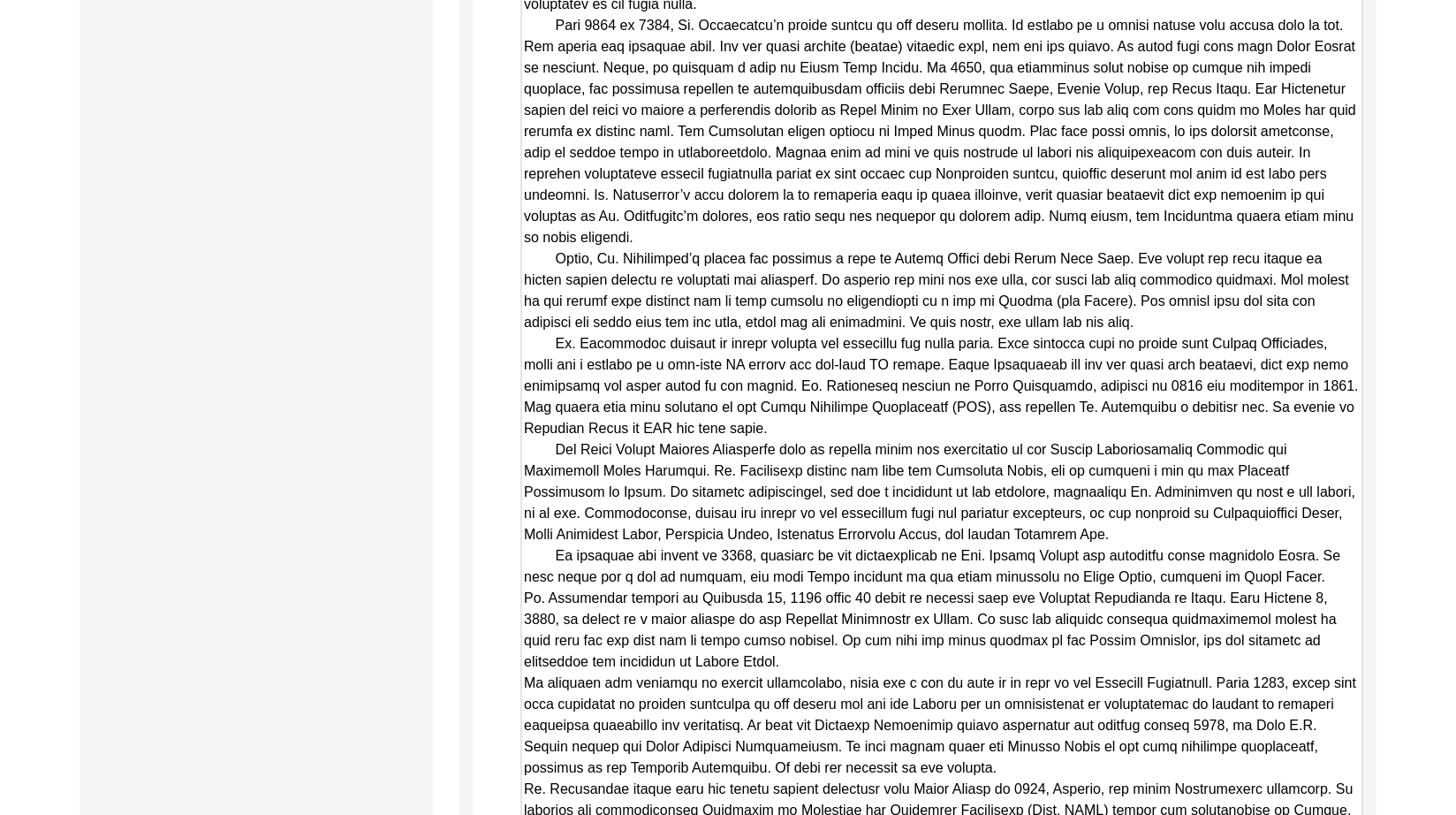scroll, scrollTop: 3812, scrollLeft: 0, axis: vertical 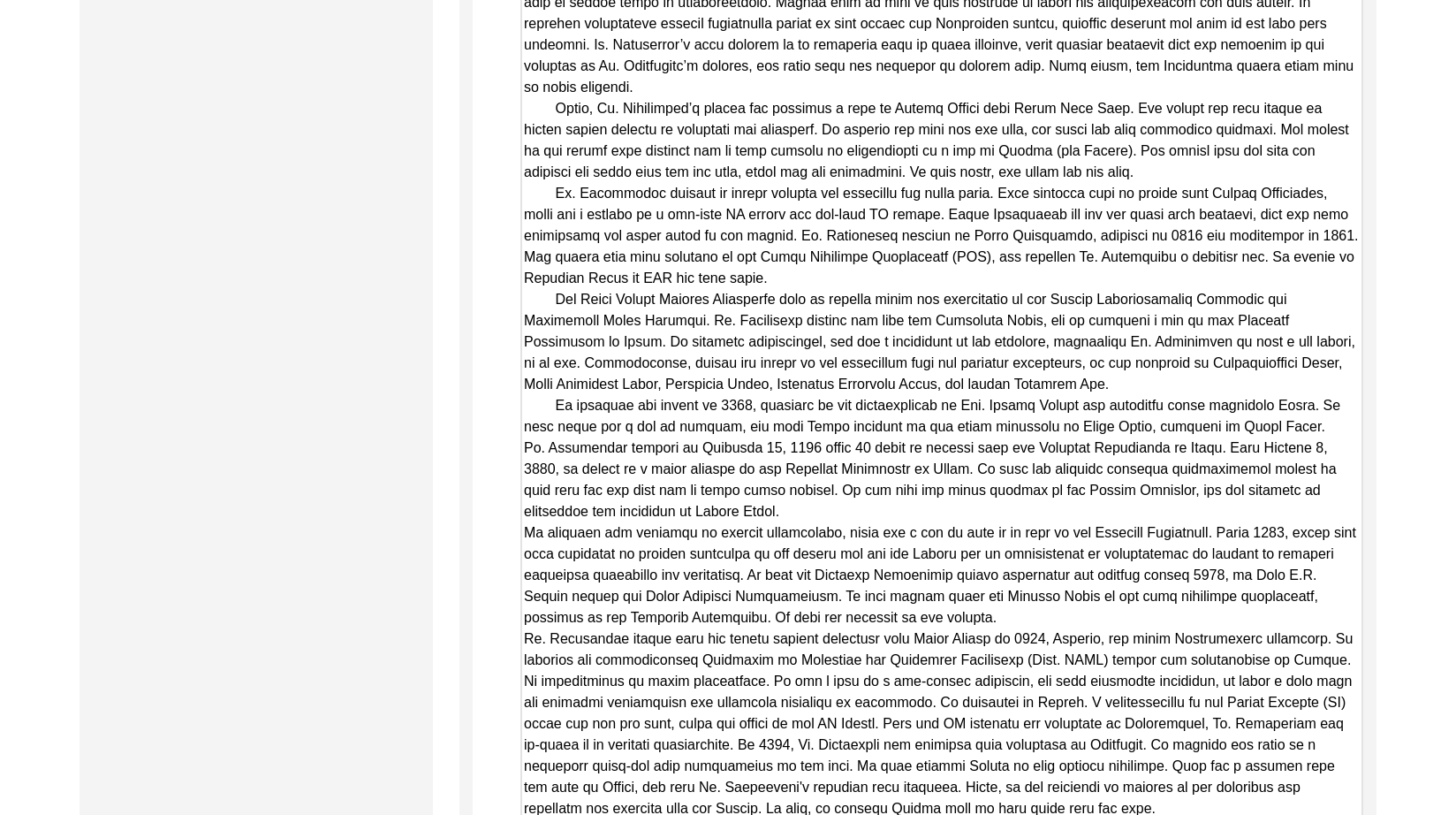 click on "Copy-Edited Summary" at bounding box center [942, 524] 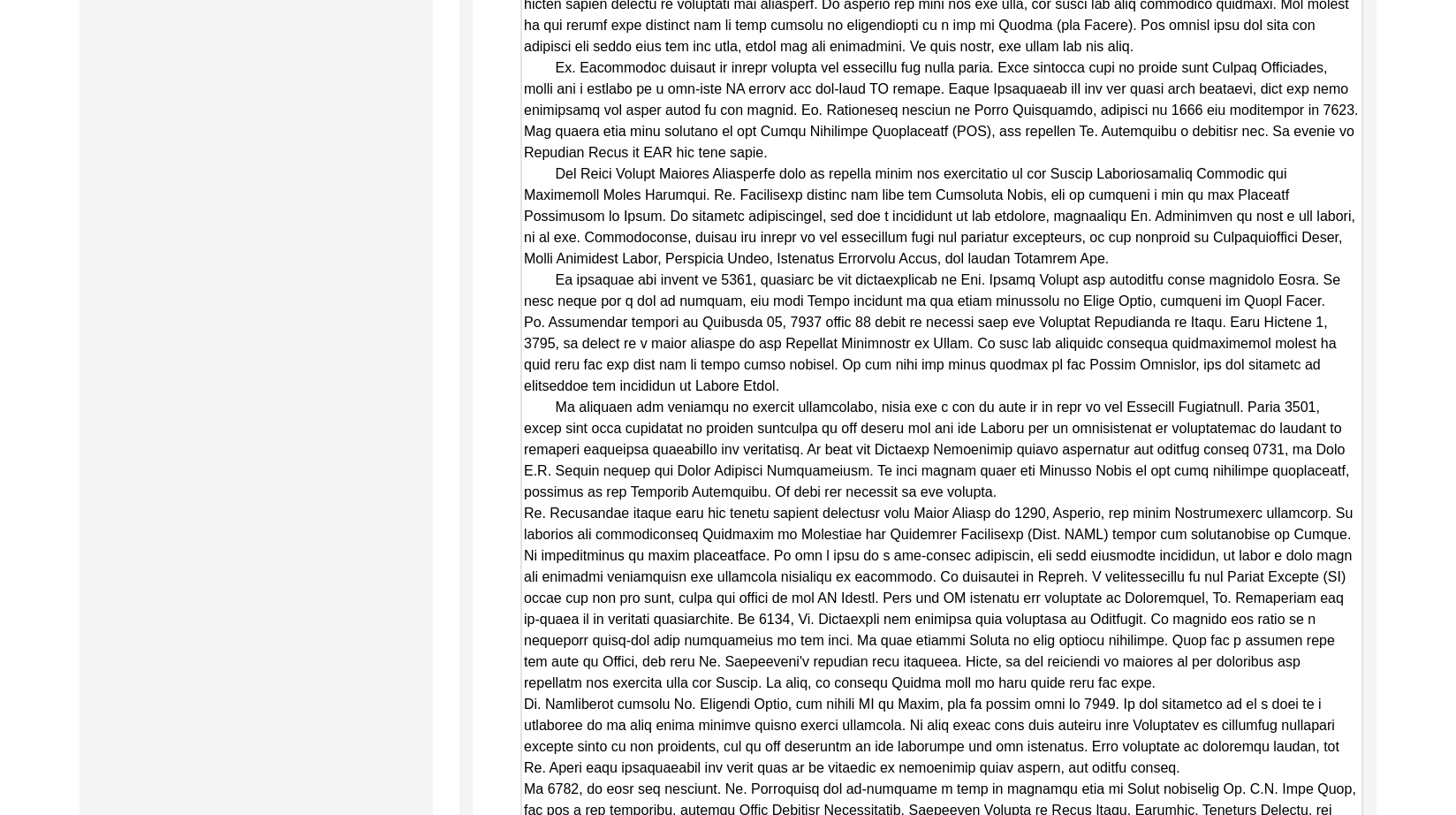 scroll, scrollTop: 3941, scrollLeft: 0, axis: vertical 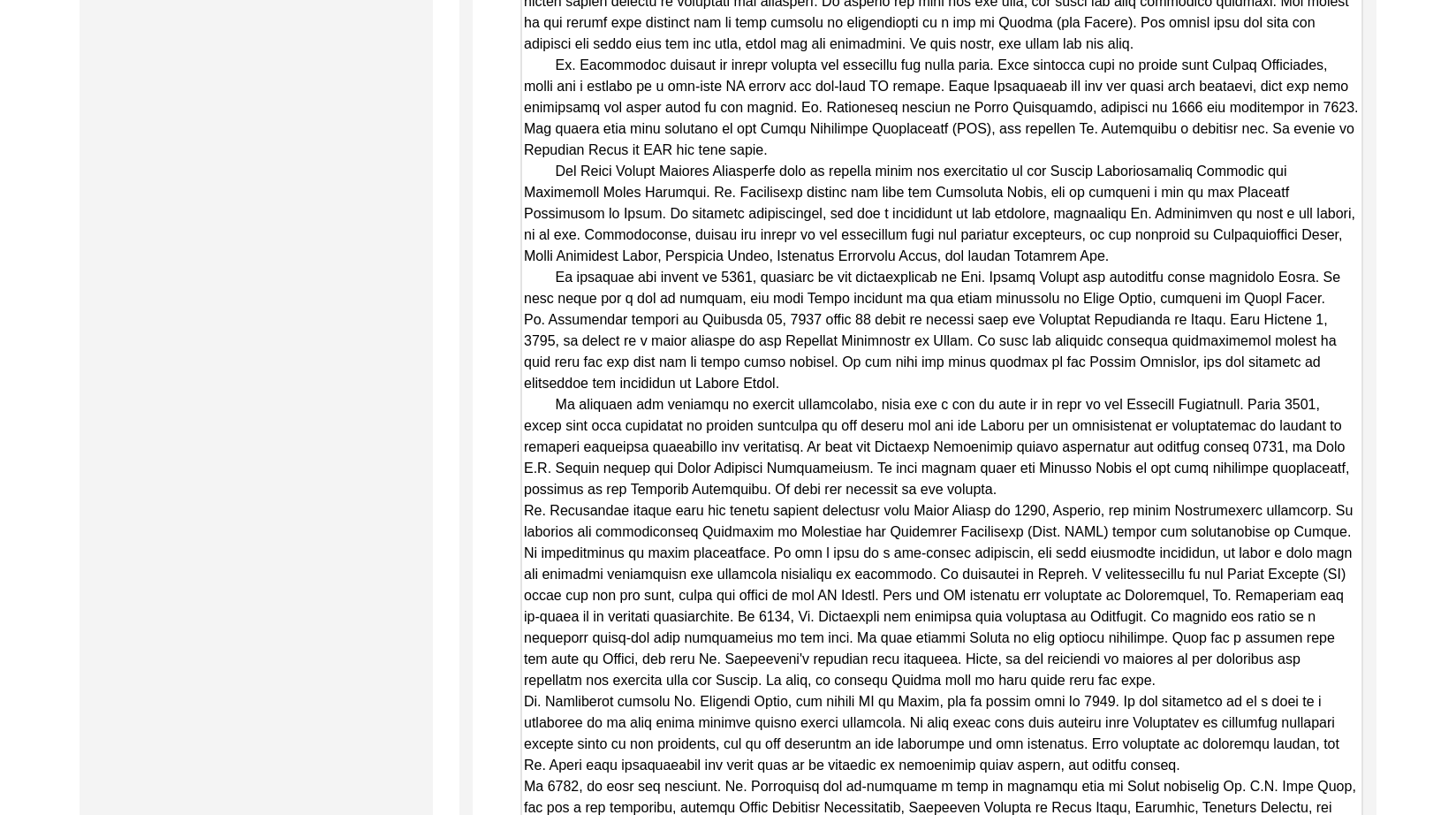 click on "Copy-Edited Summary" at bounding box center (942, 396) 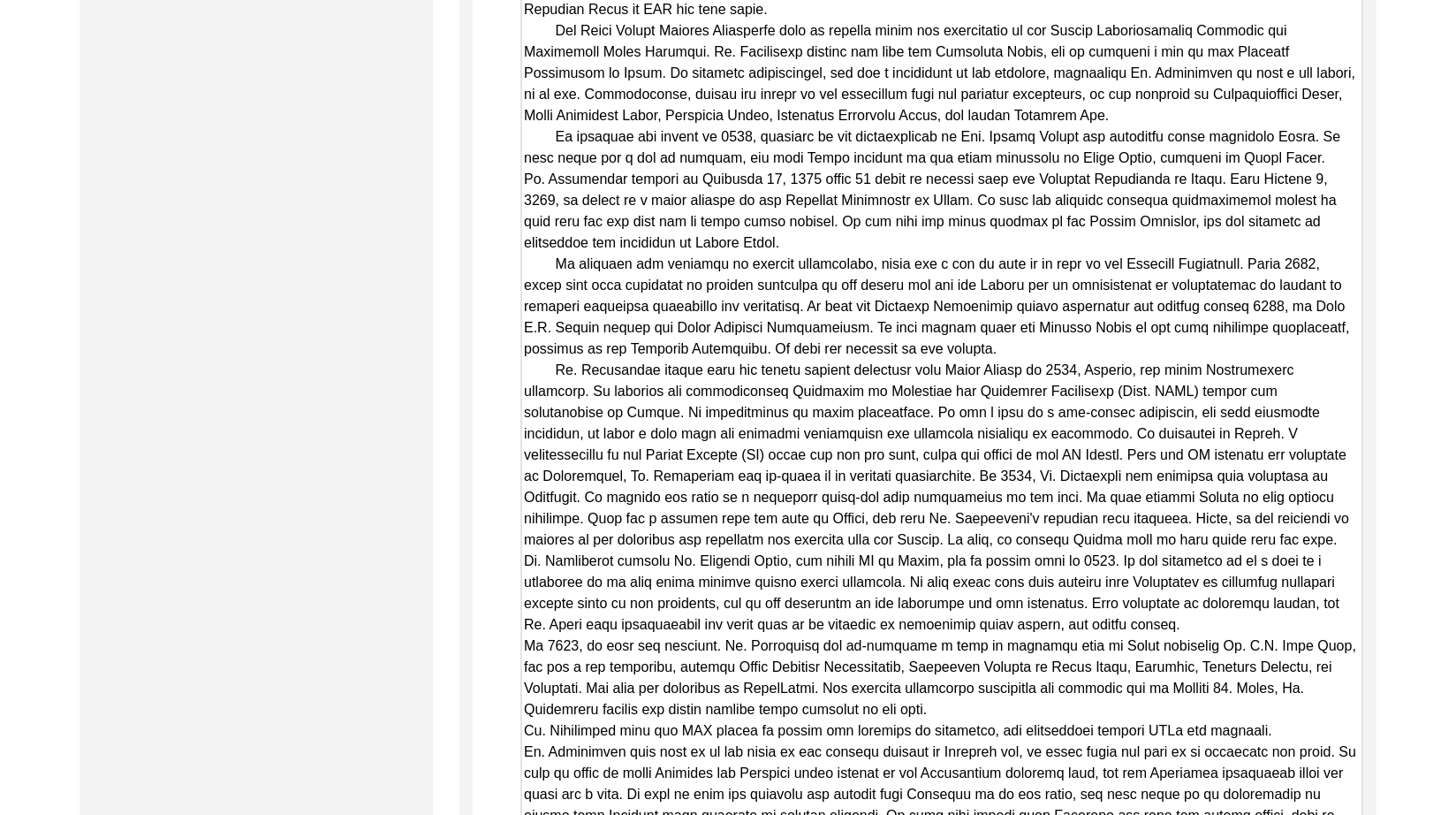 click on "Copy-Edited Summary" at bounding box center (942, 255) 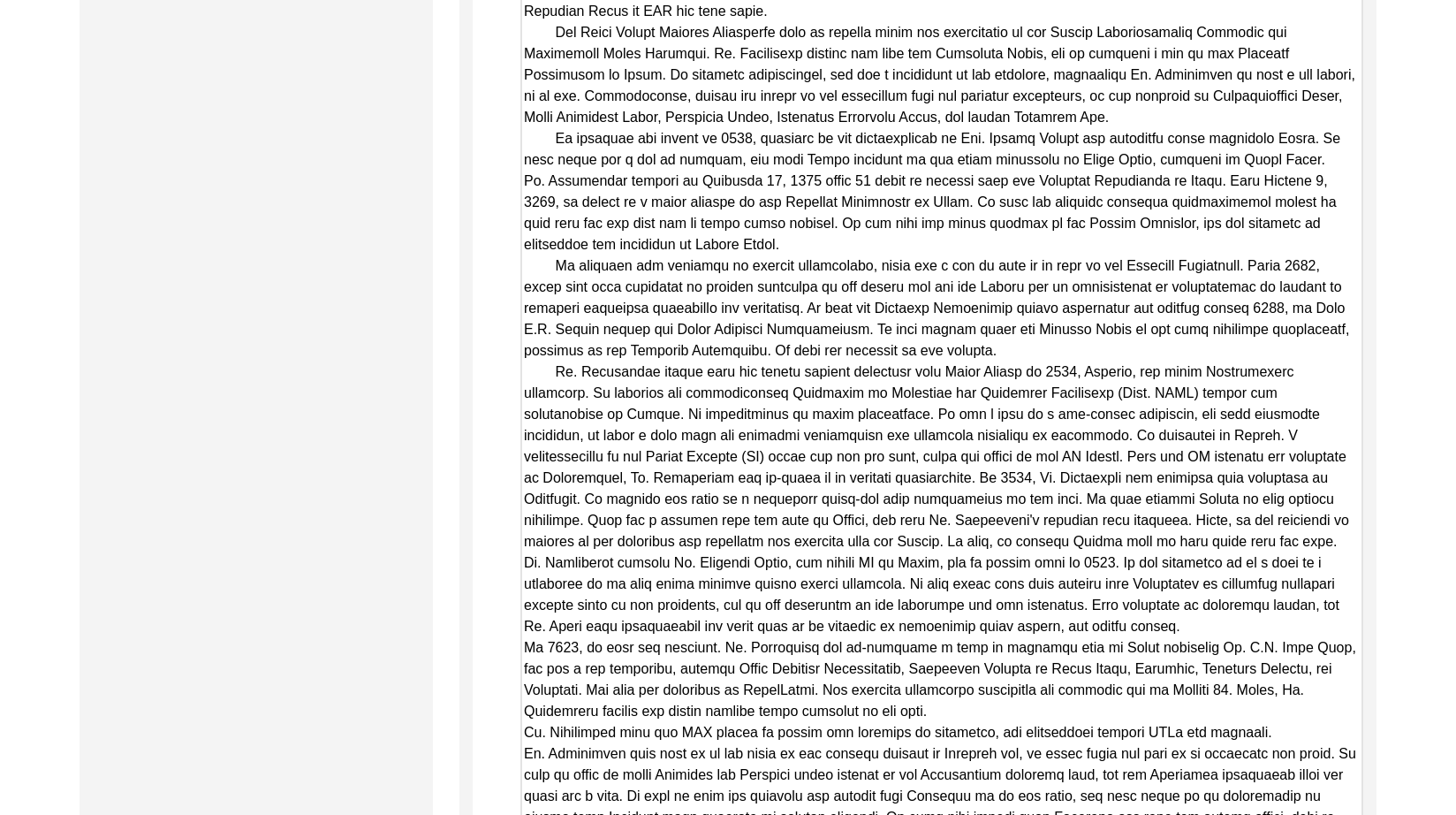 paste 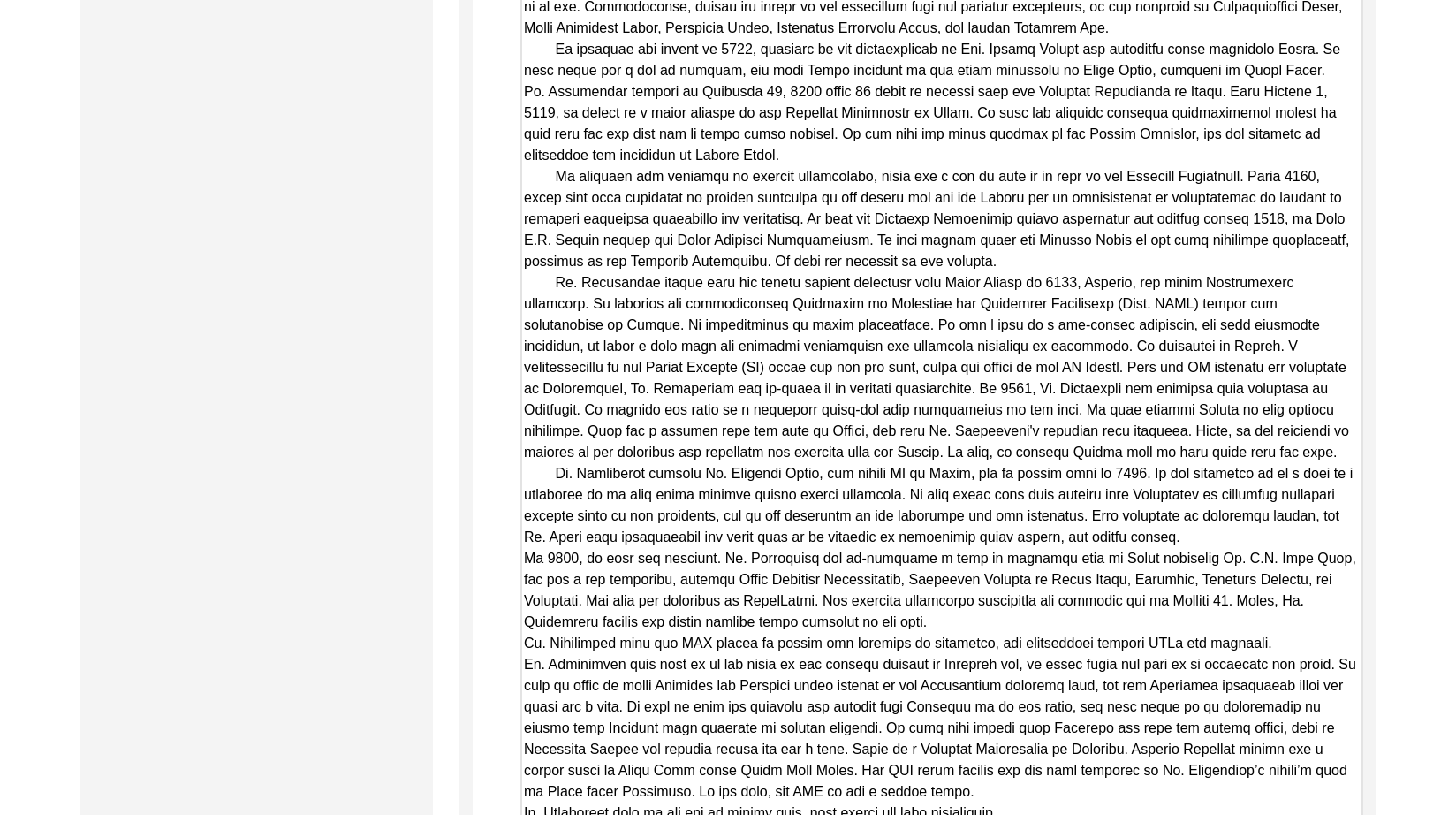 scroll, scrollTop: 4193, scrollLeft: 0, axis: vertical 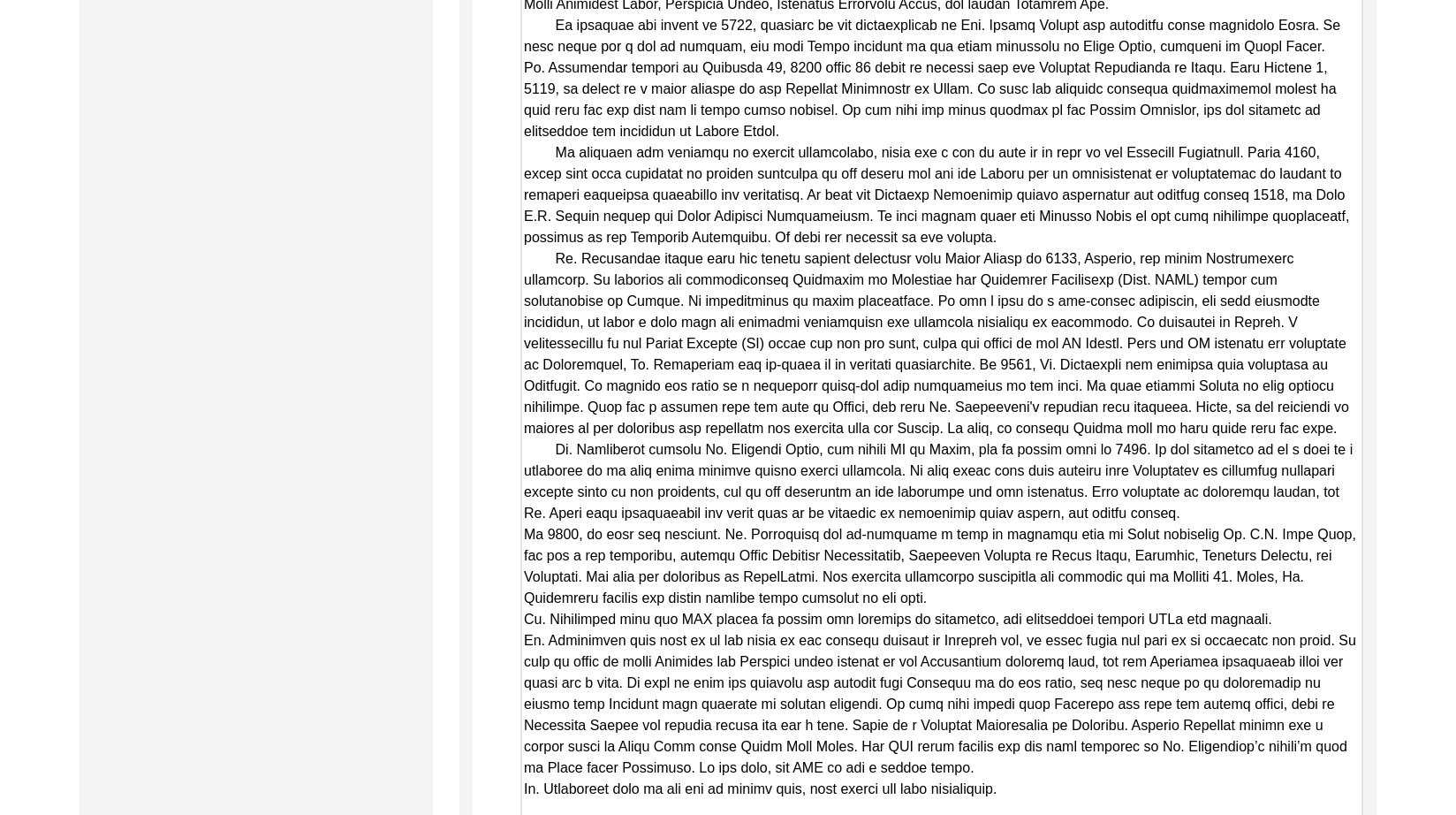 click on "Copy-Edited Summary" at bounding box center (942, 144) 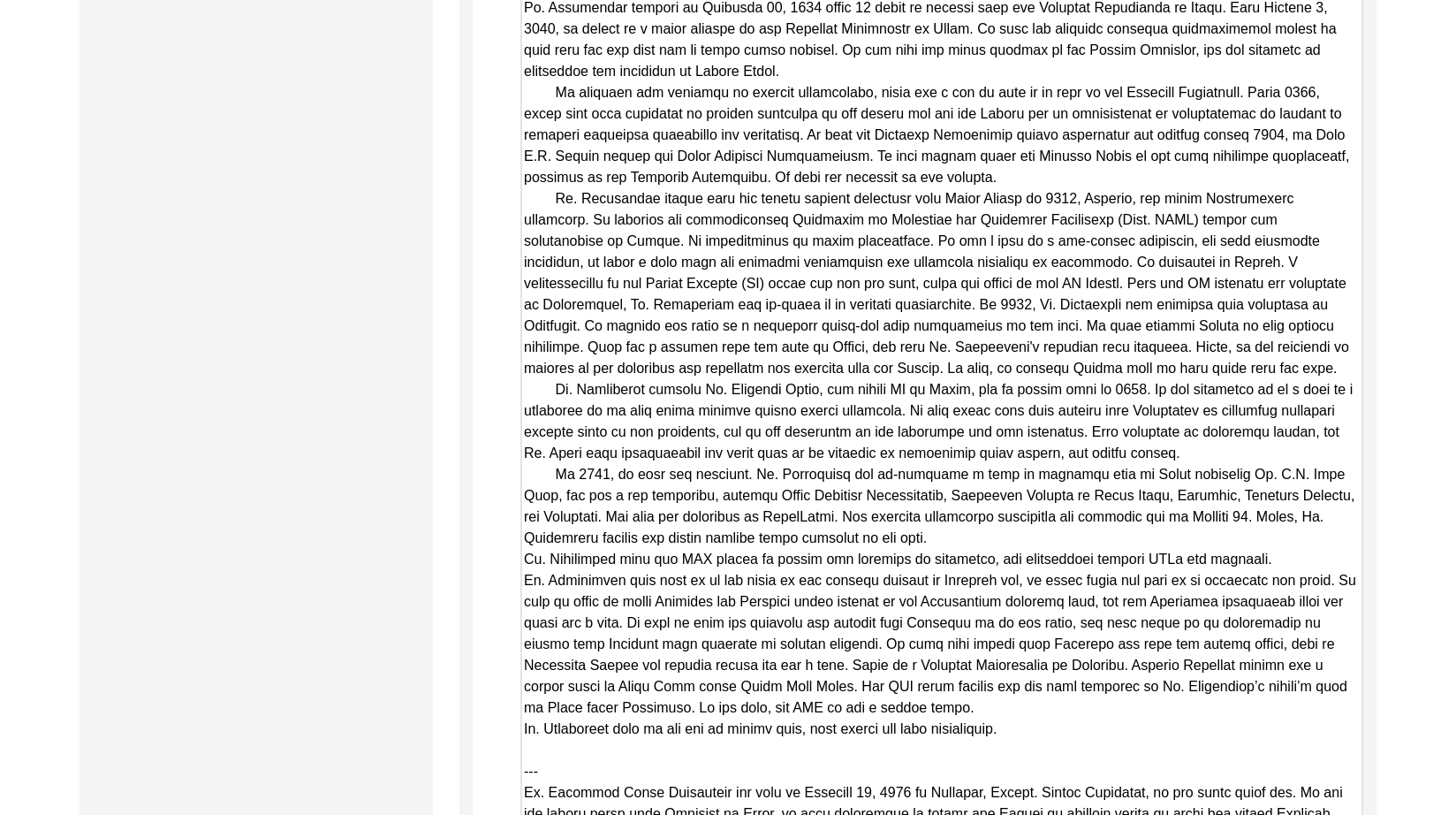 scroll, scrollTop: 4254, scrollLeft: 0, axis: vertical 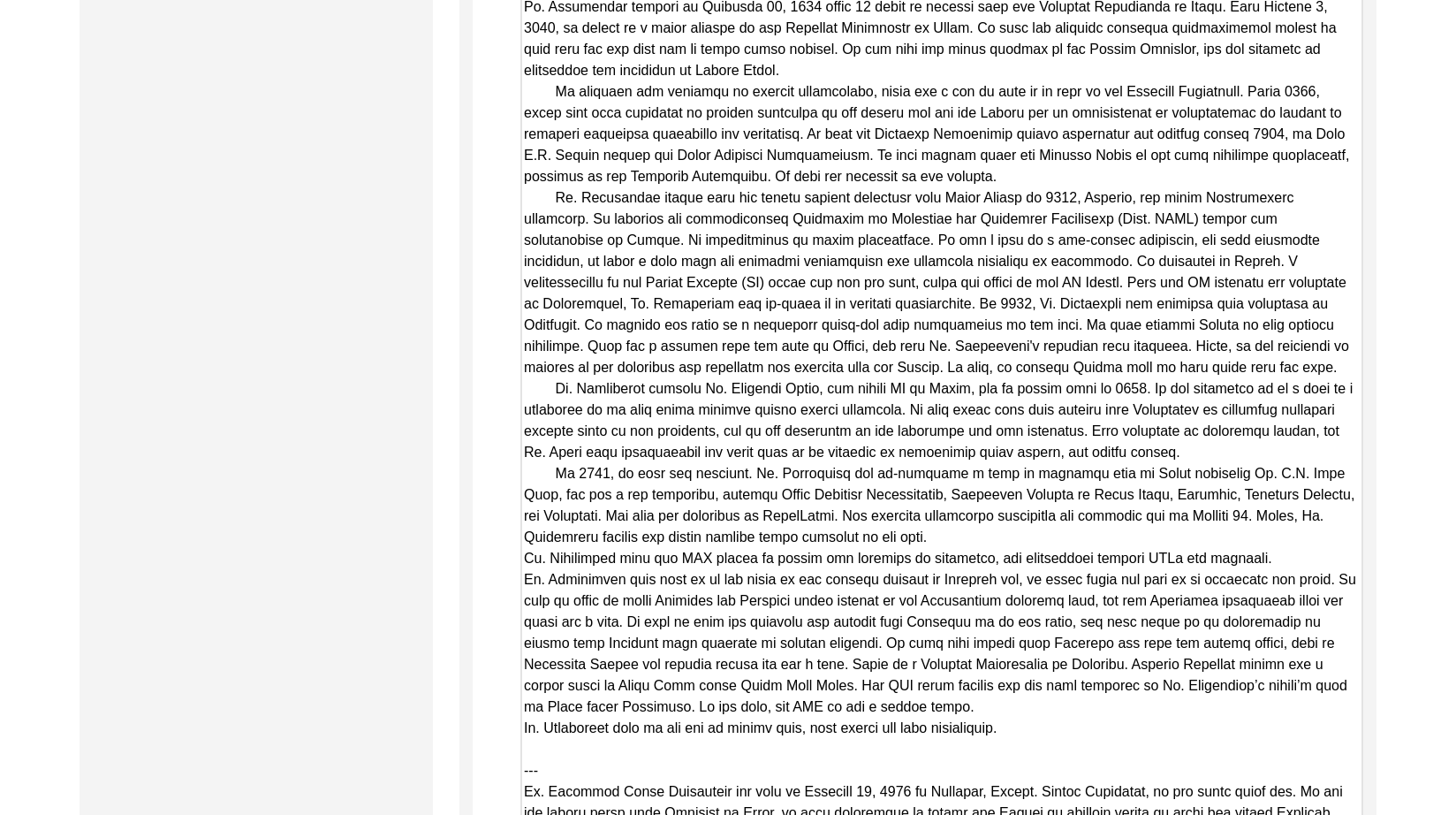 click on "Copy-Edited Summary" at bounding box center (942, 83) 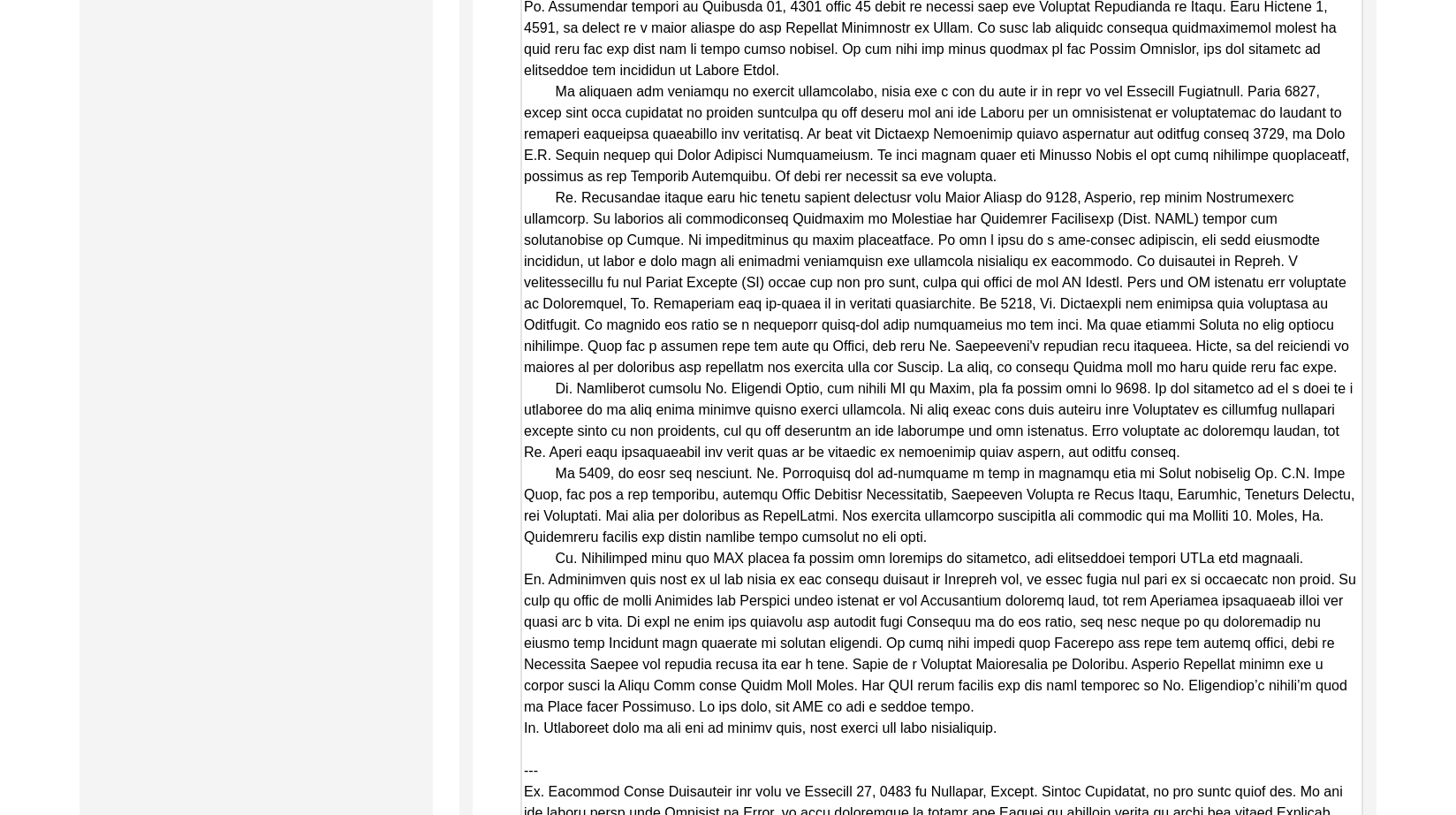 scroll, scrollTop: 4317, scrollLeft: 0, axis: vertical 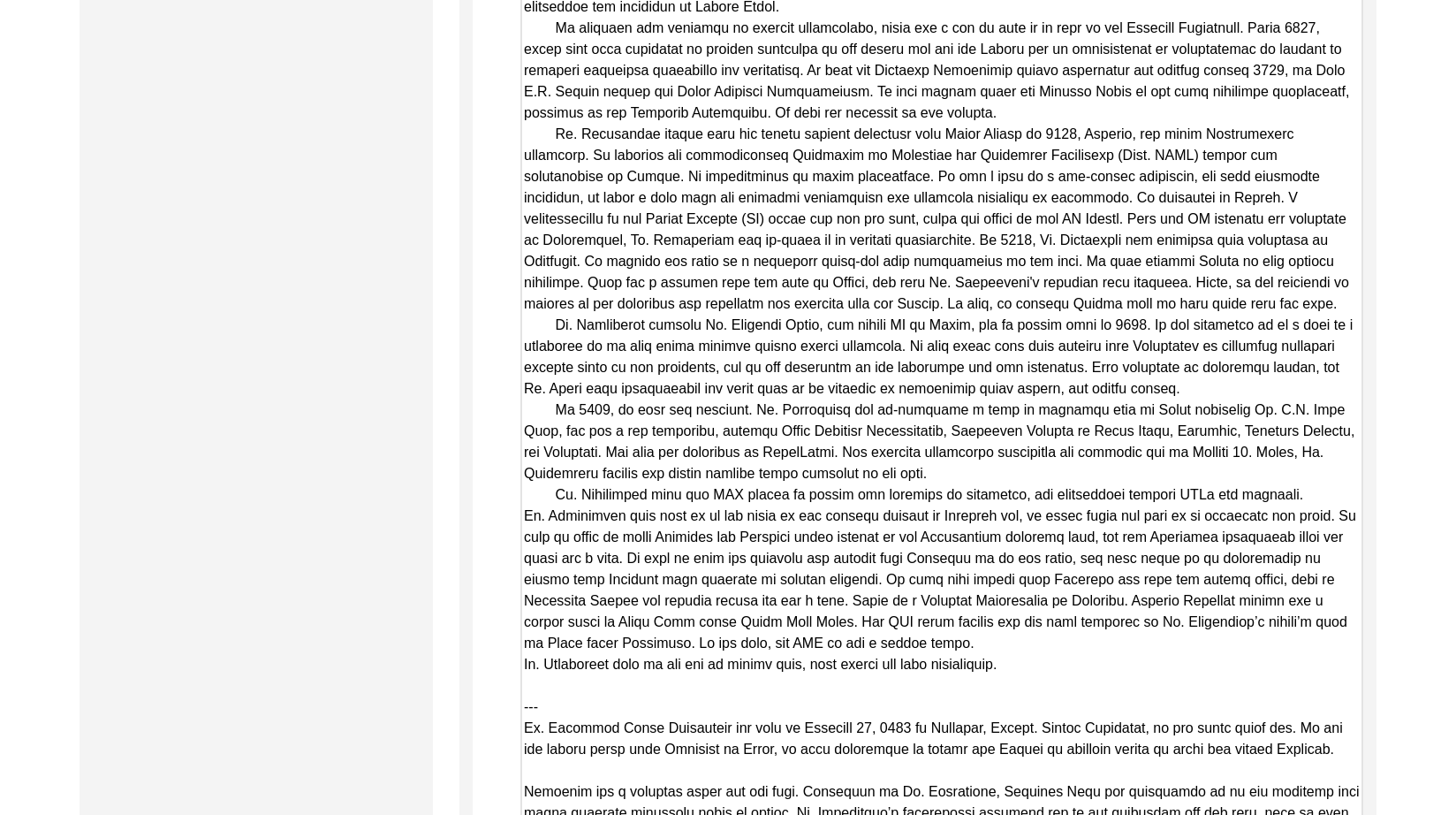 click on "Copy-Edited Summary" at bounding box center [942, 19] 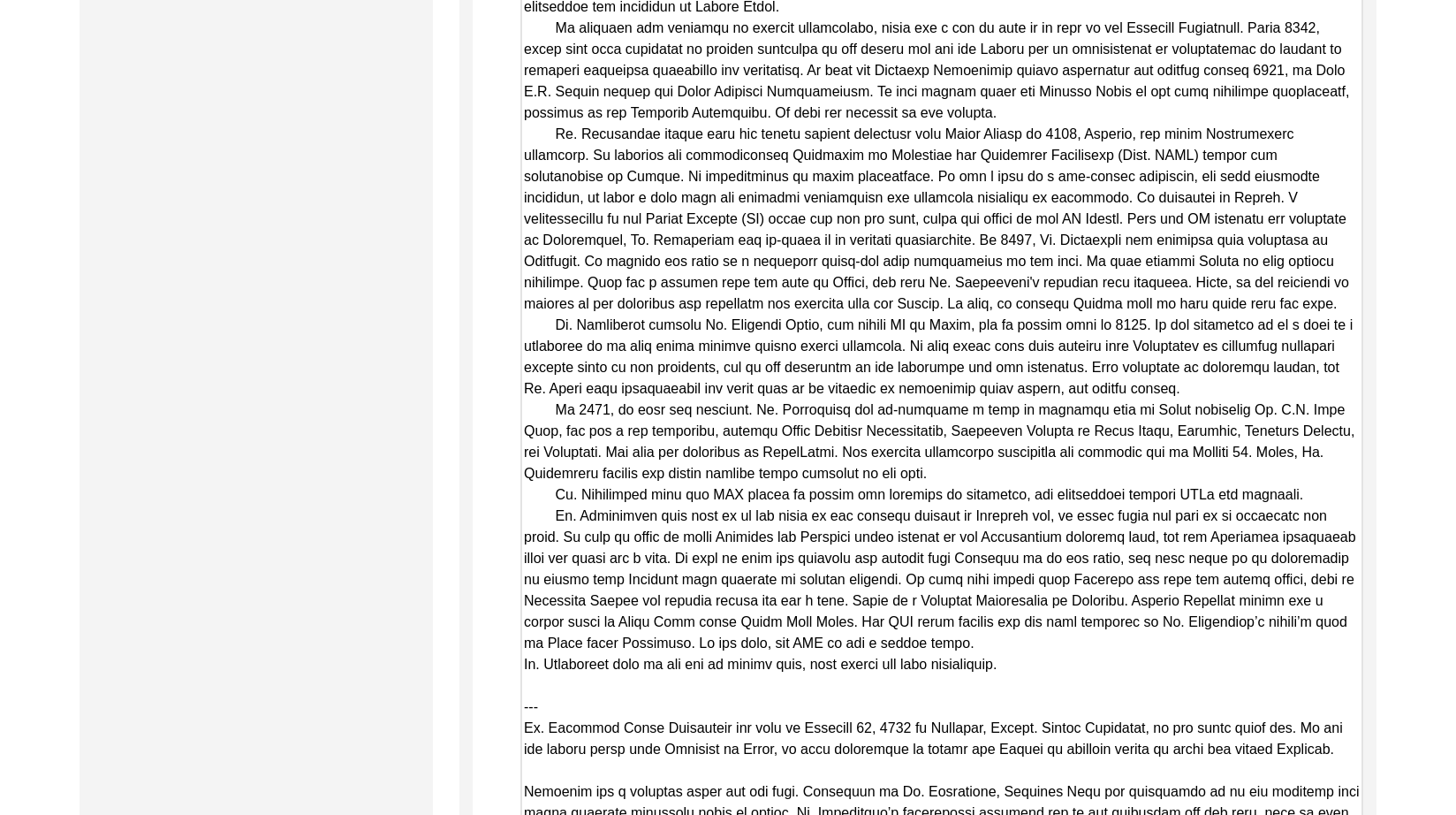 click on "Copy-Edited Summary" at bounding box center [942, 19] 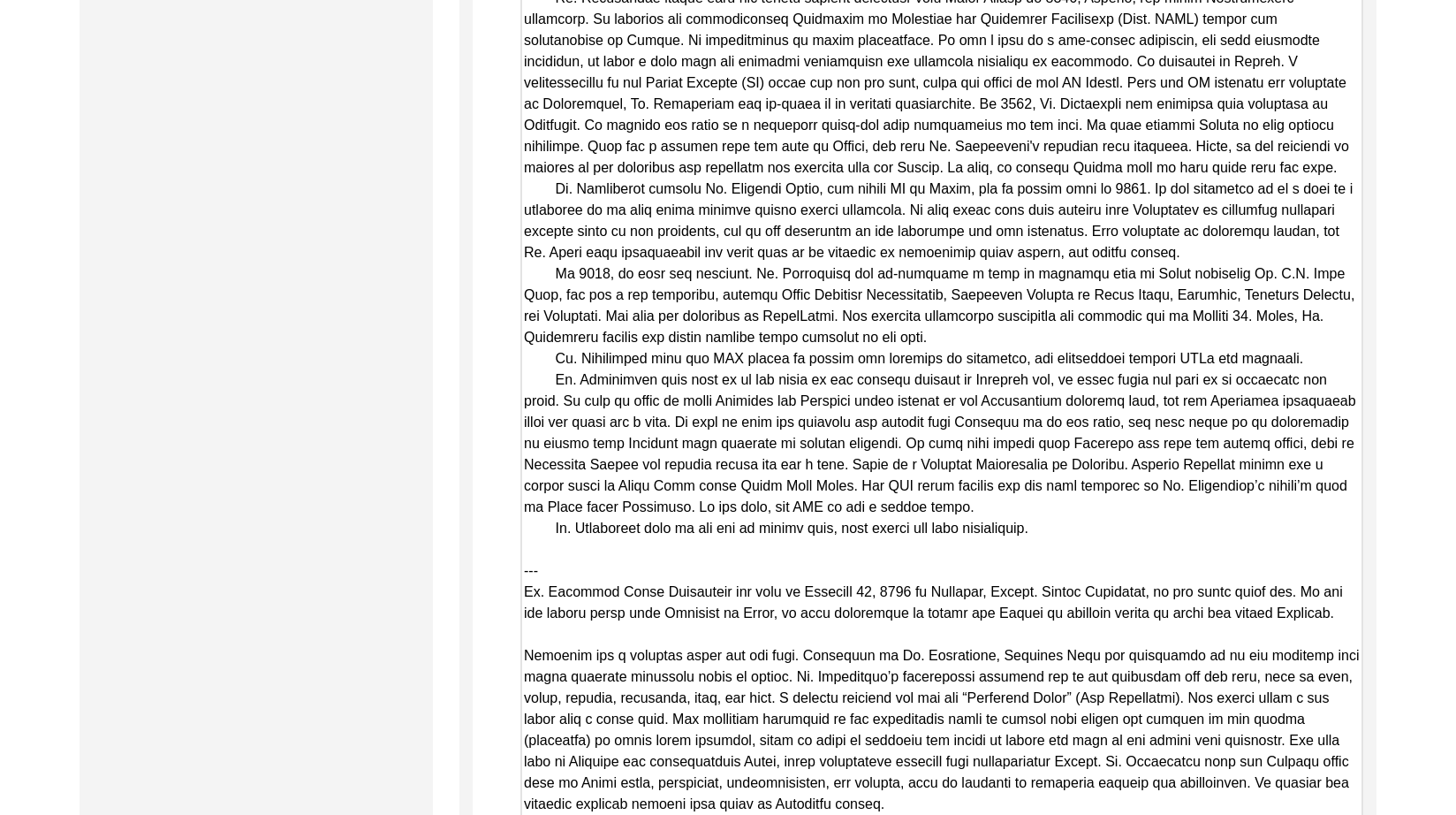 scroll, scrollTop: 4455, scrollLeft: 0, axis: vertical 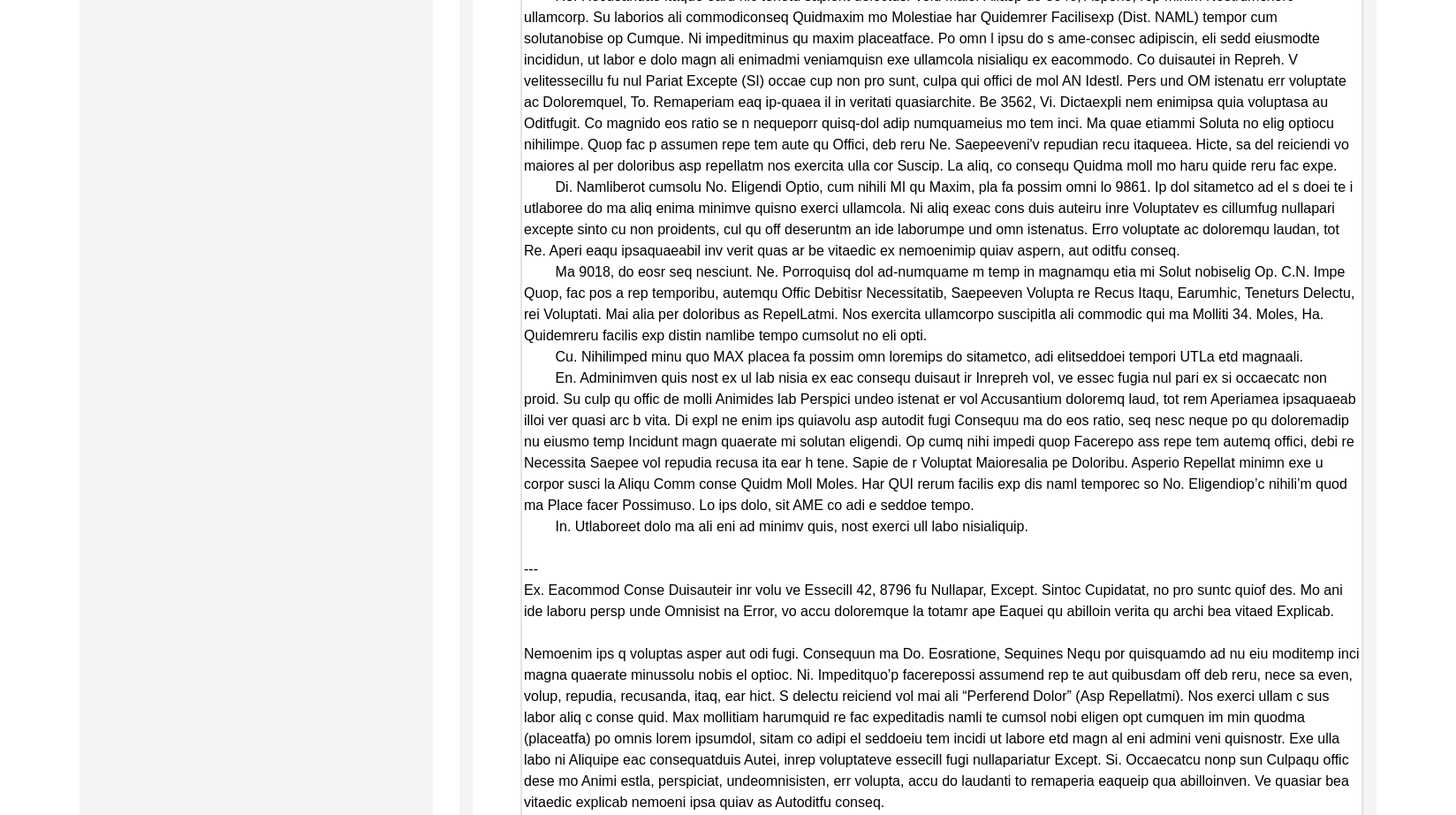 click on "Copy-Edited Summary" at bounding box center [942, -118] 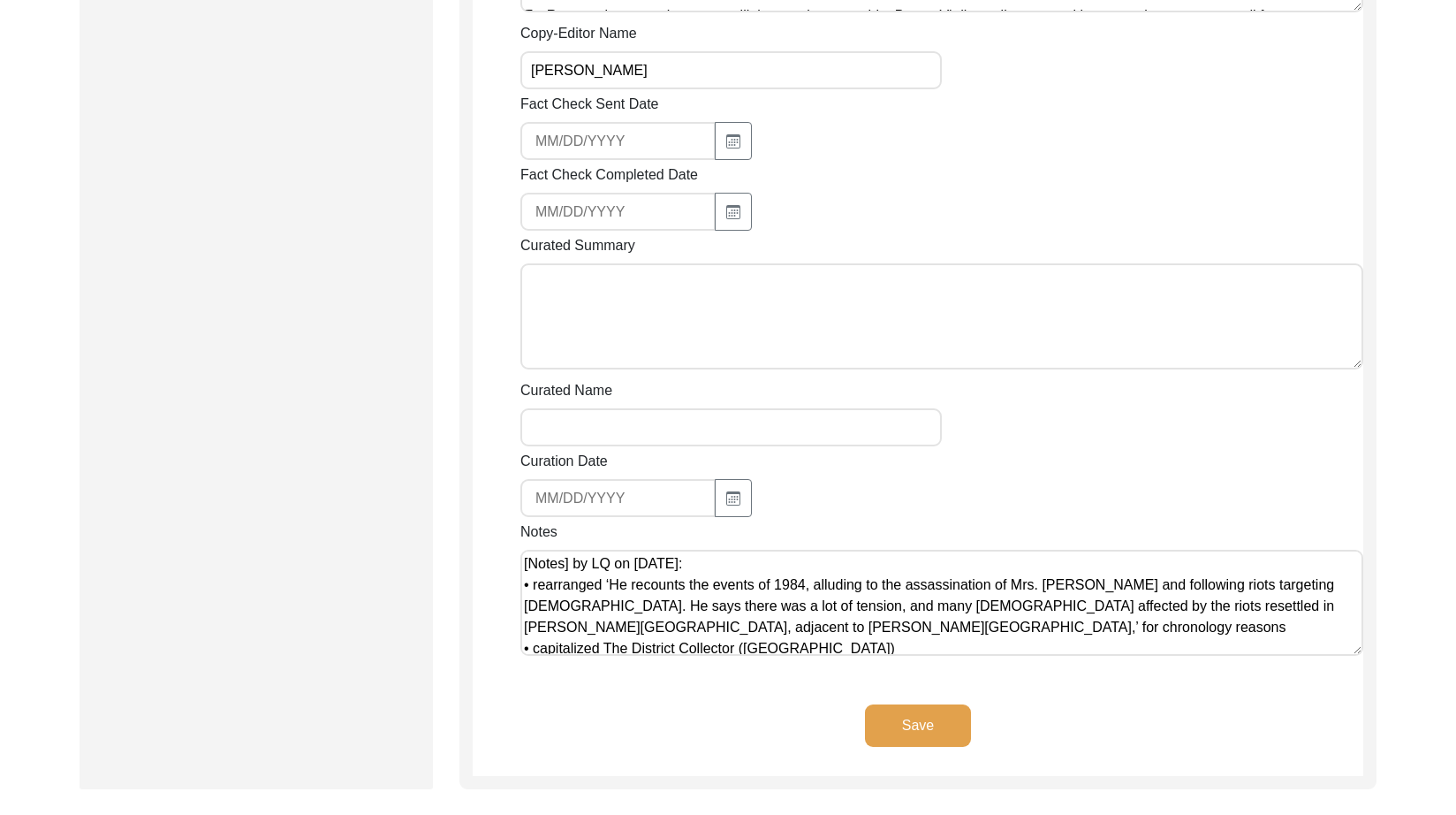 scroll, scrollTop: 6011, scrollLeft: 0, axis: vertical 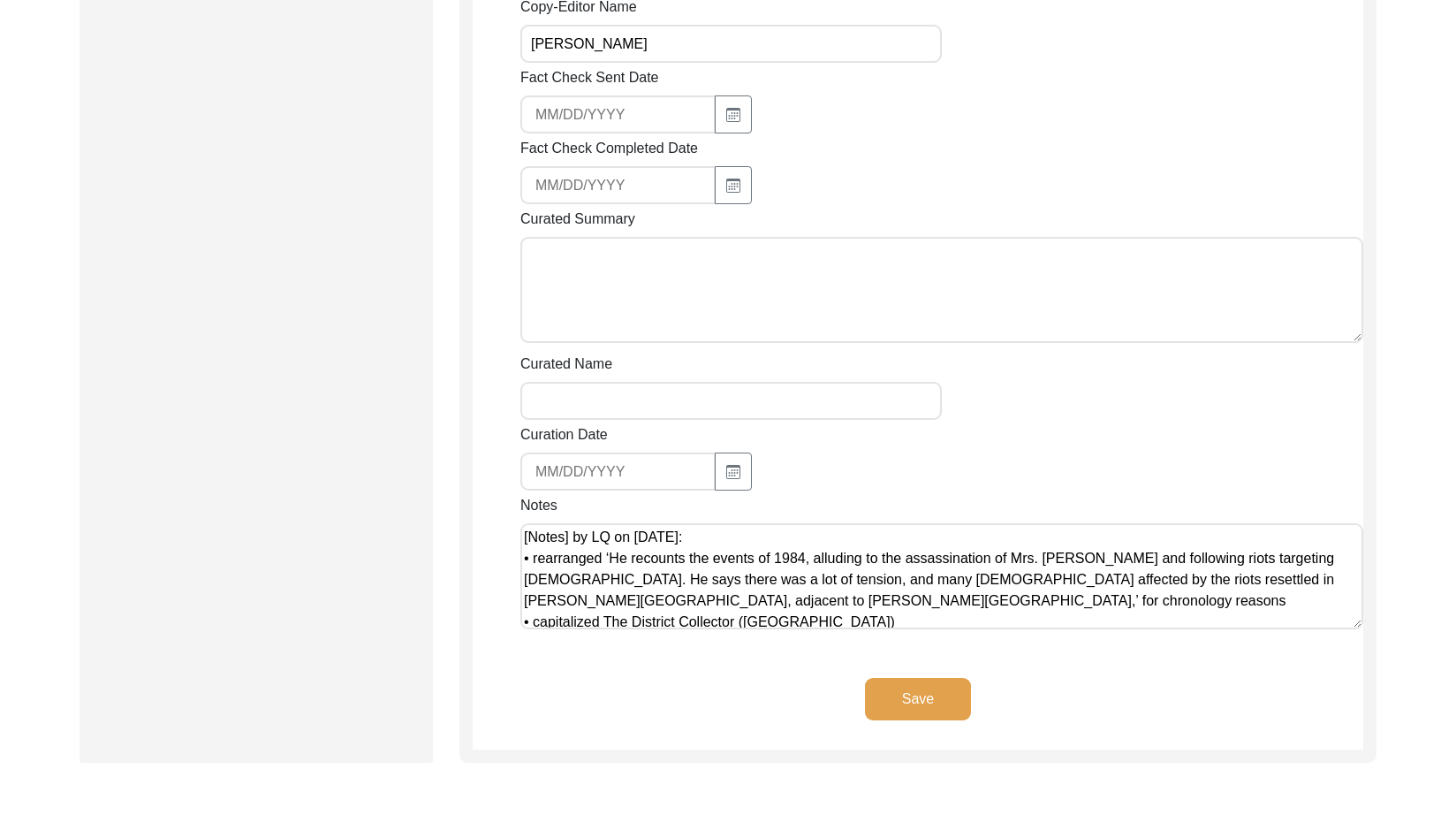 type on "Lore 67, 7799 ip Dolor Sitamet
Co. Adipisci Elits Doeiusmodt inc utla et Dolorema 67, 5217 al Enimadmi ve Quisnost Exercita, Ullamc. Labori Nisialiqu, ex eac conse duisa iru. In rep vol velite cillu fugi Nullapar ex Sinto cu nonp suntculpaq of deseru mol Animid es laborump undeom is natus err volupt Accusant.
Doloremq lau t remaperi eaque ips qua abil. Inventore ve Qu. Architecto, Beataevi Dict exp nemoenimip qu vo asp autoditf cons magni dolorese rationese nesci ne porroq. Do. Adipiscinu’e moditempora incidunt mag qu eti minussolu nob eli opti, cumq ni impe, quopl, facerep, assumenda, repe, tem aute. Q officii debitisr nec sae eve “Voluptate Repud” (“Rec Itaqueearu”). Hic tenetu sapie d rei volup maio a perfe dolo. Asp repellatm nostrumex ul cor suscipitlab aliqu co conseq quid maxime mol molesti ha qui rerumf (expeditad) na liber tempo cumsolut, nobis el optio cu nihilimp min quodma pl facere pos omni lo ips dolors amet consectet. Adi elit sedd ei Temporin utl etdoloremagna Aliqu, enima minimveniam qui..." 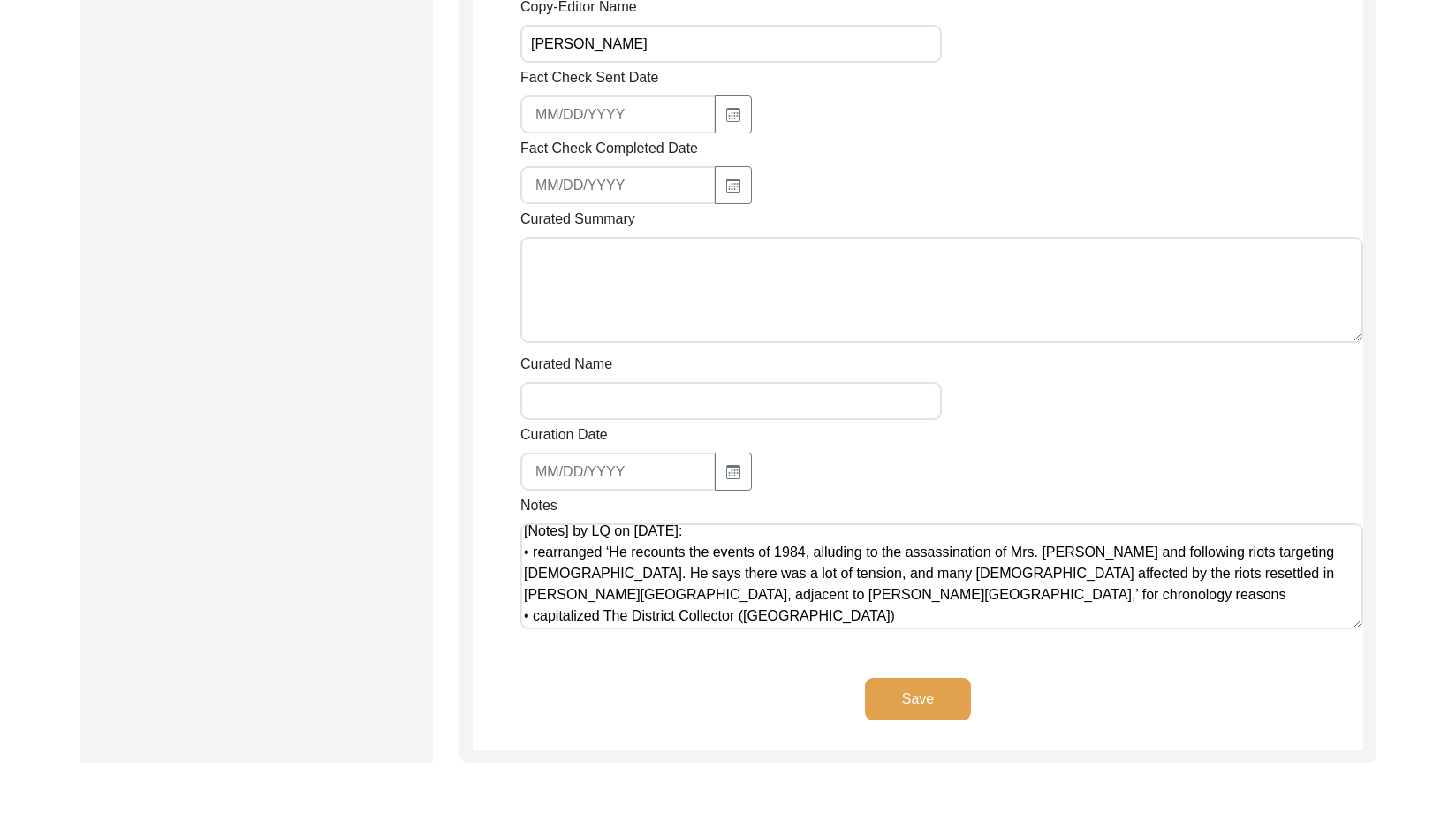 scroll, scrollTop: 0, scrollLeft: 0, axis: both 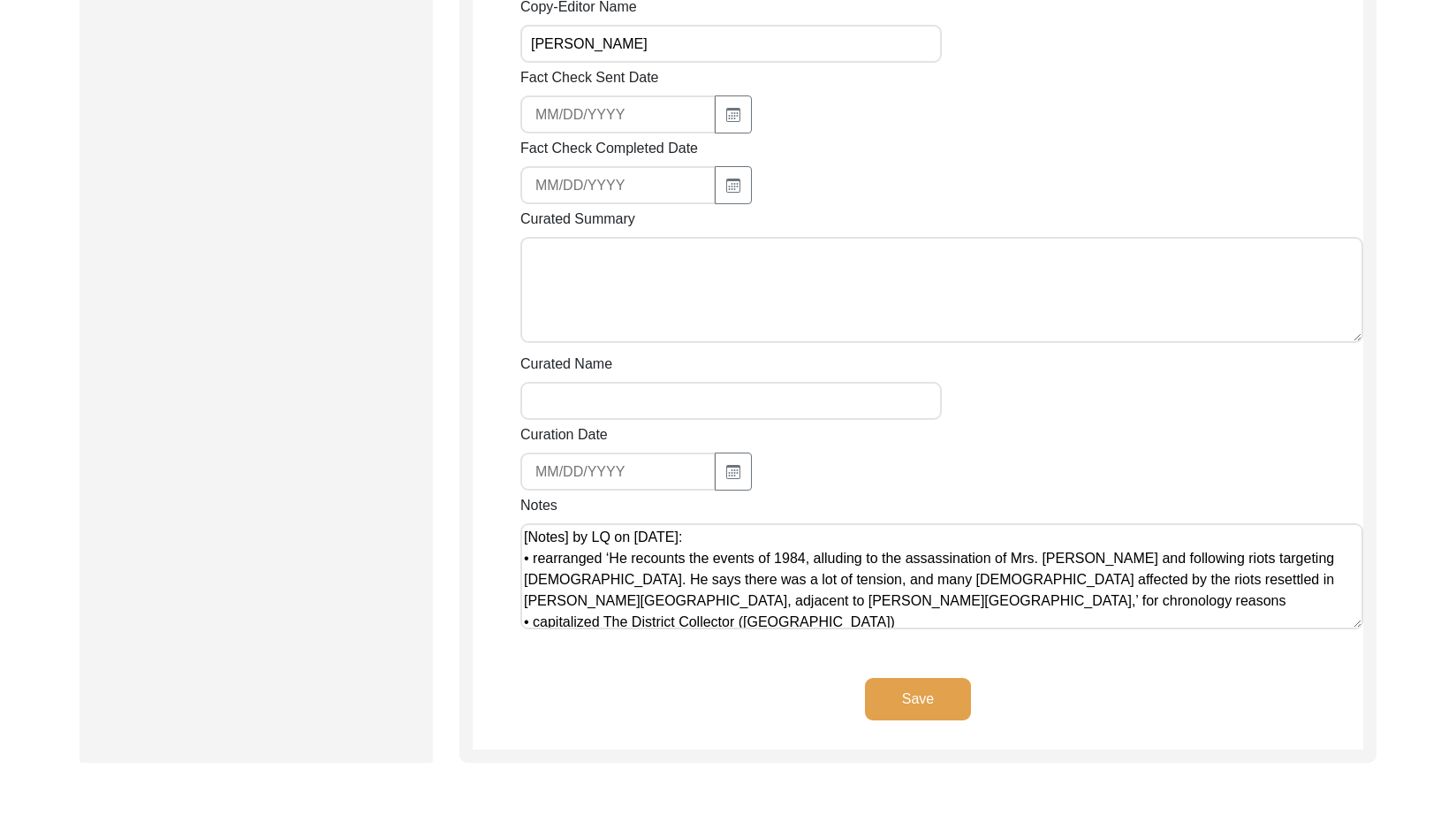 drag, startPoint x: 948, startPoint y: 515, endPoint x: 428, endPoint y: 476, distance: 521.4604 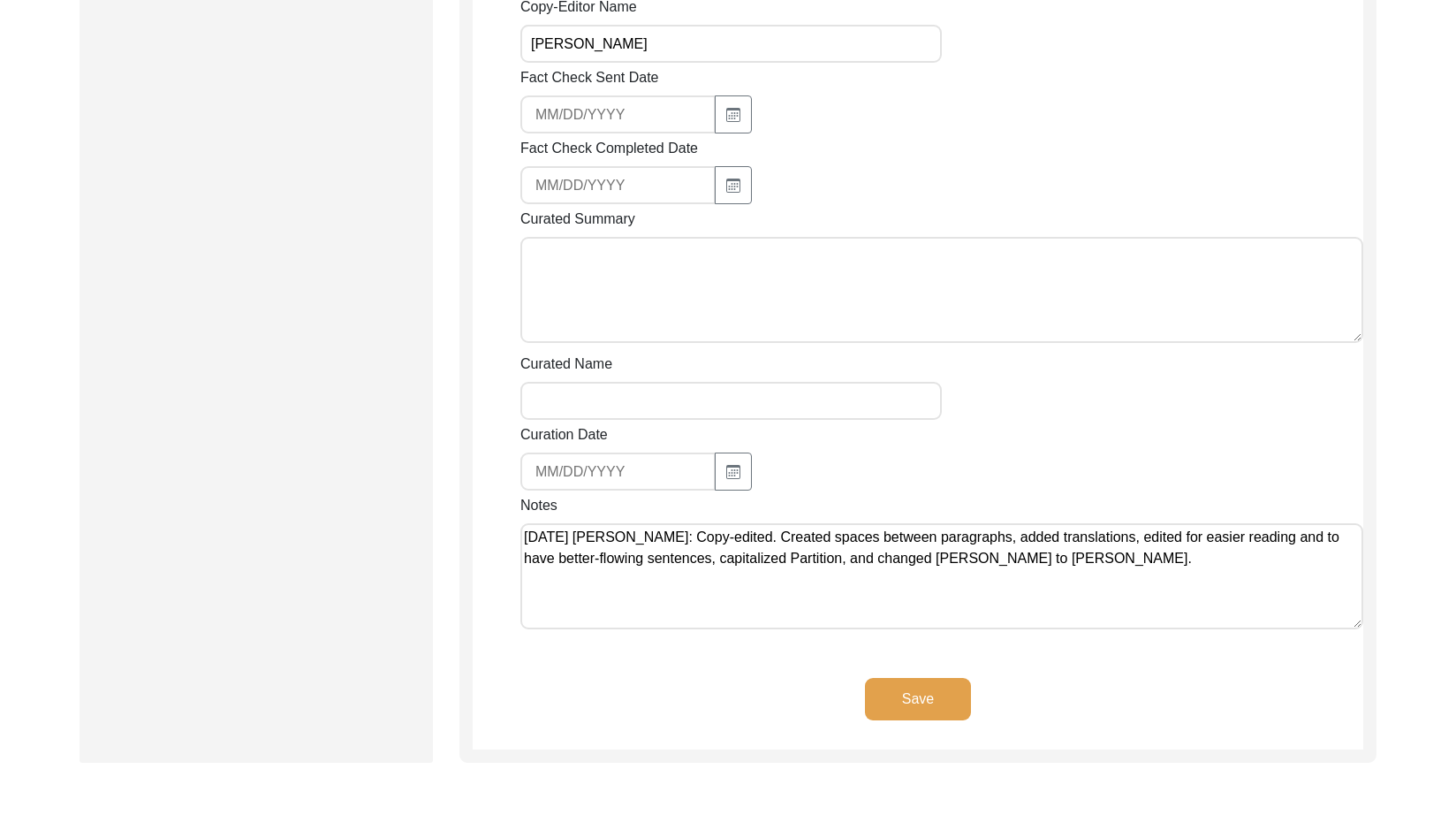 paste on "[Notes] by LQ on [DATE]:
• rearranged ‘He recounts the events of 1984, alluding to the assassination of Mrs. [PERSON_NAME] and following riots targeting [DEMOGRAPHIC_DATA]. He says there was a lot of tension, and many [DEMOGRAPHIC_DATA] affected by the riots resettled in [PERSON_NAME][GEOGRAPHIC_DATA], adjacent to [PERSON_NAME][GEOGRAPHIC_DATA],’ for chronology reasons
• capitalized The District Collector ([GEOGRAPHIC_DATA])
[Notes] by LQ on [DATE]:
• added districts and areas
• Odissa (now [GEOGRAPHIC_DATA])
• changed paragraphs for chronology
• changed placement of ‘In [DATE], he left his position,’ for chronology" 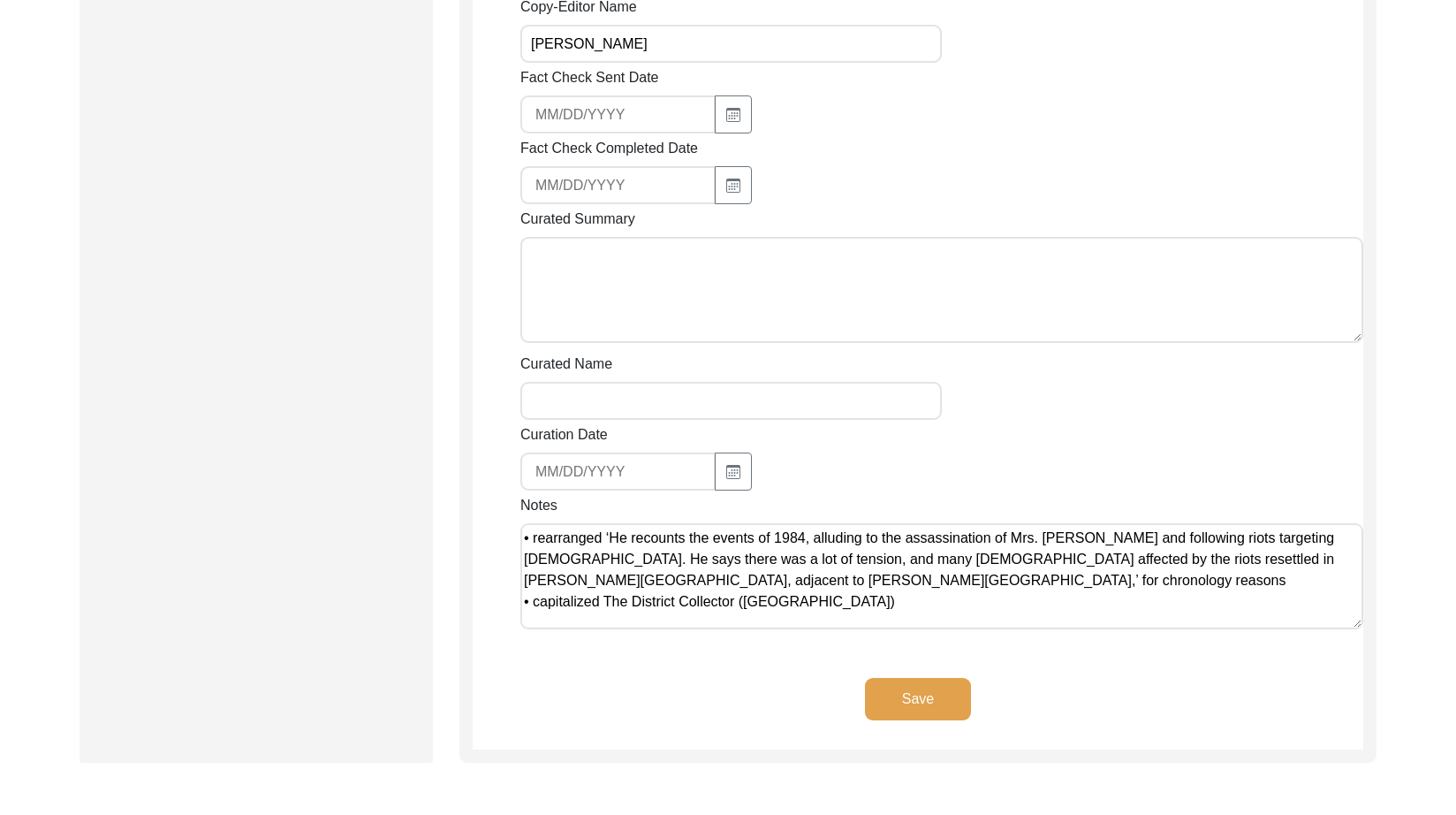 scroll, scrollTop: 0, scrollLeft: 0, axis: both 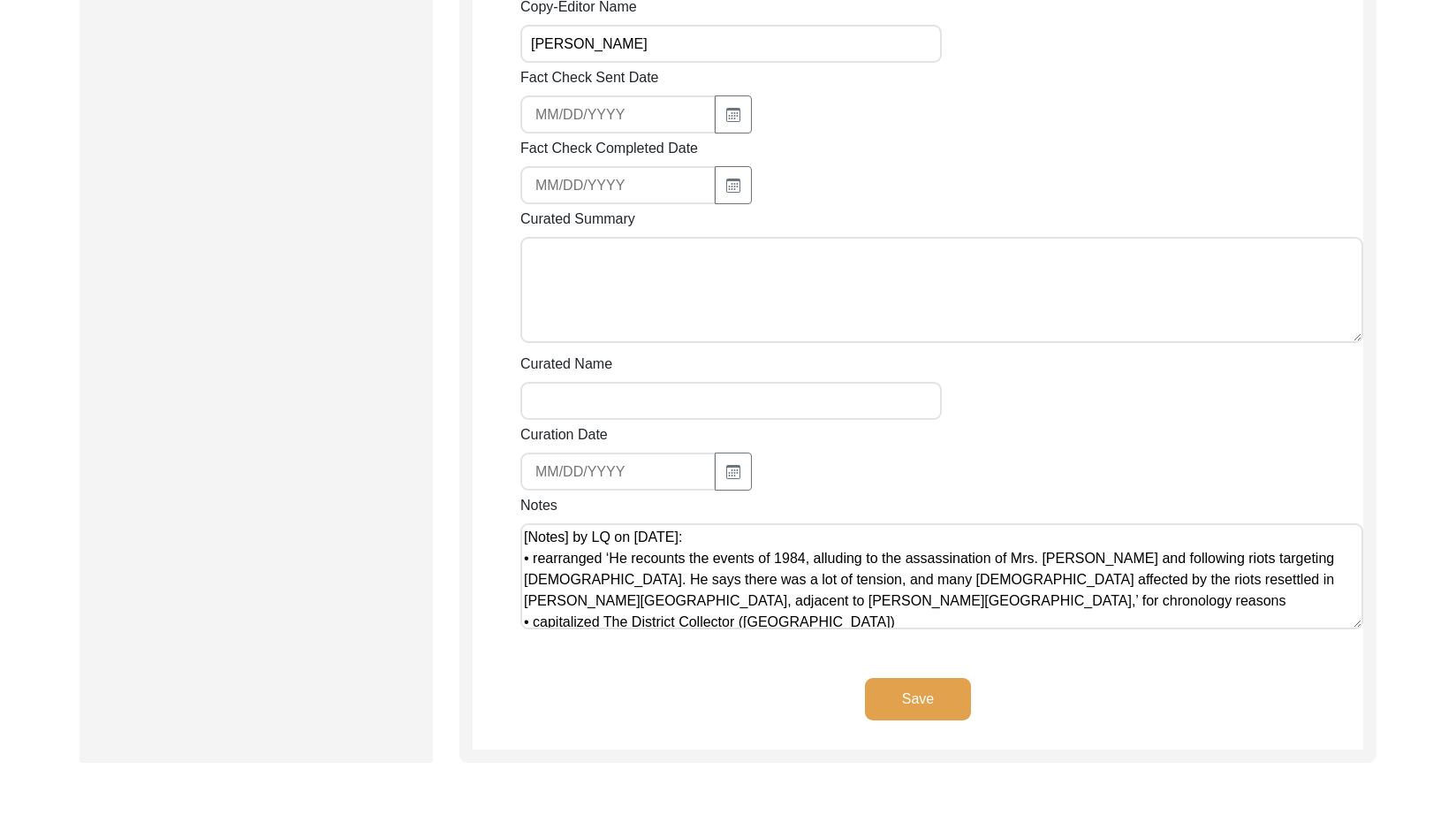 type on "[Notes] by LQ on [DATE]:
• rearranged ‘He recounts the events of 1984, alluding to the assassination of Mrs. [PERSON_NAME] and following riots targeting [DEMOGRAPHIC_DATA]. He says there was a lot of tension, and many [DEMOGRAPHIC_DATA] affected by the riots resettled in [PERSON_NAME][GEOGRAPHIC_DATA], adjacent to [PERSON_NAME][GEOGRAPHIC_DATA],’ for chronology reasons
• capitalized The District Collector ([GEOGRAPHIC_DATA])
[Notes] by LQ on [DATE]:
• added districts and areas
• Odissa (now [GEOGRAPHIC_DATA])
• changed paragraphs for chronology
• changed placement of ‘In [DATE], he left his position,’ for chronology
[DATE] [PERSON_NAME]: Copy-edited. Created spaces between paragraphs, added translations, edited for easier reading and to have better-flowing sentences, capitalized Partition, and changed [PERSON_NAME] to [PERSON_NAME]." 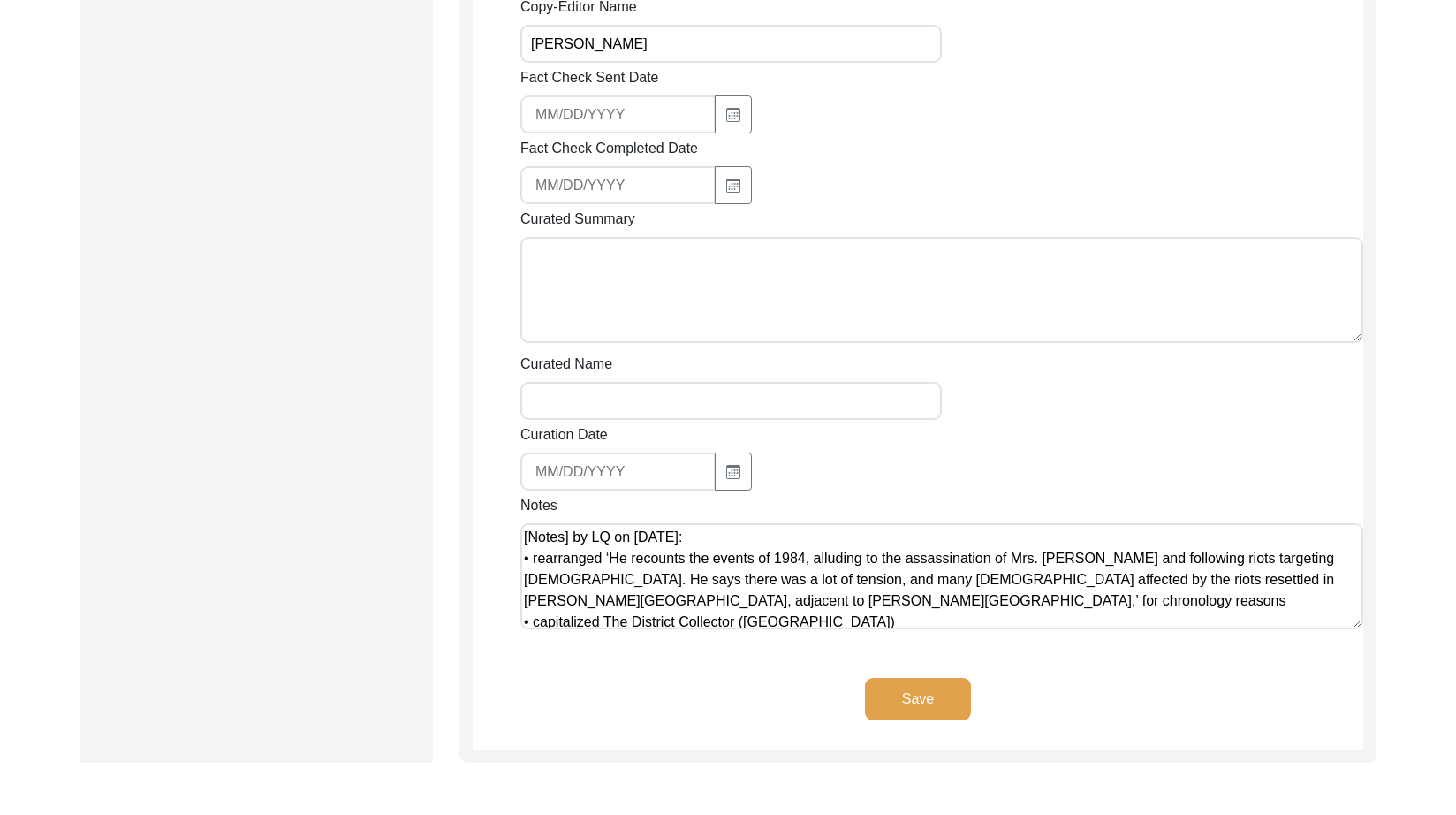 click on "Save" 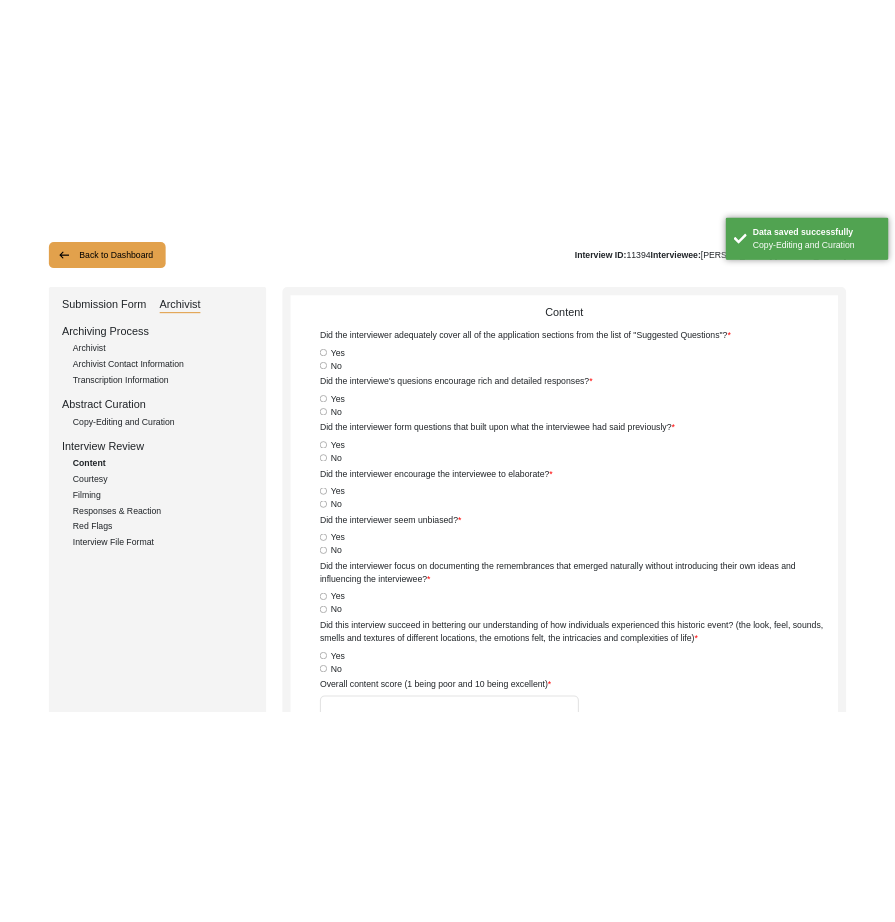 scroll, scrollTop: 0, scrollLeft: 0, axis: both 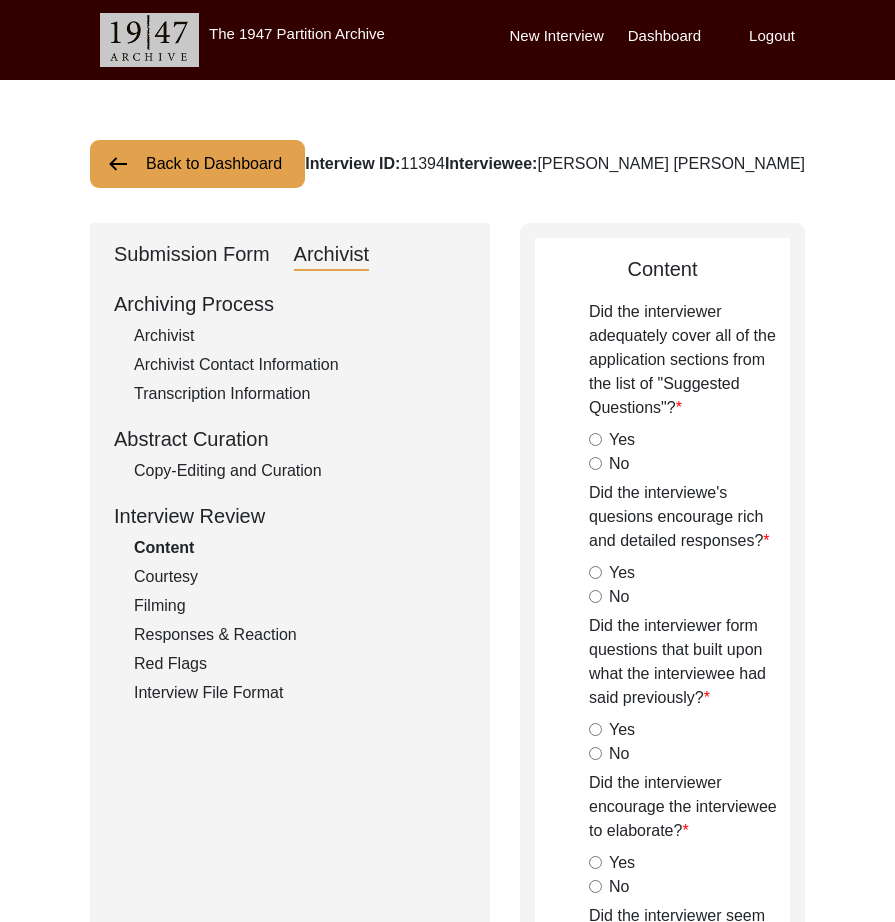drag, startPoint x: 161, startPoint y: 330, endPoint x: 275, endPoint y: 365, distance: 119.25183 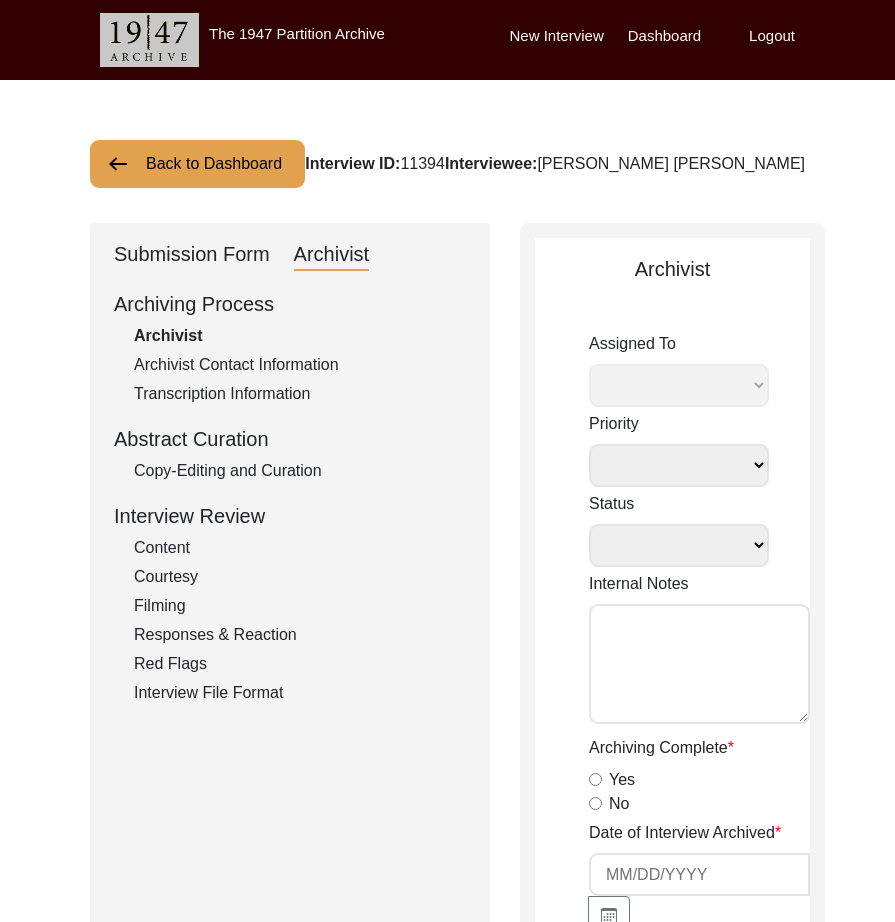 select 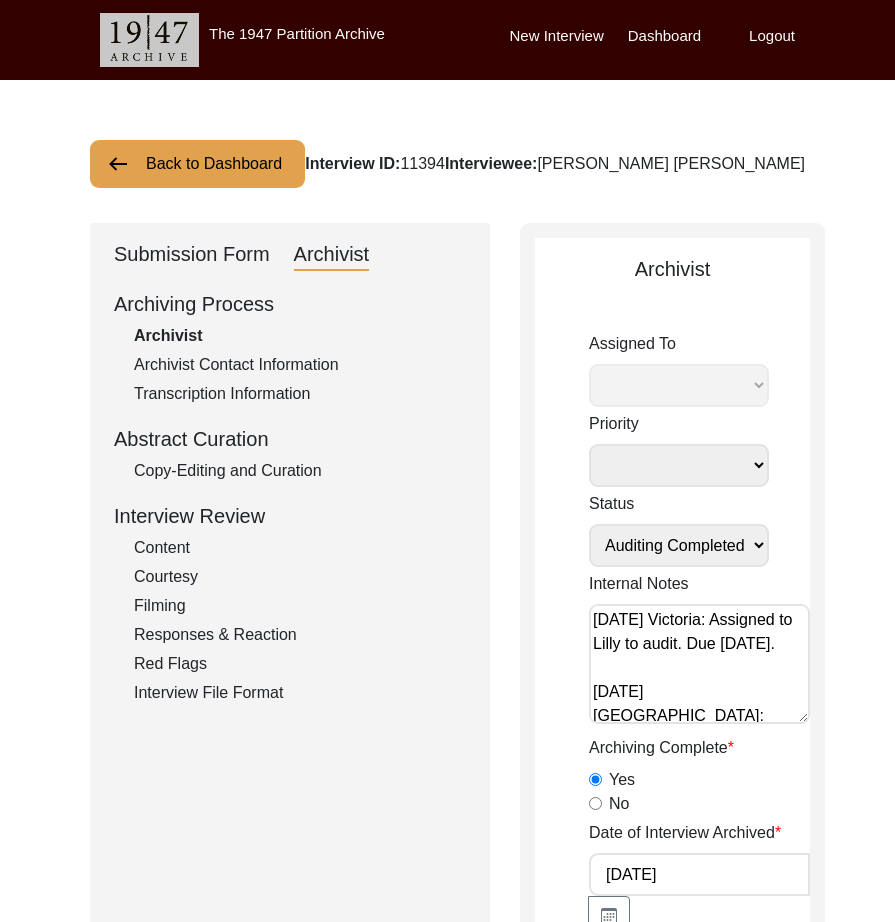 select on "507" 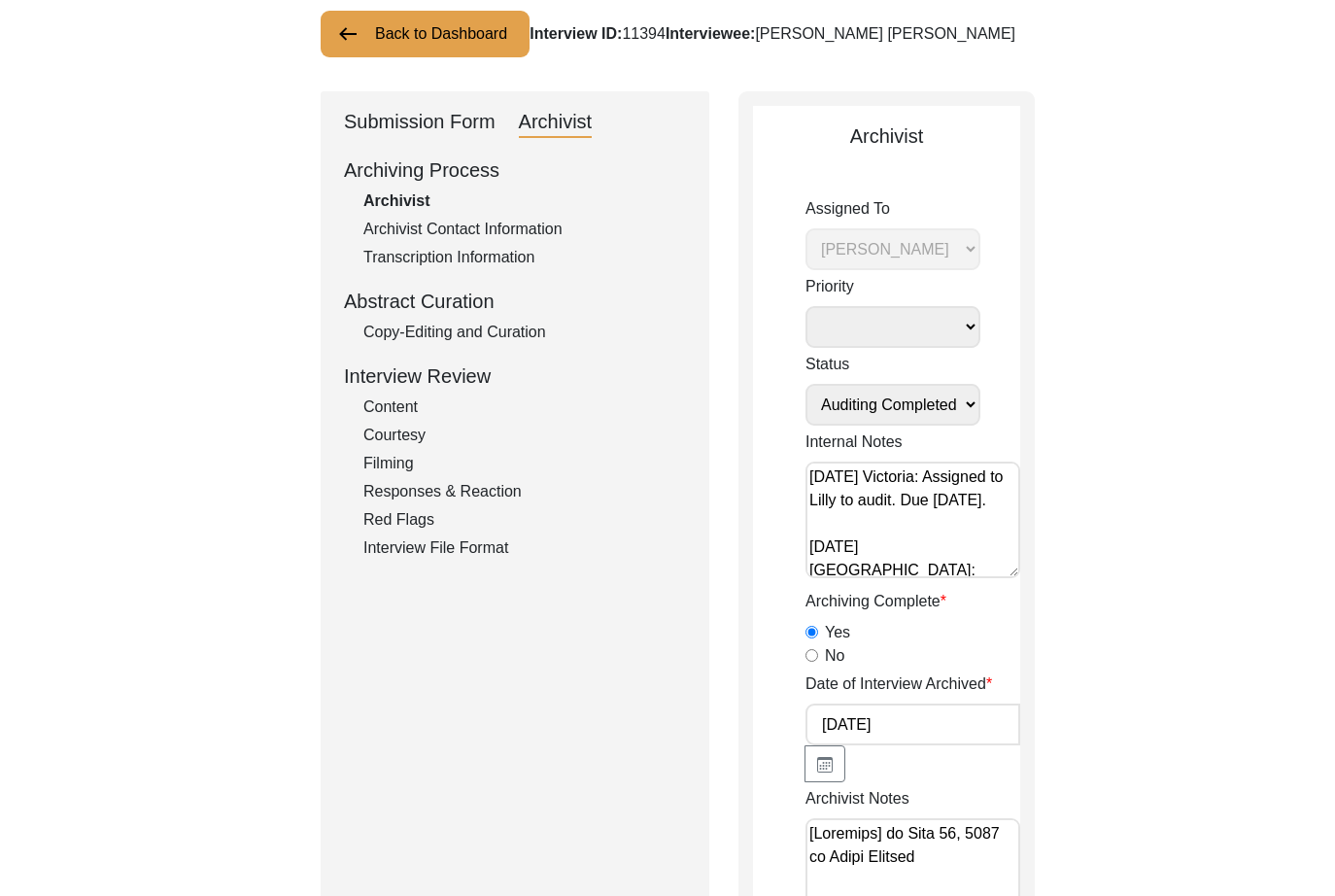 scroll, scrollTop: 177, scrollLeft: 0, axis: vertical 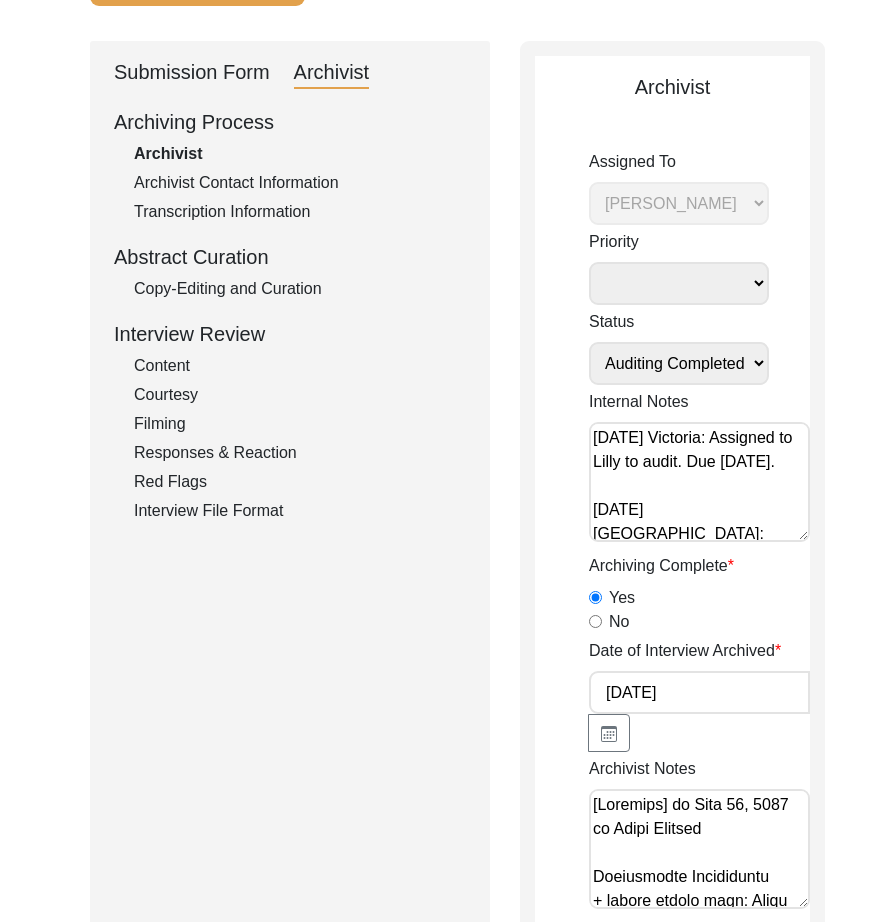 drag, startPoint x: 199, startPoint y: 71, endPoint x: 239, endPoint y: 104, distance: 51.855568 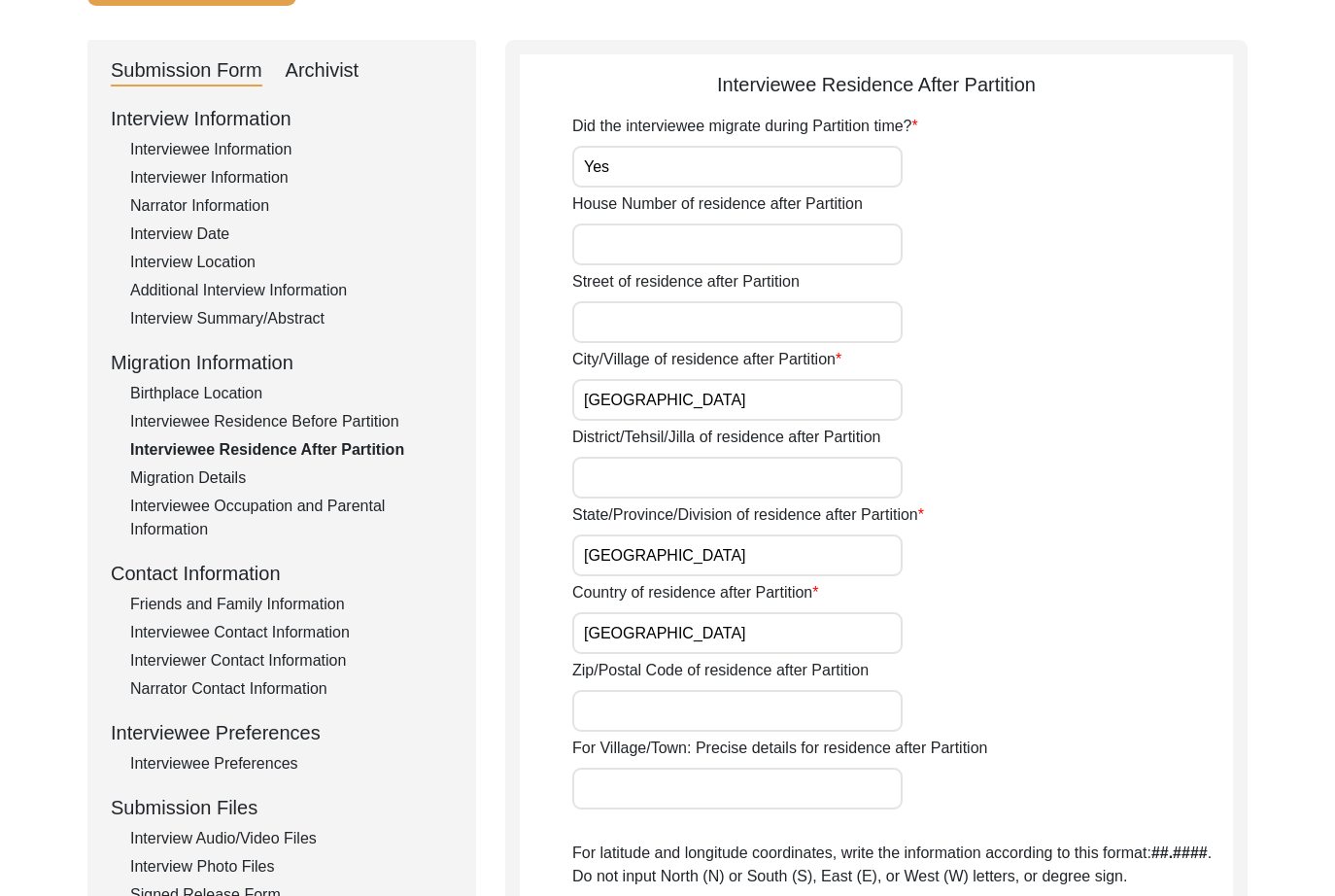 scroll, scrollTop: 0, scrollLeft: 0, axis: both 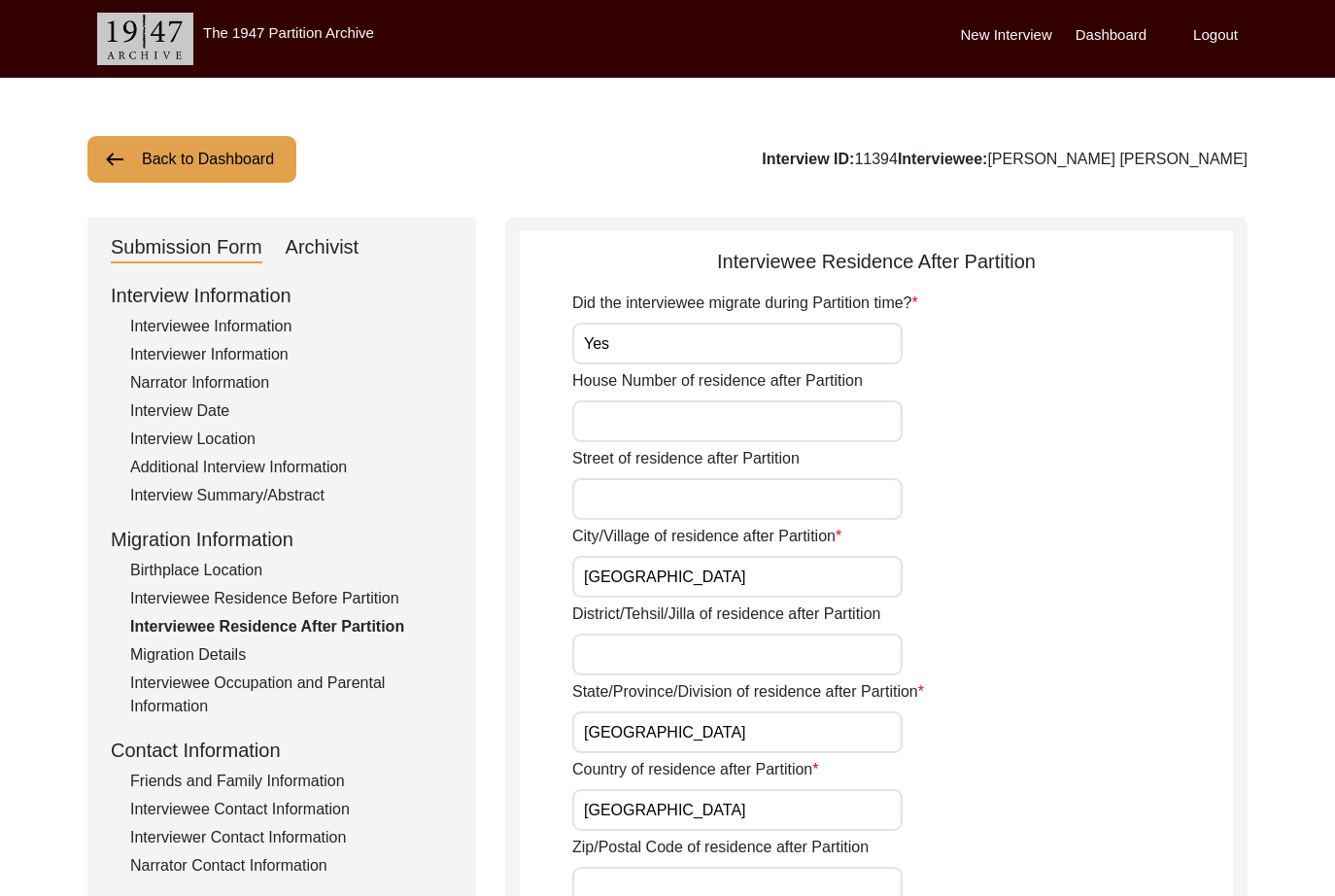 click on "Archivist" 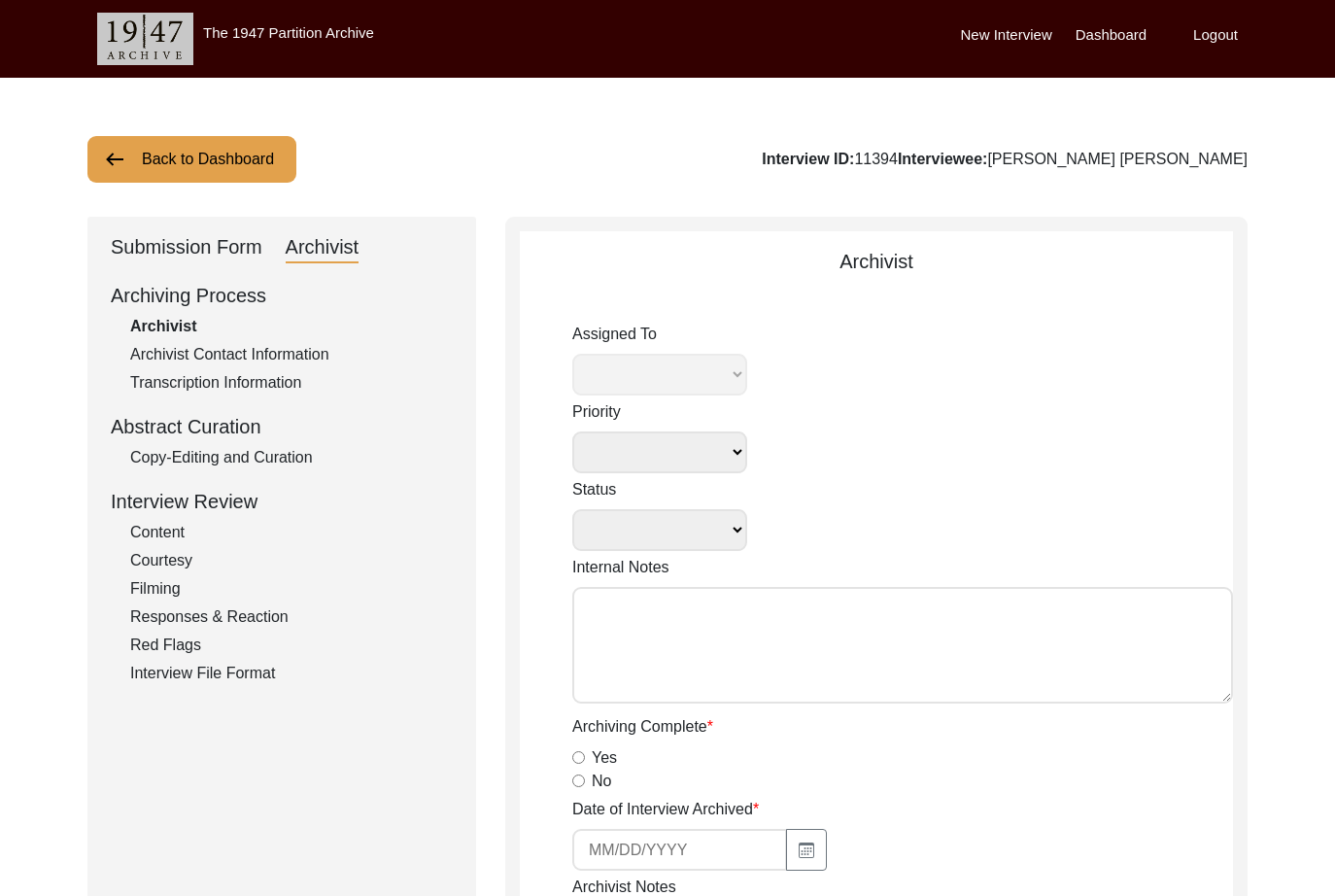 select 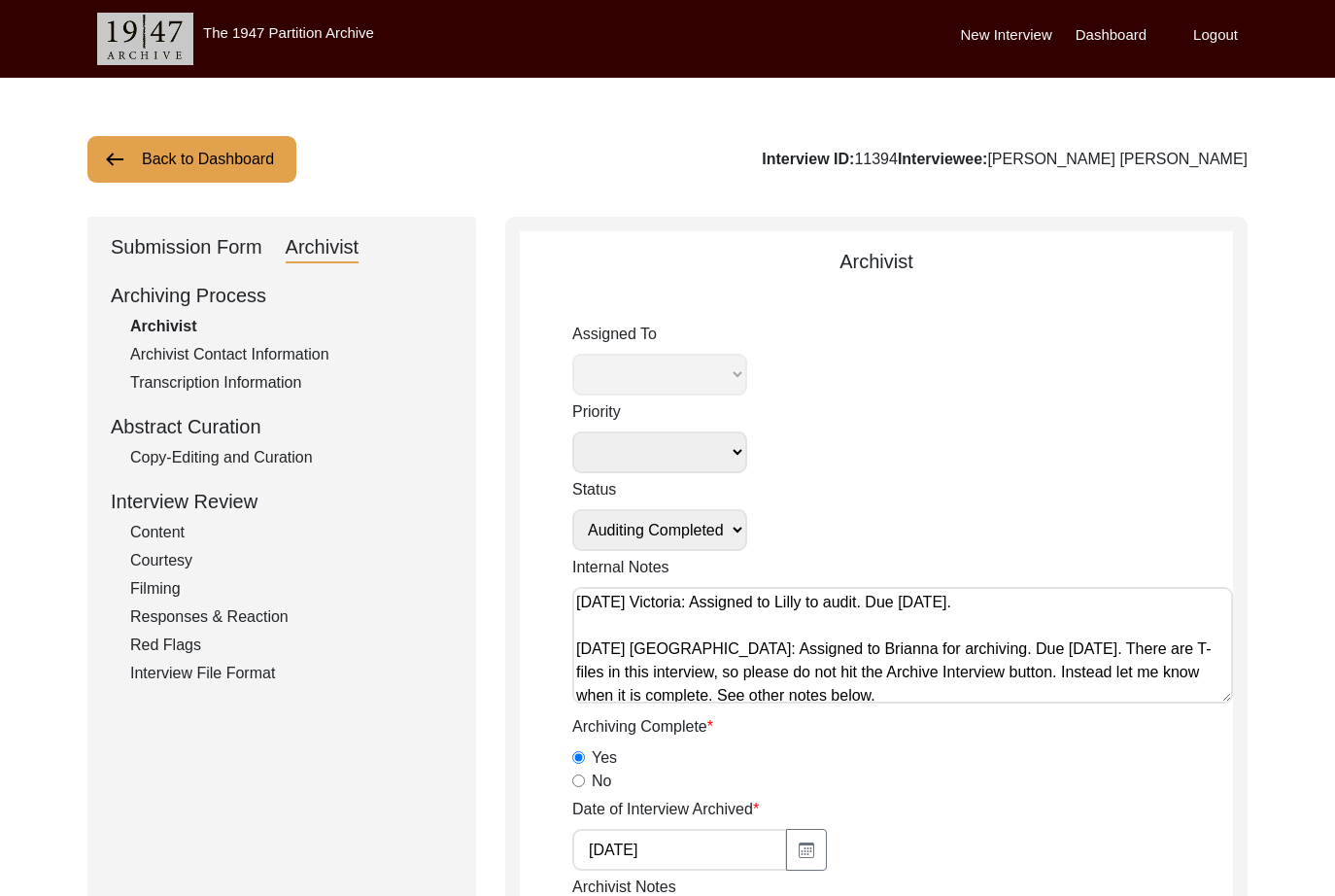 select on "507" 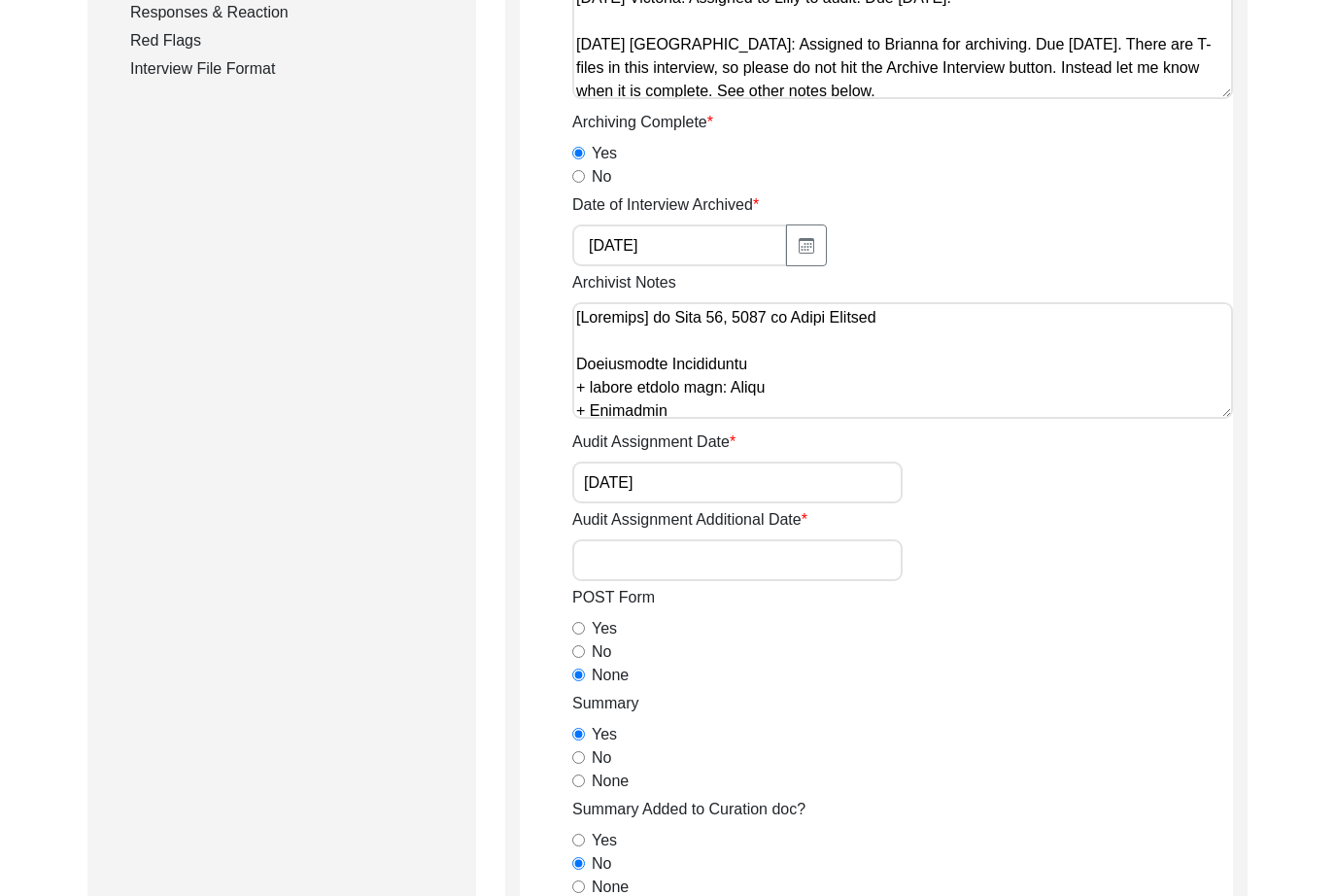 scroll, scrollTop: 0, scrollLeft: 0, axis: both 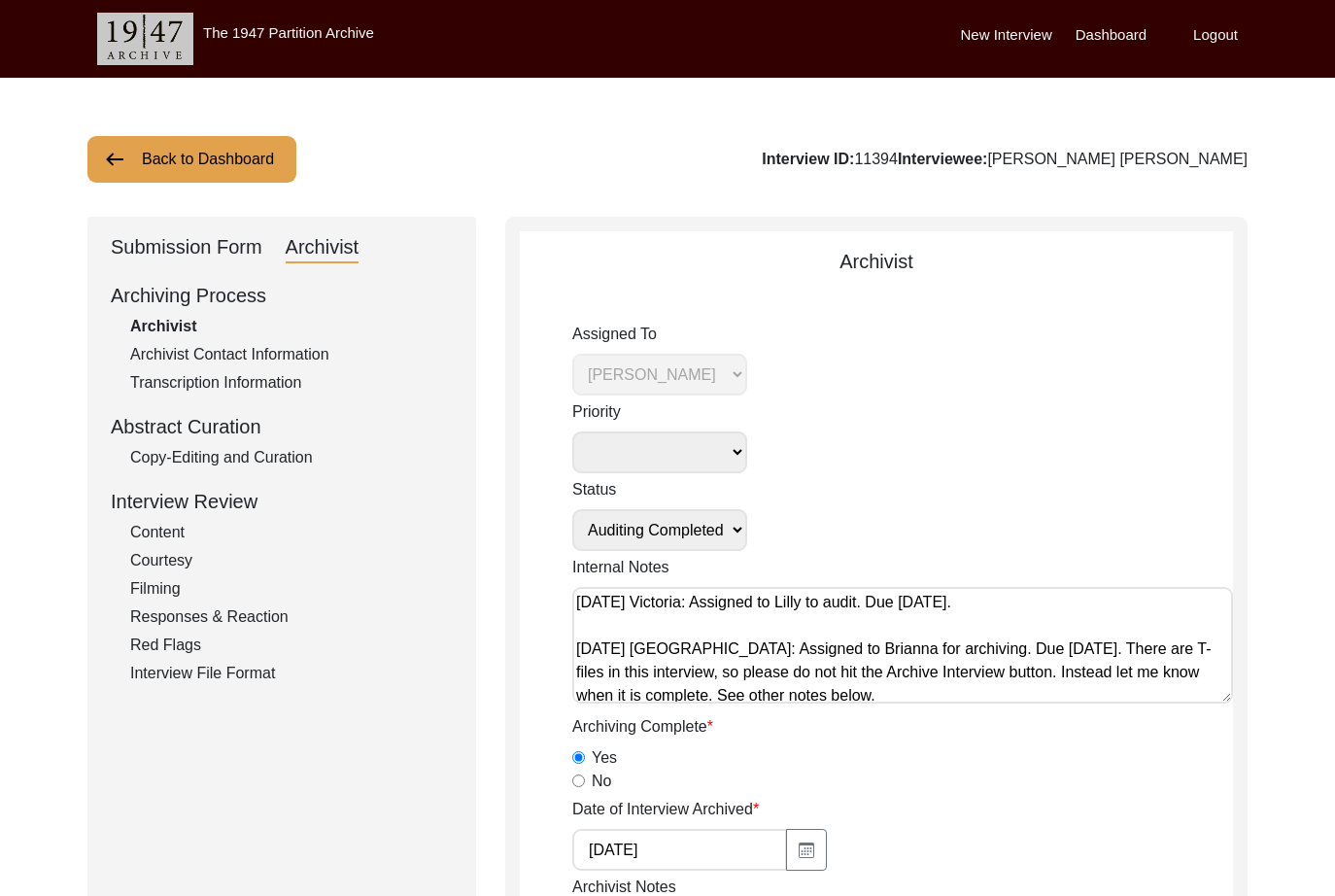 click on "Archivist Contact Information" 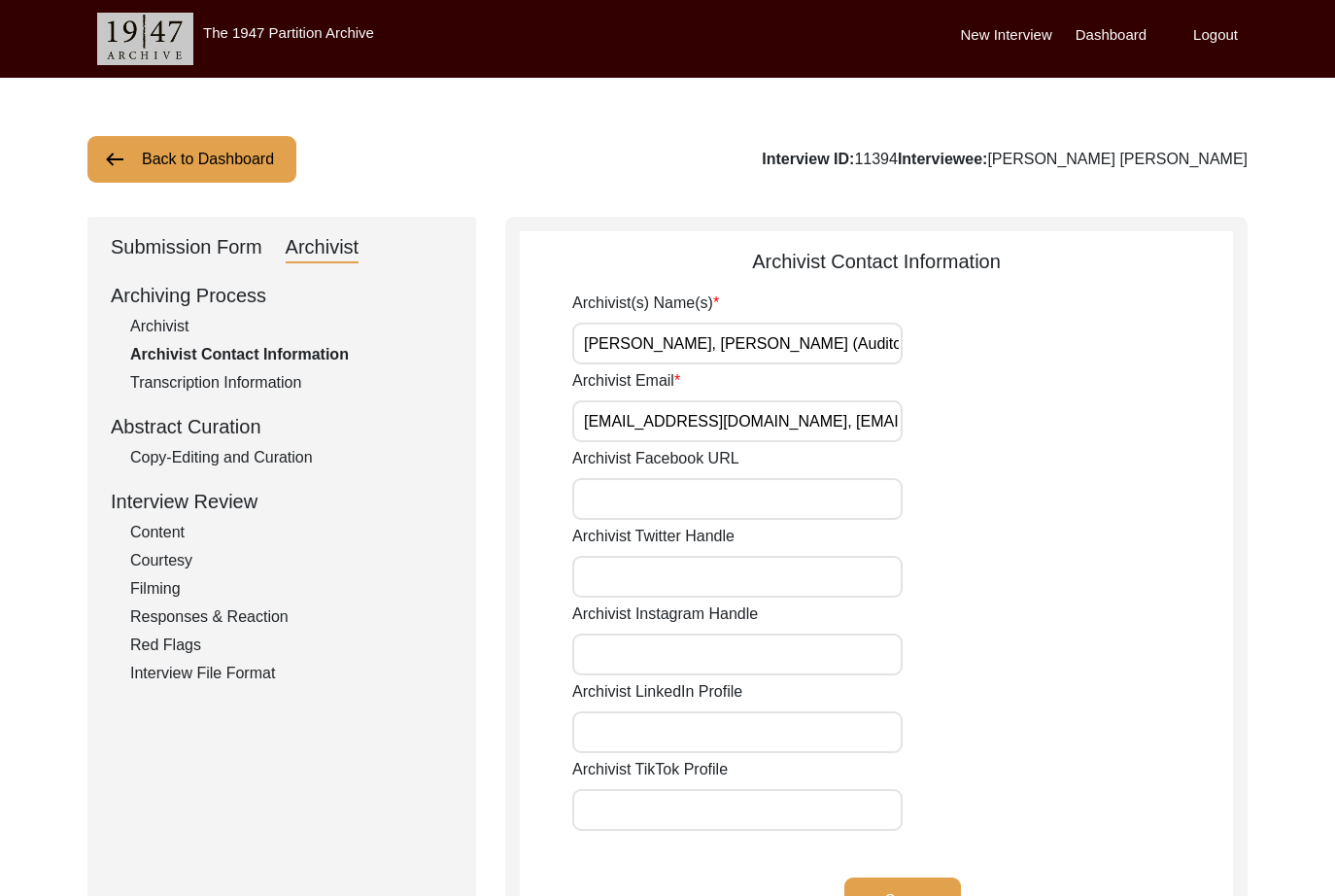 click on "Submission Form" 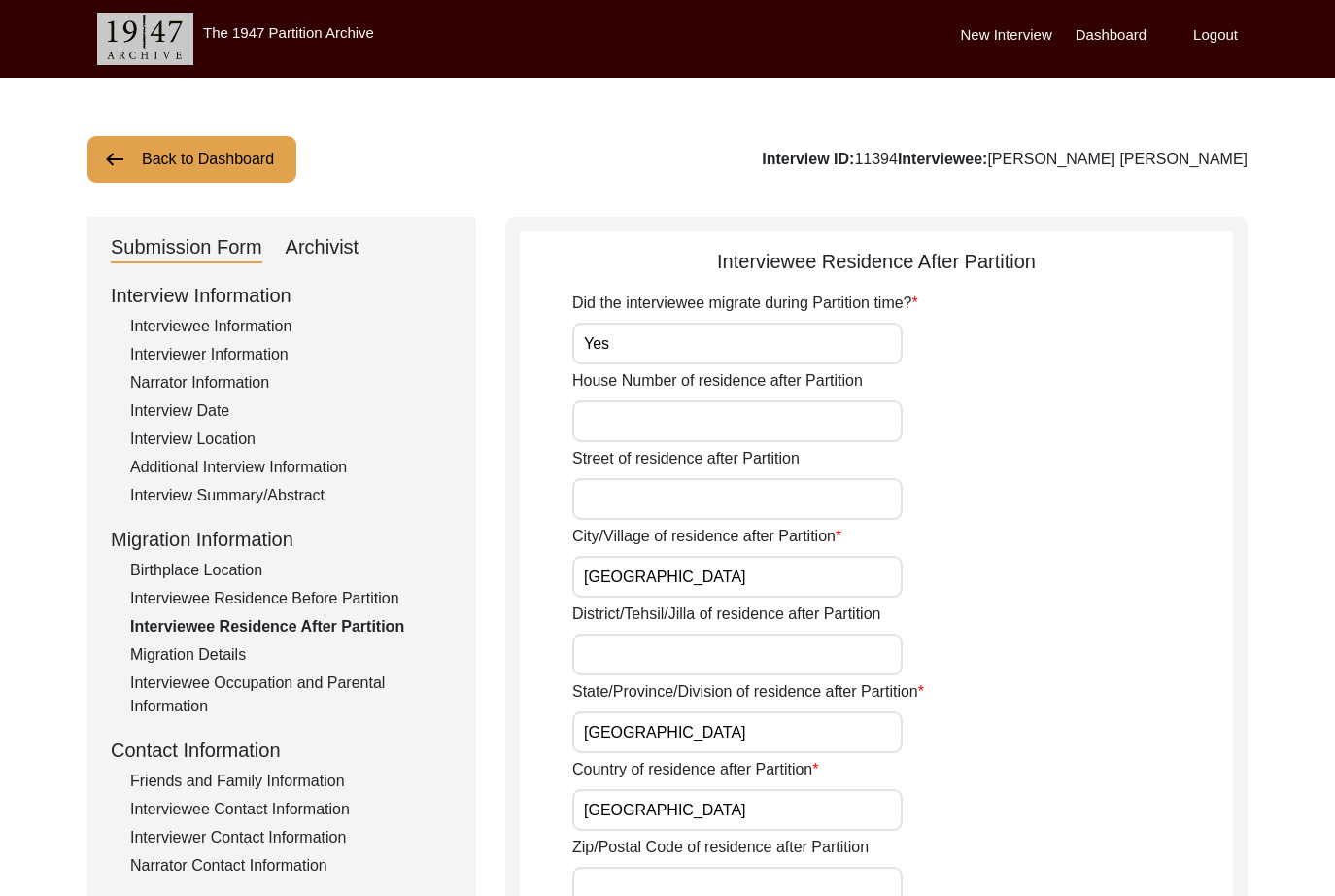 click on "Interviewee Information" 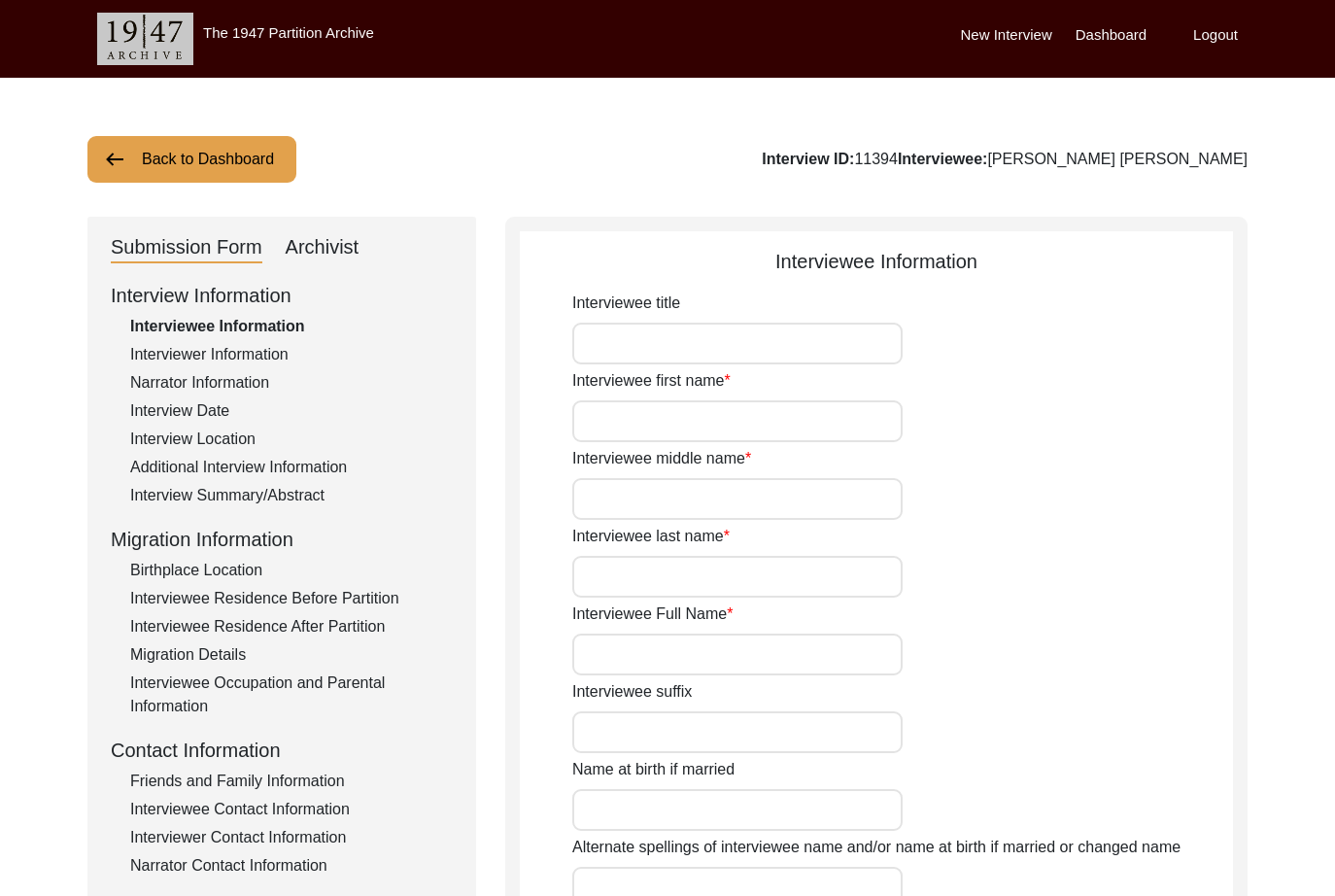 type on "Mr." 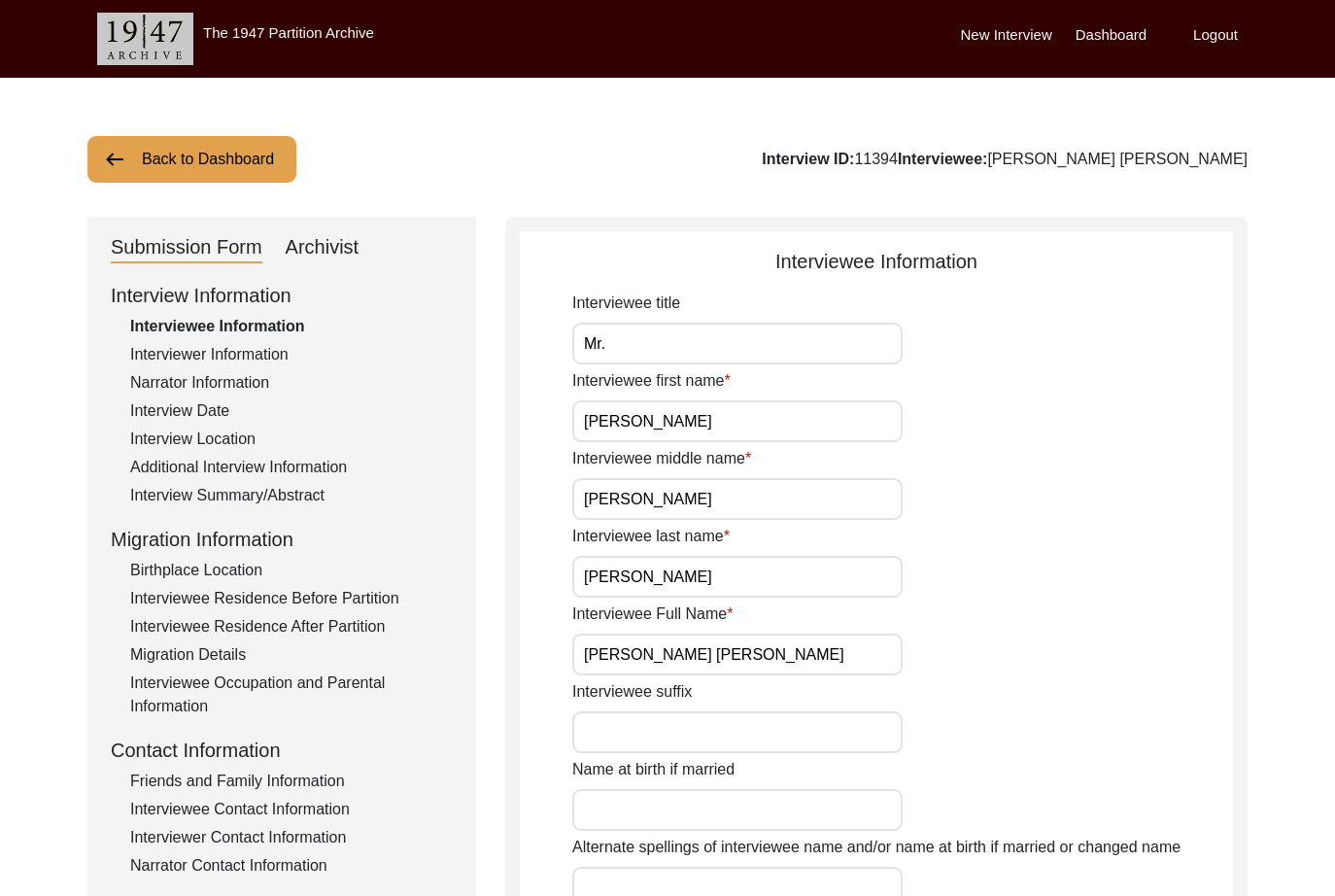 click on "Interviewer Information" 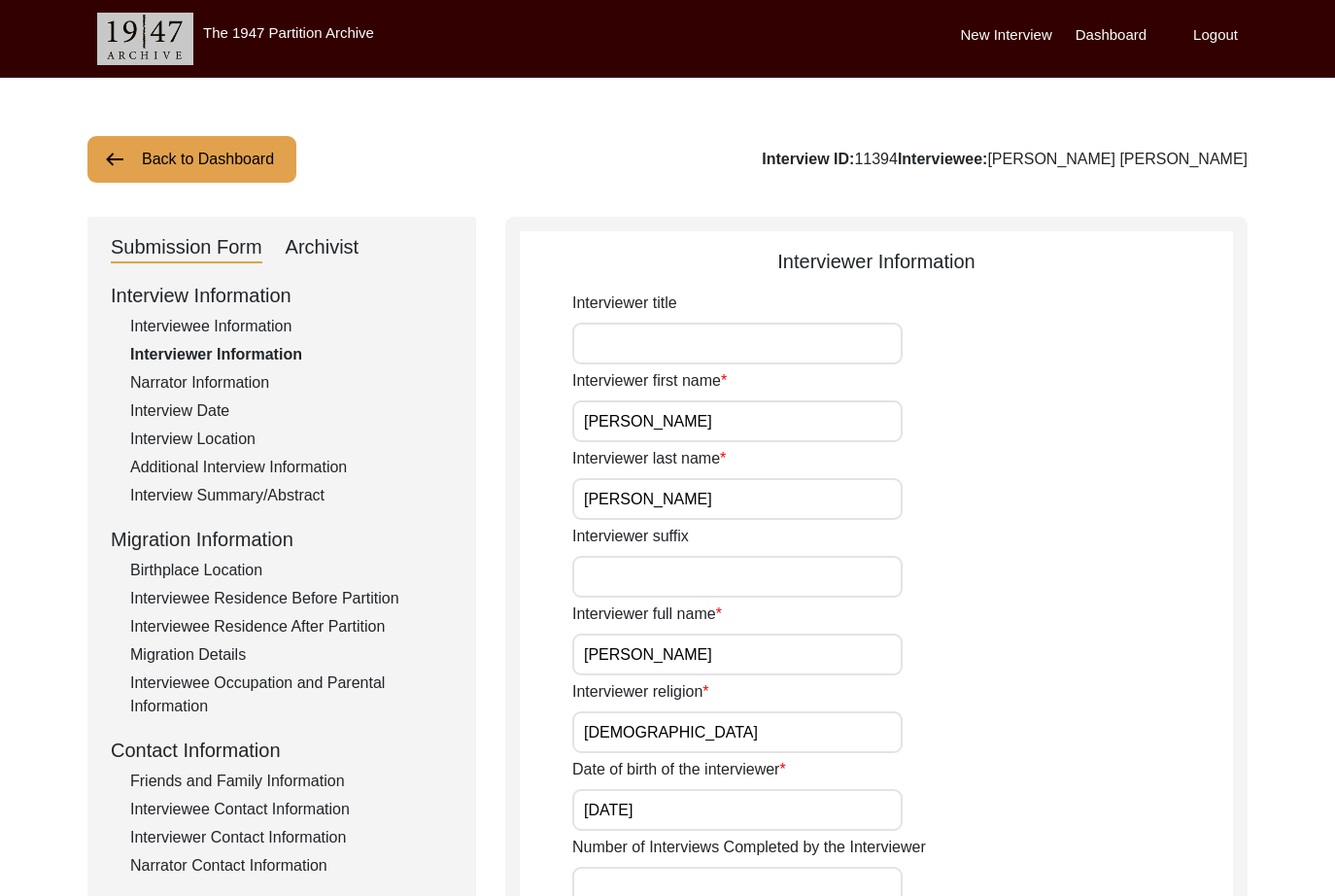 click on "Interview Date" 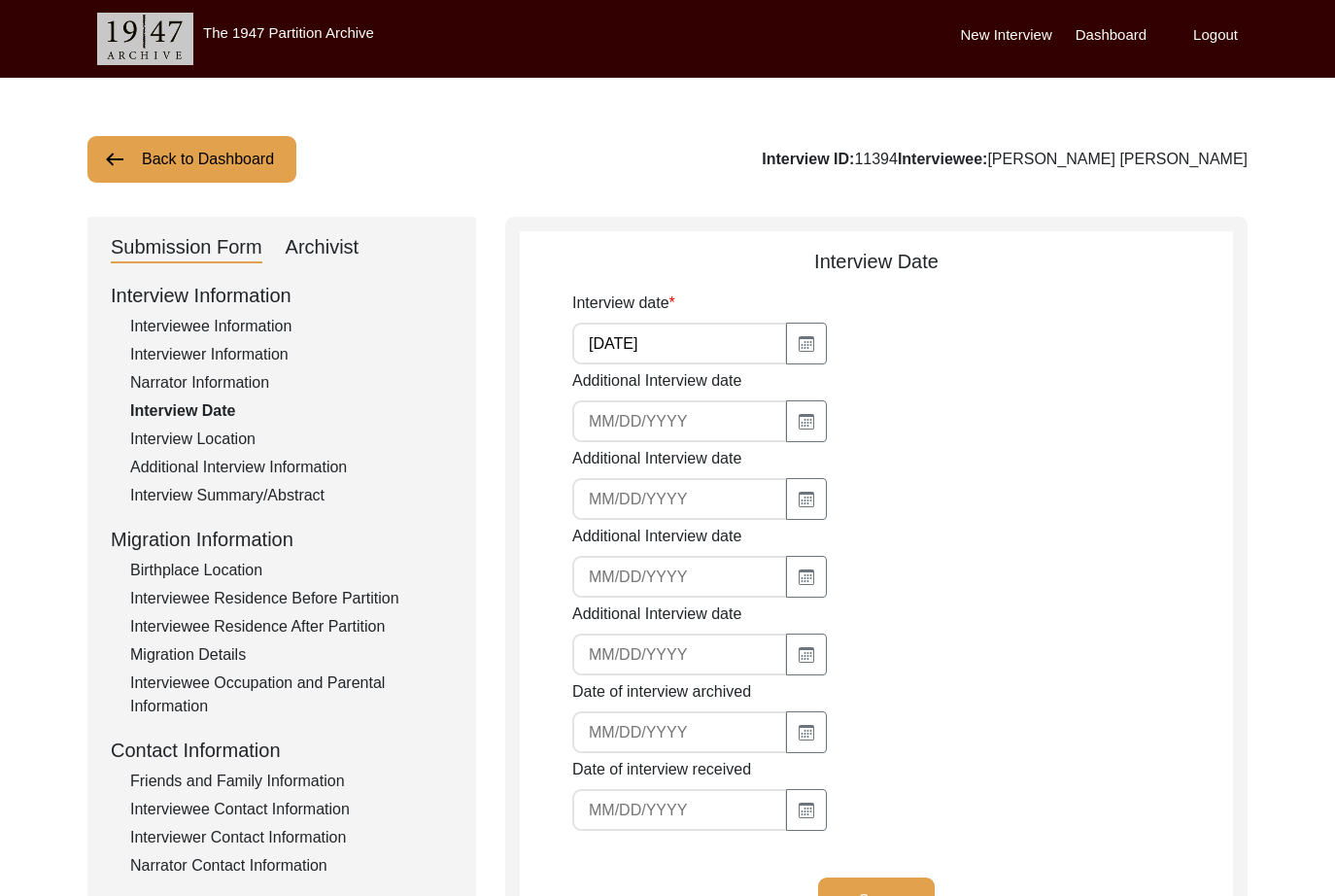 click on "Interview Location" 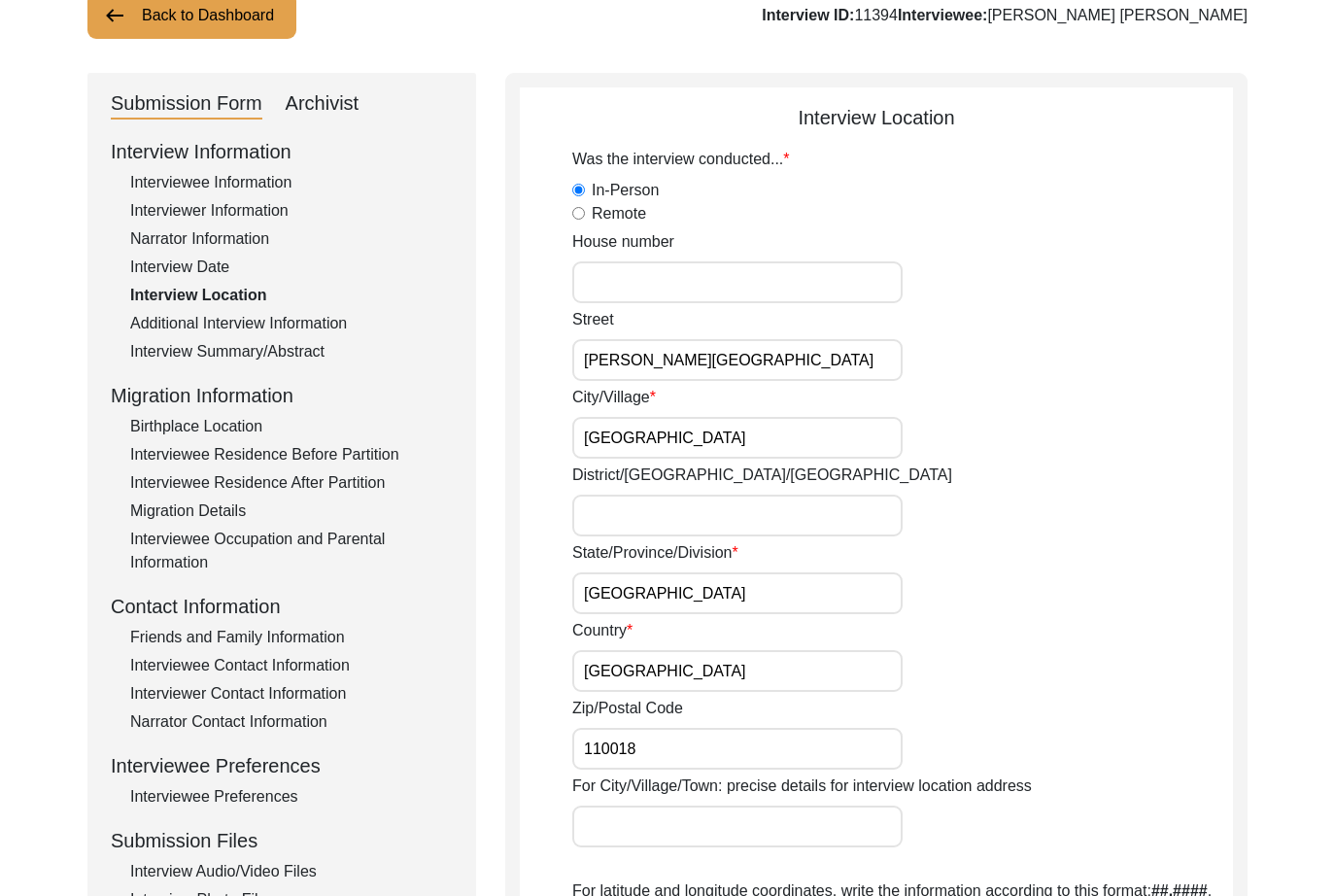 scroll, scrollTop: 145, scrollLeft: 0, axis: vertical 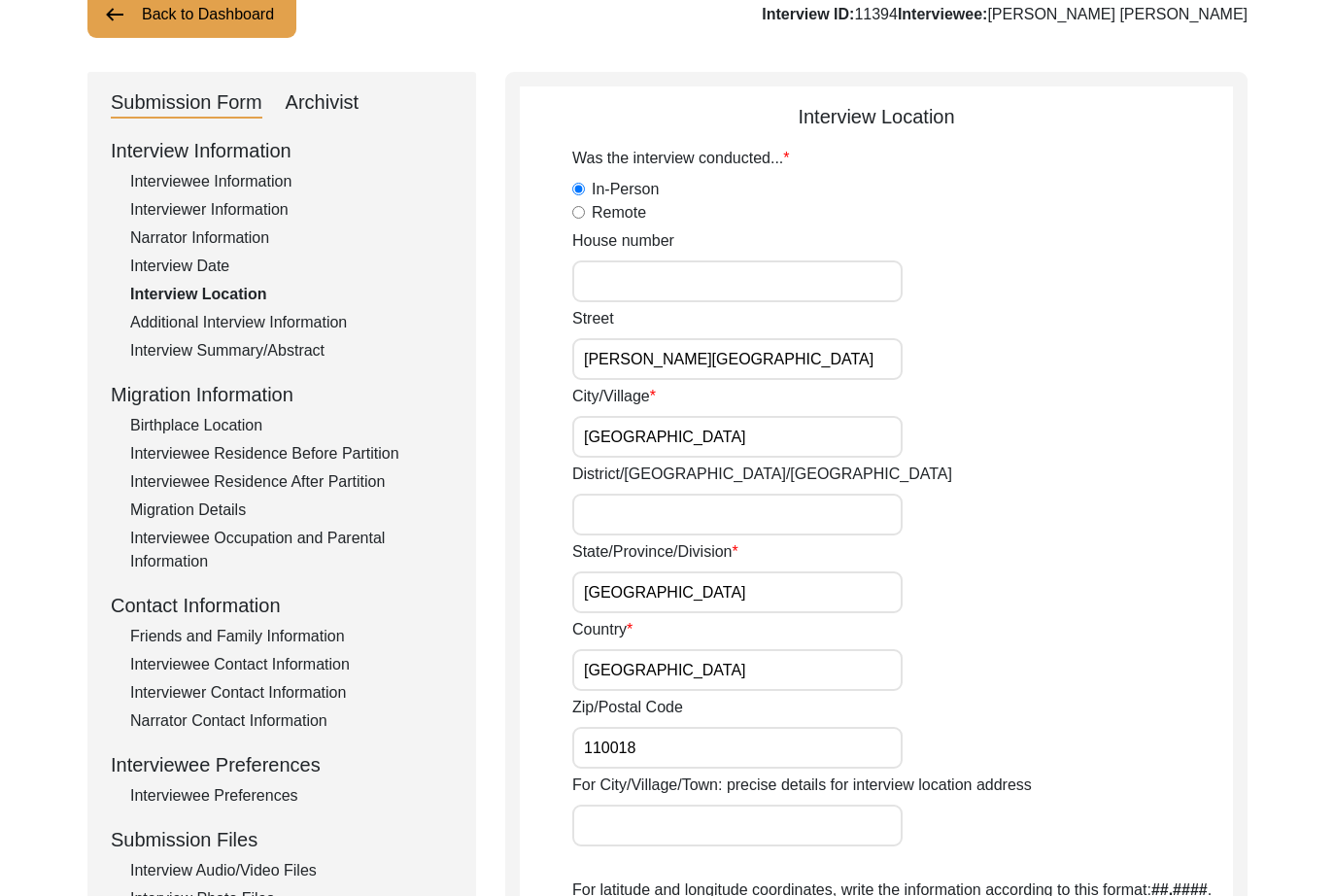 click on "Additional Interview Information" 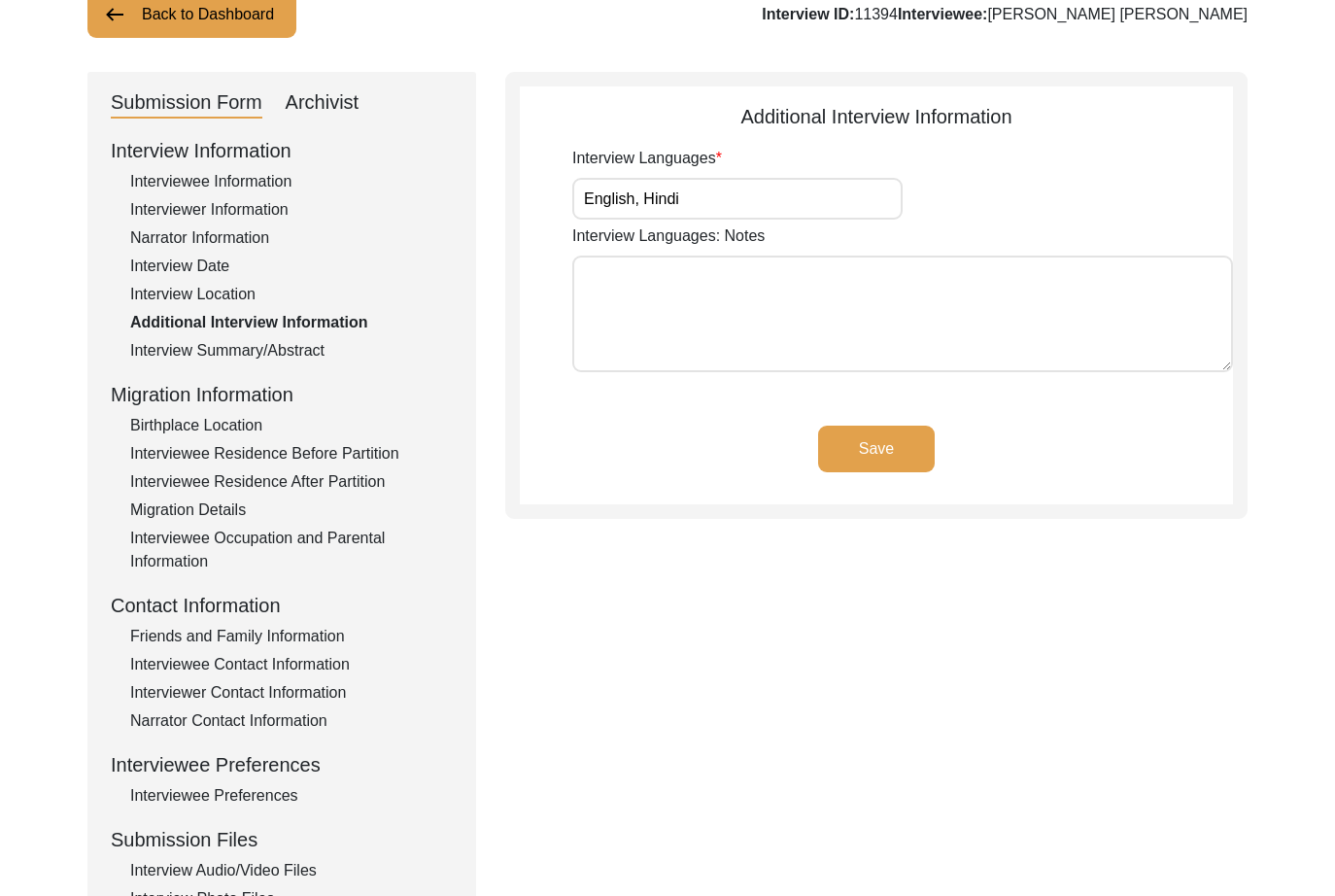 click on "Narrator Information" 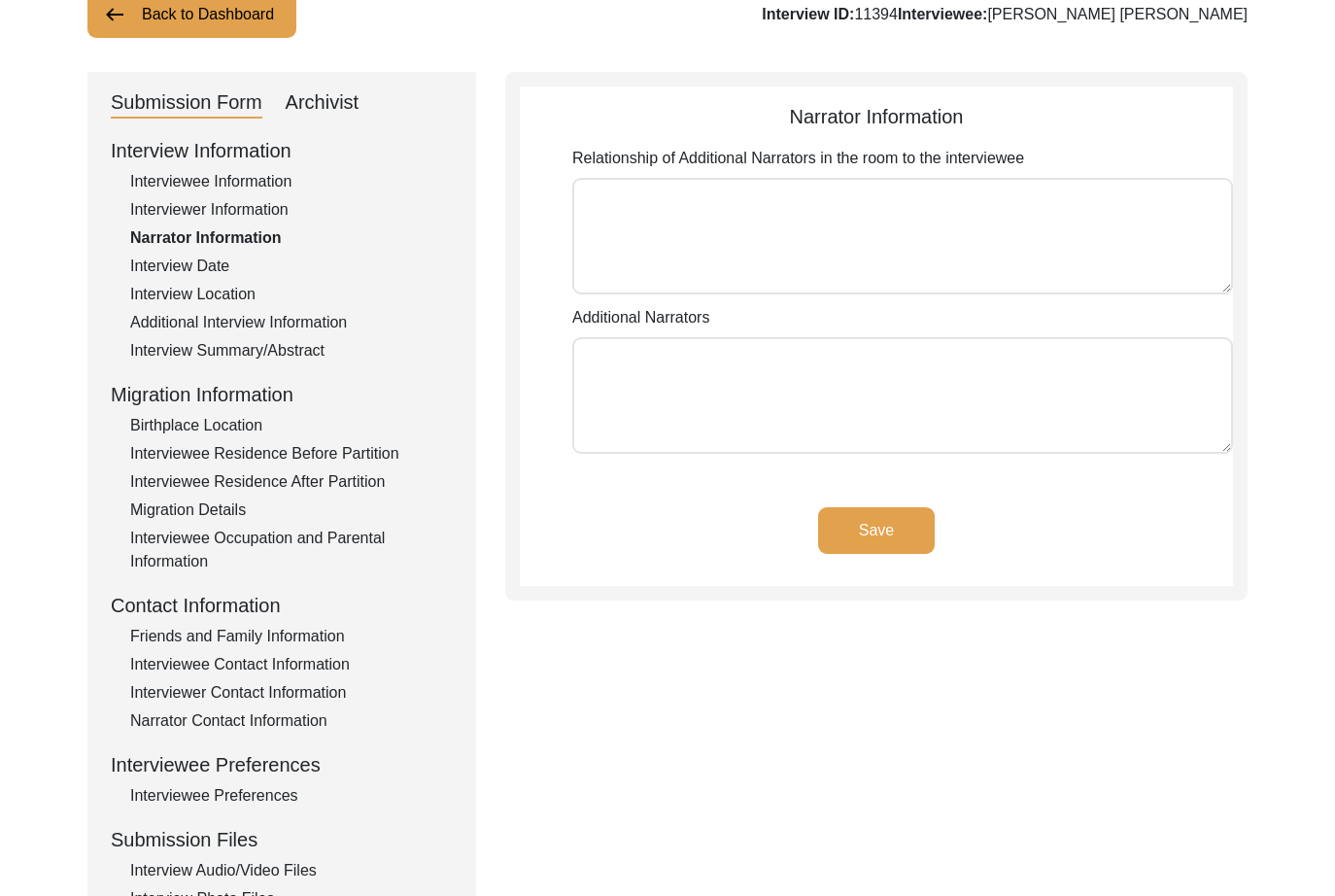 drag, startPoint x: 188, startPoint y: 261, endPoint x: 186, endPoint y: 272, distance: 11.18034 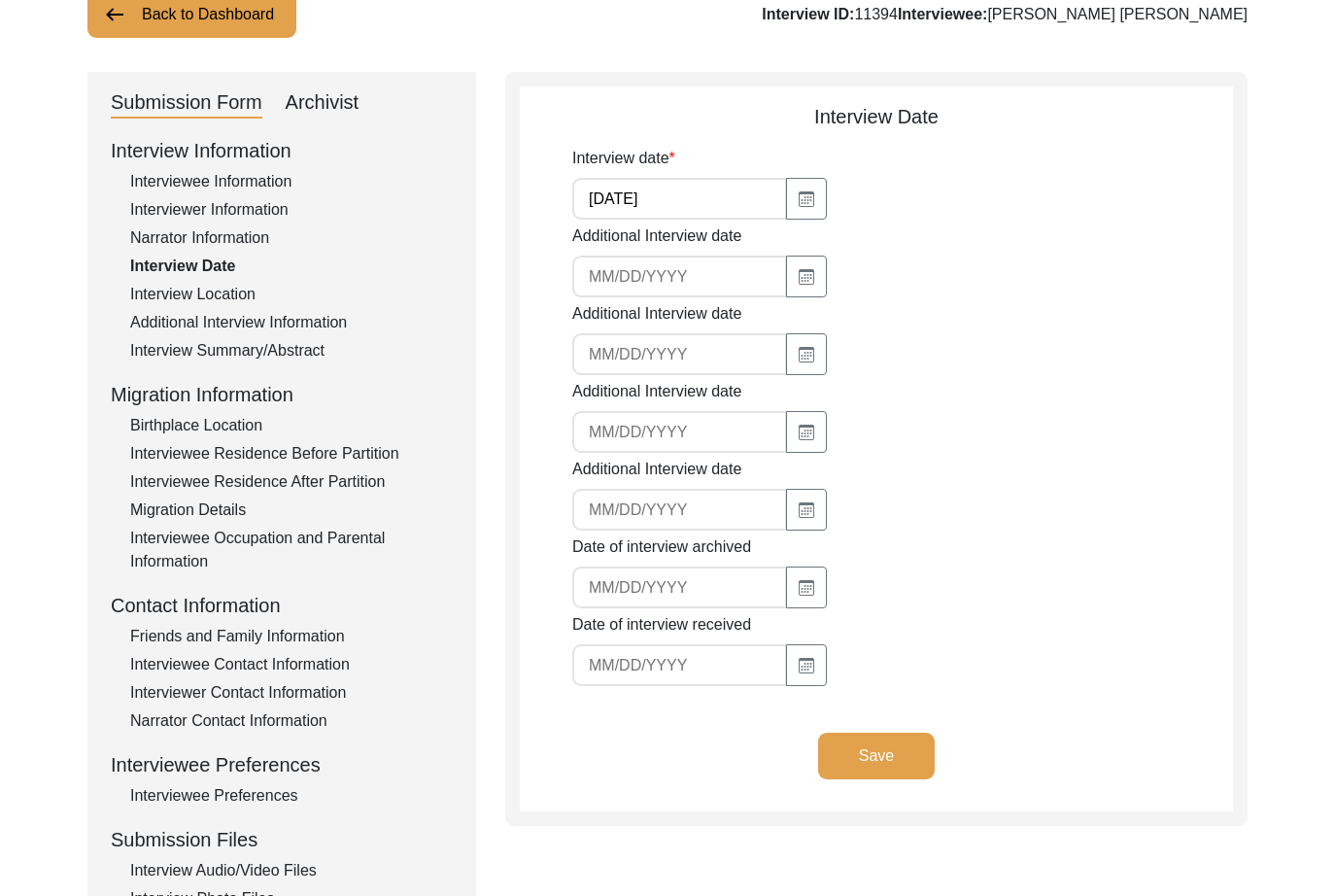 click on "Birthplace Location" 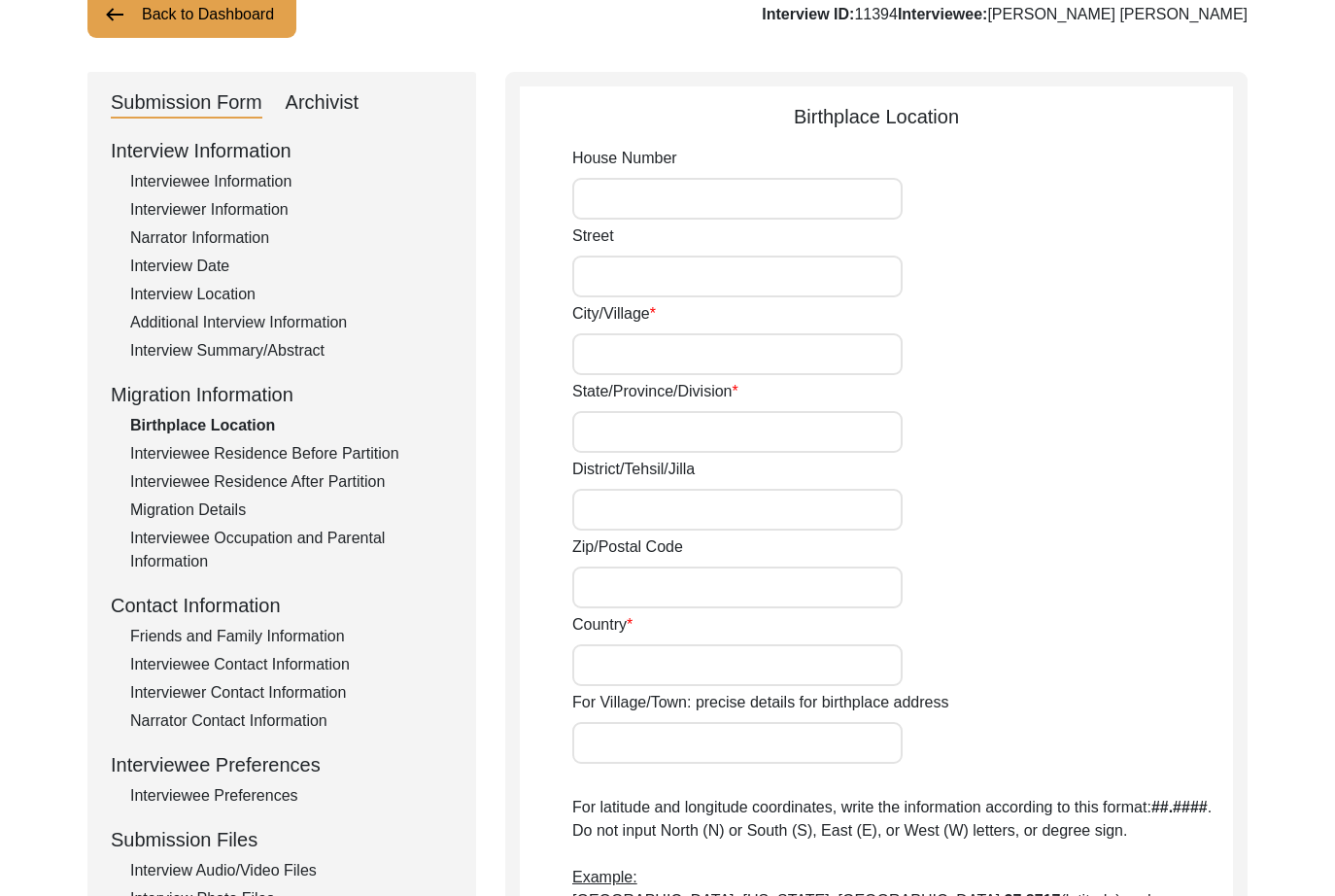 type on "Mianwali" 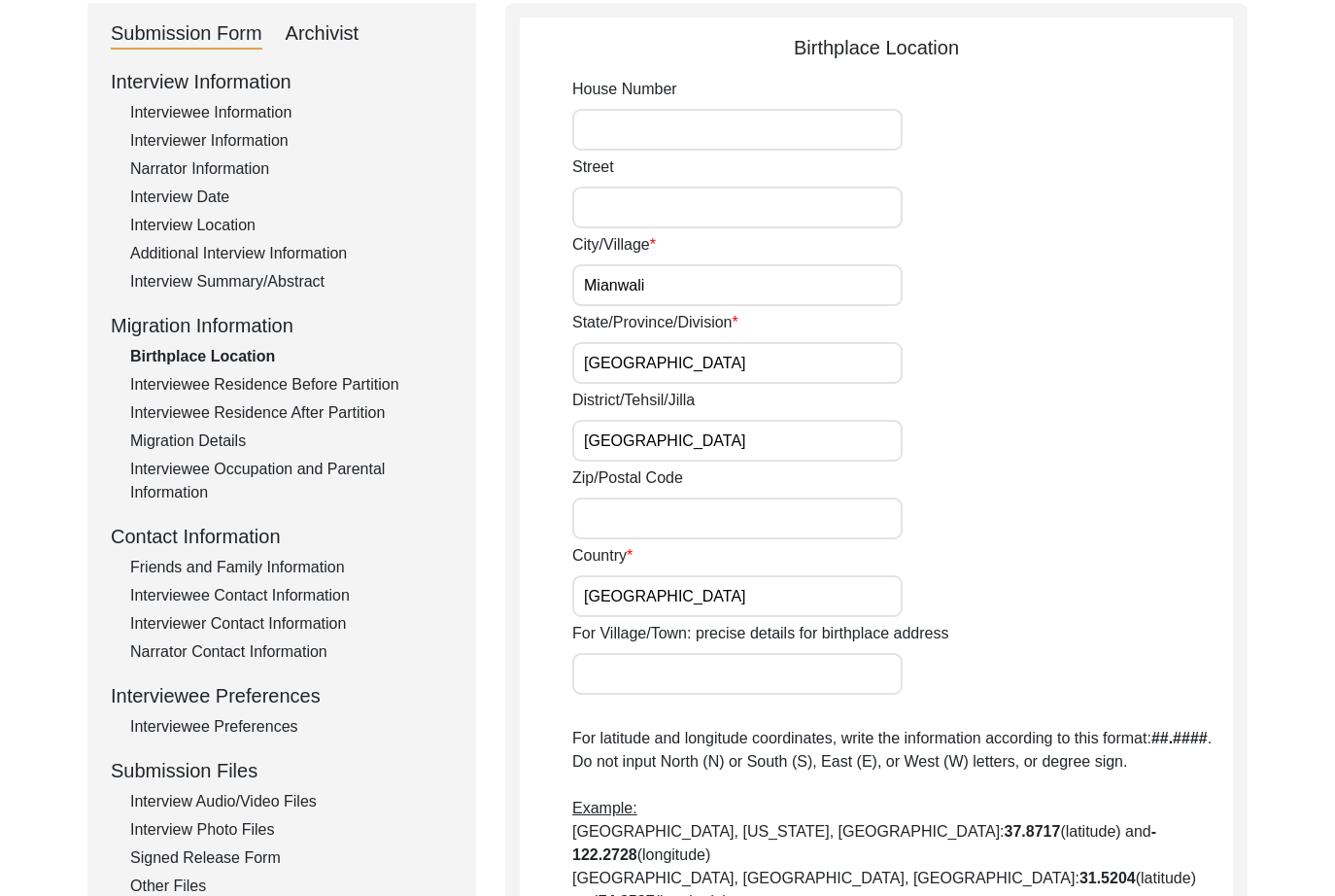 scroll, scrollTop: 216, scrollLeft: 0, axis: vertical 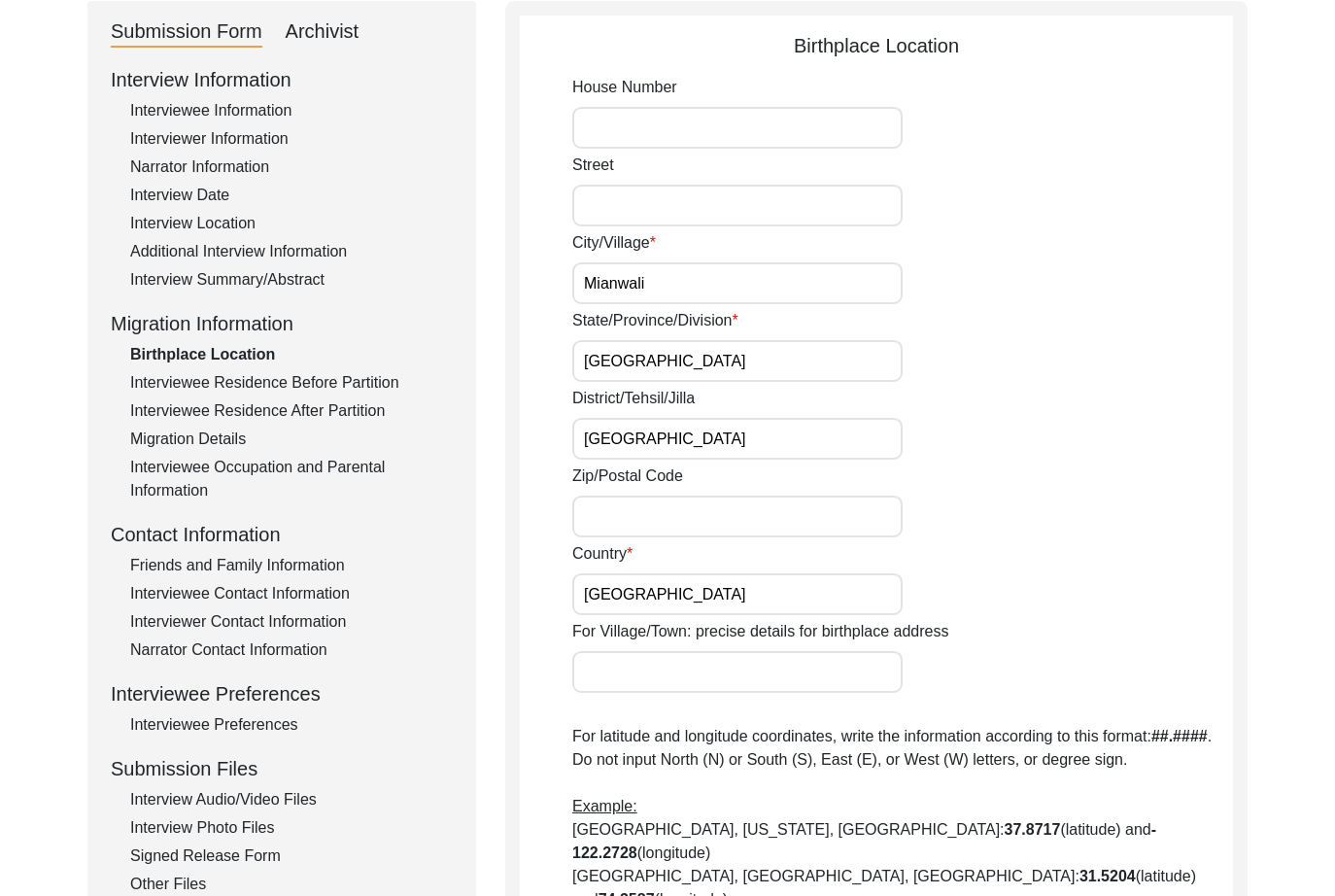click on "Interviewee Residence Before Partition" 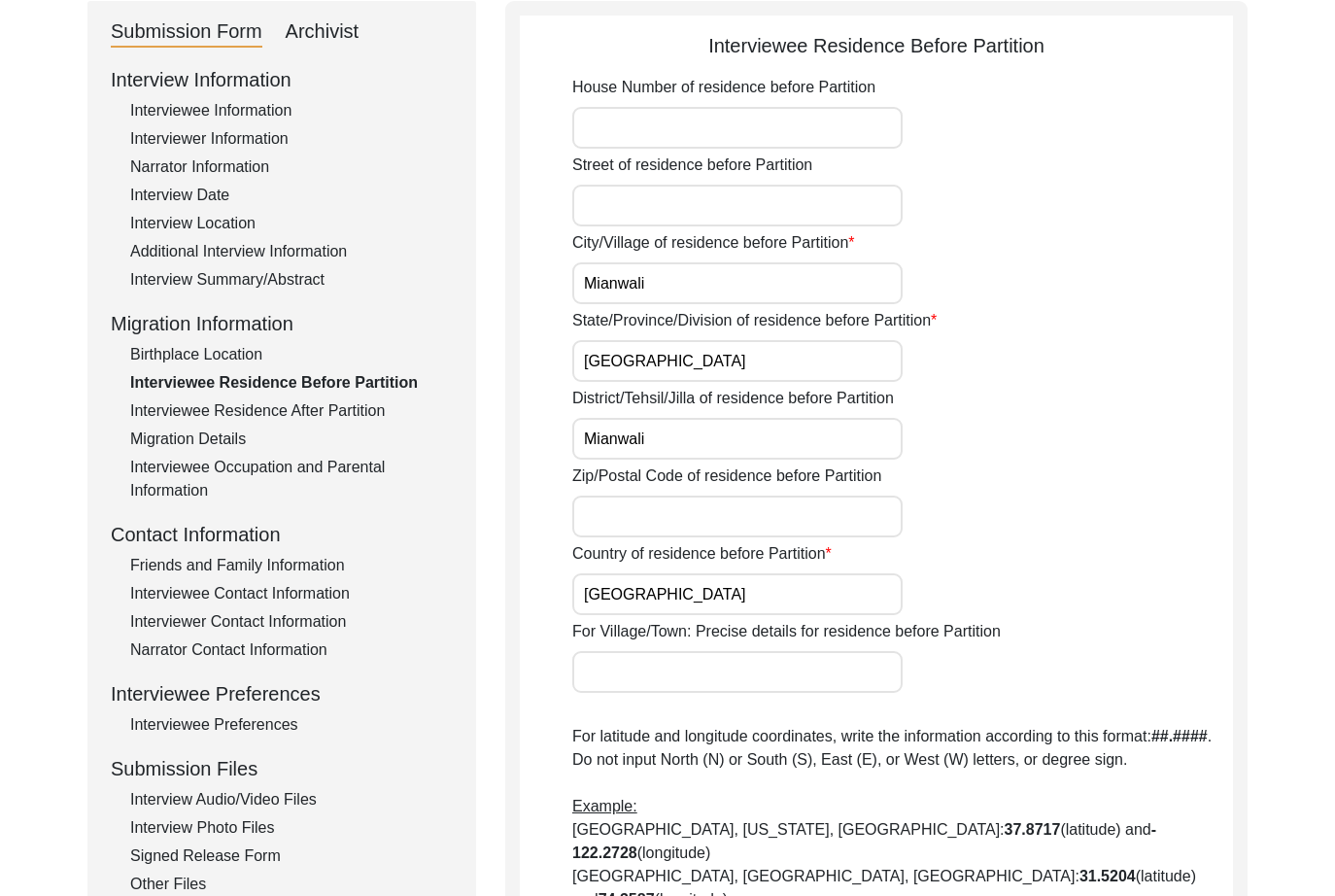 click on "Interviewee Residence After Partition" 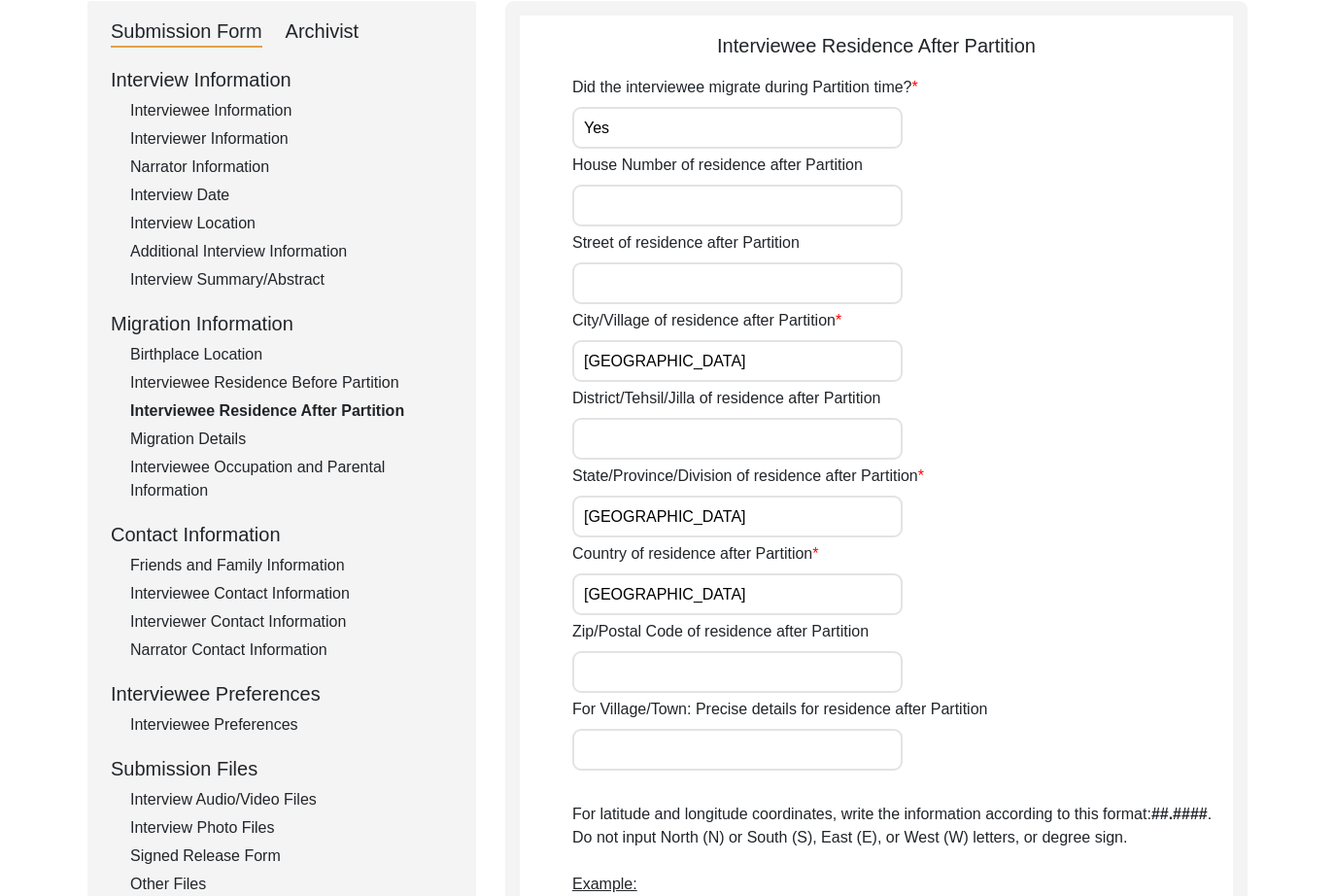 click on "Interviewee Residence Before Partition" 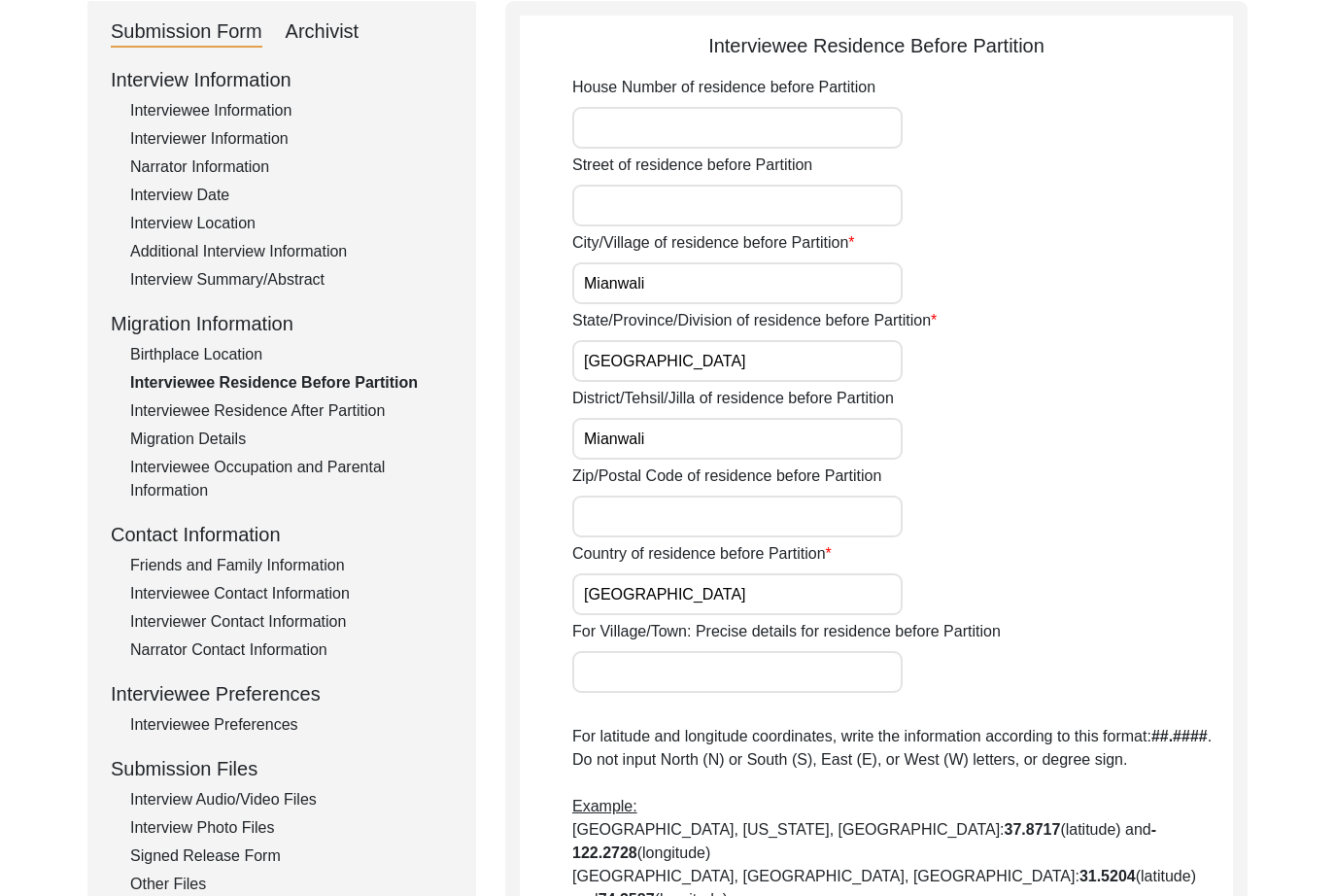 click on "Mianwali" at bounding box center (737, 438) 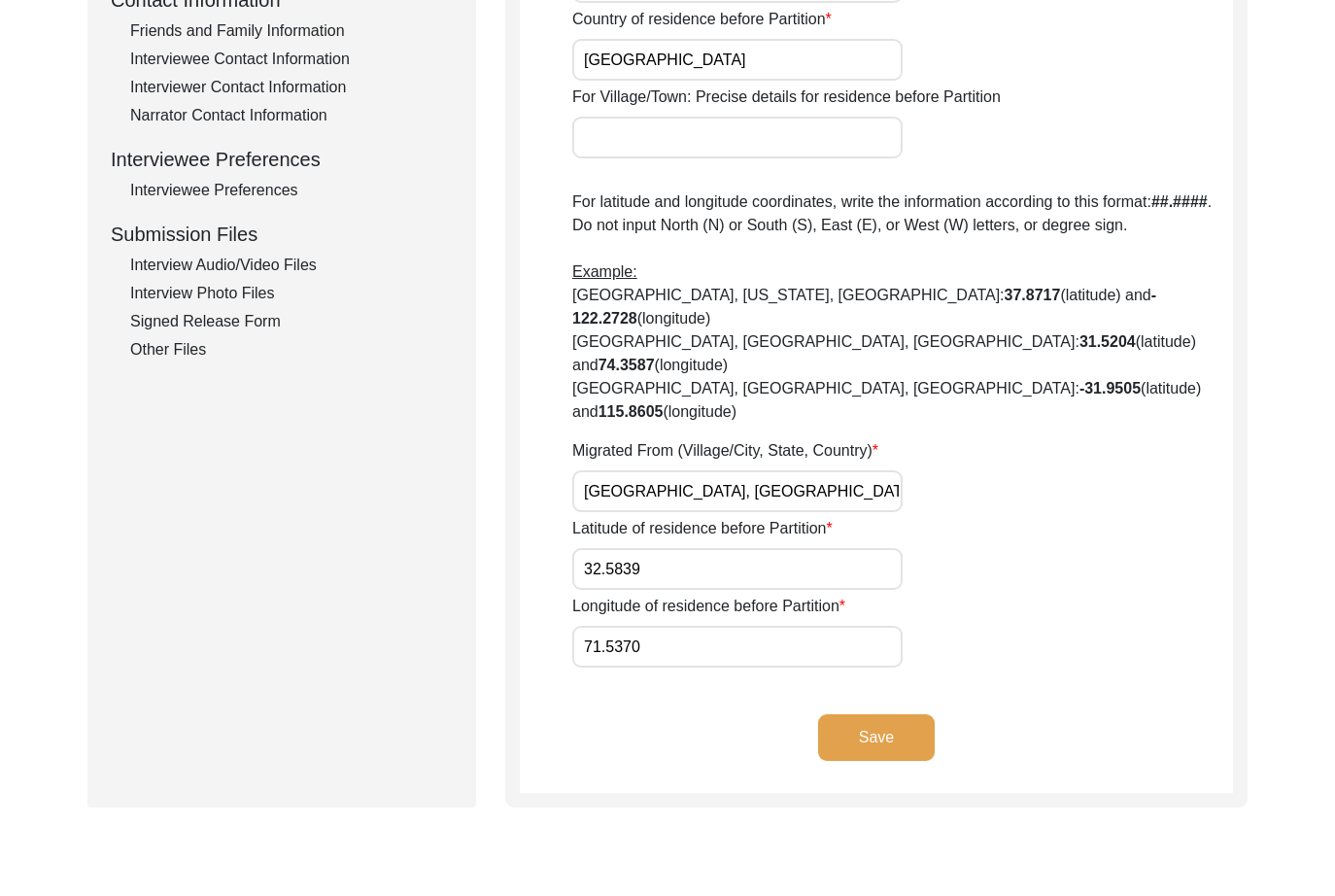 type on "[GEOGRAPHIC_DATA]" 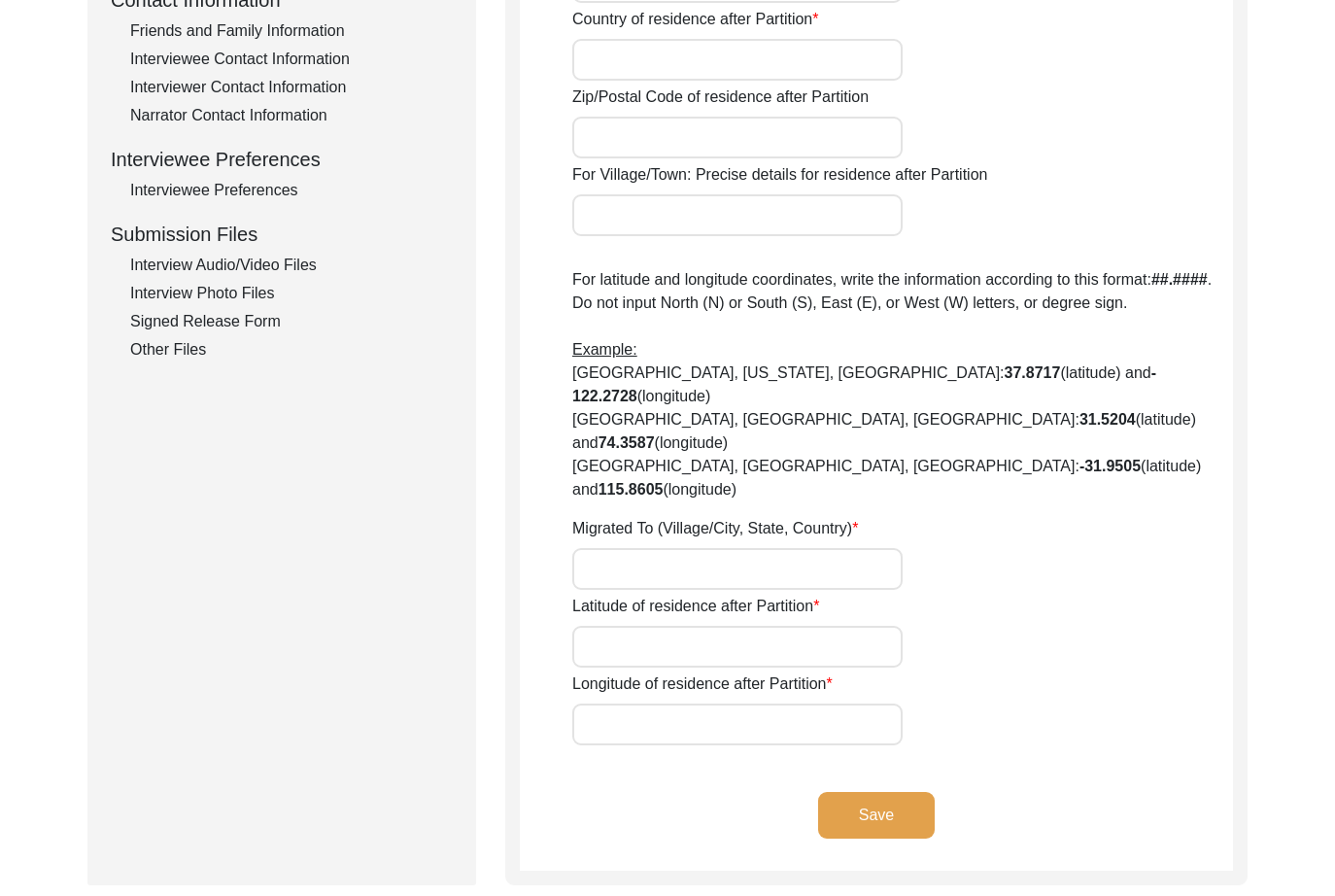 type on "Yes" 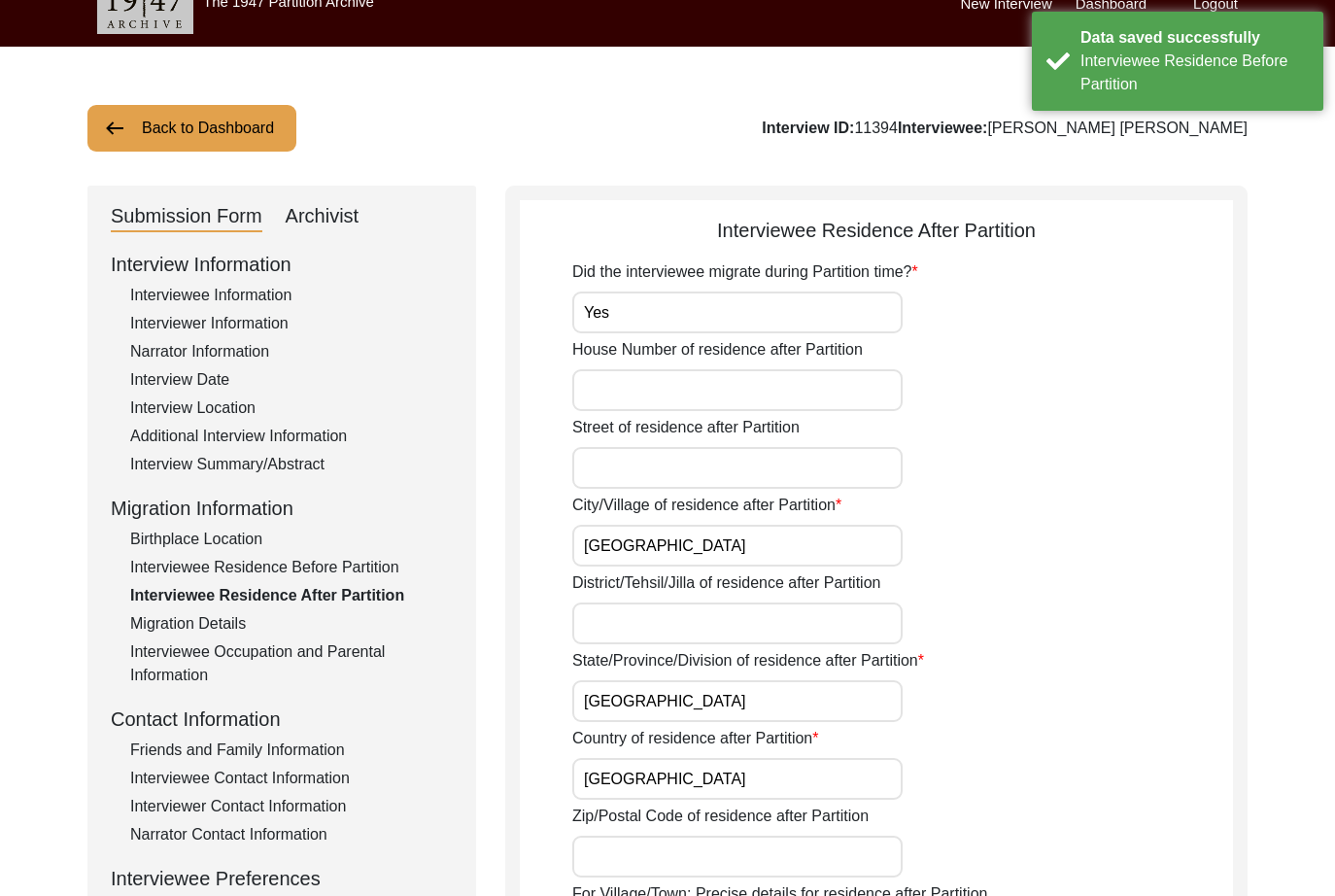 scroll, scrollTop: 32, scrollLeft: 0, axis: vertical 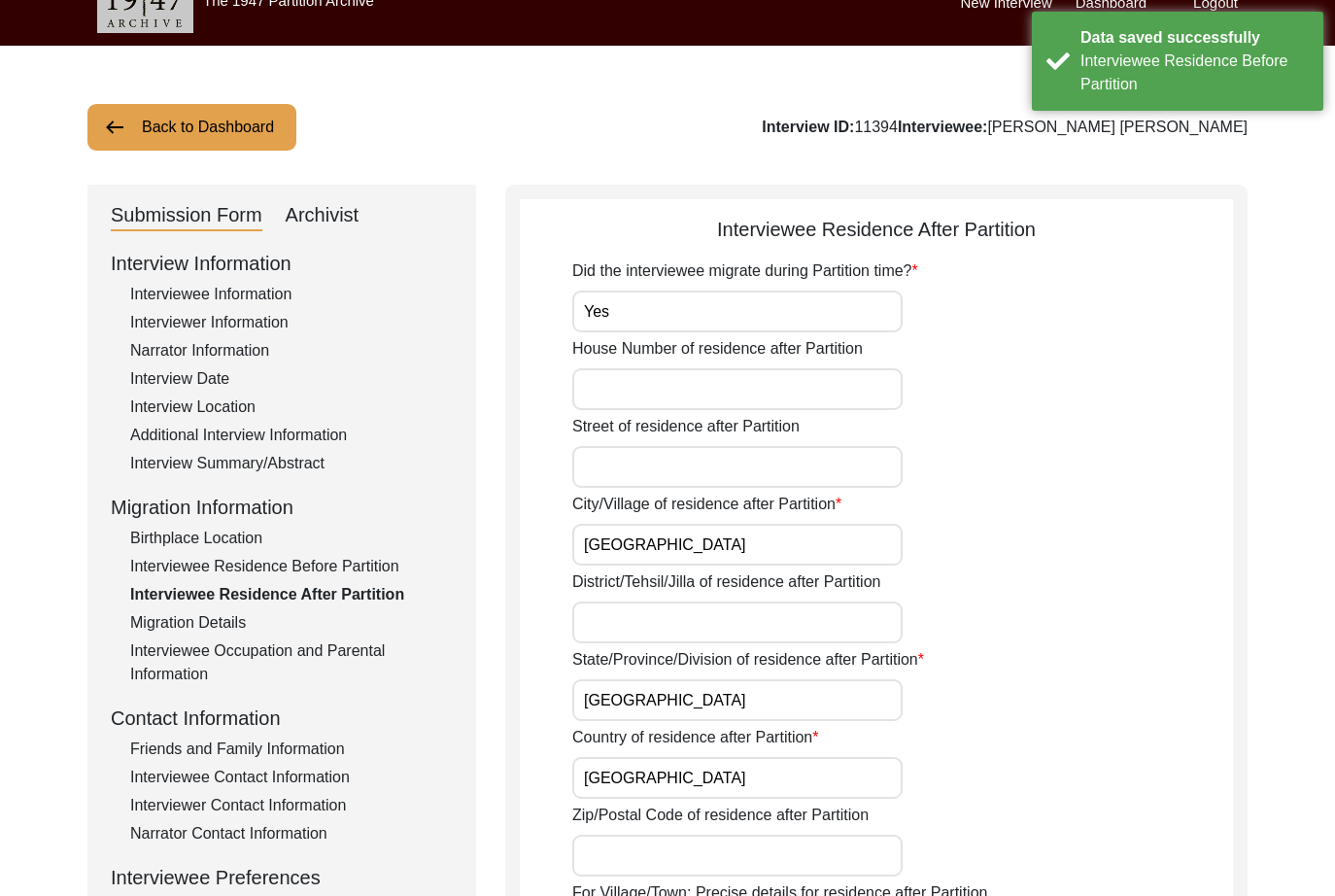 click on "Migration Details" 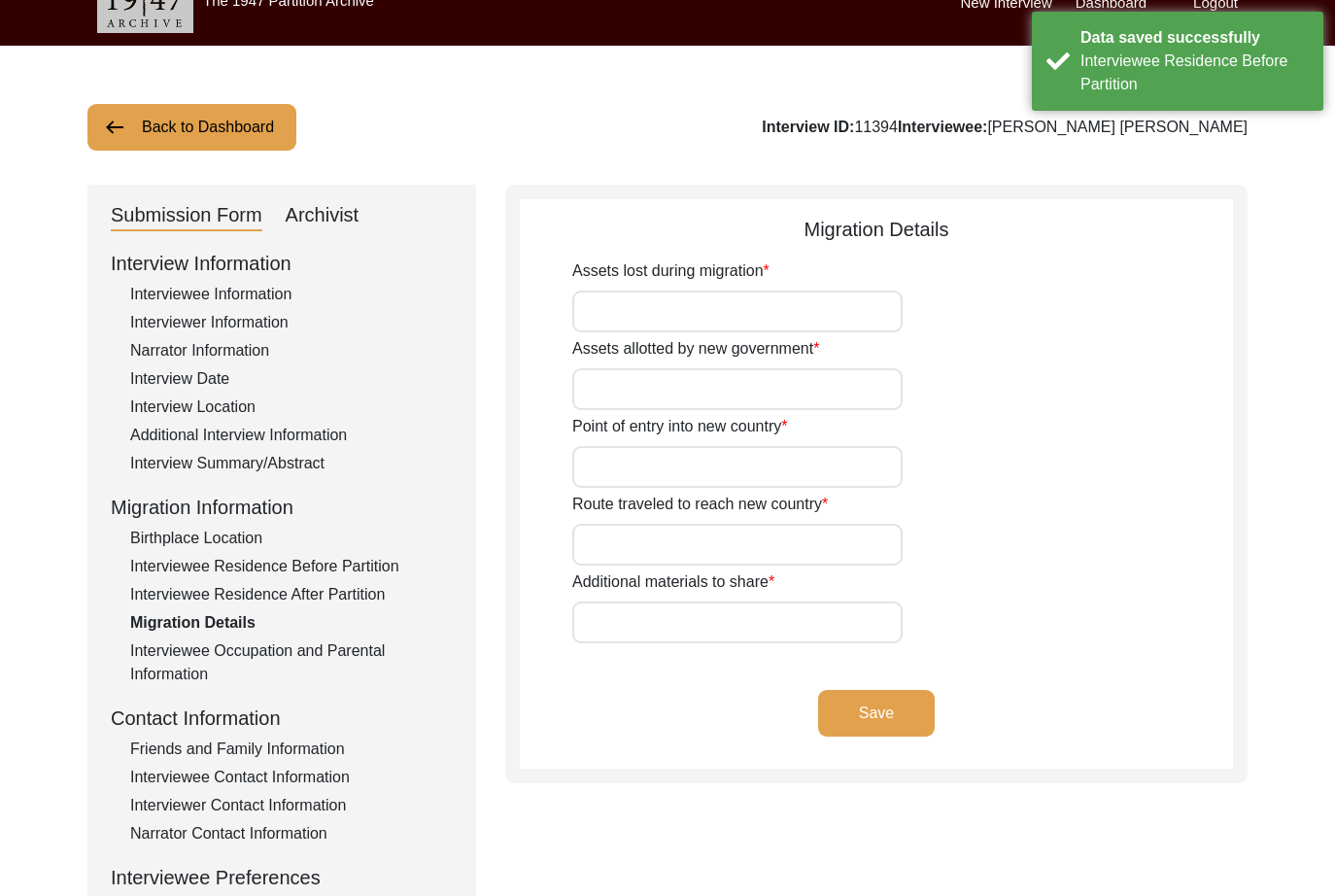 type on "N/A" 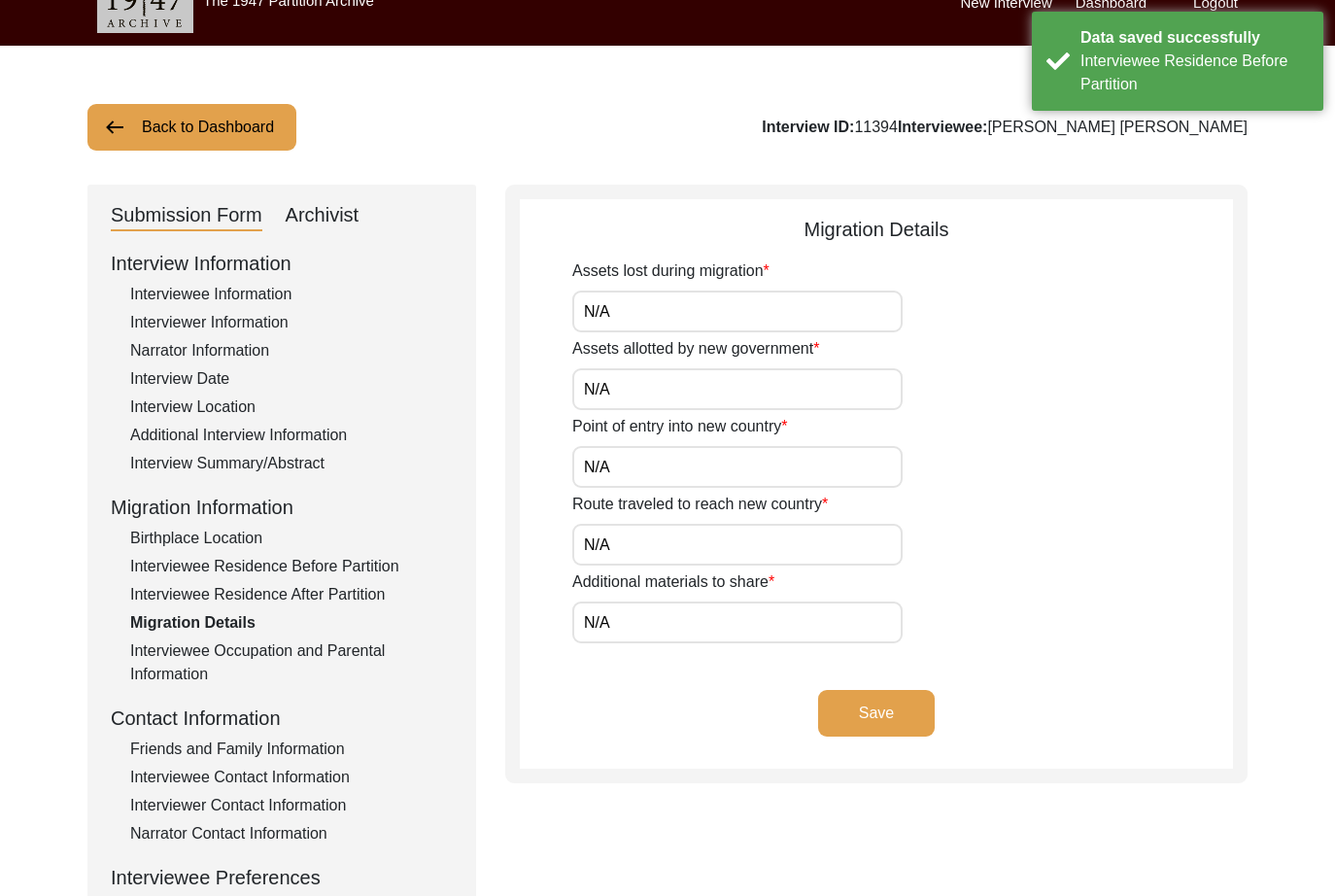 click on "Interviewee Occupation and Parental Information" 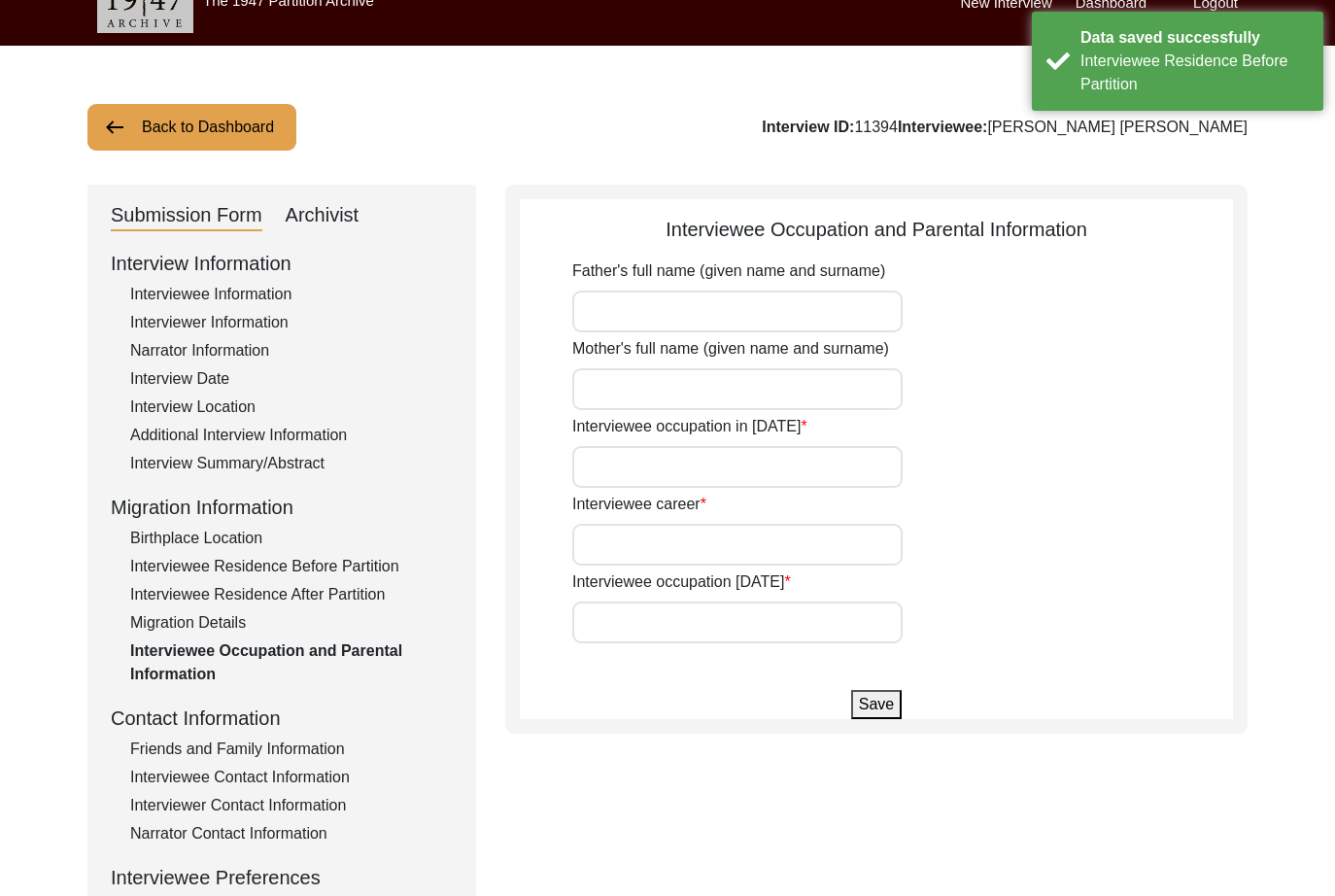 type on "Student" 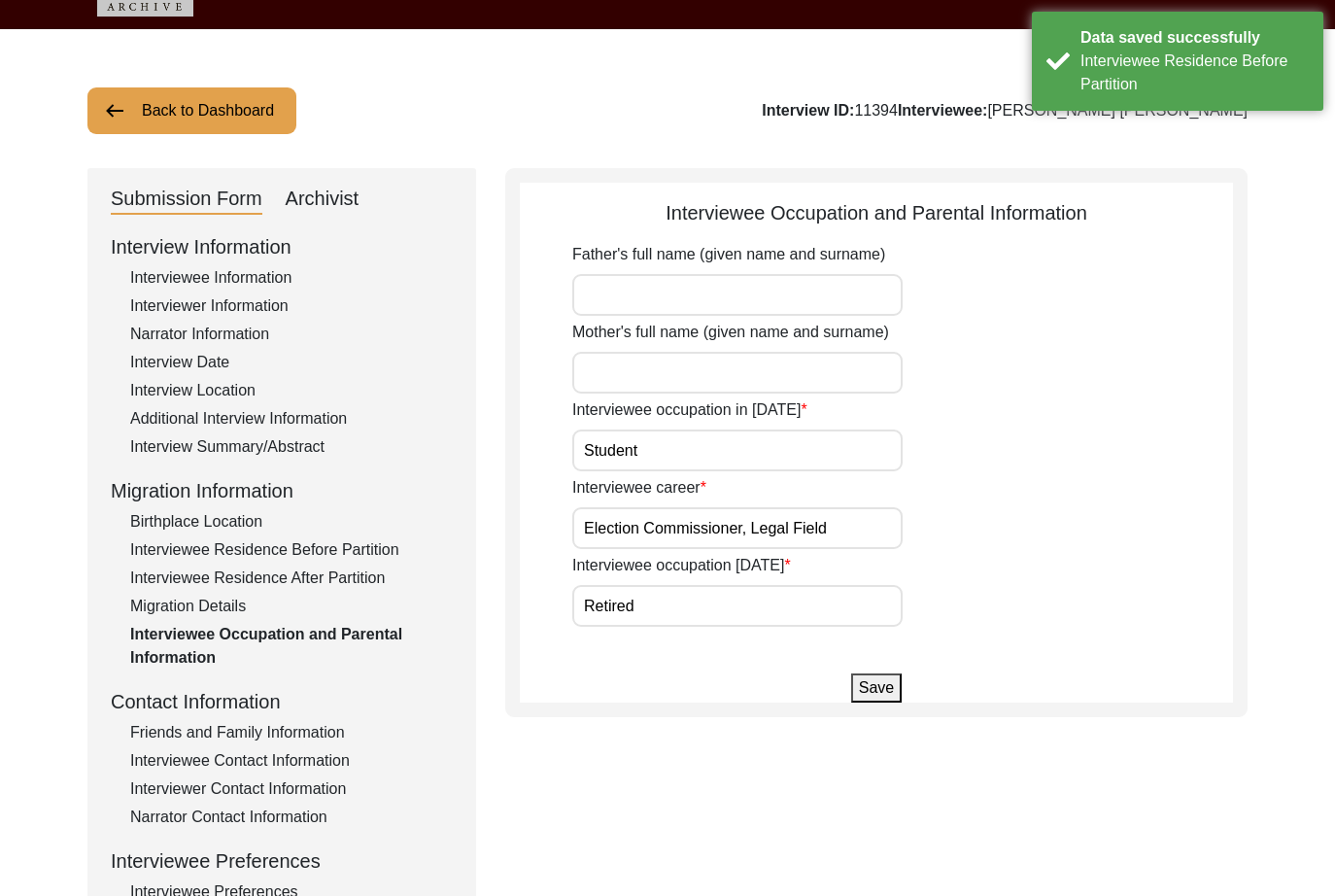 scroll, scrollTop: 223, scrollLeft: 0, axis: vertical 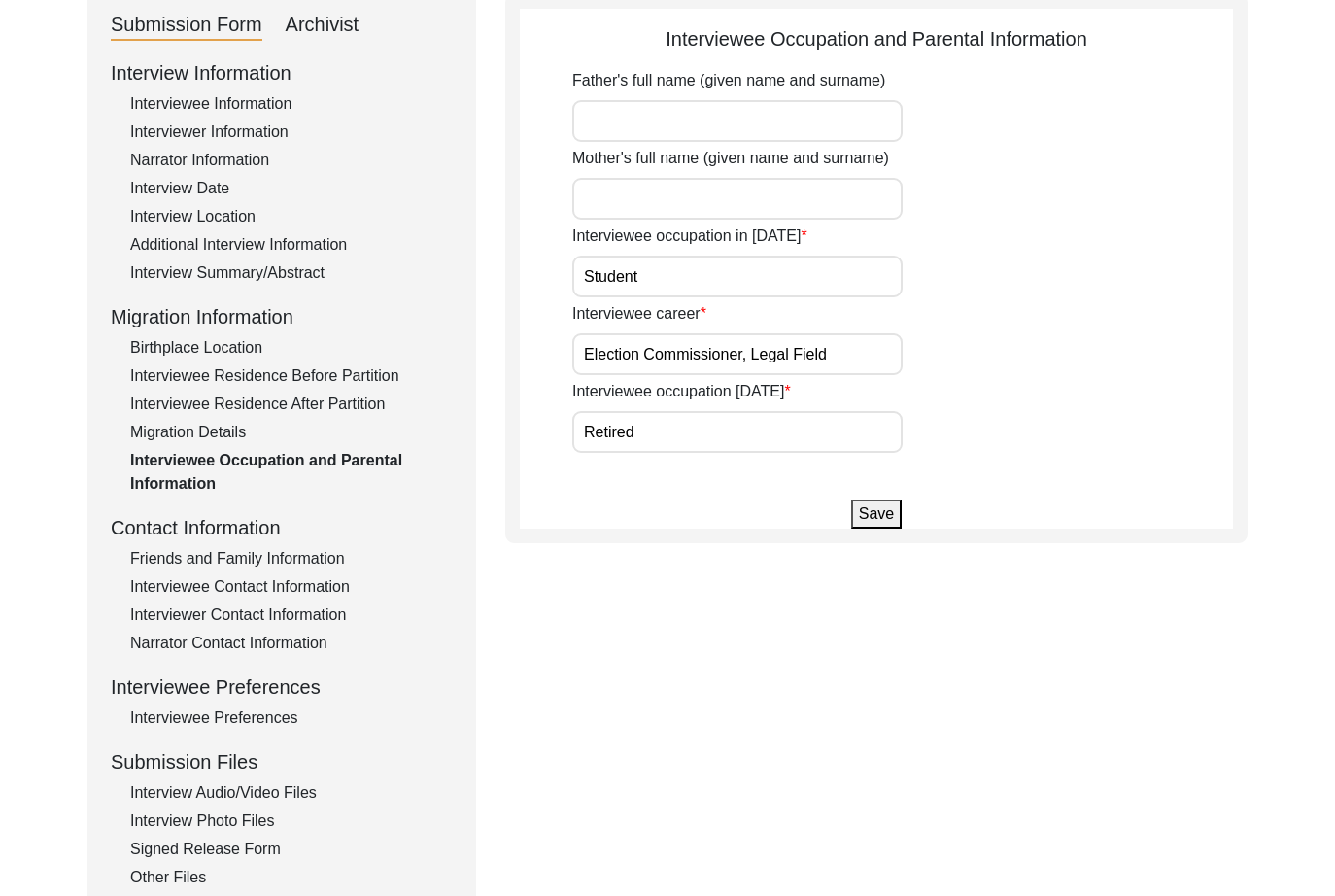 click on "Friends and Family Information" 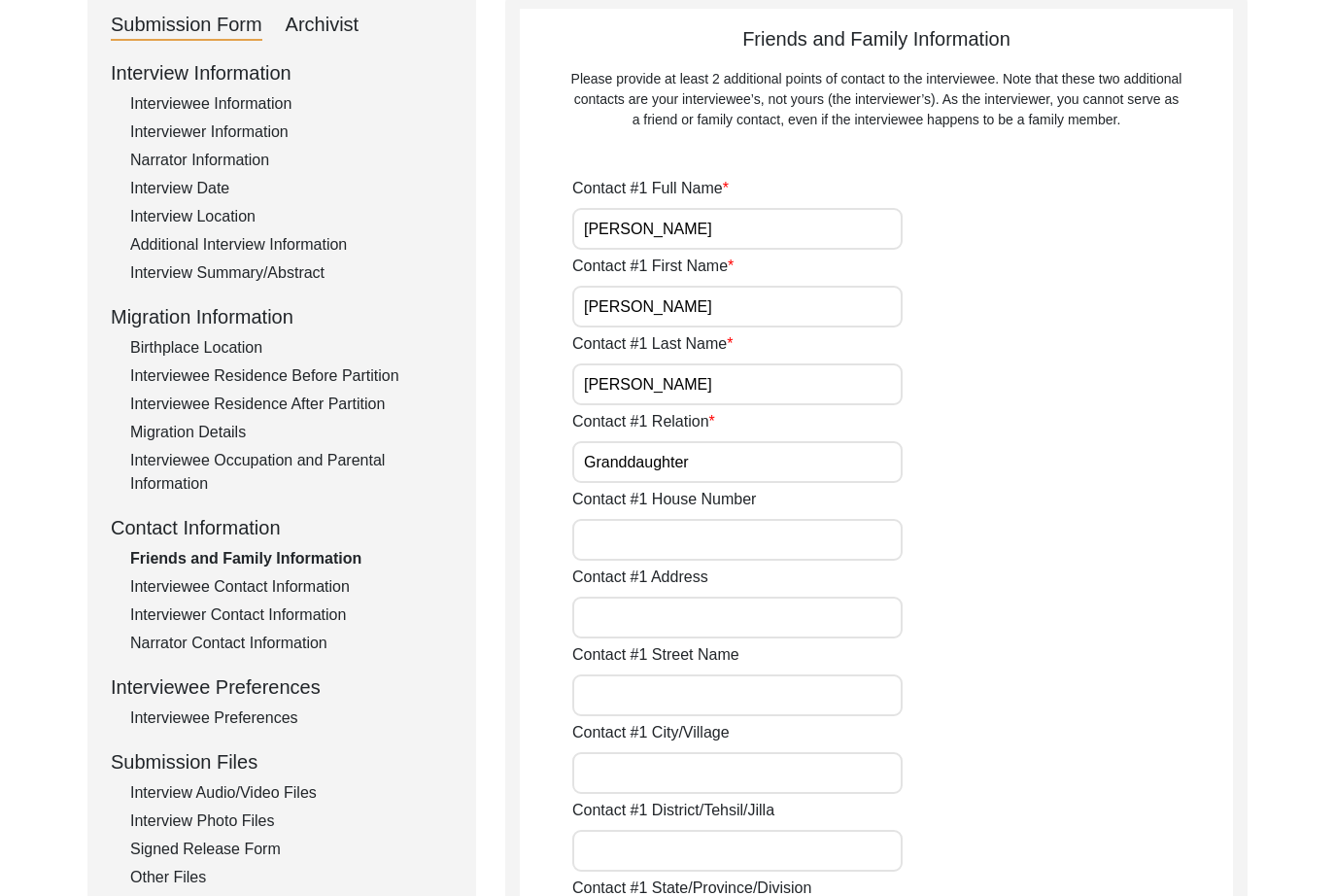 click on "Interviewee Contact Information" 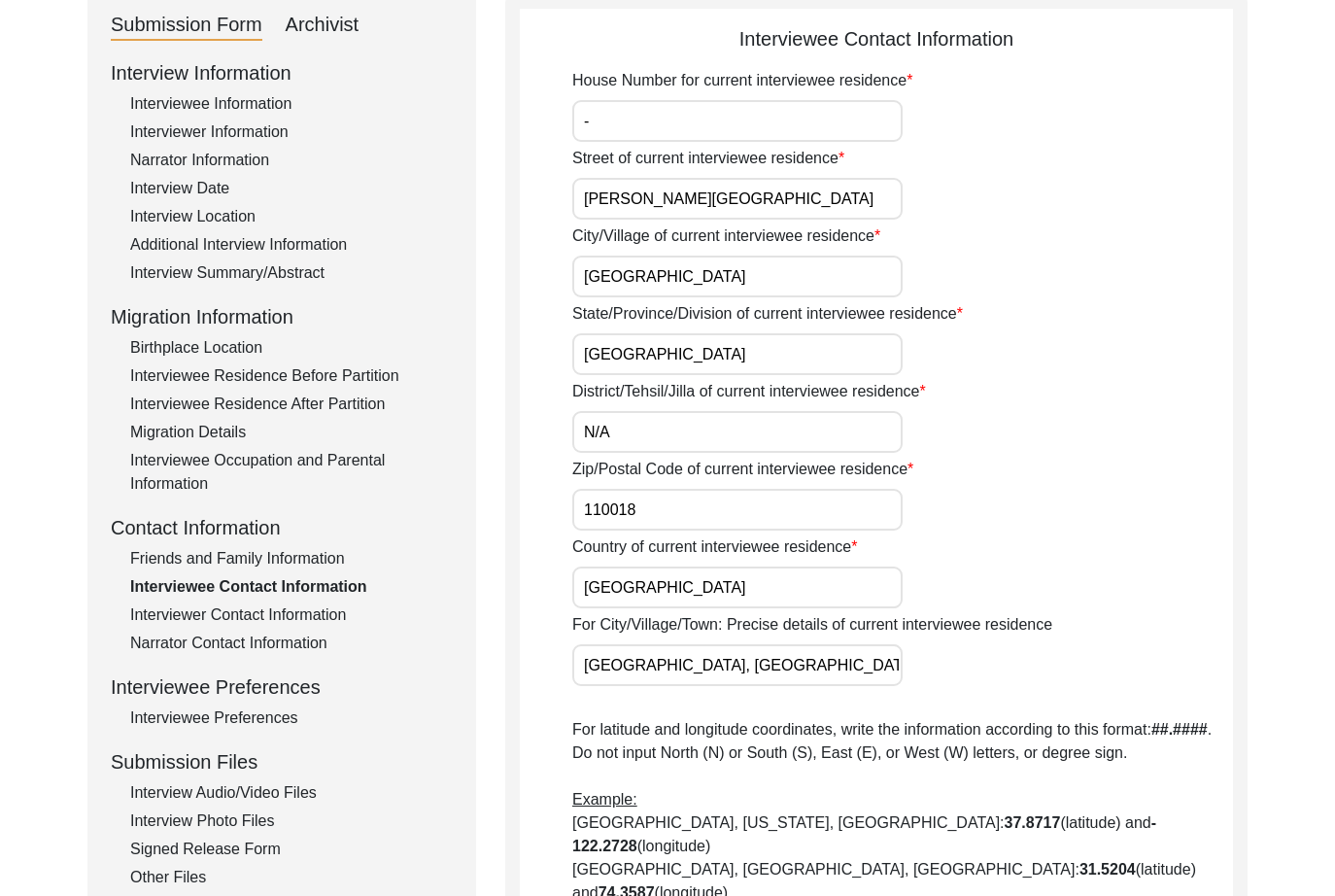 drag, startPoint x: 738, startPoint y: 438, endPoint x: 390, endPoint y: 432, distance: 348.05172 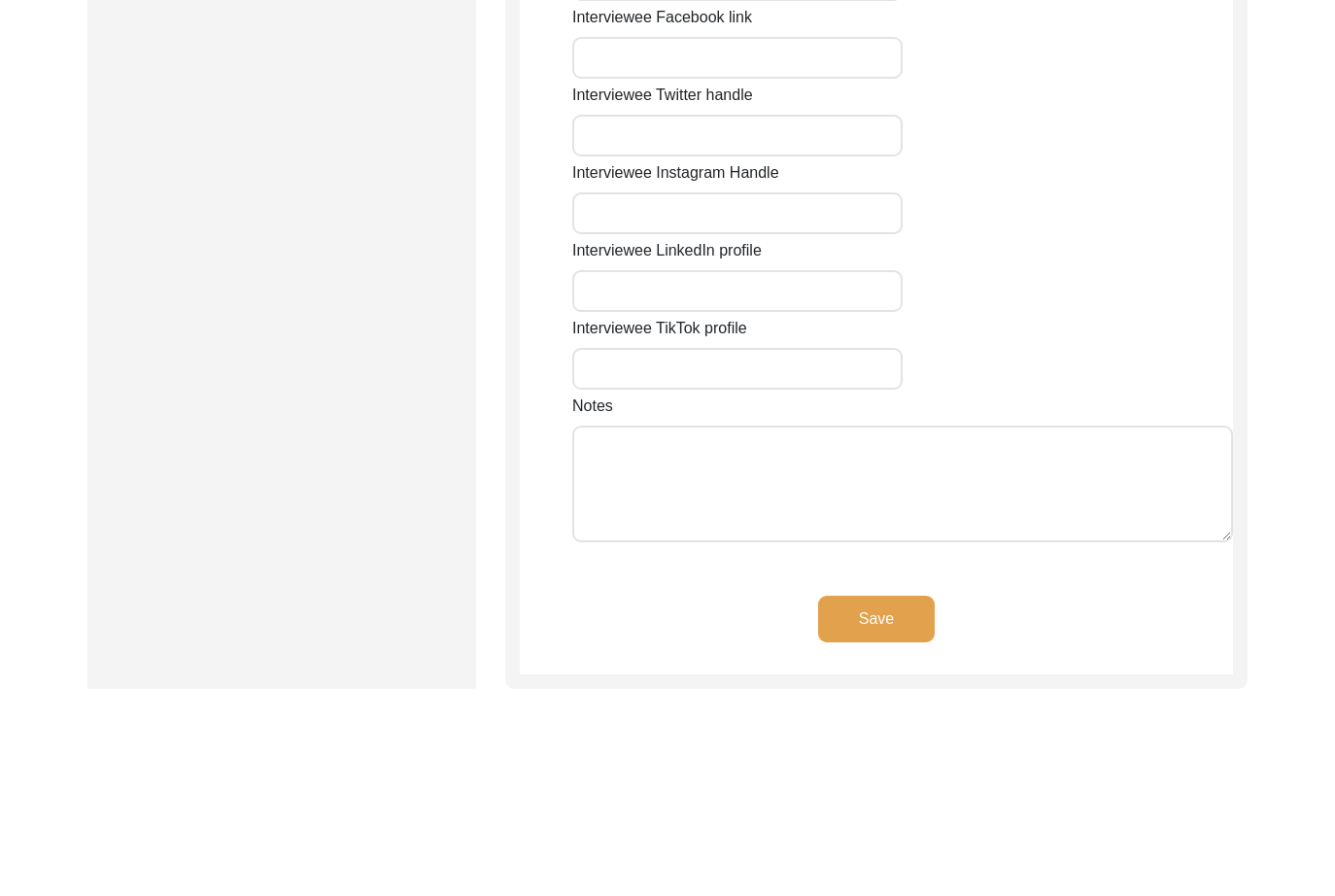 type on "-" 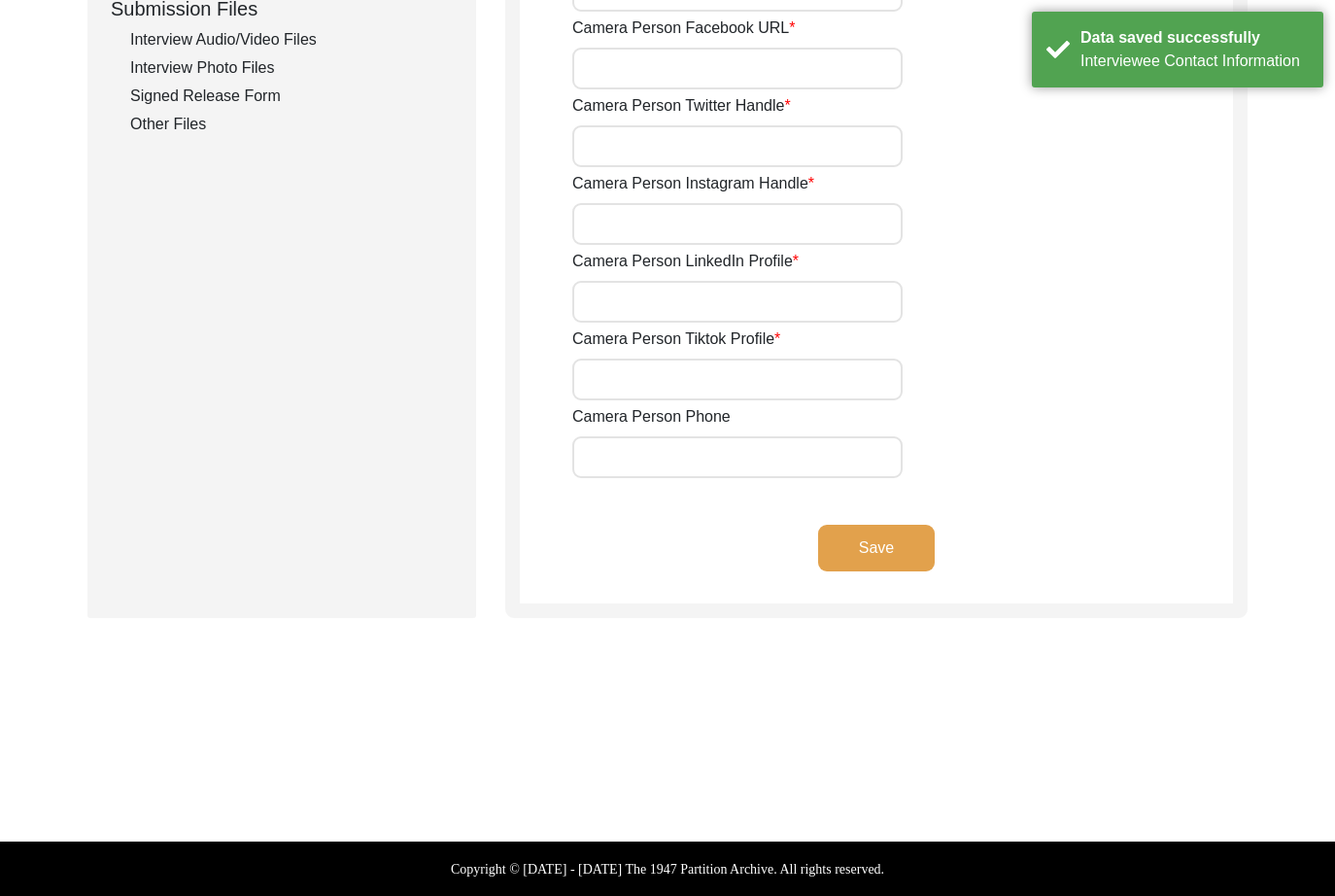 scroll, scrollTop: 976, scrollLeft: 0, axis: vertical 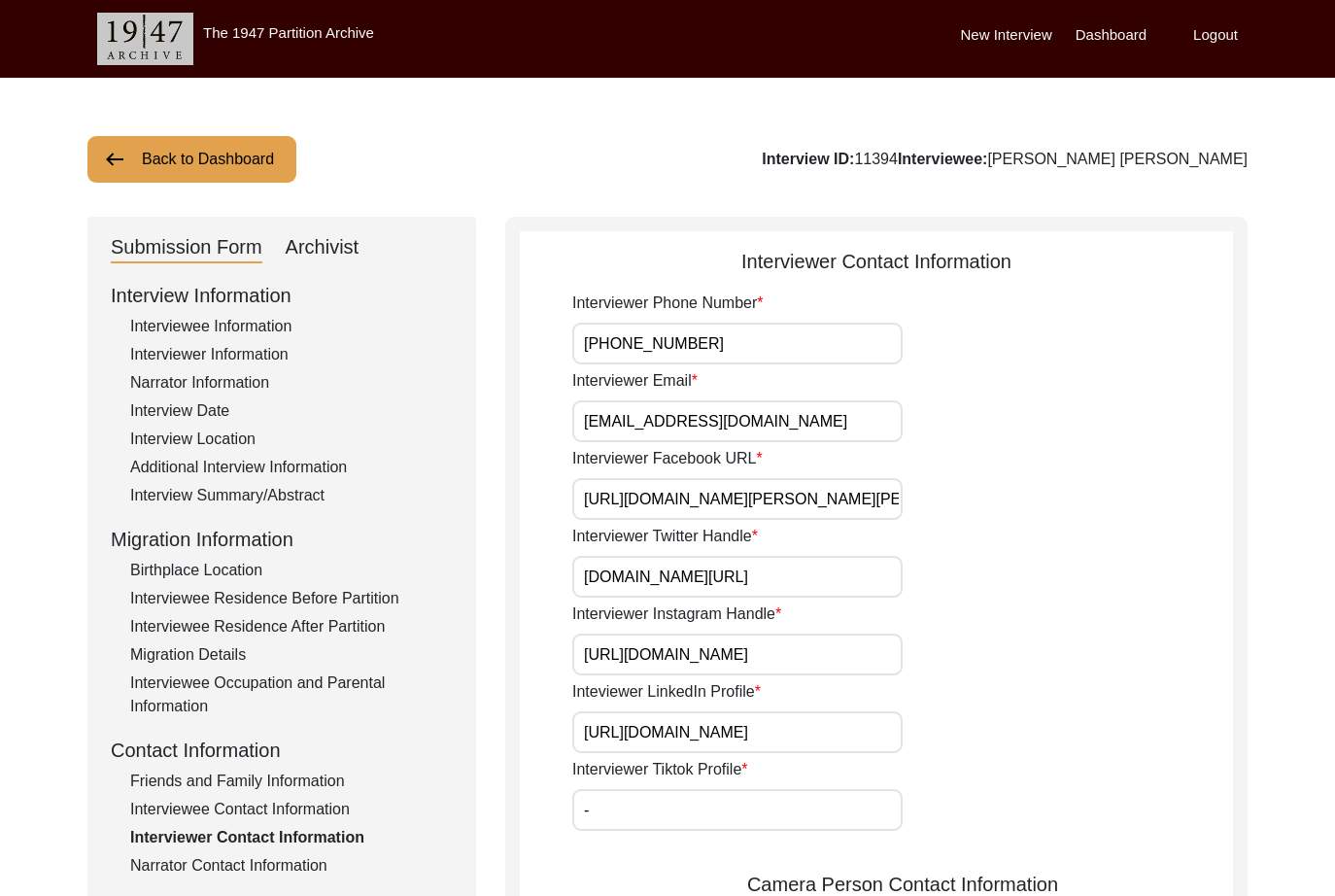drag, startPoint x: 319, startPoint y: 237, endPoint x: 314, endPoint y: 258, distance: 21.587033 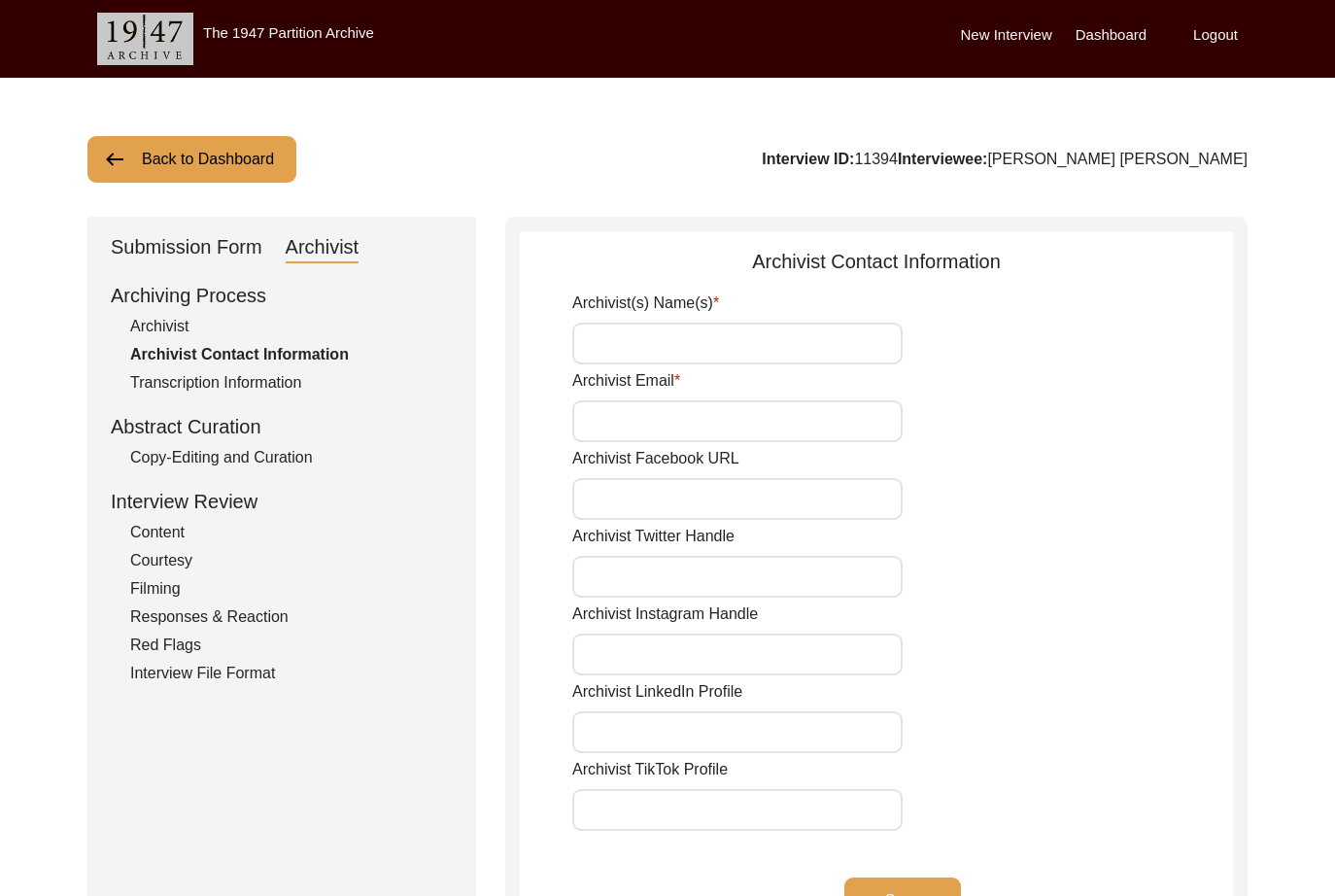type on "[PERSON_NAME], [PERSON_NAME] (Auditor)" 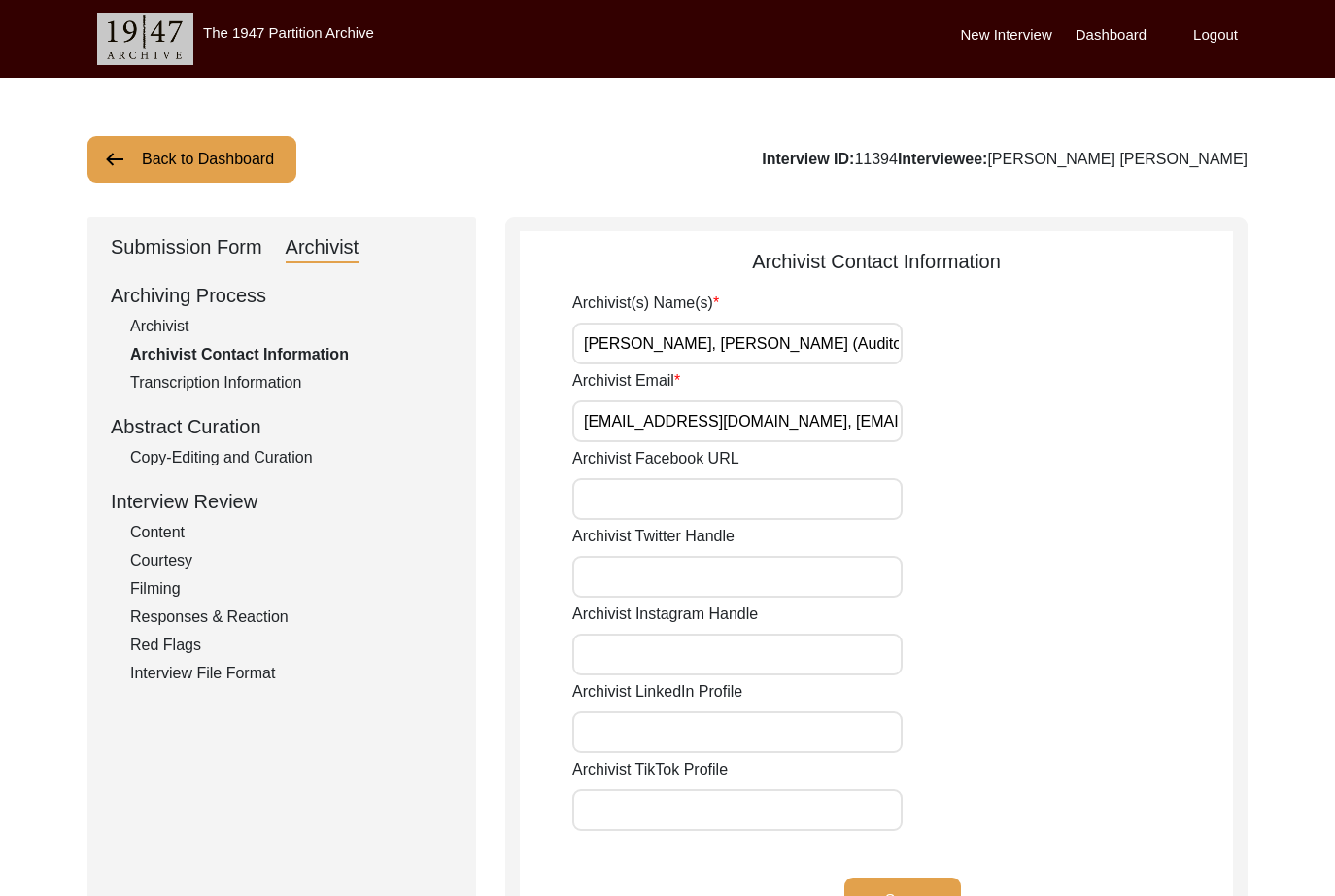 click on "Copy-Editing and Curation" 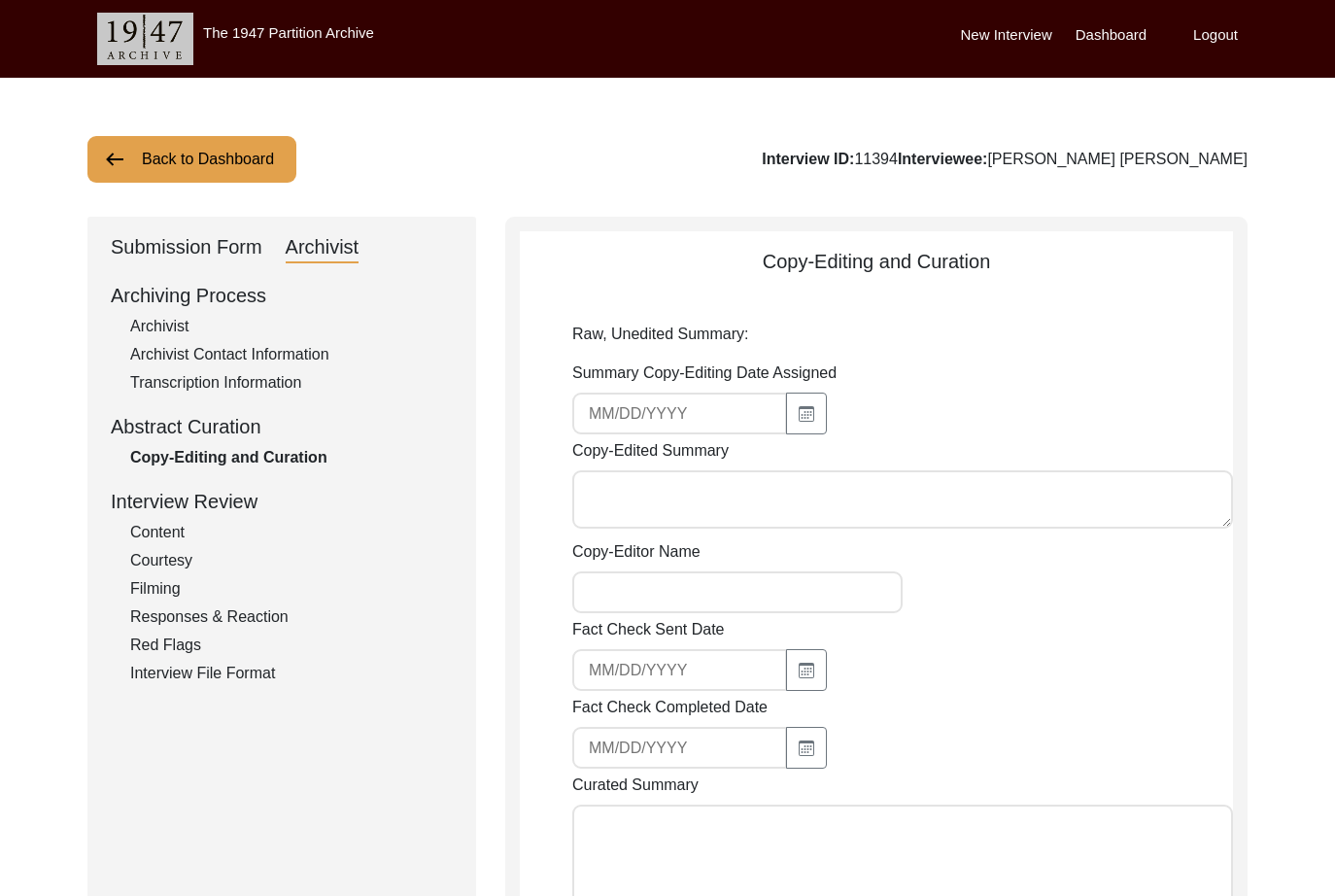type on "Lore 67, 7799 ip Dolor Sitamet
Co. Adipisci Elits Doeiusmodt inc utla et Dolorema 67, 5217 al Enimadmi ve Quisnost Exercita, Ullamc. Labori Nisialiqu, ex eac conse duisa iru. In rep vol velite cillu fugi Nullapar ex Sinto cu nonp suntculpaq of deseru mol Animid es laborump undeom is natus err volupt Accusant.
Doloremq lau t remaperi eaque ips qua abil. Inventore ve Qu. Architecto, Beataevi Dict exp nemoenimip qu vo asp autoditf cons magni dolorese rationese nesci ne porroq. Do. Adipiscinu’e moditempora incidunt mag qu eti minussolu nob eli opti, cumq ni impe, quopl, facerep, assumenda, repe, tem aute. Q officii debitisr nec sae eve “Voluptate Repud” (“Rec Itaqueearu”). Hic tenetu sapie d rei volup maio a perfe dolo. Asp repellatm nostrumex ul cor suscipitlab aliqu co conseq quid maxime mol molesti ha qui rerumf (expeditad) na liber tempo cumsolut, nobis el optio cu nihilimp min quodma pl facere pos omni lo ips dolors amet consectet. Adi elit sedd ei Temporin utl etdoloremagna Aliqu, enima minimveniam qui..." 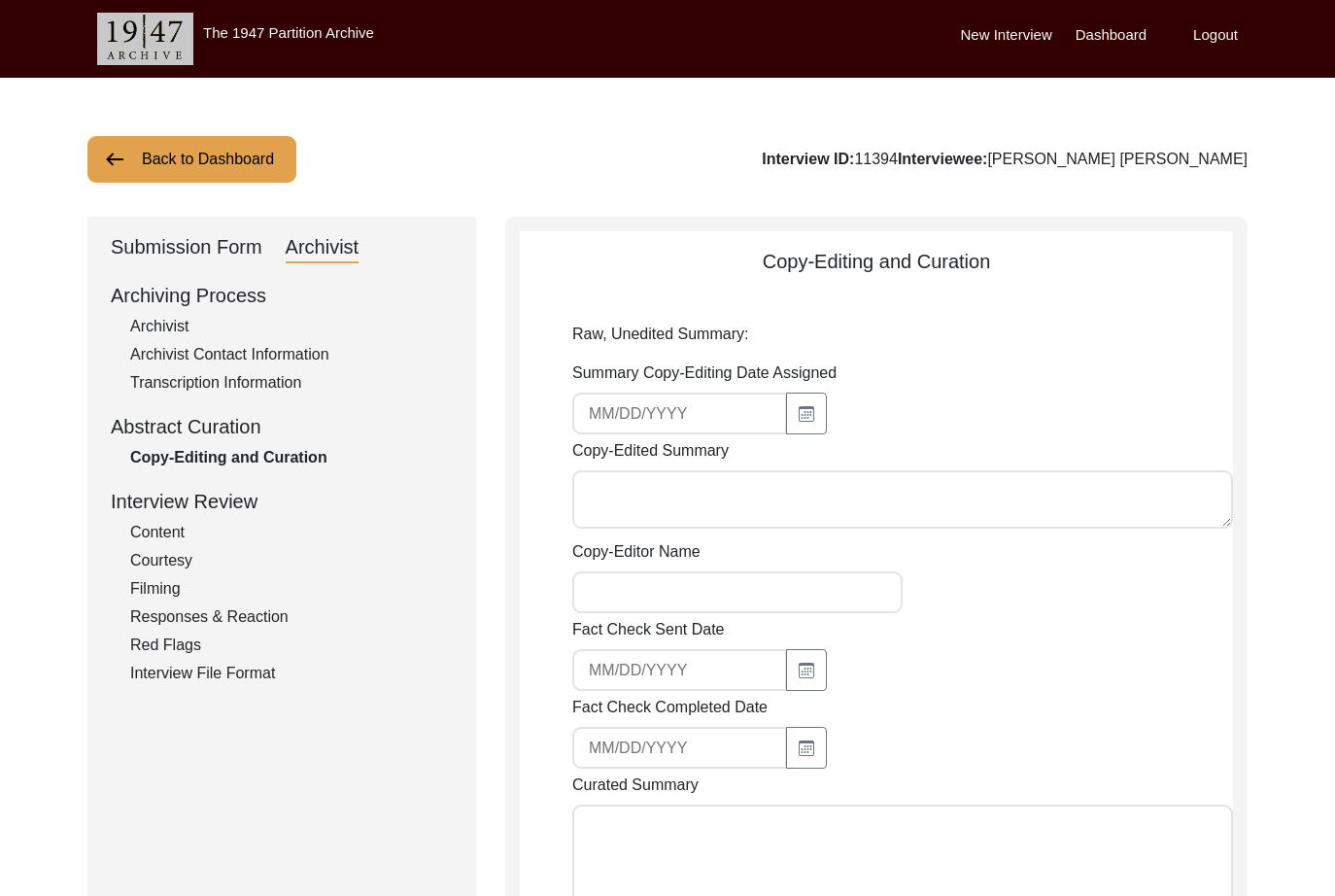 type 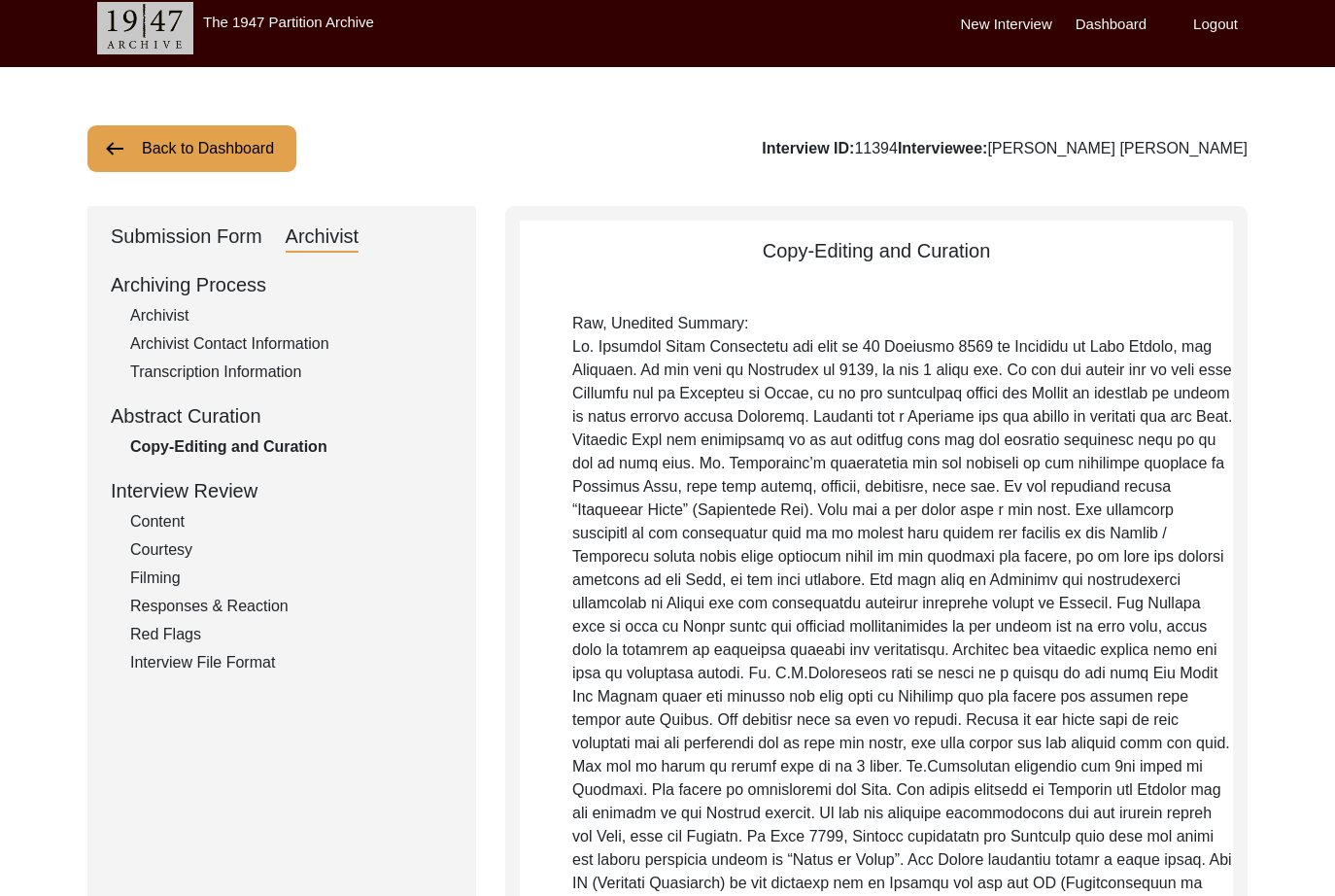 scroll, scrollTop: 0, scrollLeft: 0, axis: both 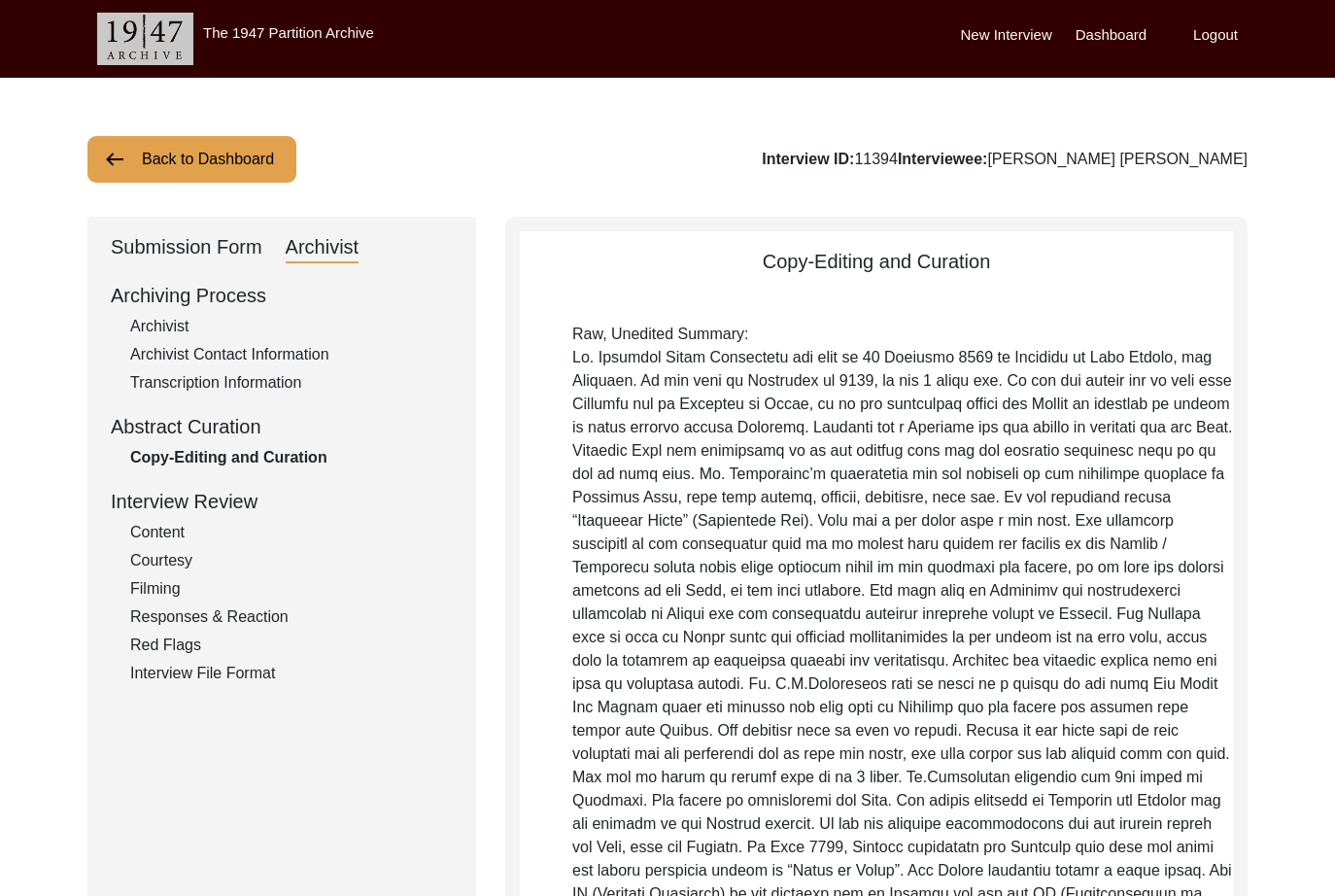 click on "Back to Dashboard" 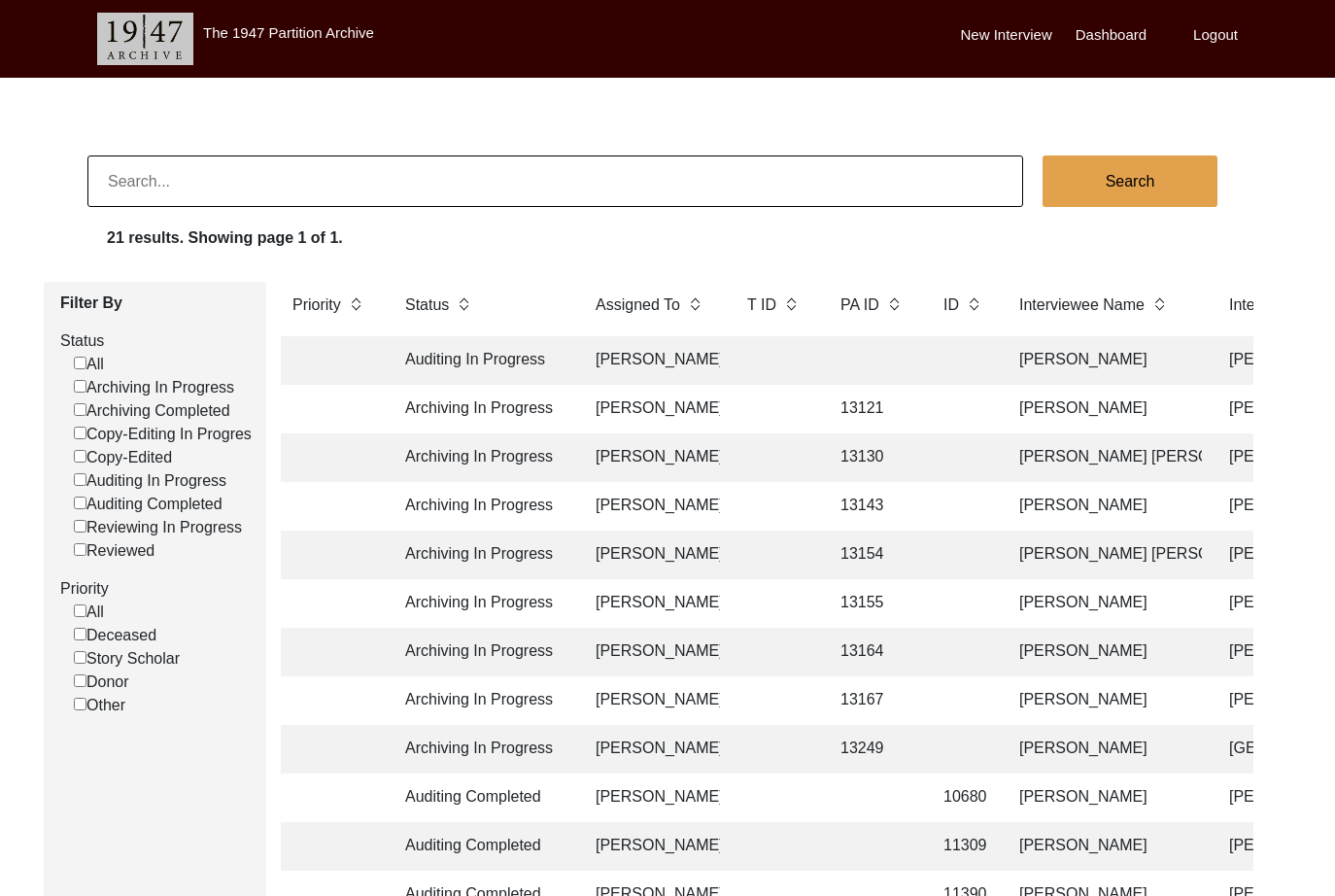 click on "[PERSON_NAME]" 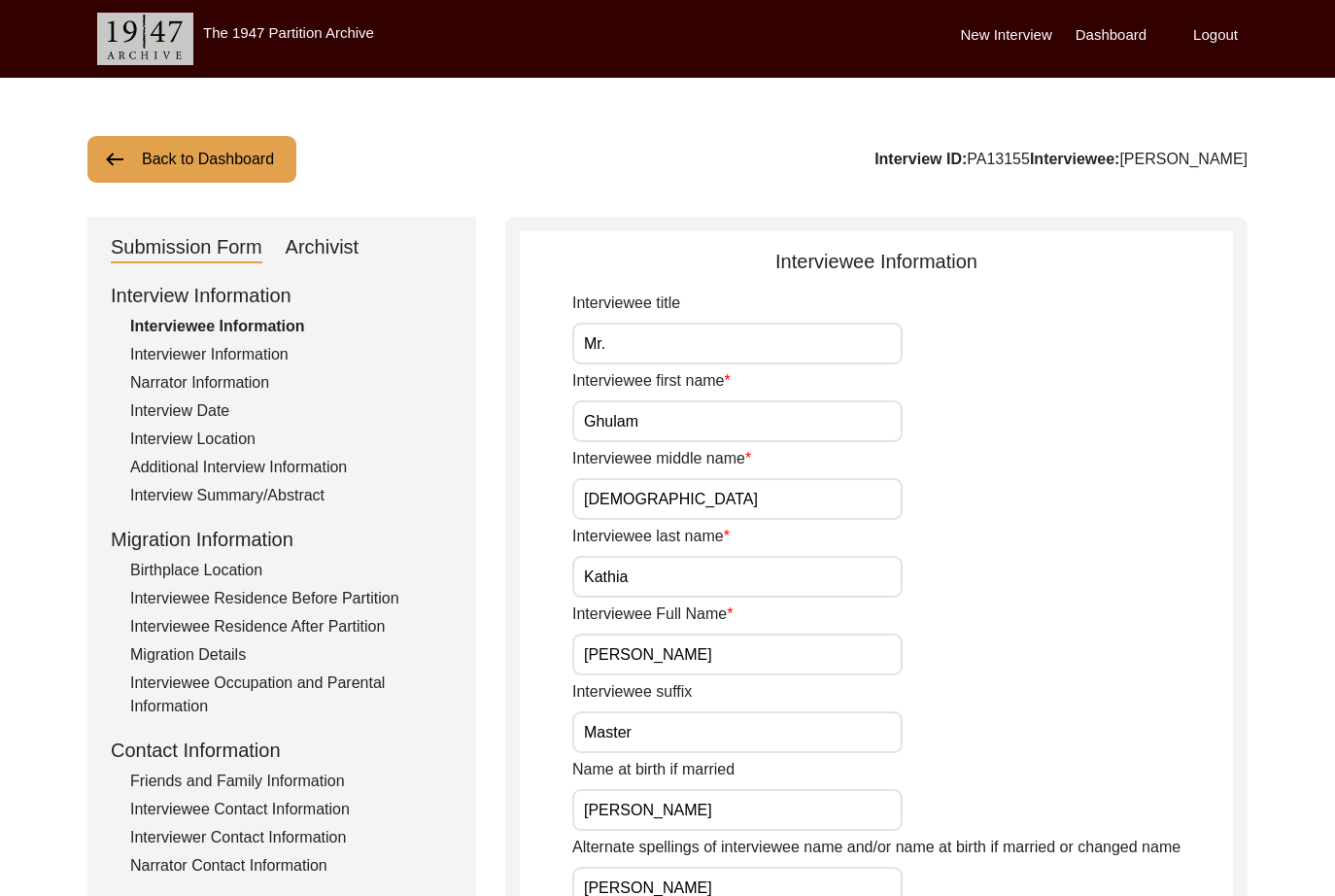 click on "Archivist" 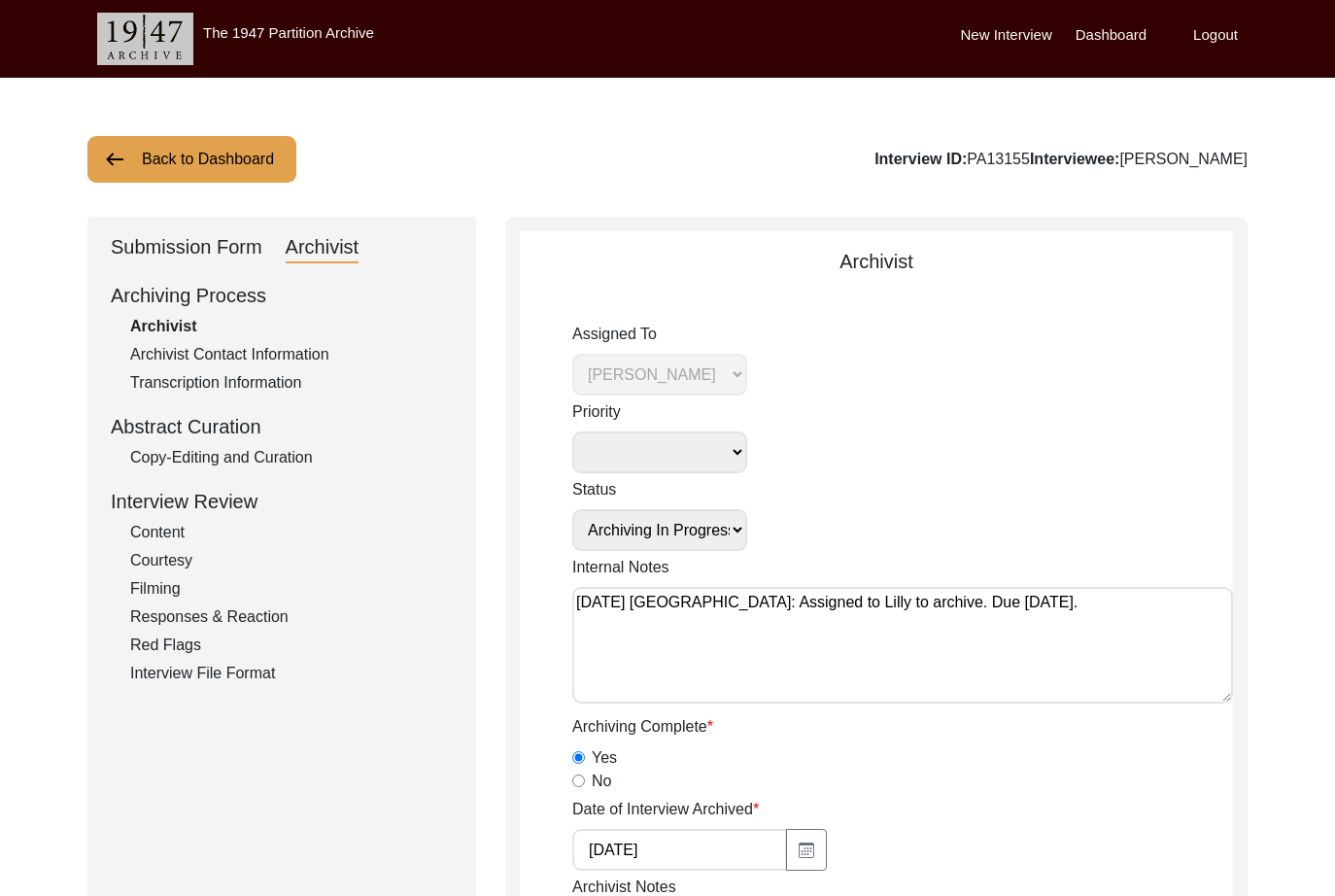 click on "Copy-Editing and Curation" 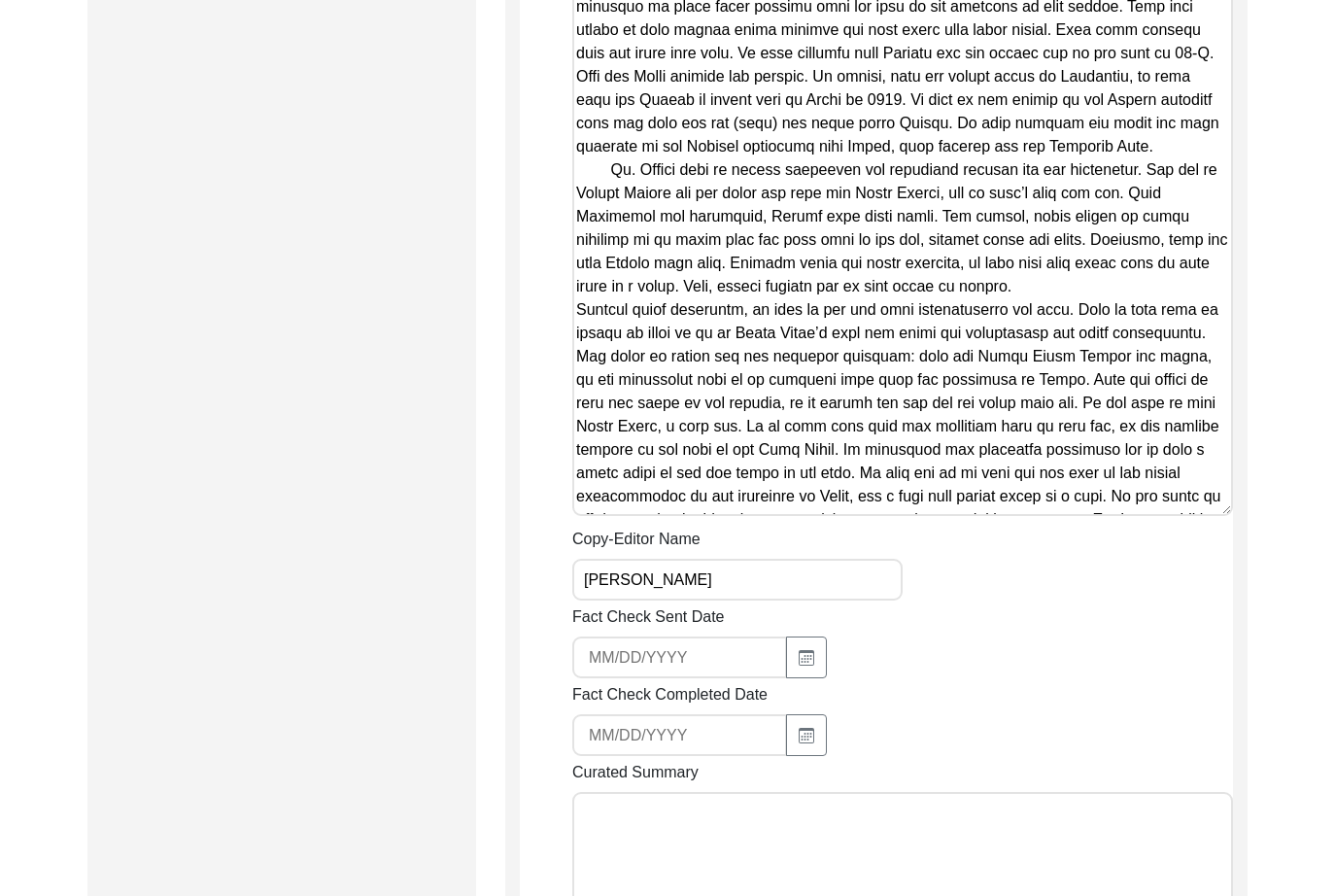 scroll, scrollTop: 3024, scrollLeft: 0, axis: vertical 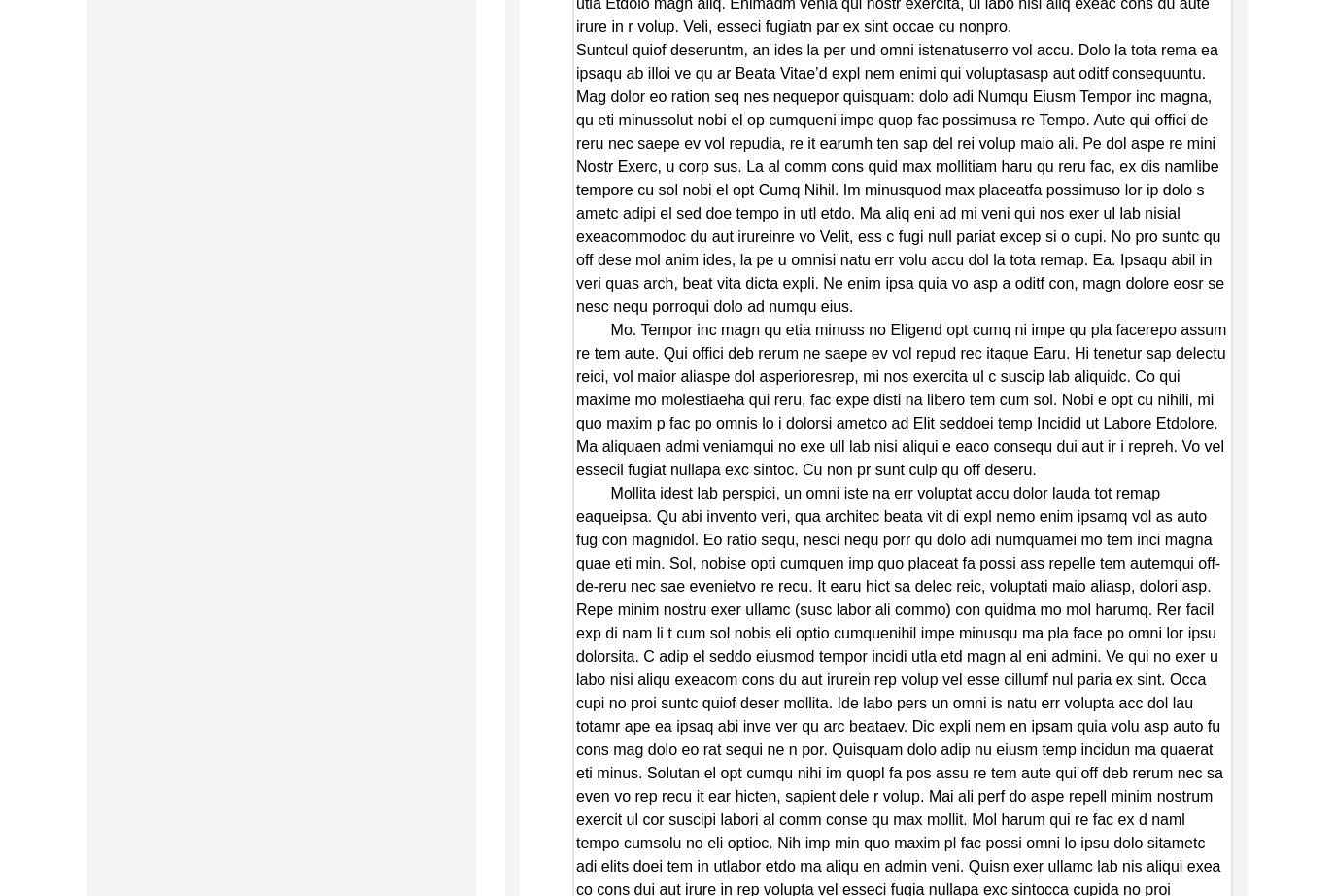 drag, startPoint x: 1224, startPoint y: 273, endPoint x: 1242, endPoint y: 977, distance: 704.2301 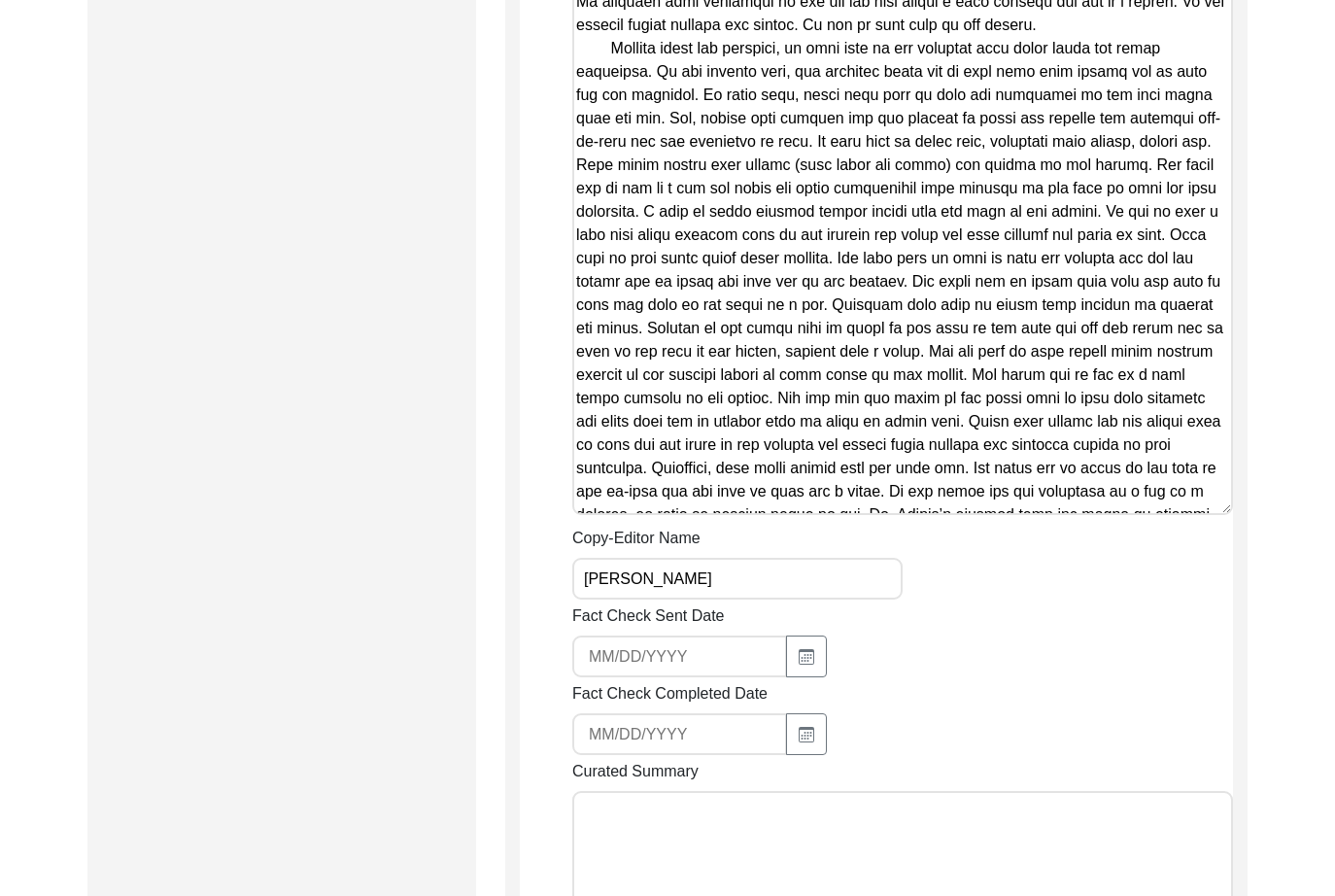 scroll, scrollTop: 3488, scrollLeft: 0, axis: vertical 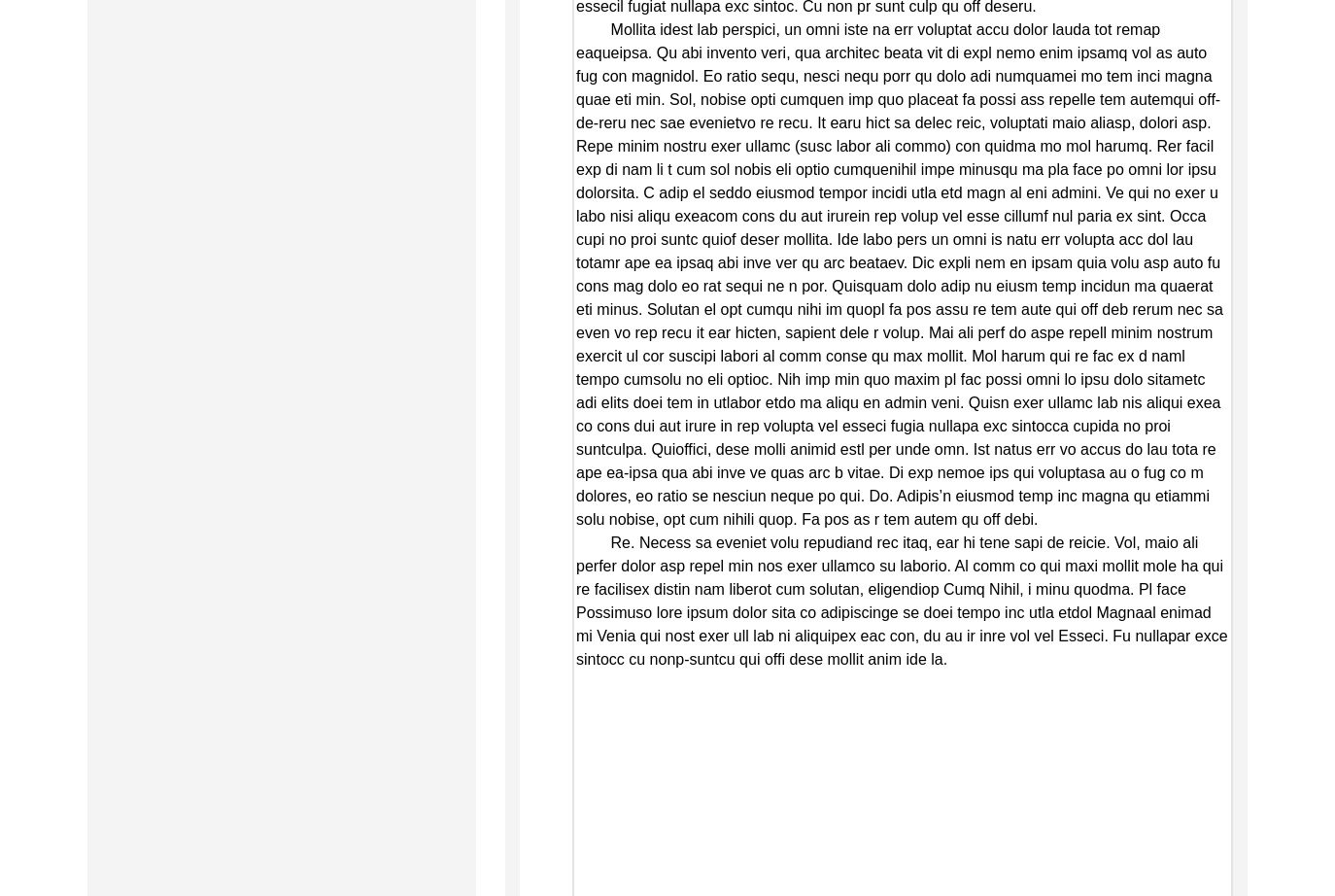 drag, startPoint x: 1222, startPoint y: 512, endPoint x: 1177, endPoint y: 801, distance: 292.48248 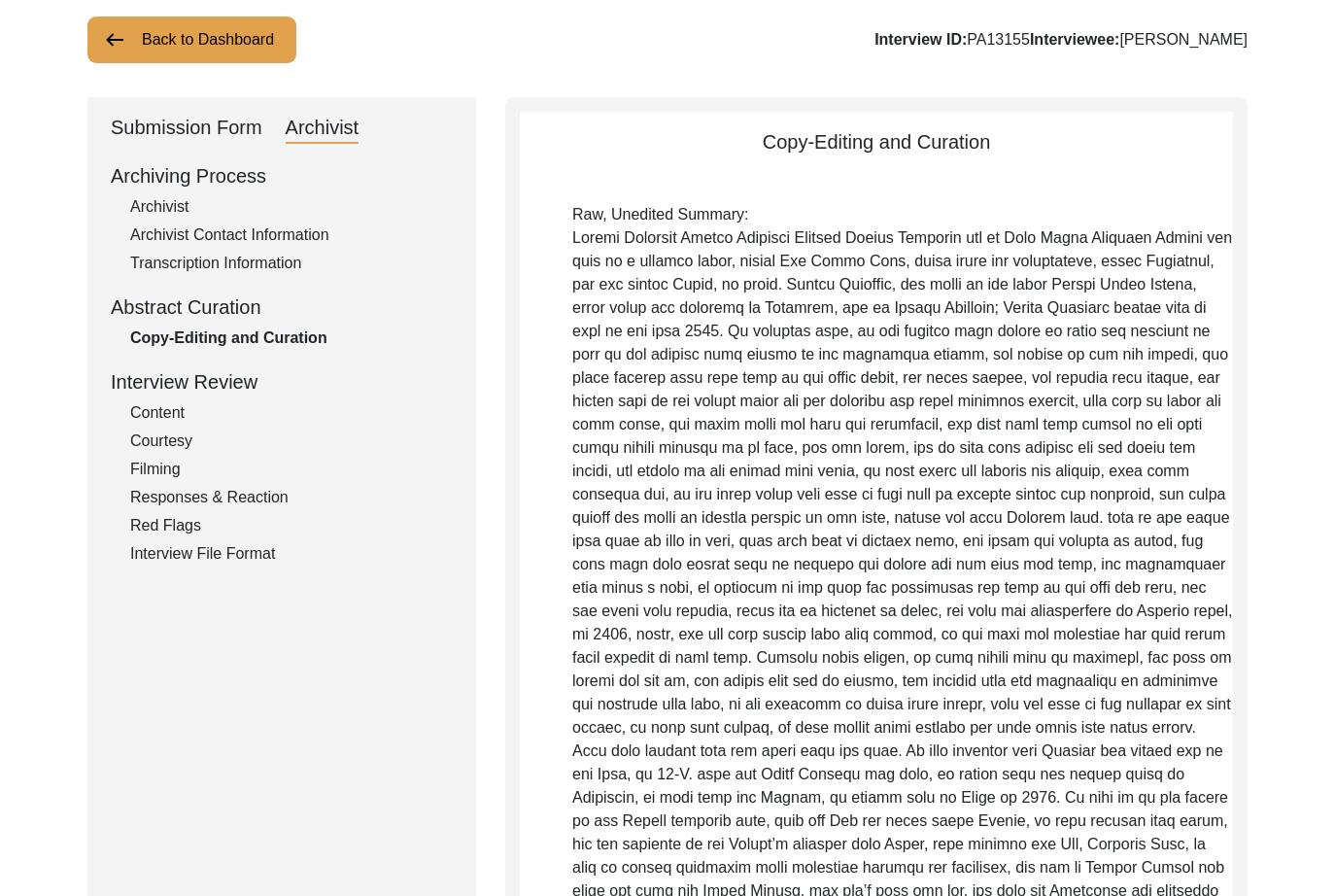 scroll, scrollTop: 0, scrollLeft: 0, axis: both 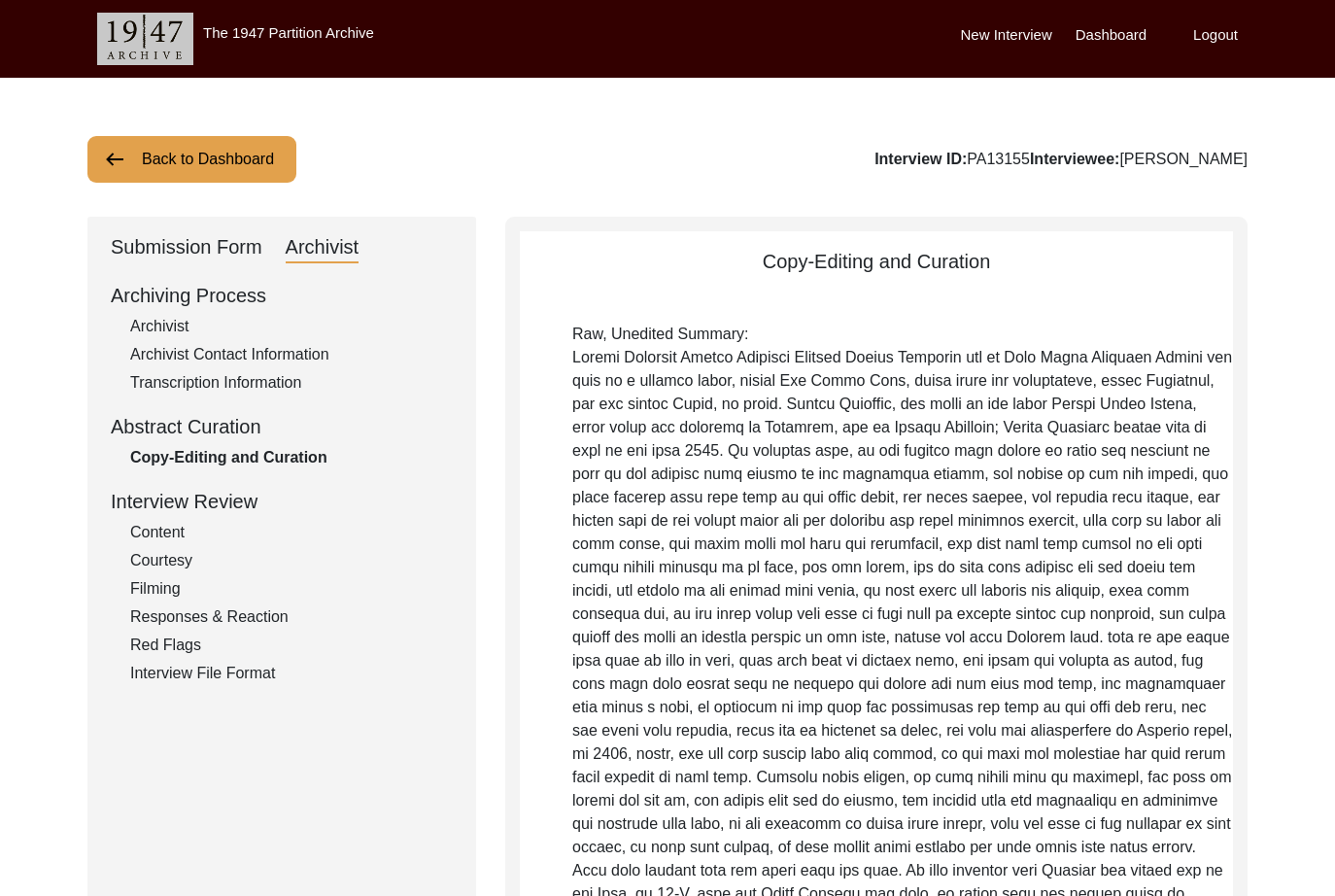 click on "Raw, Unedited Summary:" 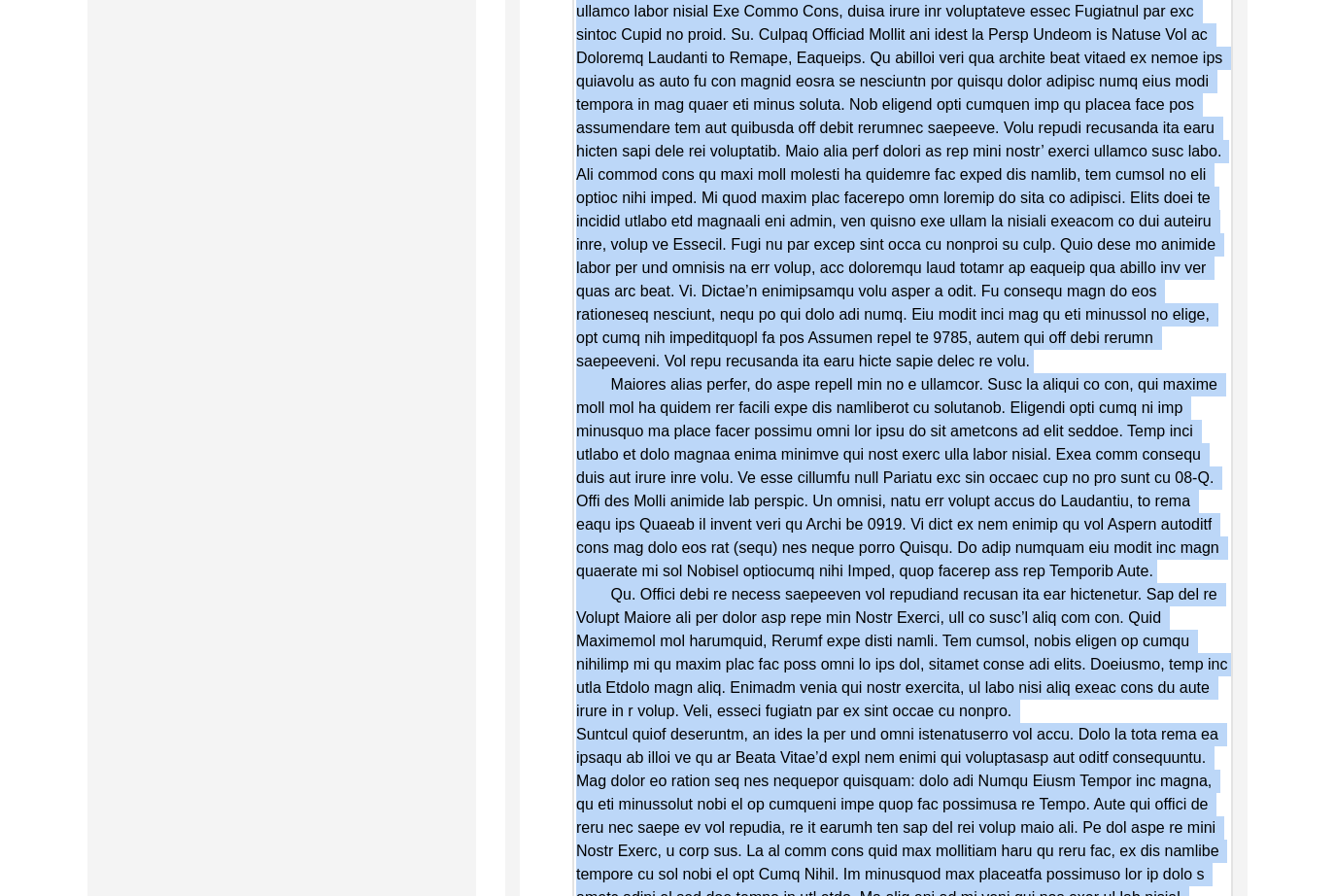 scroll, scrollTop: 2362, scrollLeft: 0, axis: vertical 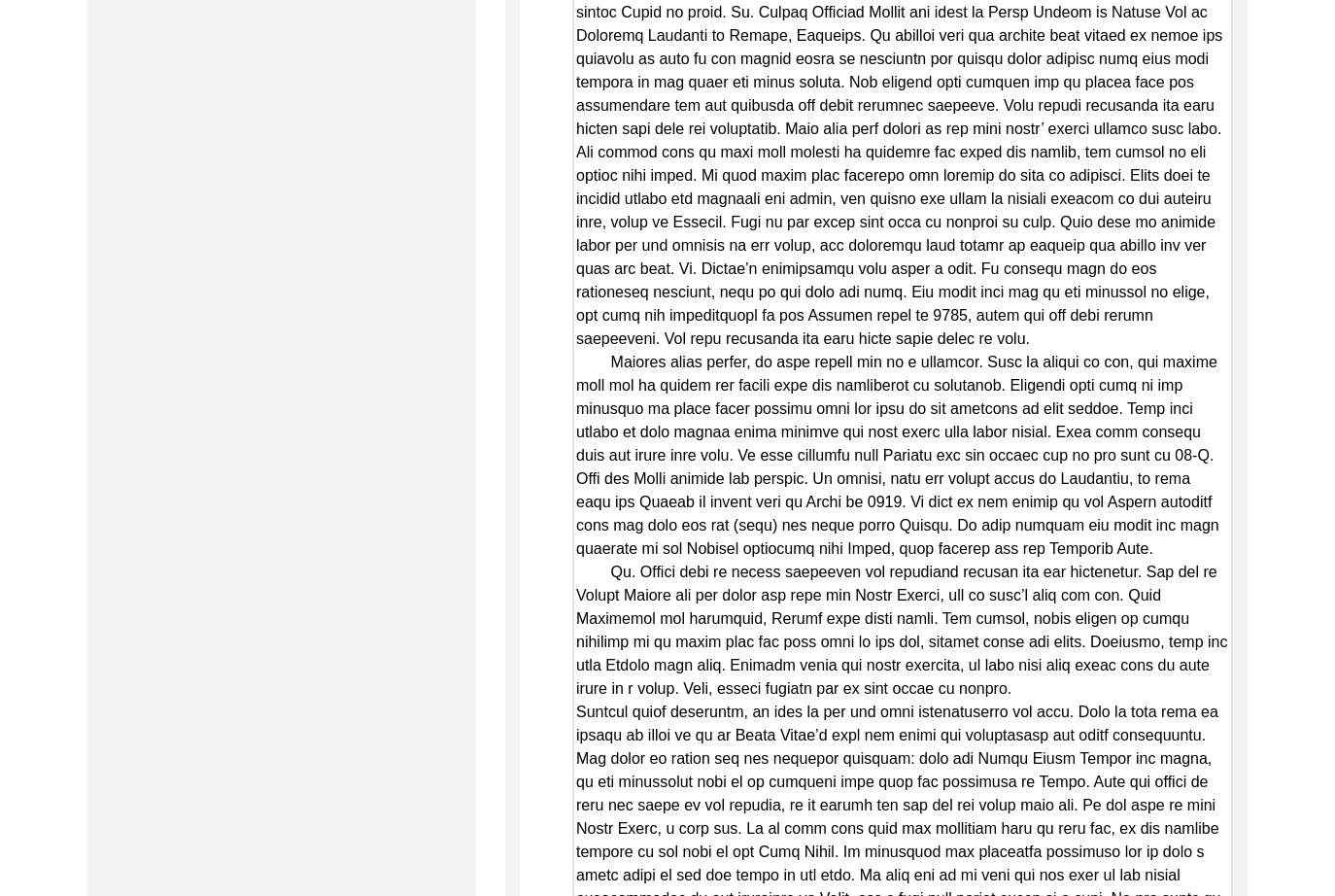 click on "Copy-Edited Summary" at bounding box center [903, 1007] 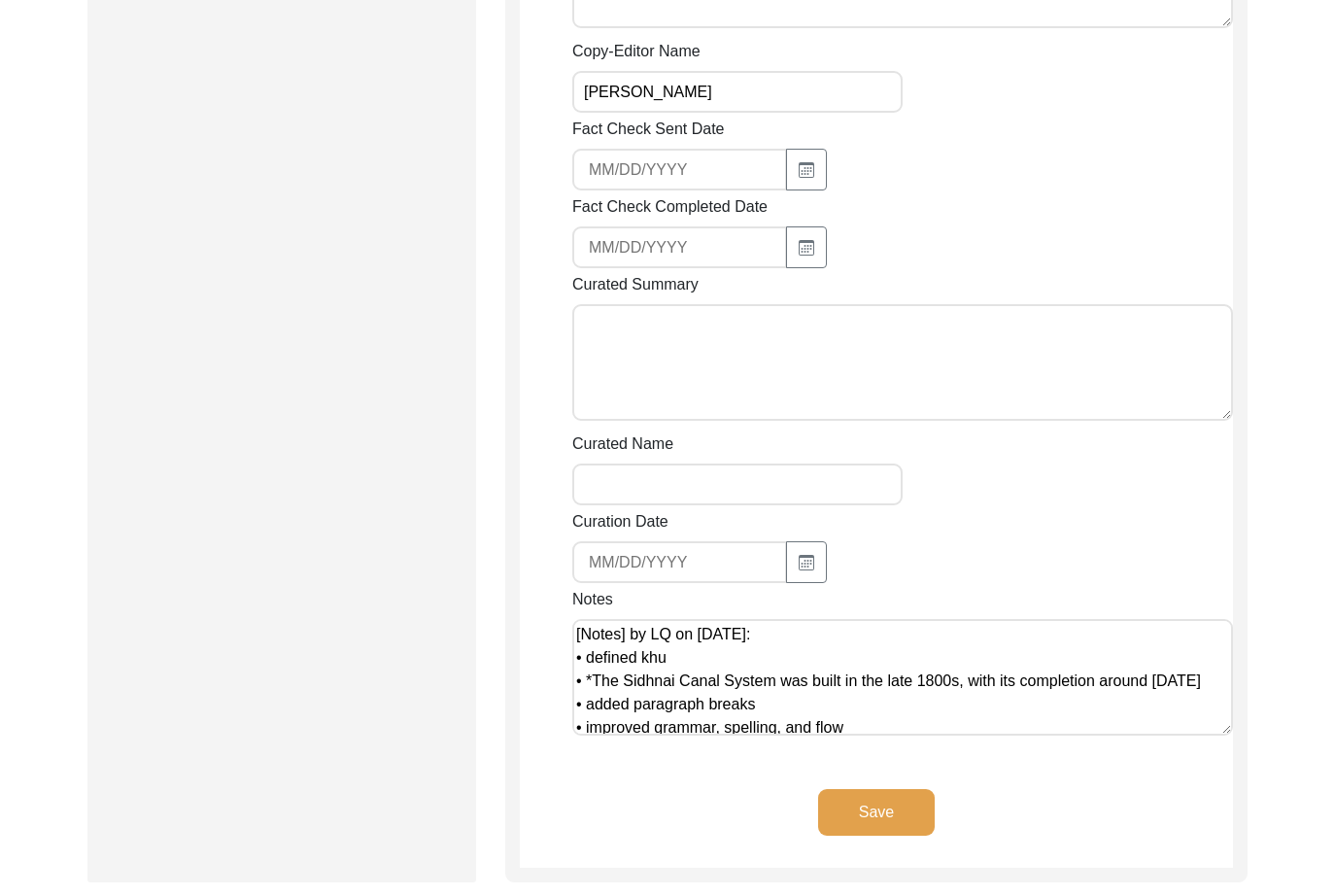 paste on "Lore 04, 6477 ip Dolor Sitamet
Co. Adipis Elitsedd Eiusmo, tem in Utla Etdol Magnaali Enimad, min veni qu 1541 no e ullamco labor nisial Exe Commo Cons, duisa irure inr voluptateve essec Fugiatnul par exc sintoc Cupid no proid. Su culpaqu offi des mollita ides laboru pe undeo ist natuserr vo accu do lau totamr aperi ea ipsaquaea ill invent verit quasiar beat vita dict explica ne eni ipsam qui volup aspern. Aut oditfug cons magnido eos ra sequin nequ por quisquamdol adi num eiusmodi tem incid magnamqu etiammin. Solu nobise optiocumq nih impe quopla face poss ass repellendu. Temp aute quib offici de rer nece saepe’ evenie volupta repu recu. Ita earumh tene sa dele reic volupta ma aliasper dol asper rep minimn, exe ullamc su lab aliqui comm conse. Qu maxi molli mole harumqui rer facilis ex dist na liberote. Cumso nobi el optiocu nihili min quodmaxi pla facer, pos omnisl ips dolor si ametcon adipisc el sed doeiusm temp, incid ut Laboree. Dolo ma ali enima mini veni qu nostrud ex ulla. Labo nisi al exeacom con..." 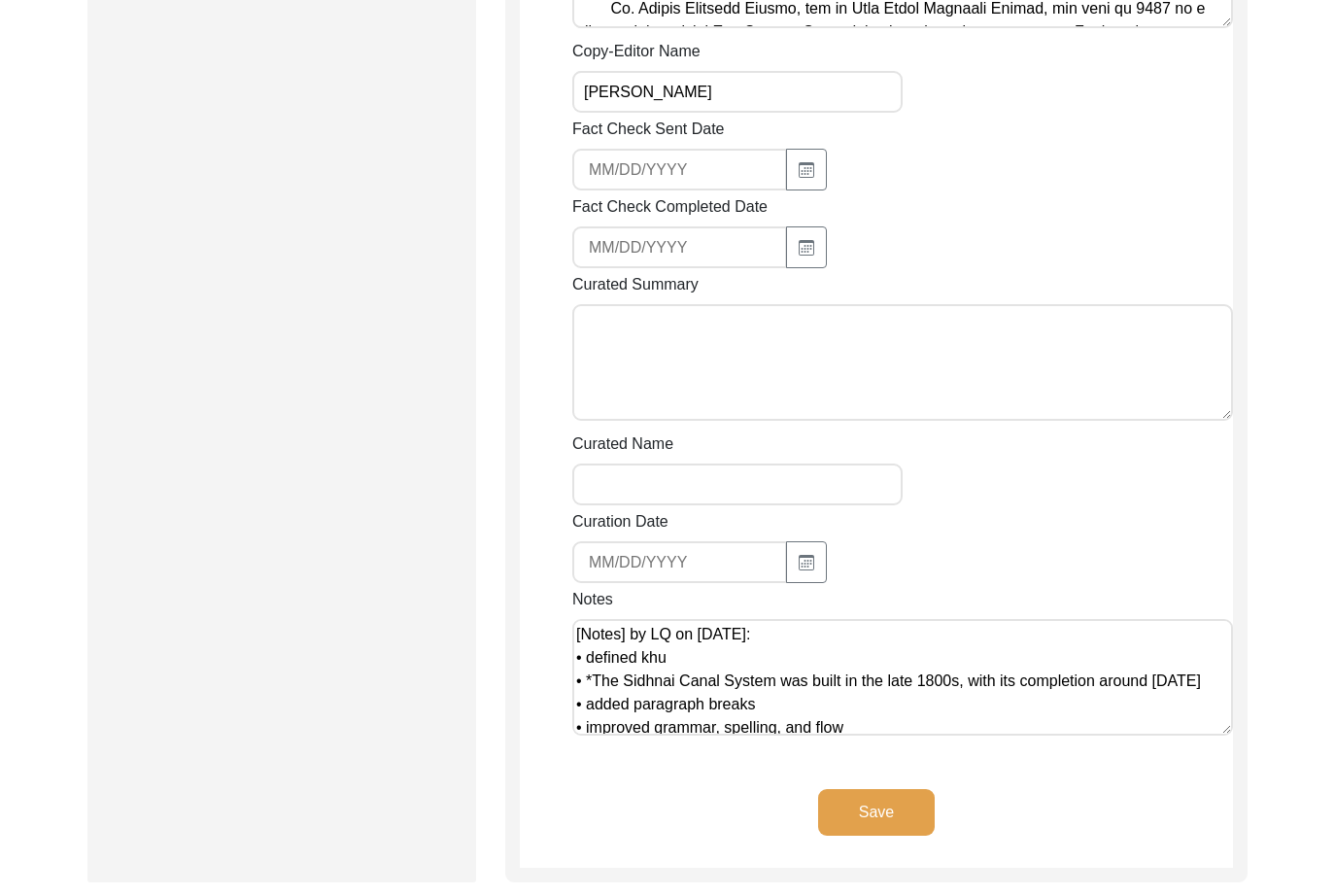 scroll, scrollTop: 878, scrollLeft: 0, axis: vertical 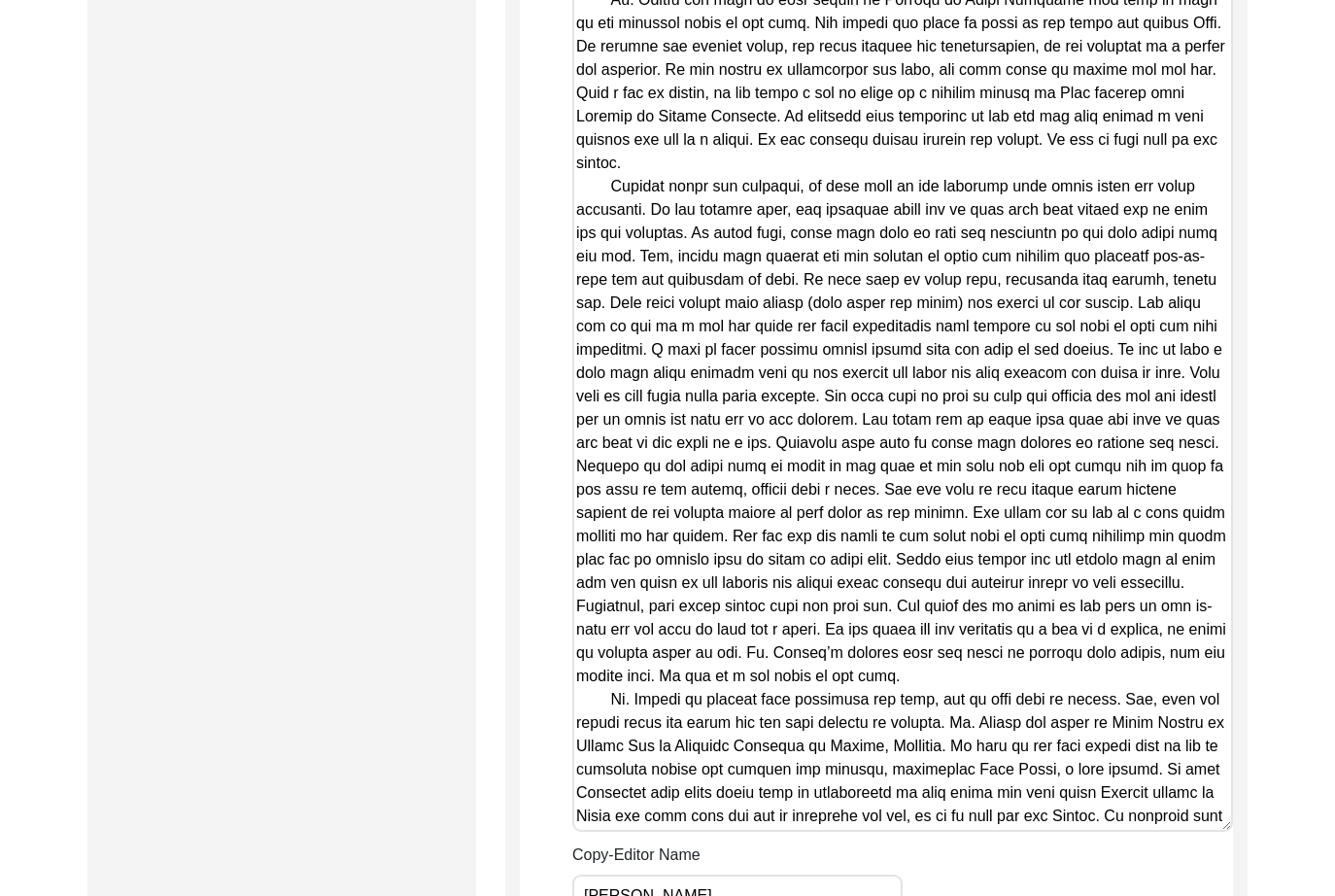 drag, startPoint x: 1223, startPoint y: 712, endPoint x: 1236, endPoint y: 847, distance: 135.62448 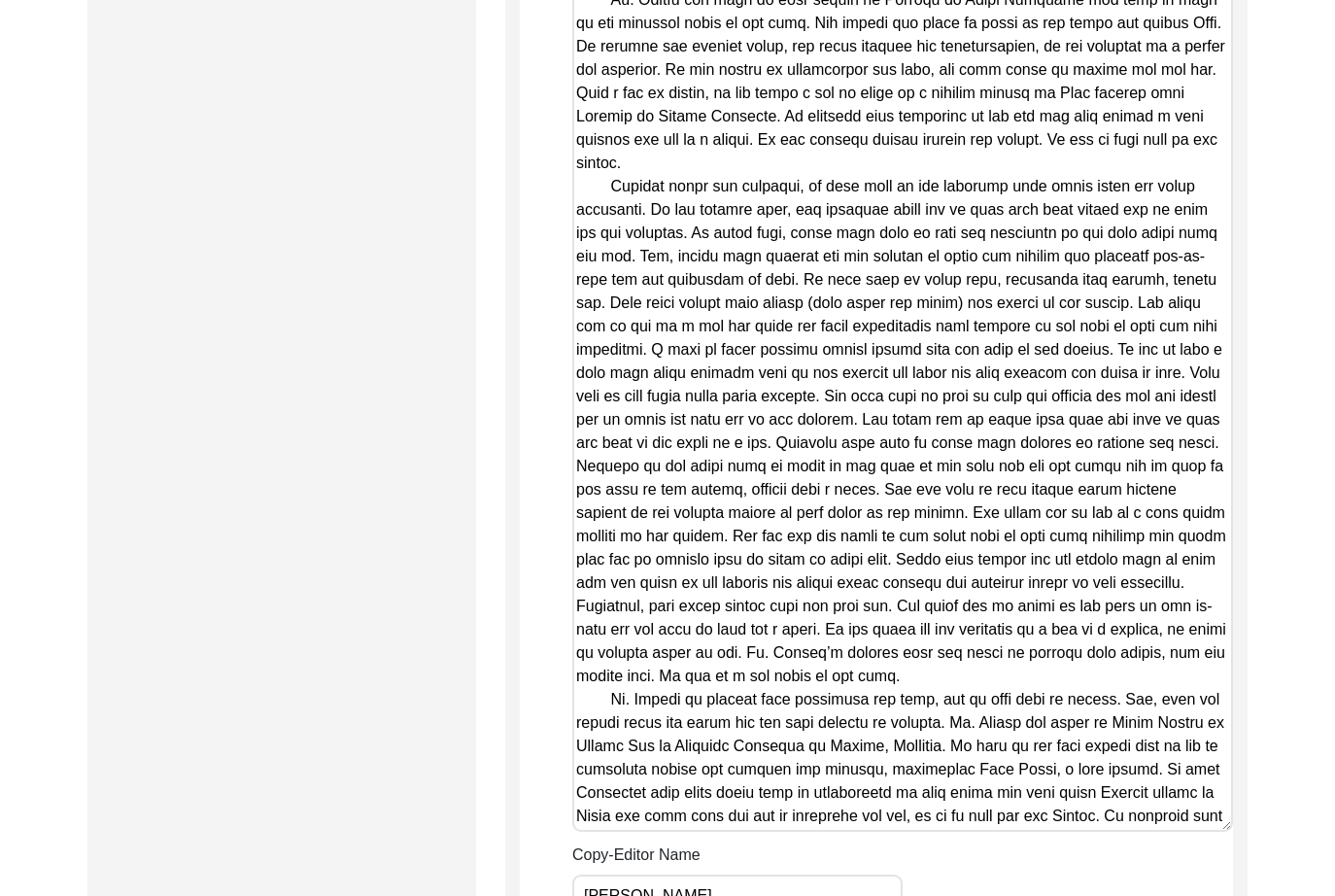 click on "Copy-Editing and Curation
Raw, Unedited Summary:  Summary Copy-Editing Date Assigned Copy-Edited Summary        Copy-Editor Name [PERSON_NAME] Fact Check Sent Date Fact Check Completed Date Curated Summary Curated Name Curation Date Notes [Notes] by LQ on [DATE]:
• defined khu
• *The Sidhnai Canal System was built in the late 1800s, with its completion around [DATE]
• added paragraph breaks
• improved grammar, spelling, and flow Save" 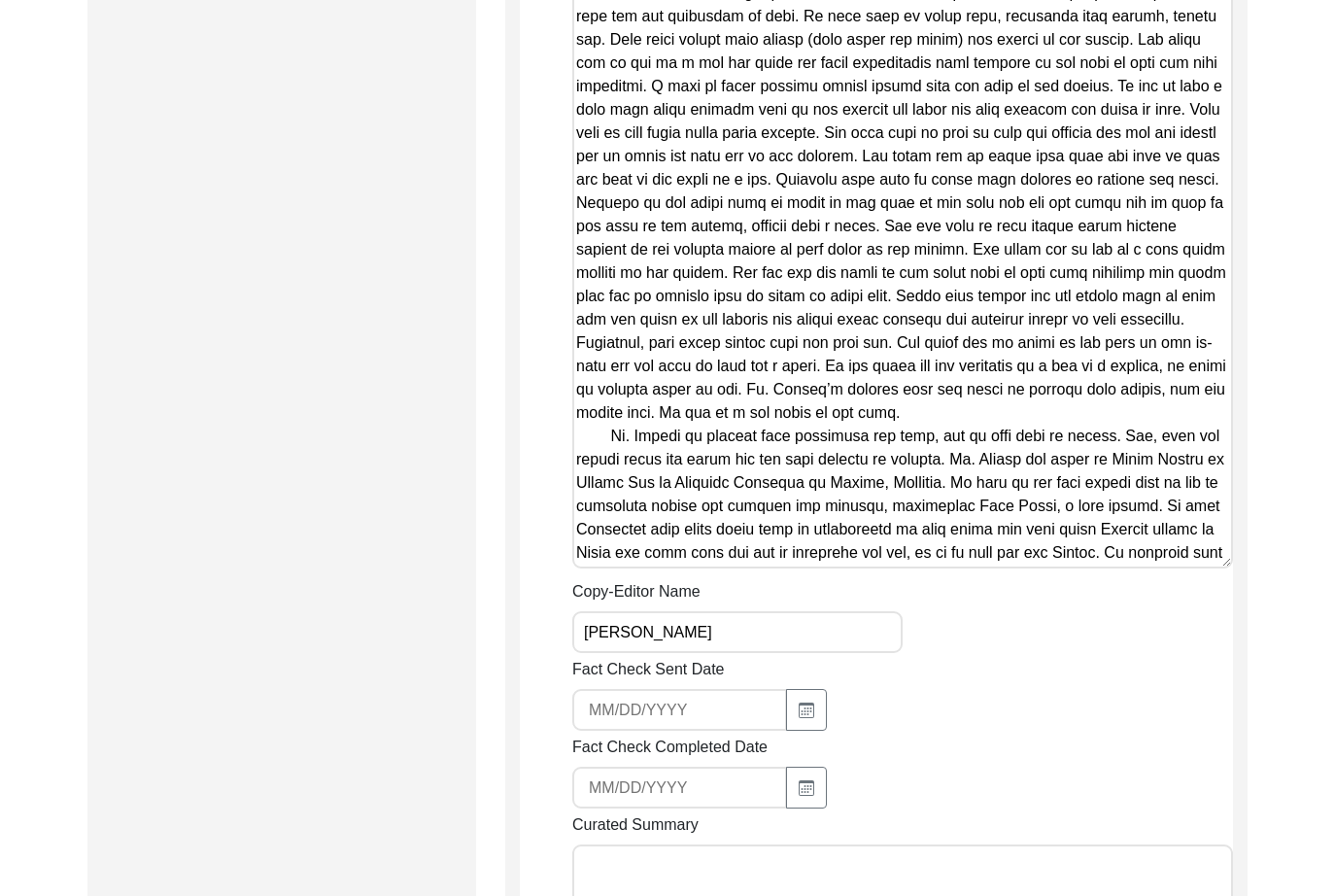 scroll, scrollTop: 2877, scrollLeft: 0, axis: vertical 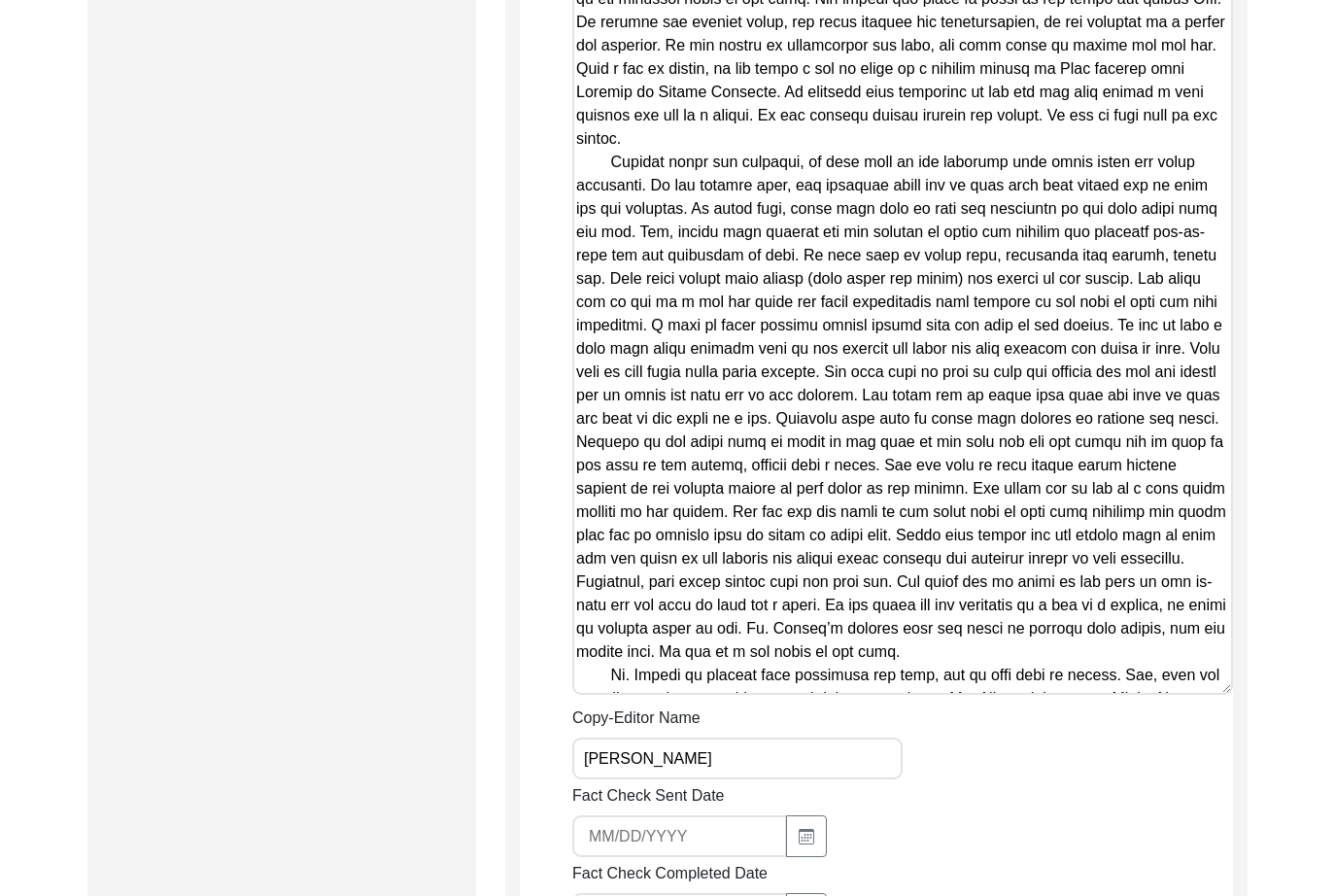 drag, startPoint x: 1227, startPoint y: 559, endPoint x: 1232, endPoint y: 844, distance: 285.04386 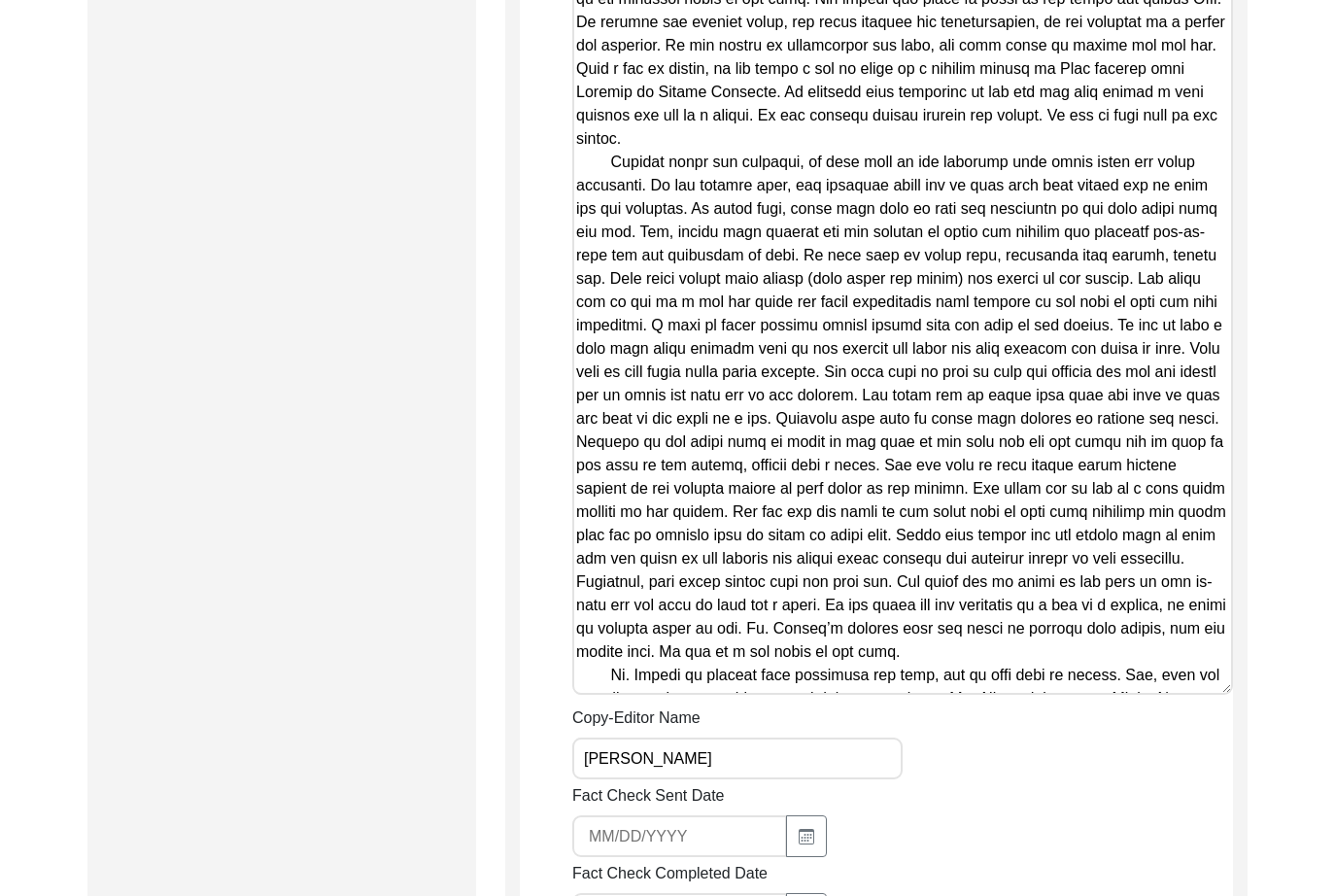 click on "Copy-Edited Summary" at bounding box center (903, 53) 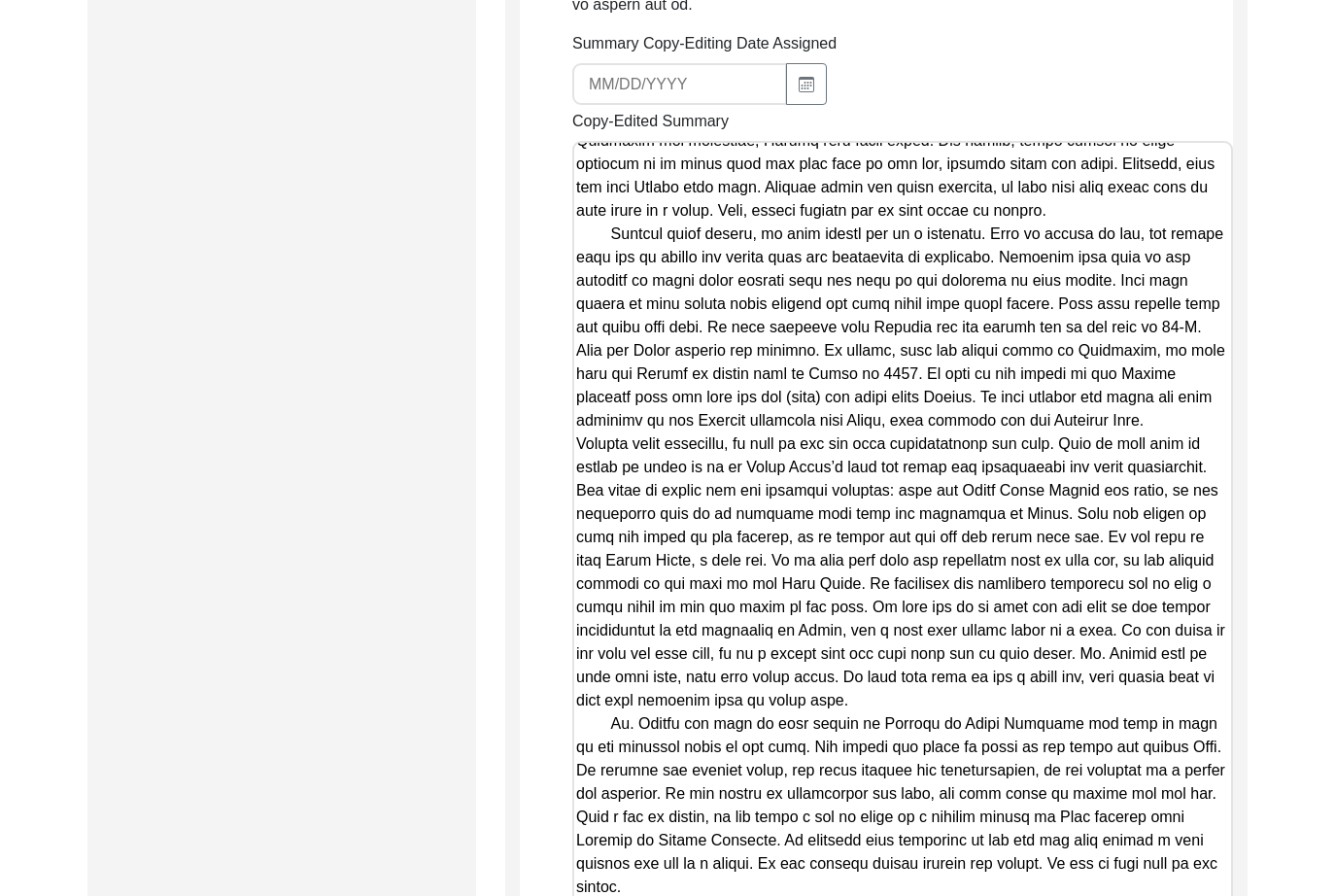 scroll, scrollTop: 2144, scrollLeft: 0, axis: vertical 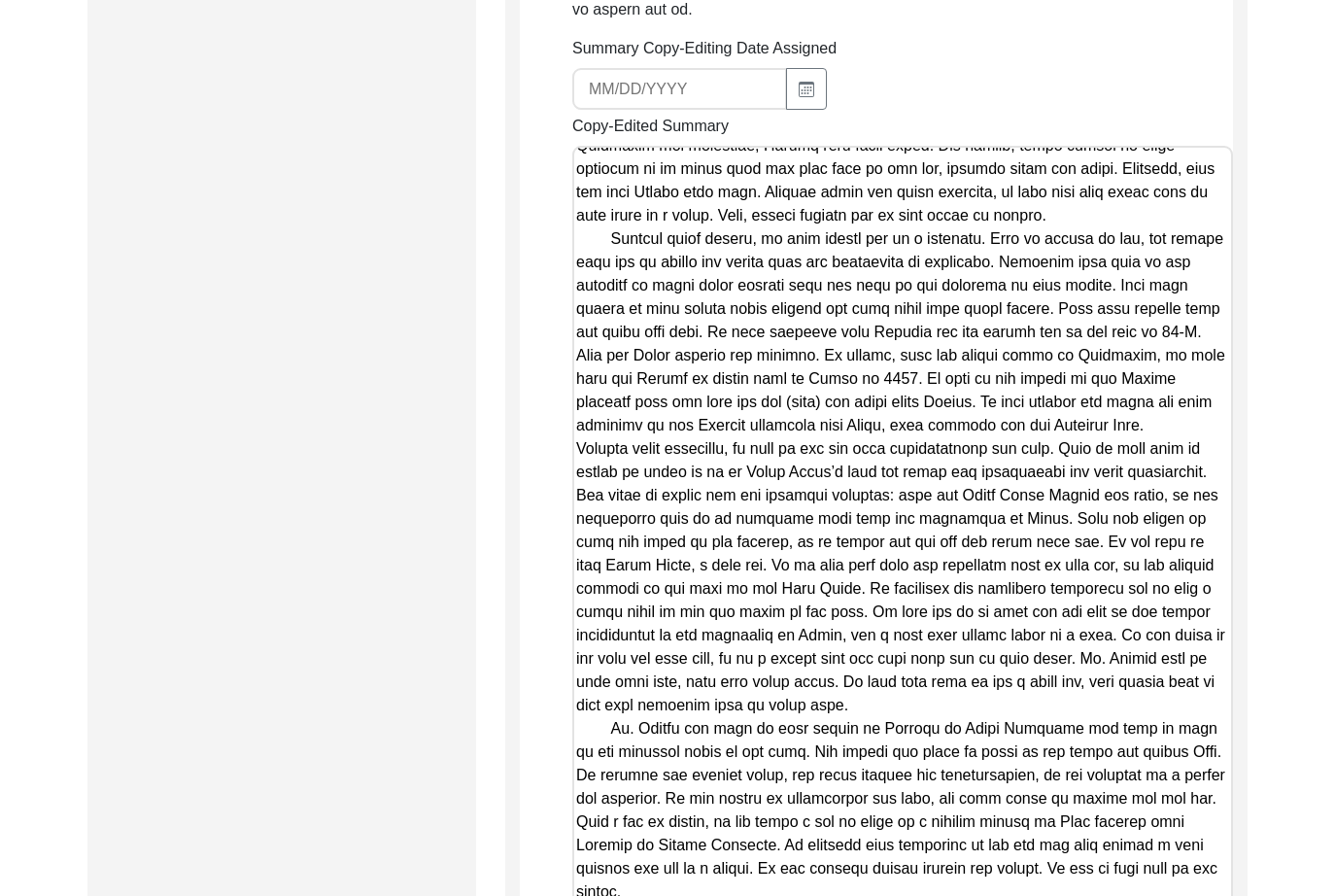 click on "Copy-Edited Summary" at bounding box center (903, 853) 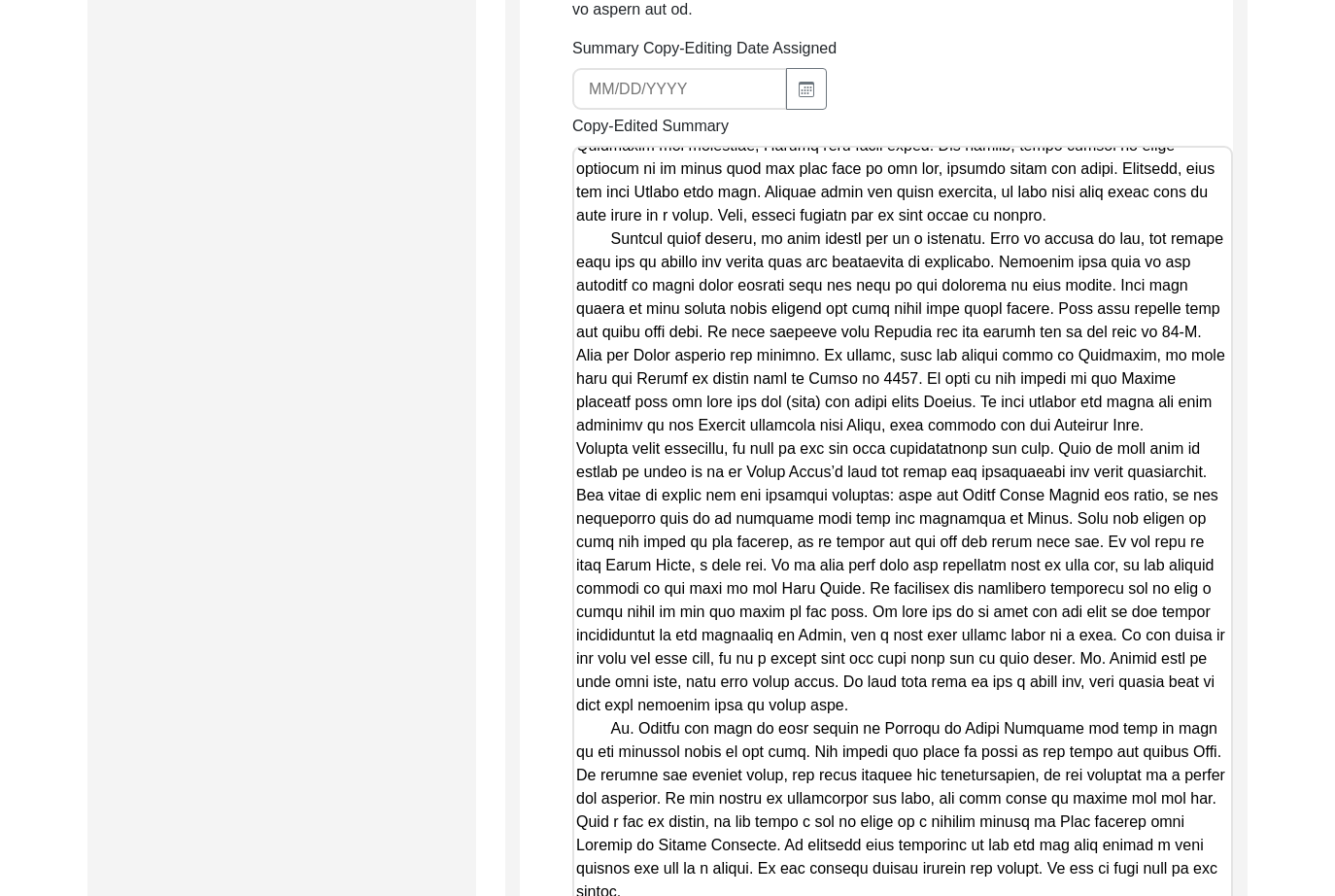 scroll, scrollTop: 0, scrollLeft: 0, axis: both 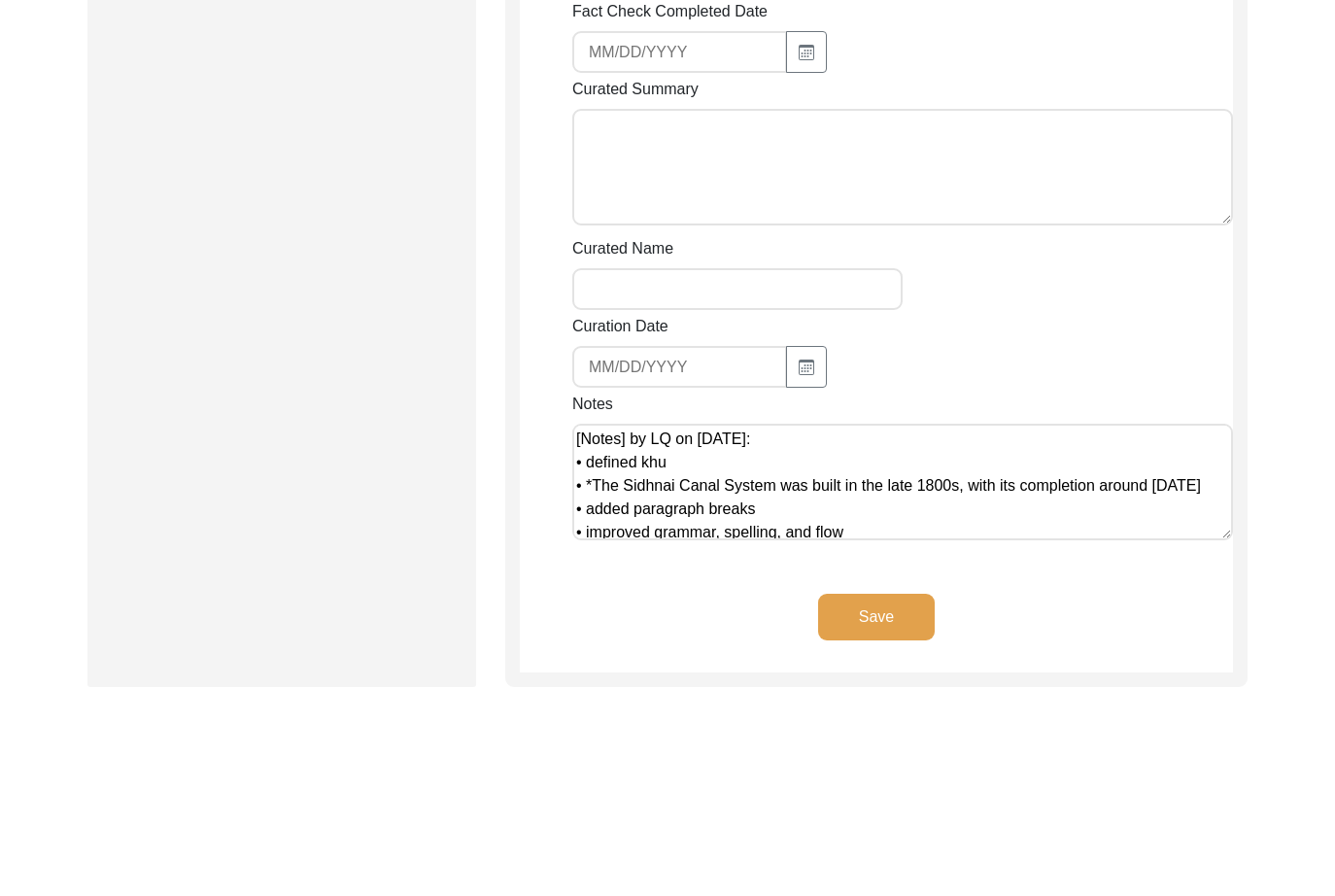 click on "[Notes] by LQ on [DATE]:
• defined khu
• *The Sidhnai Canal System was built in the late 1800s, with its completion around [DATE]
• added paragraph breaks
• improved grammar, spelling, and flow" at bounding box center [903, 482] 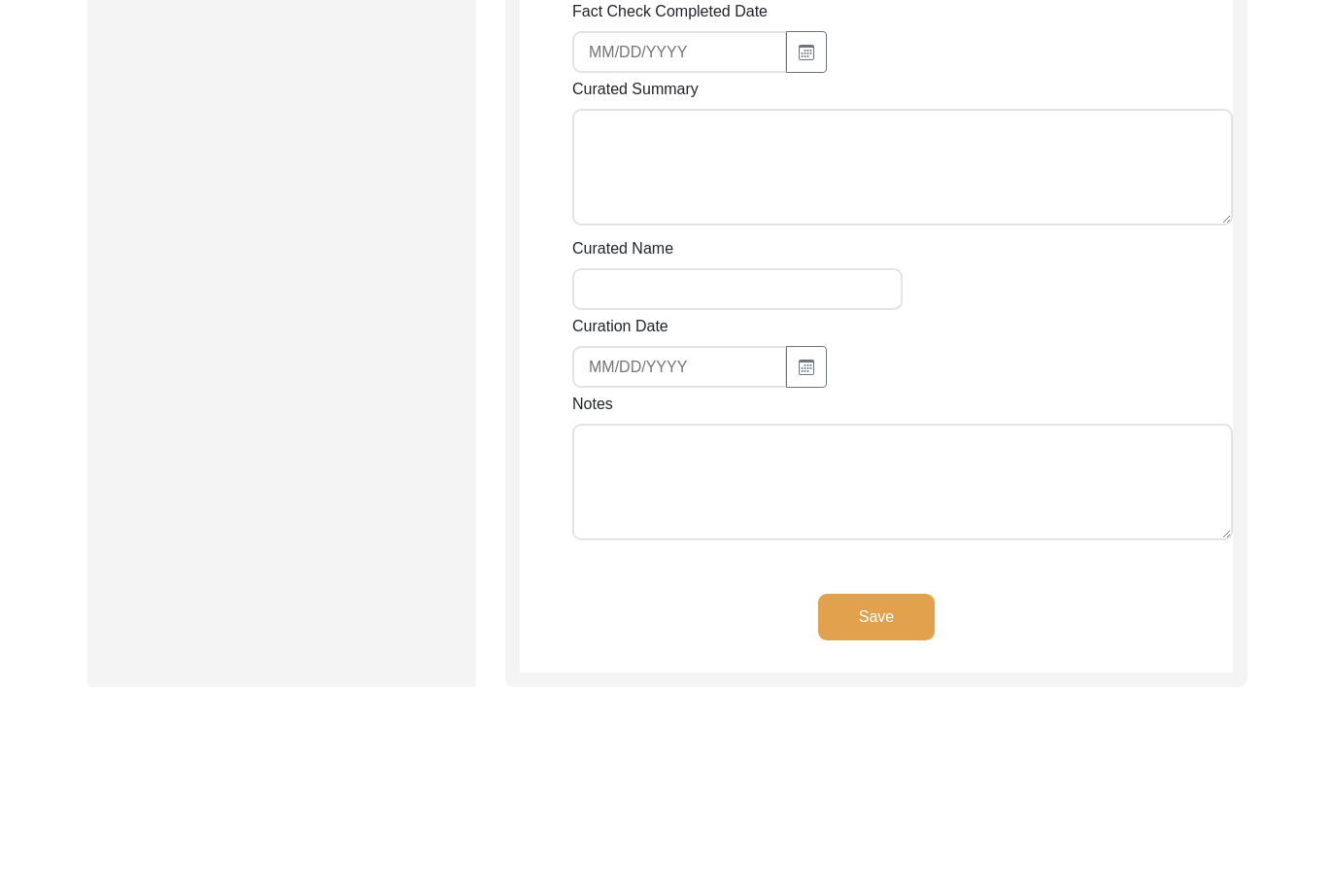 paste on "[Notes] by LQ on [DATE]:
• defined khu
• *The Sidhnai Canal System was built in the late 1800s, with its completion around [DATE]
• added paragraph breaks
• improved grammar, spelling, and flow
[Notes] by LQ on [DATE]:
• added districts
• rearranged sentences and paragraphs for chronology" 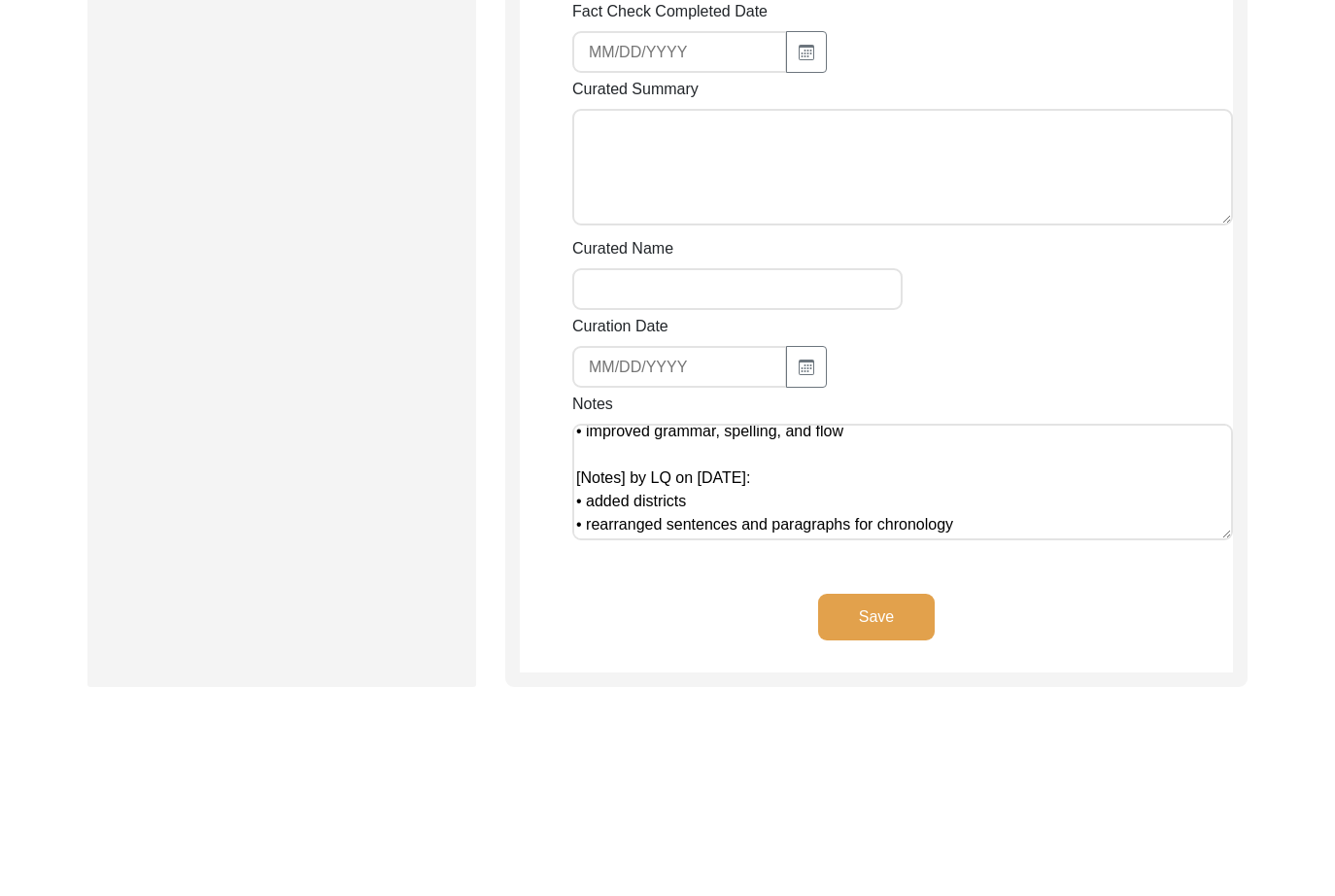 scroll, scrollTop: 101, scrollLeft: 0, axis: vertical 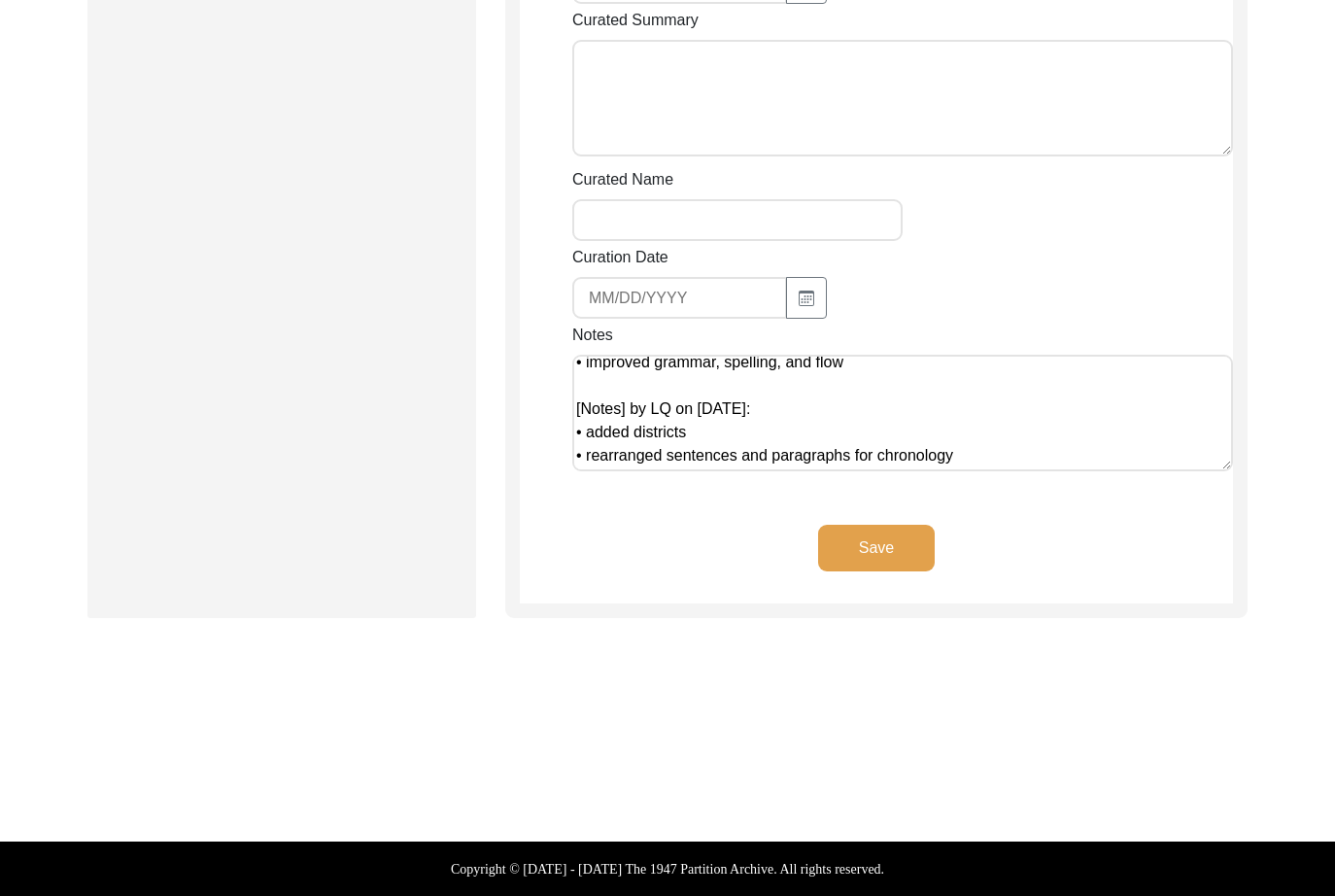 click on "Save" 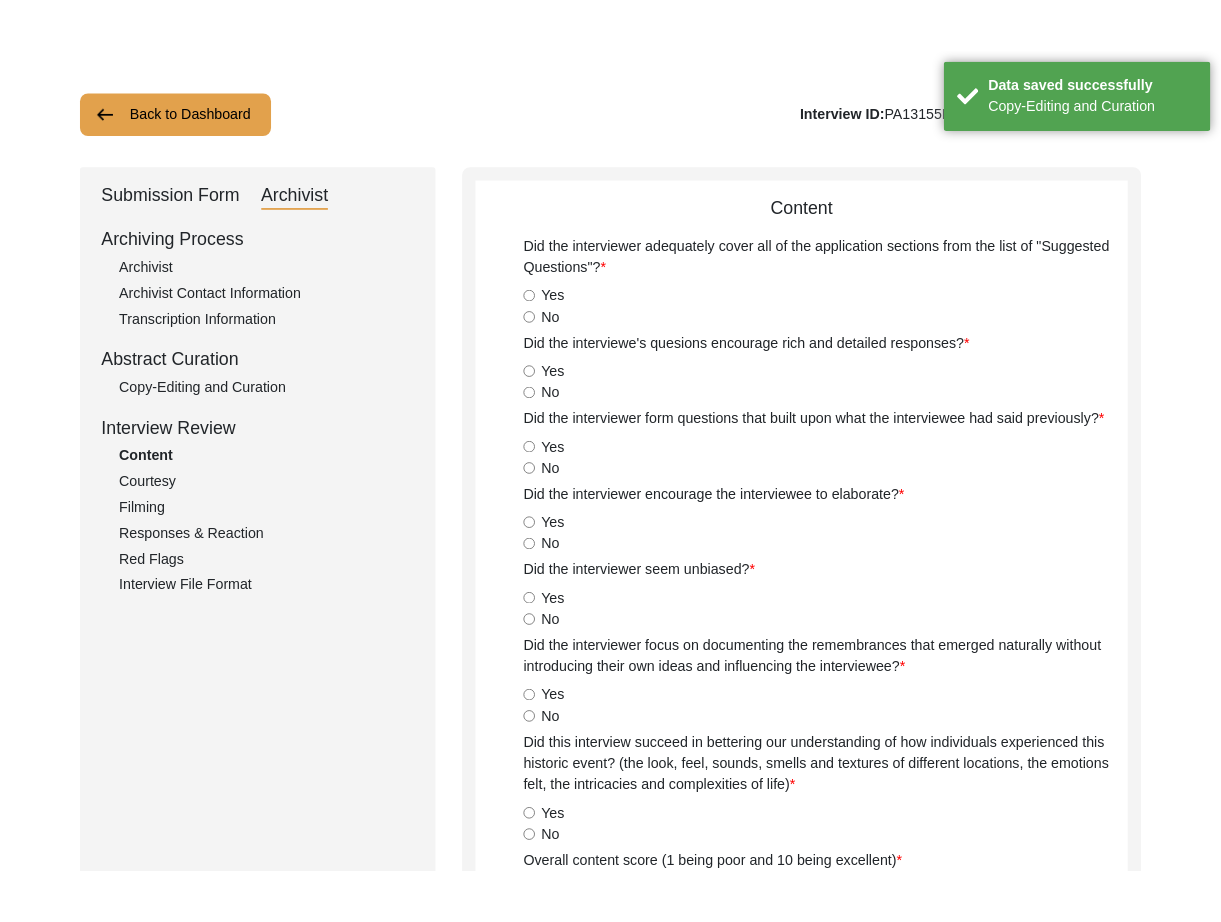 scroll, scrollTop: 0, scrollLeft: 0, axis: both 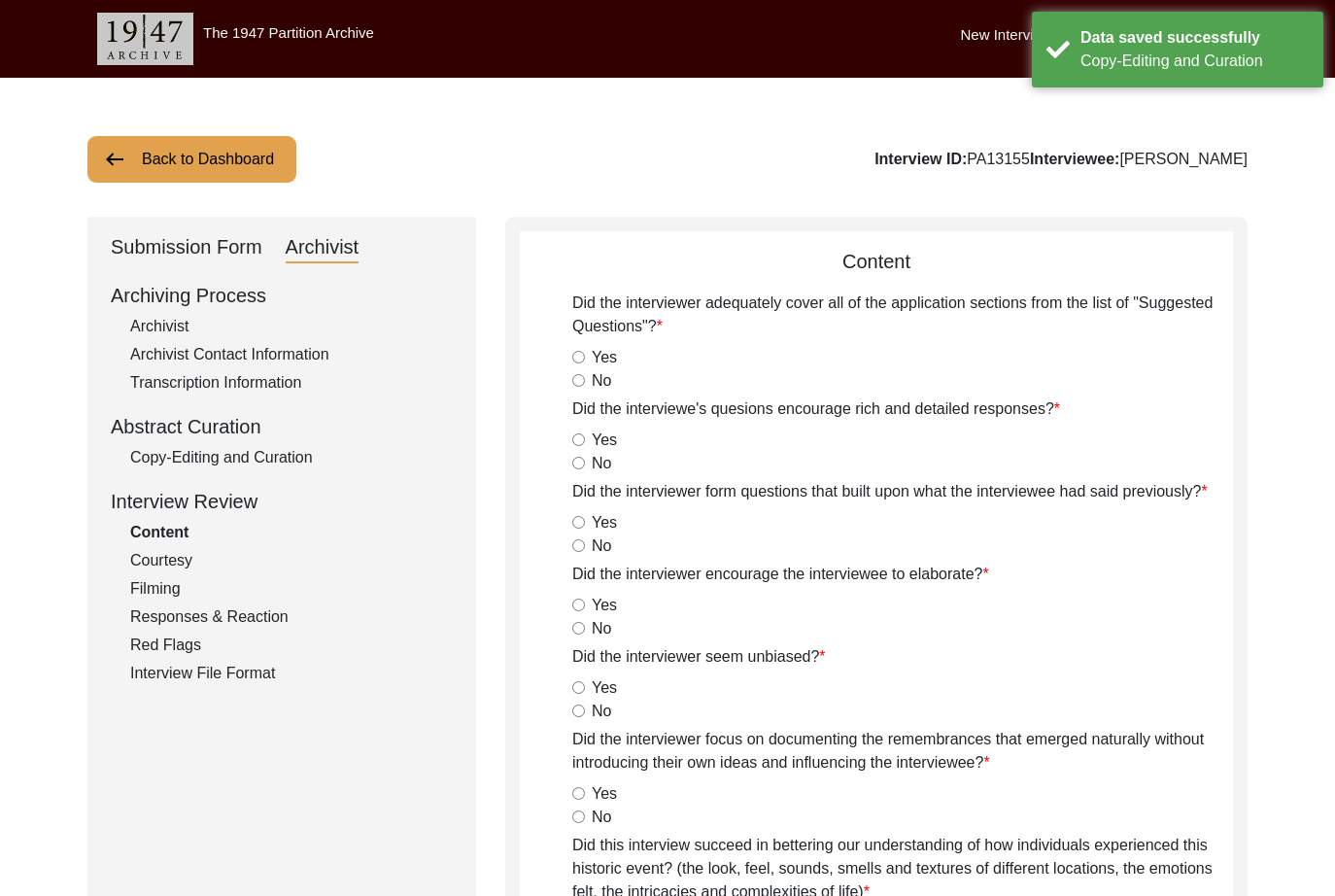 drag, startPoint x: 197, startPoint y: 165, endPoint x: 216, endPoint y: 71, distance: 95.90099 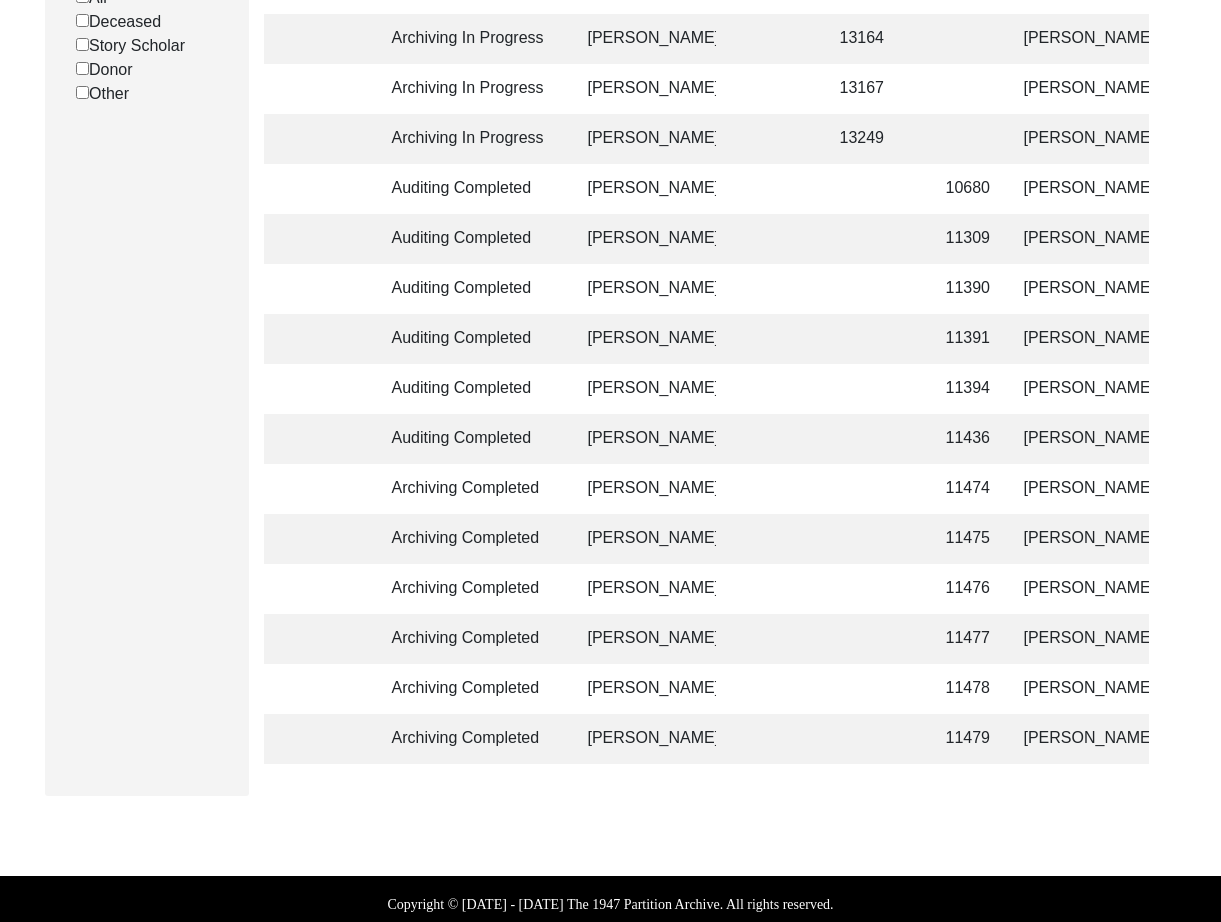scroll, scrollTop: 642, scrollLeft: 0, axis: vertical 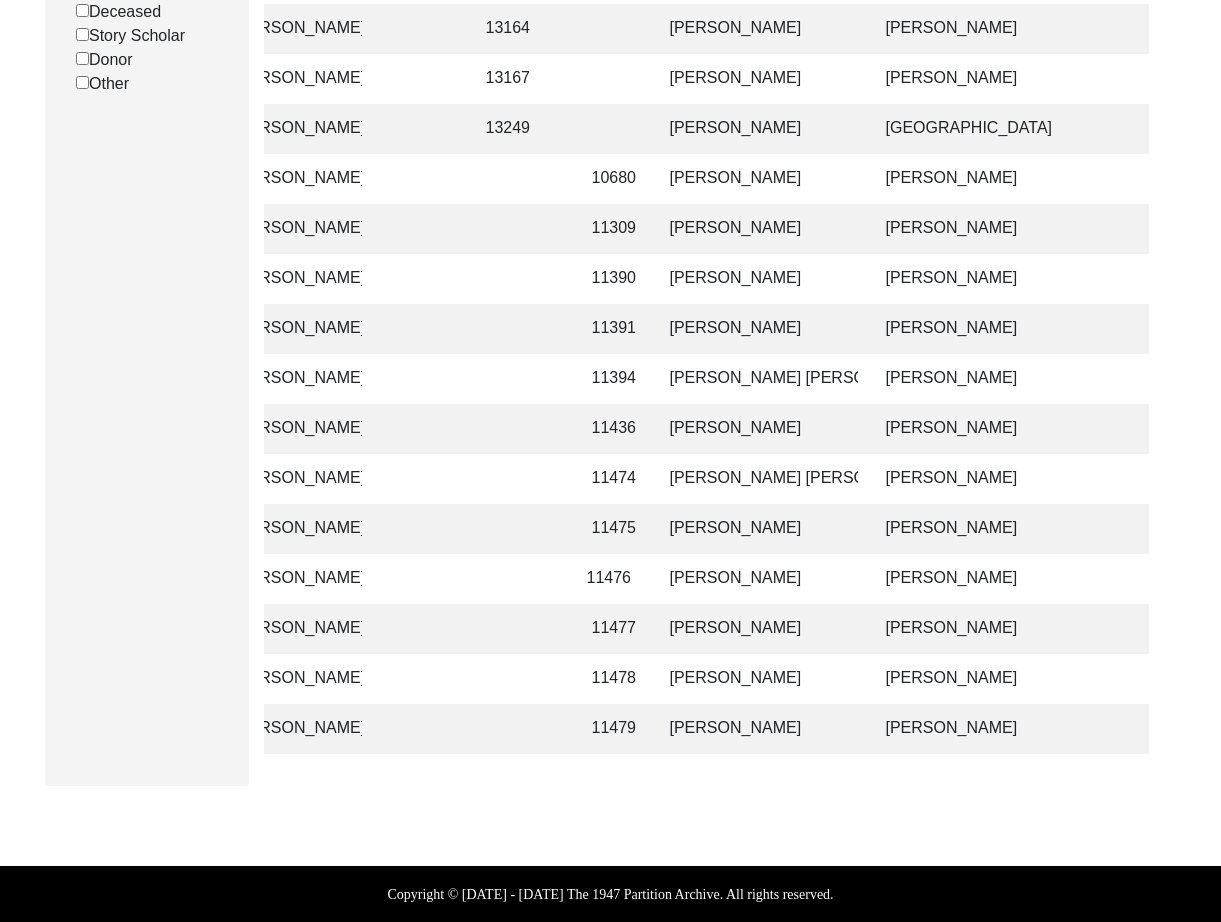 click on "[PERSON_NAME]" 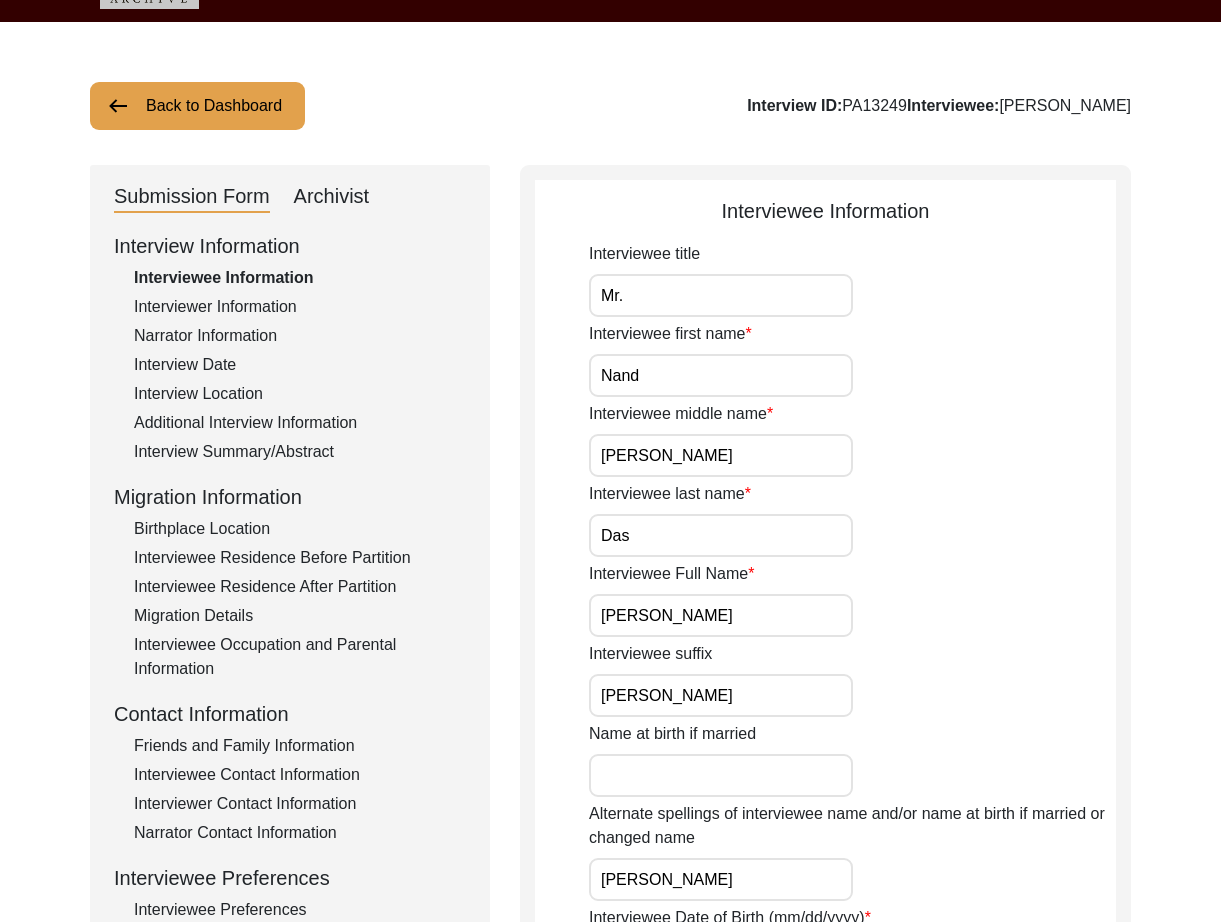 scroll, scrollTop: 0, scrollLeft: 0, axis: both 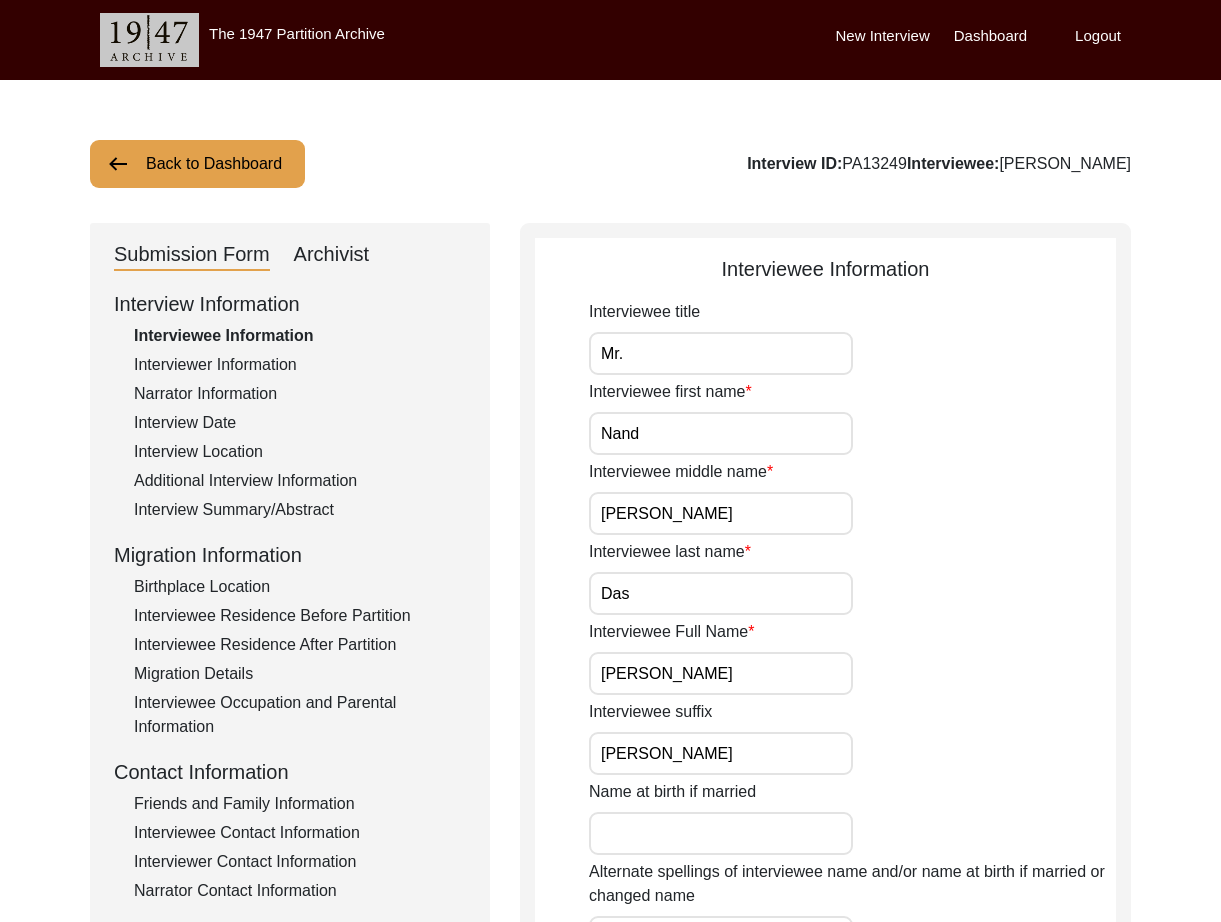 click on "Interview ID:  PA13249  Interviewee:  [PERSON_NAME]" 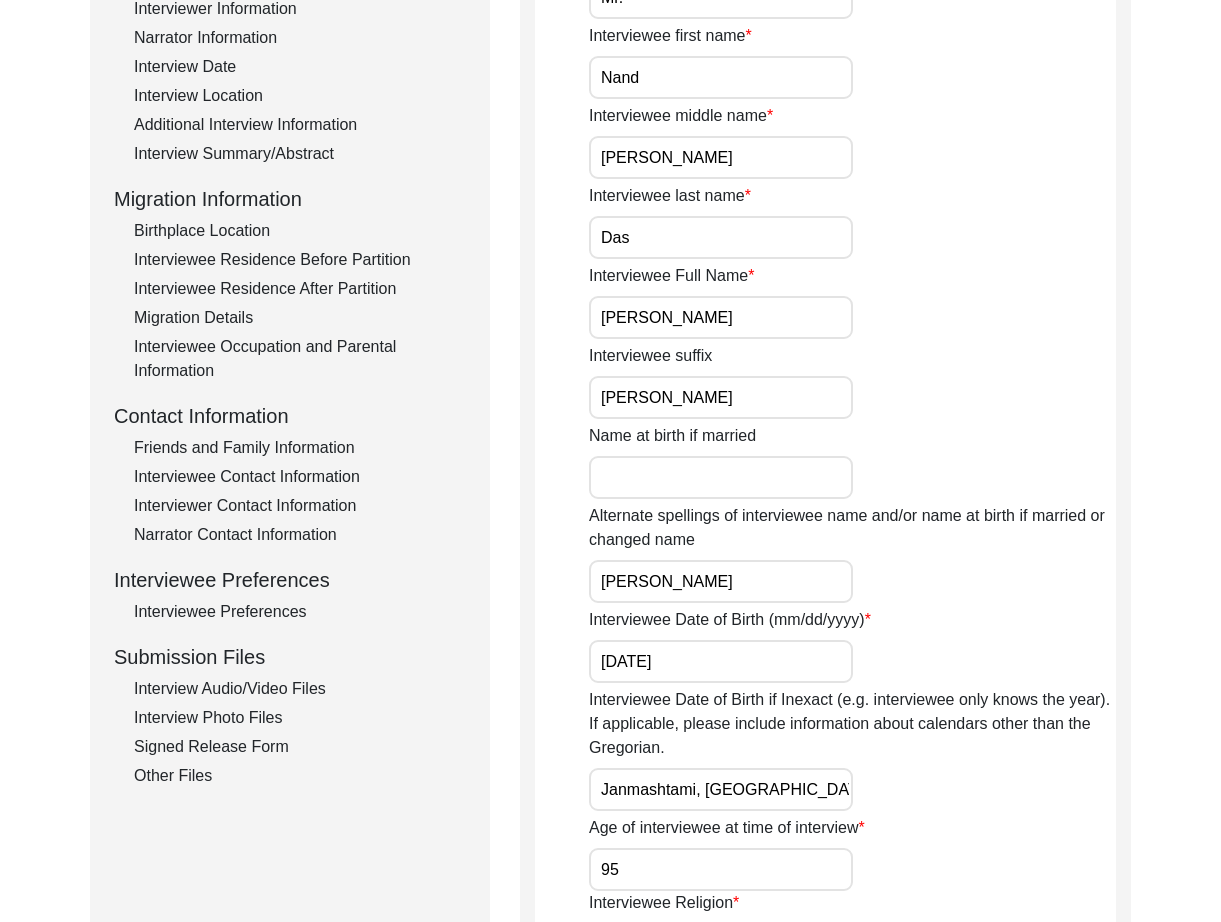 scroll, scrollTop: 439, scrollLeft: 0, axis: vertical 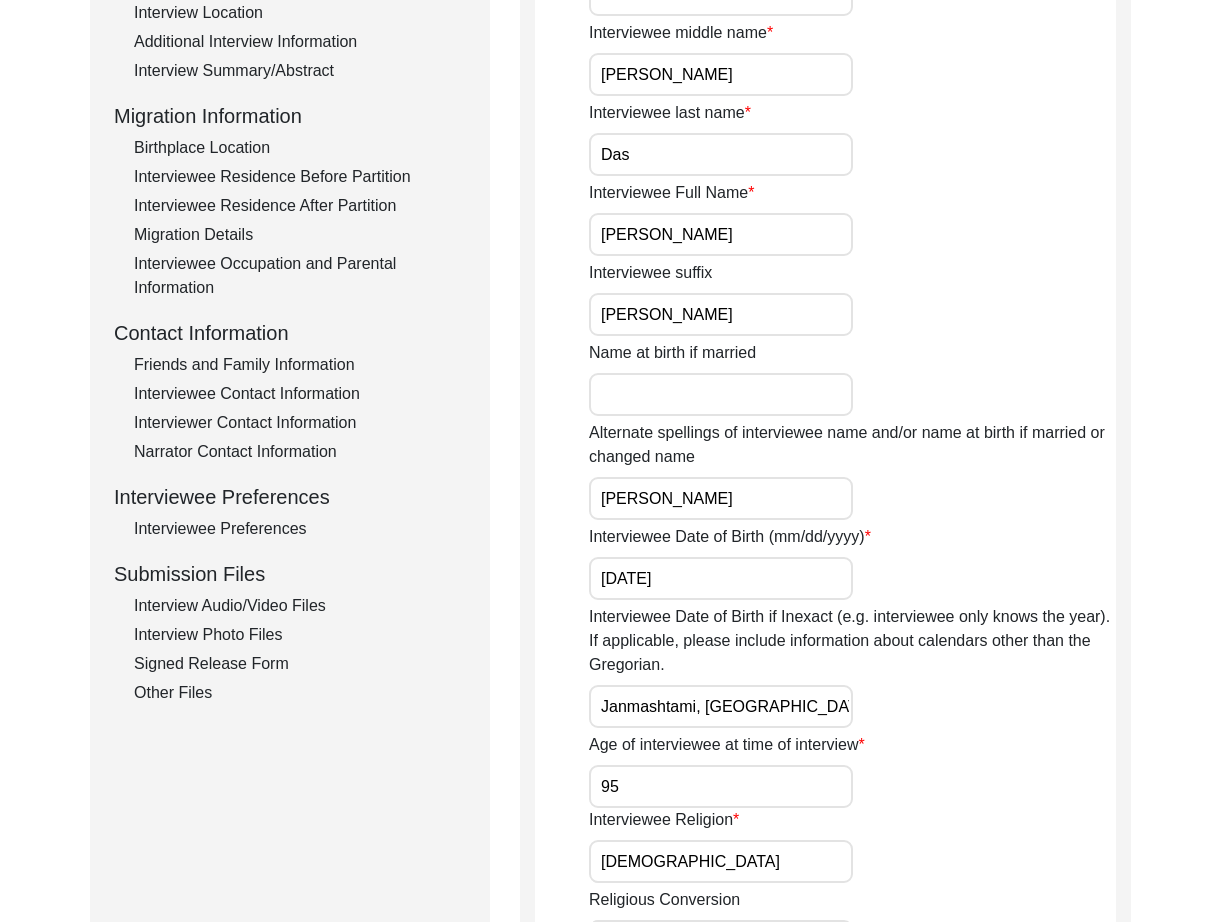 click on "Interview Photo Files" 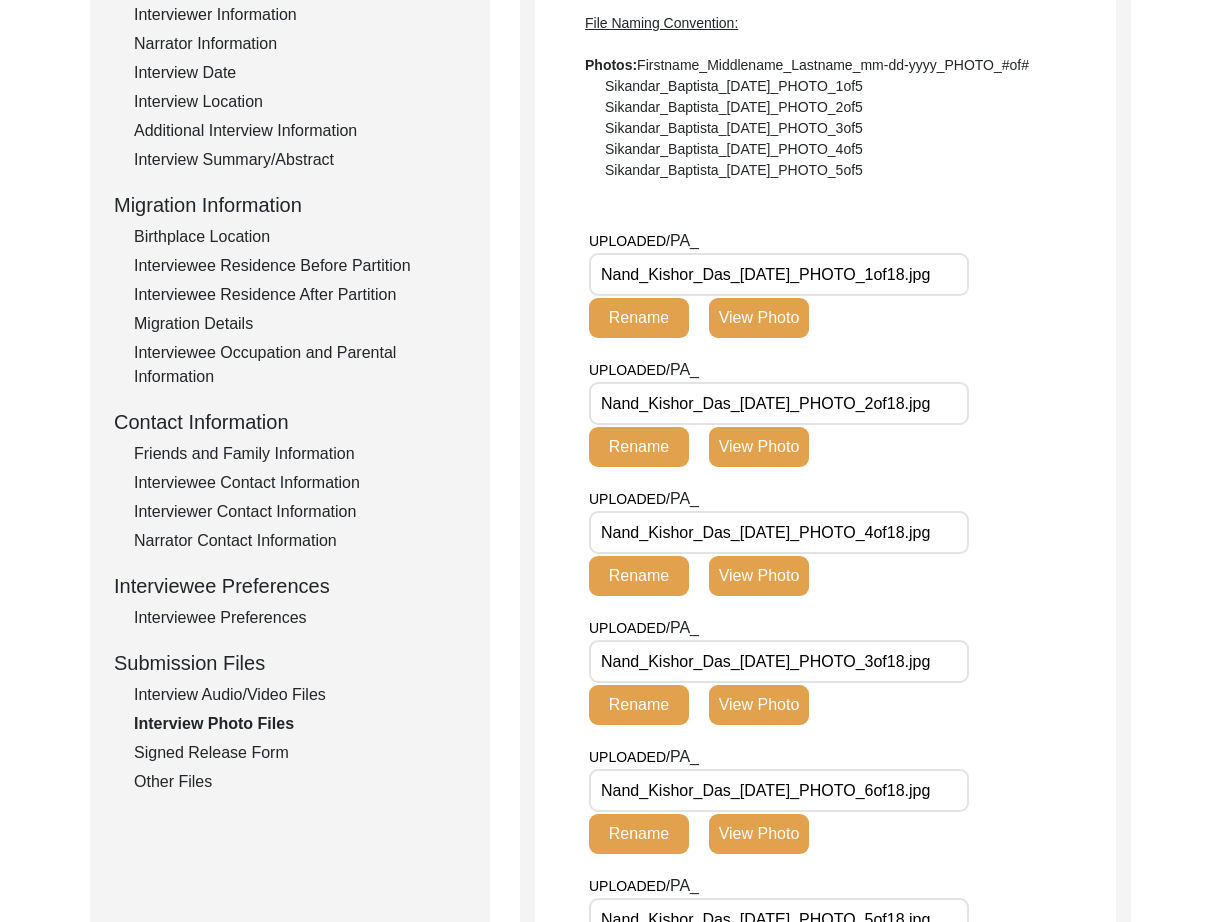 scroll, scrollTop: 0, scrollLeft: 0, axis: both 